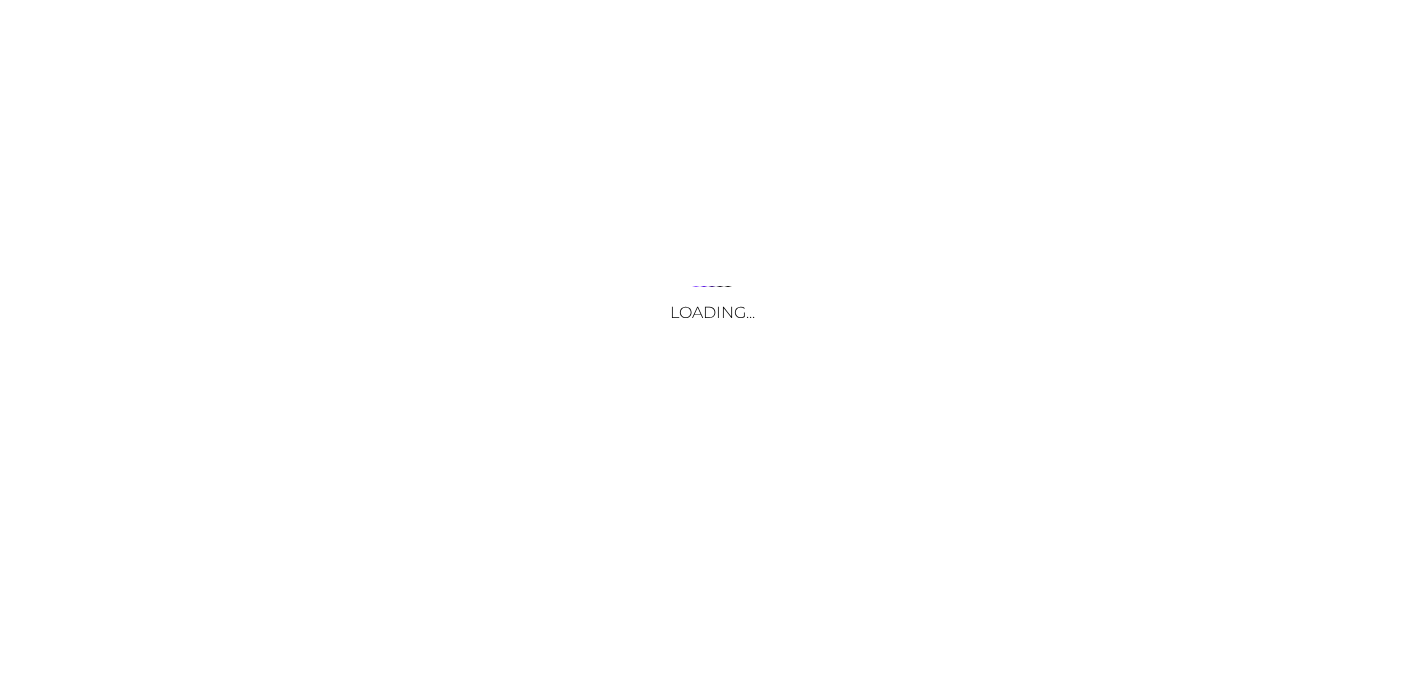 scroll, scrollTop: 0, scrollLeft: 0, axis: both 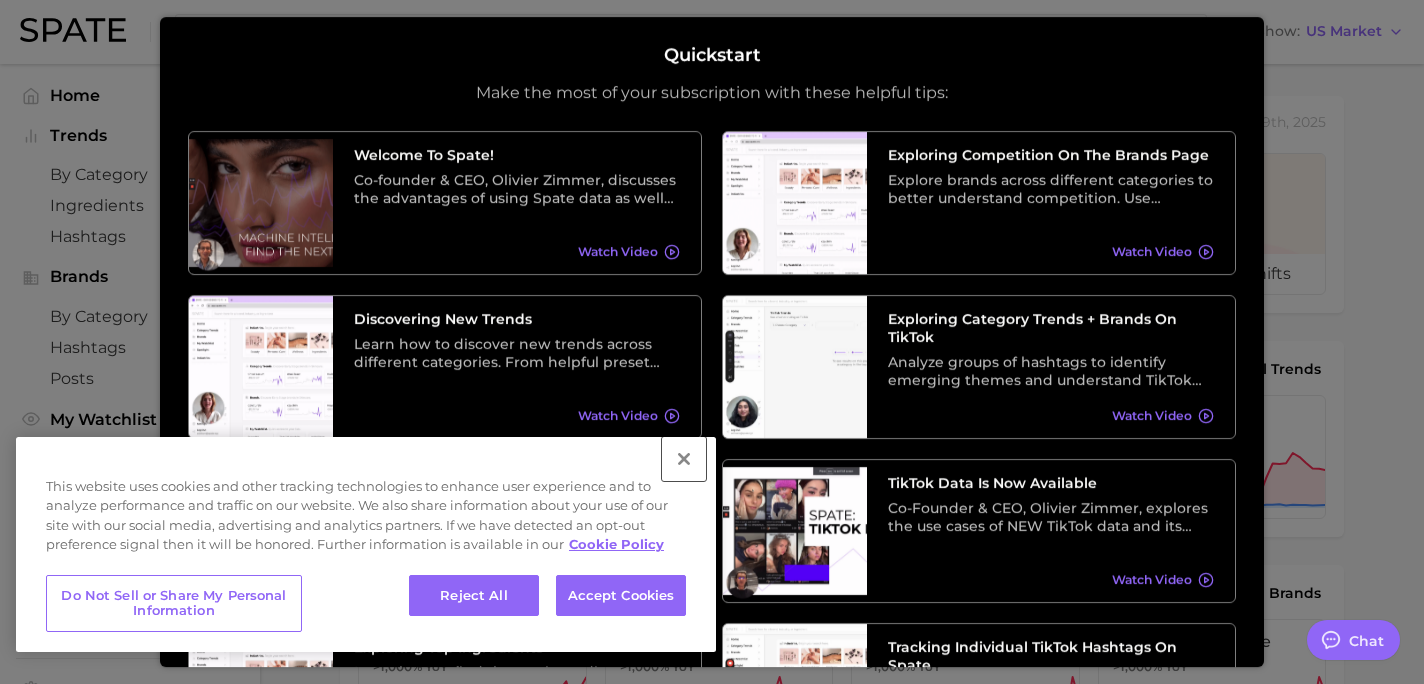 click at bounding box center [684, 459] 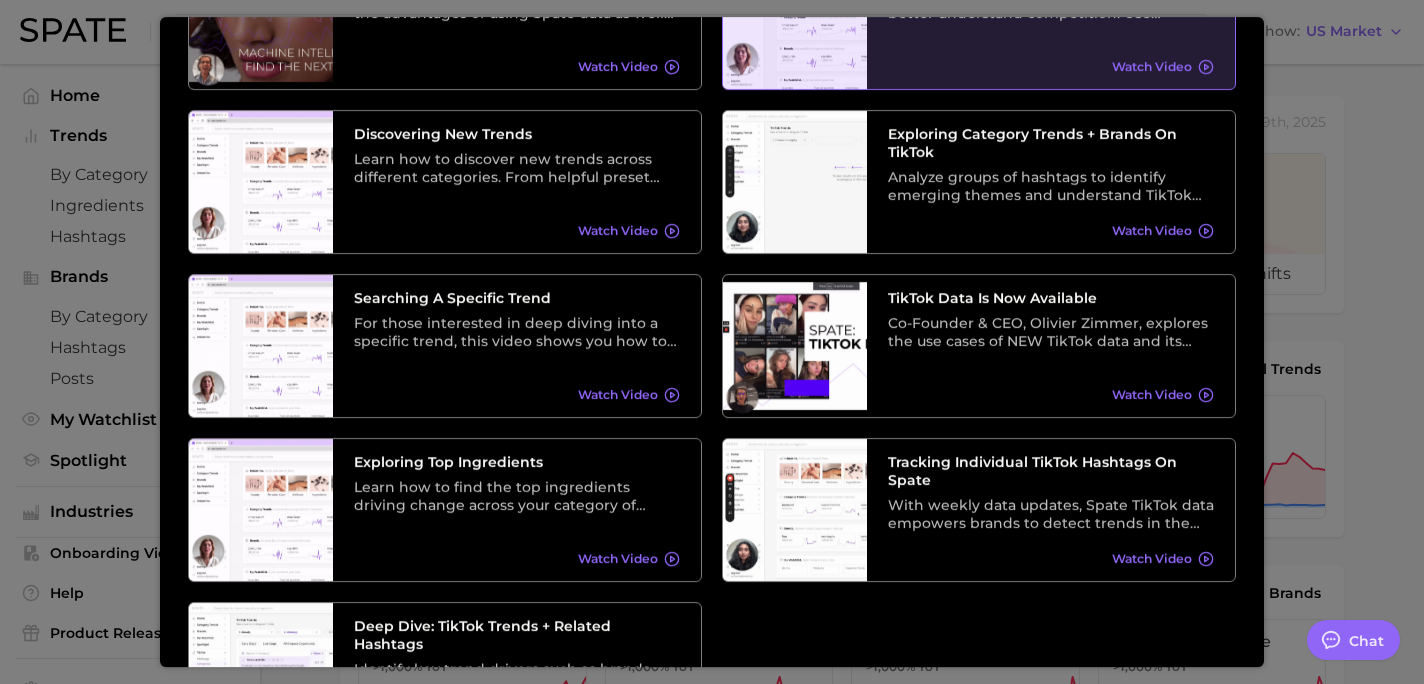 scroll, scrollTop: 196, scrollLeft: 0, axis: vertical 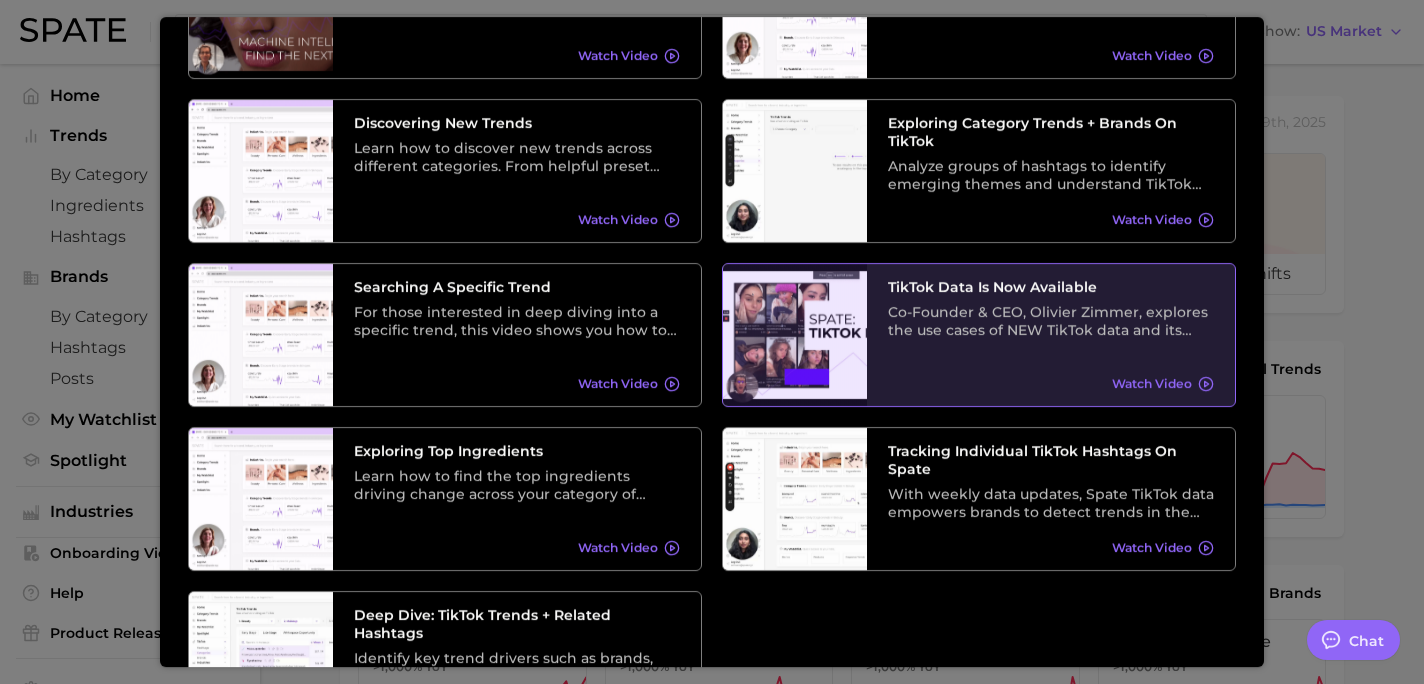 click on "Co-Founder & CEO, Olivier Zimmer, explores the use cases of NEW TikTok data and its relationship with Search data." at bounding box center (1051, 321) 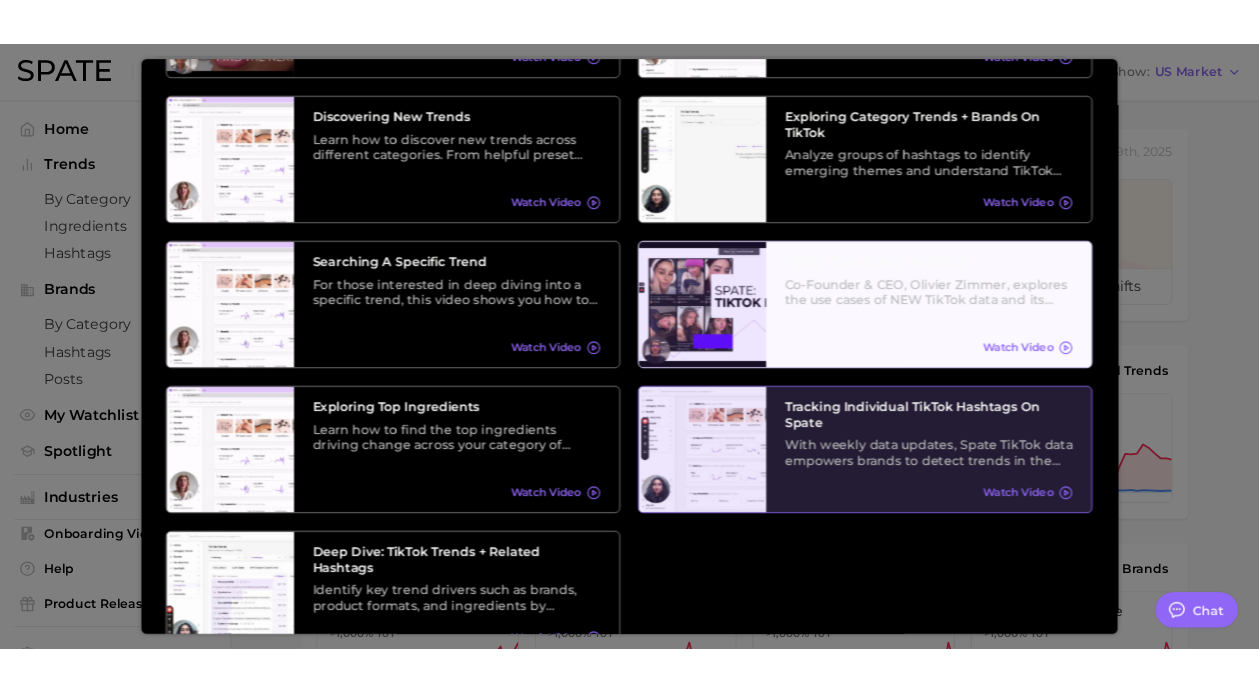 scroll, scrollTop: 228, scrollLeft: 0, axis: vertical 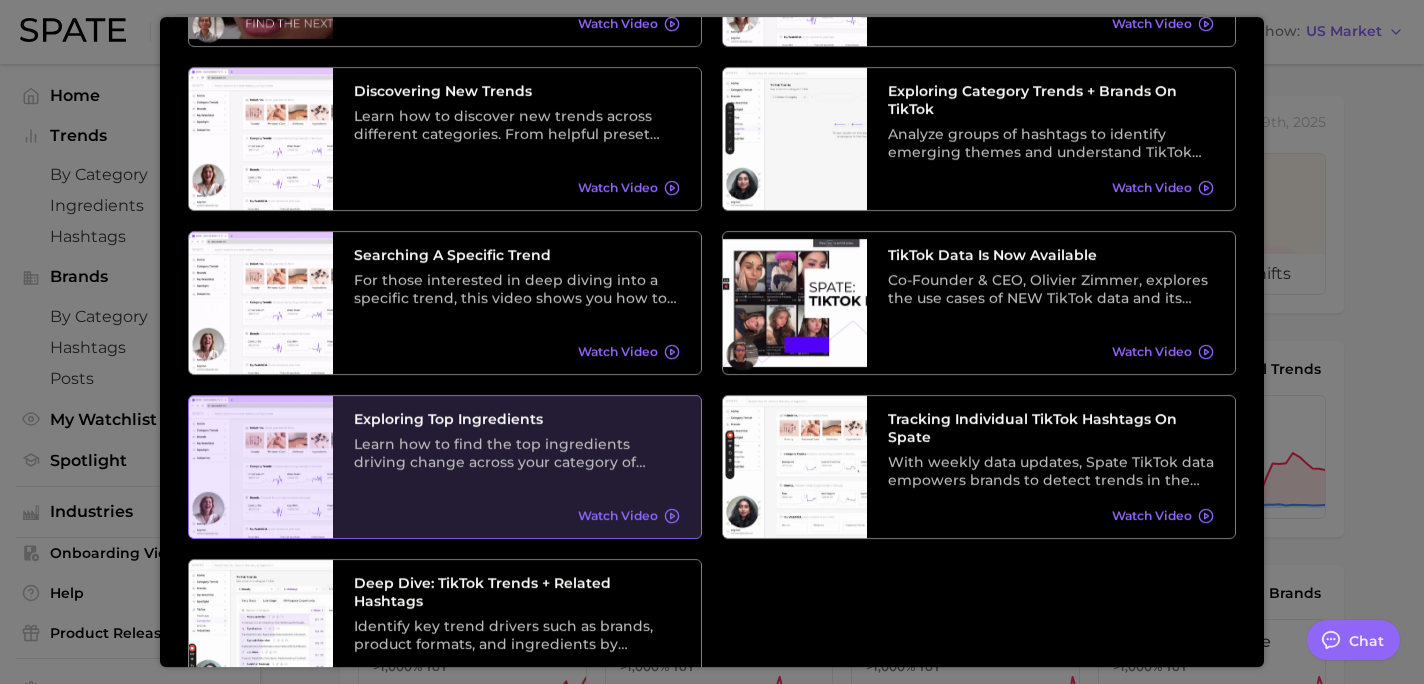 click on "Learn how to find the top ingredients driving change across your category of choice. From broad categories to specific trends, the ingredients filter under the Related Searches tab is the ultimate ingredient discovery tool." at bounding box center (517, 453) 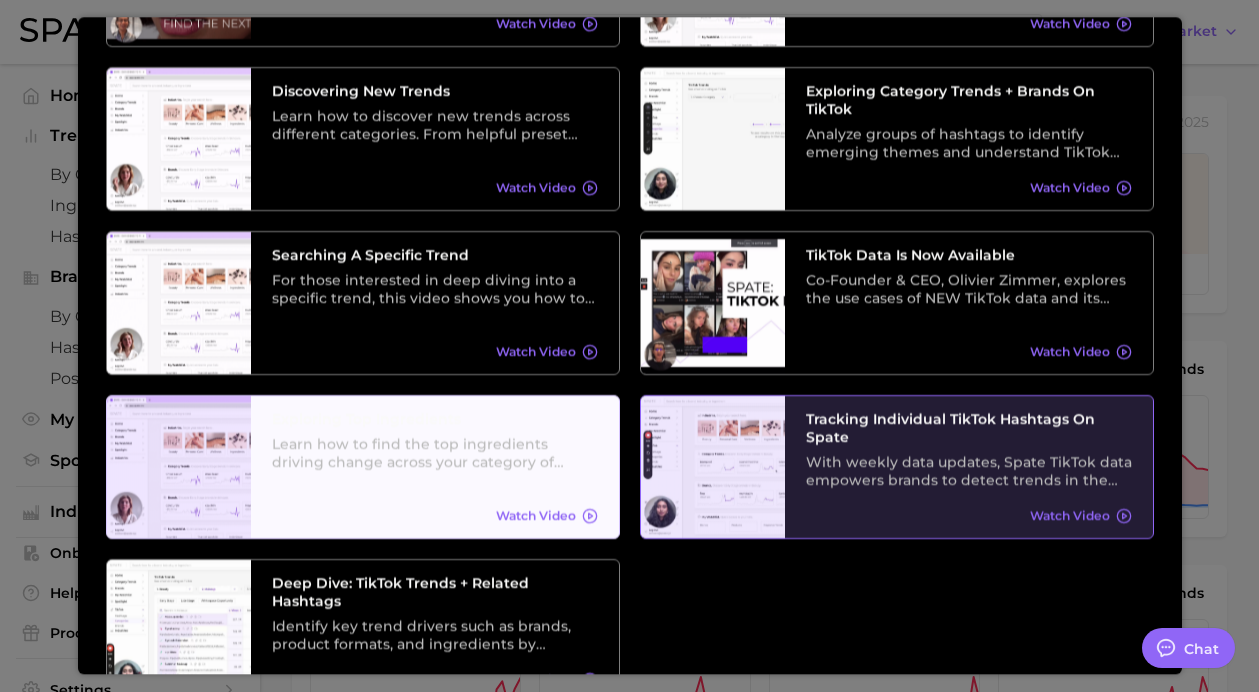 scroll, scrollTop: 332, scrollLeft: 0, axis: vertical 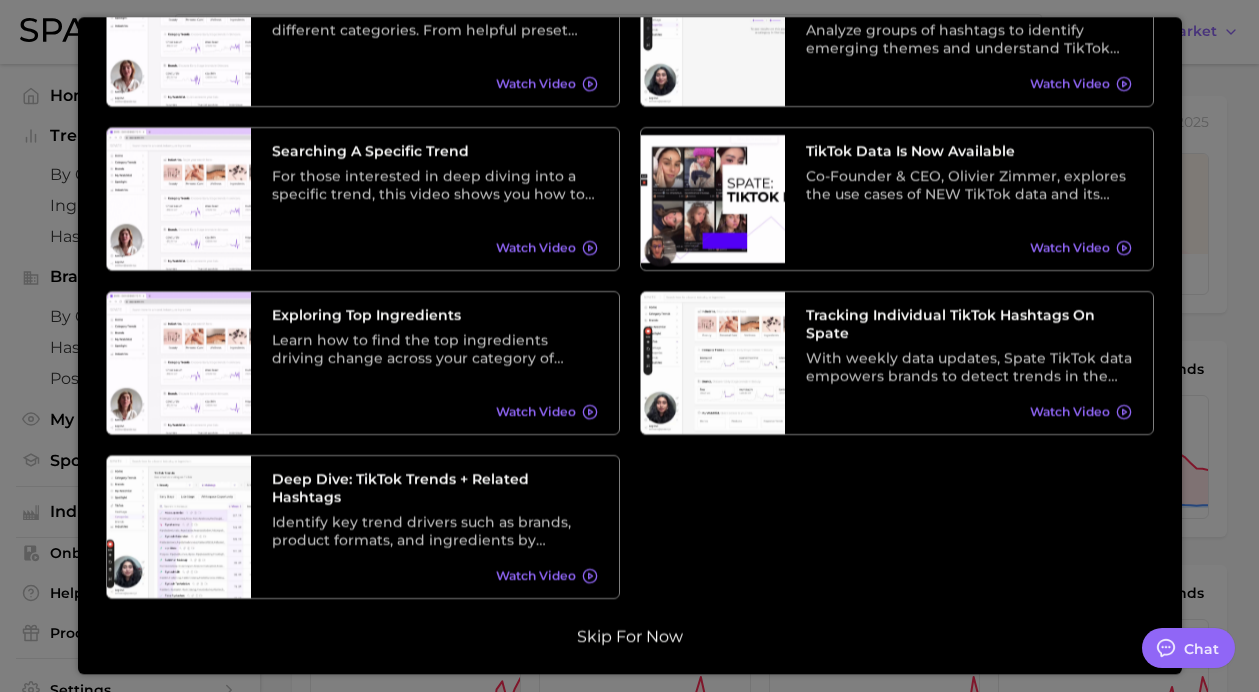 click on "Skip for now" at bounding box center [630, 637] 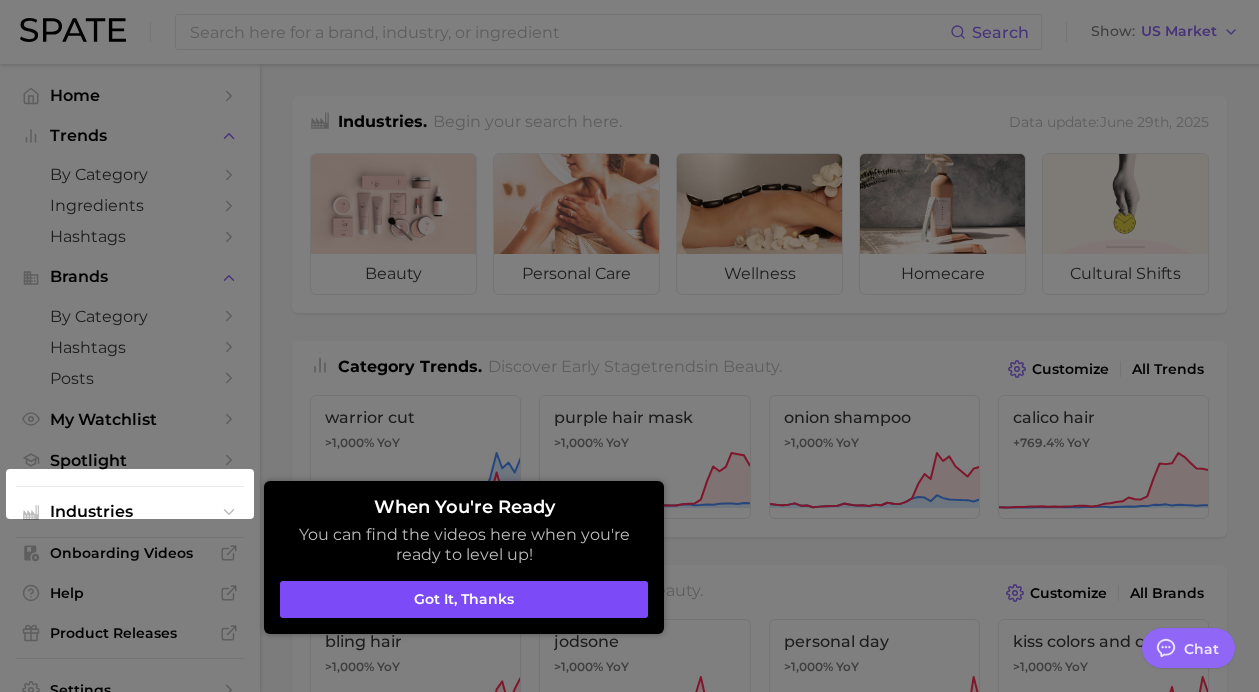 click on "Got it, thanks" at bounding box center [464, 600] 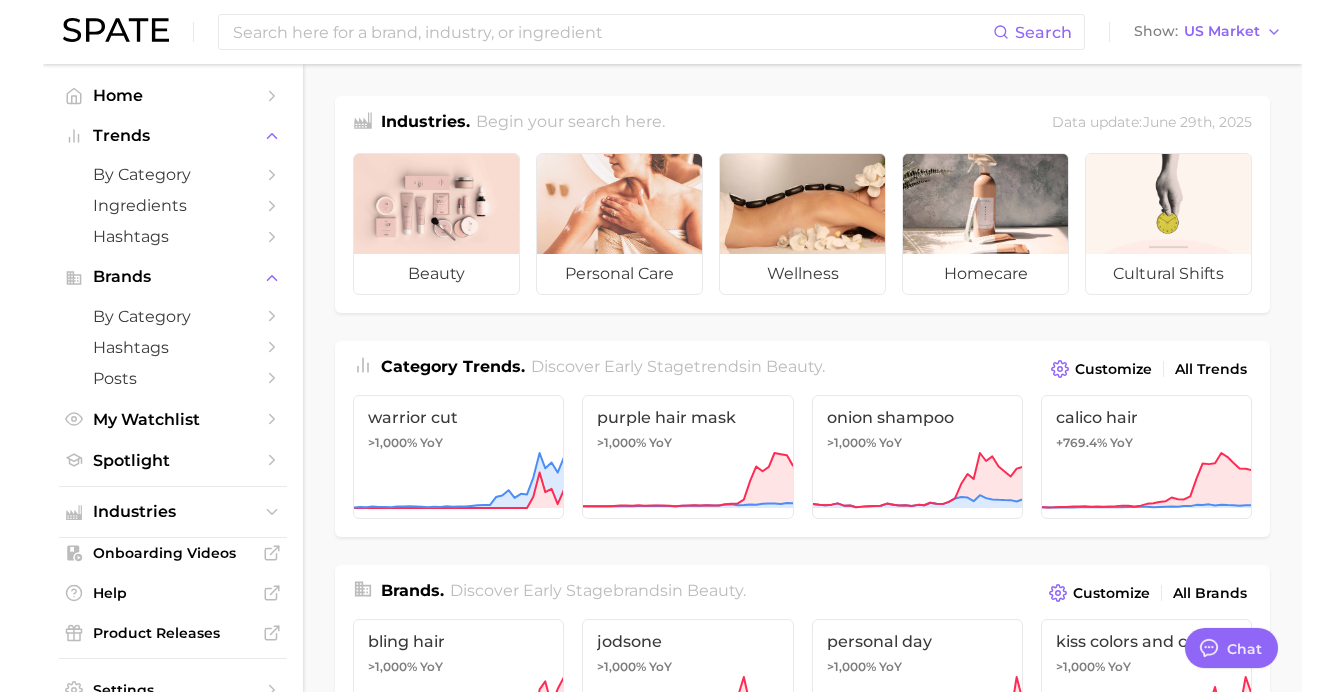 scroll, scrollTop: 5, scrollLeft: 0, axis: vertical 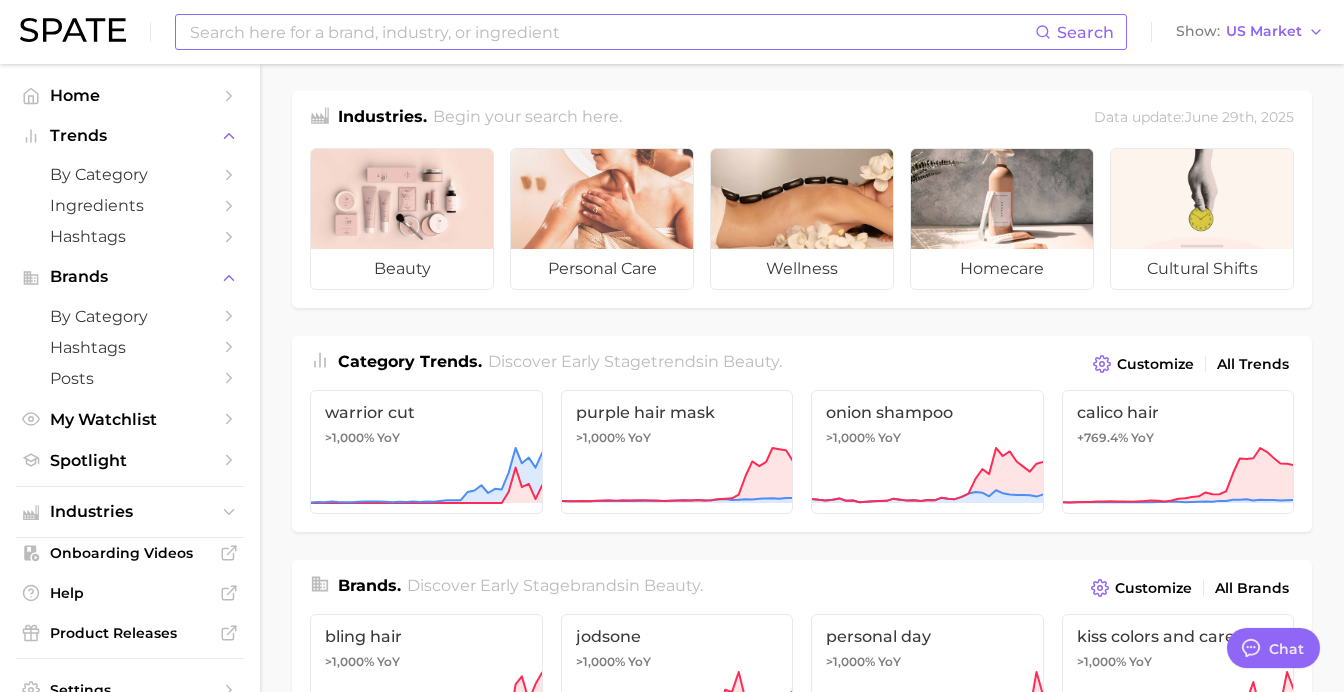 click at bounding box center [611, 32] 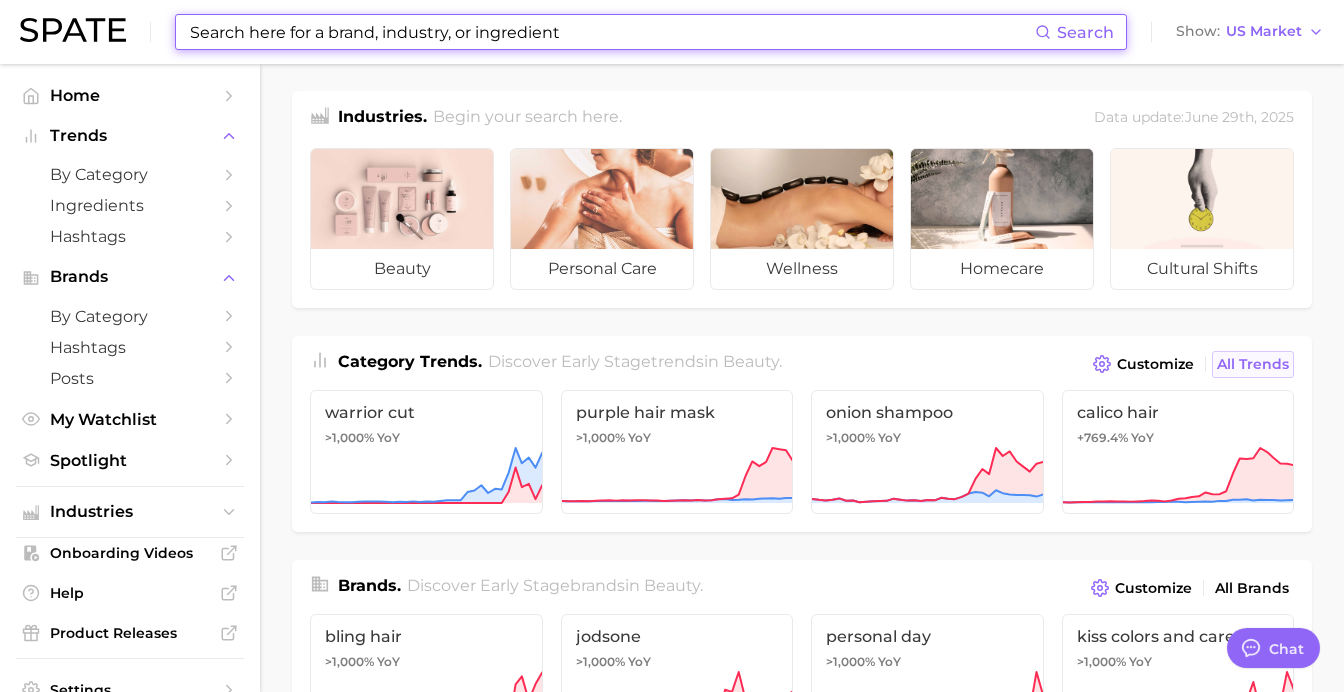 click on "All Trends" at bounding box center (1253, 364) 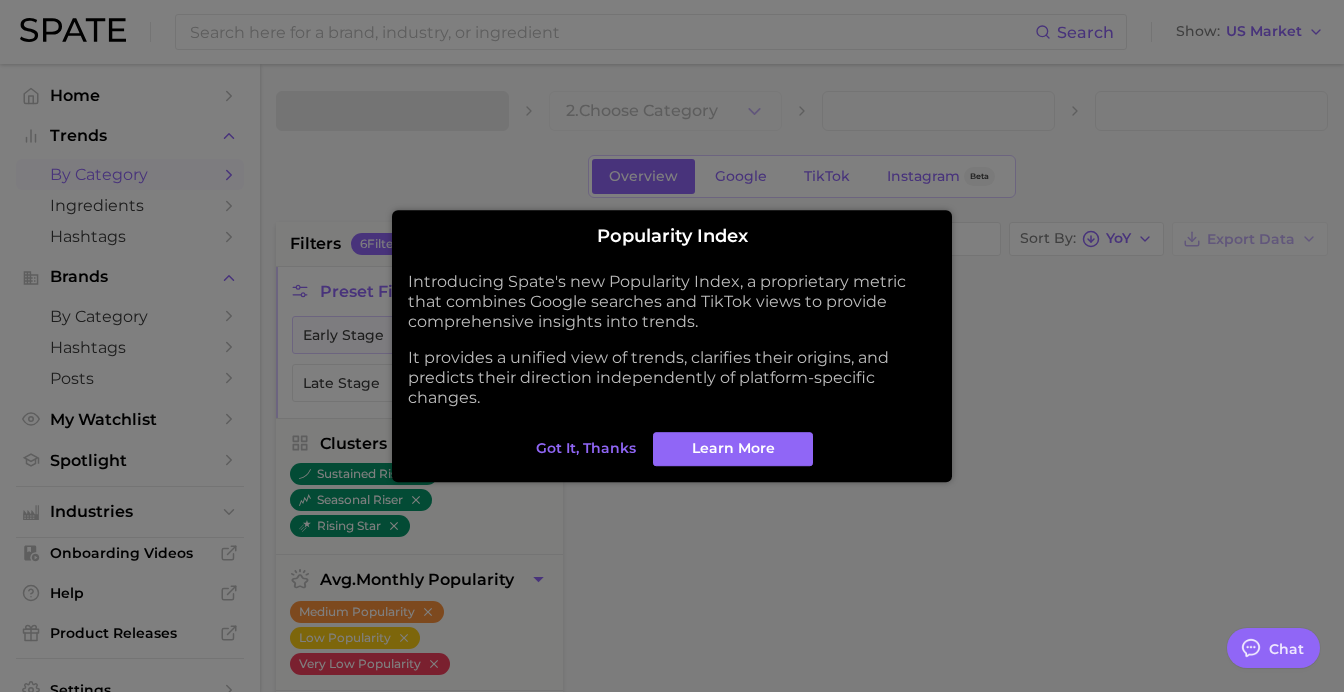 scroll, scrollTop: 0, scrollLeft: 0, axis: both 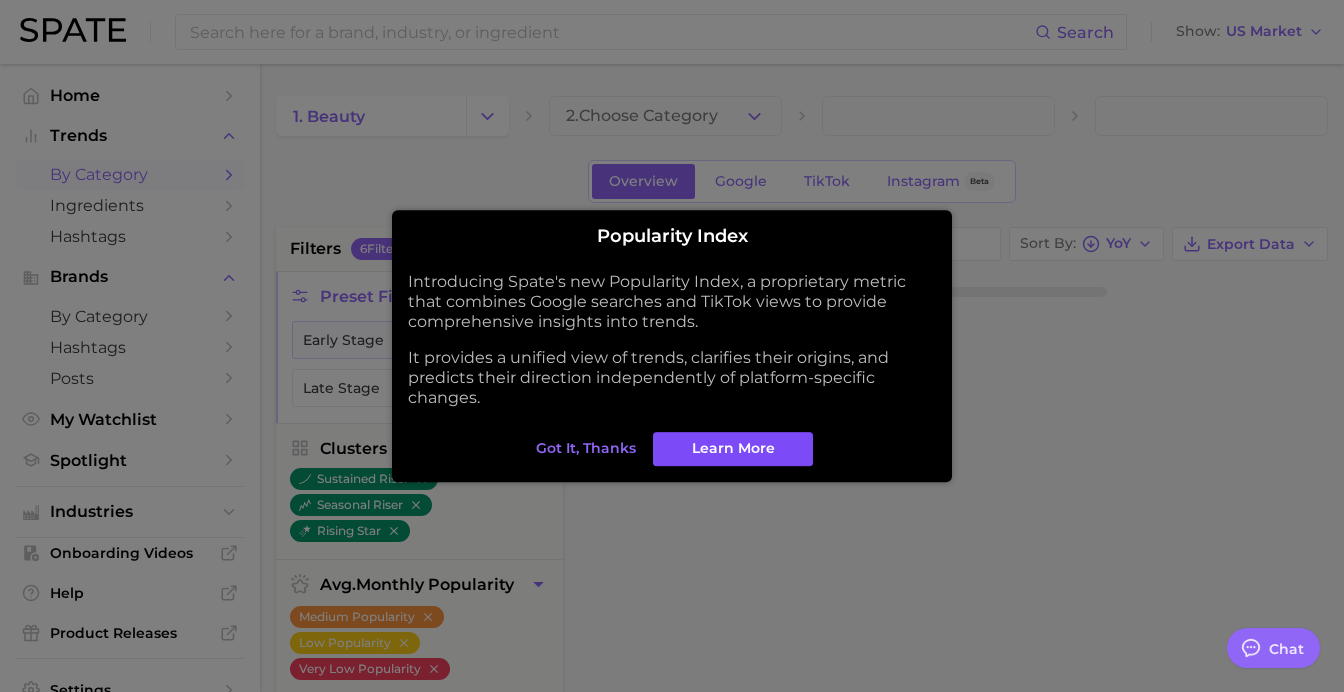click on "Learn More" at bounding box center (733, 449) 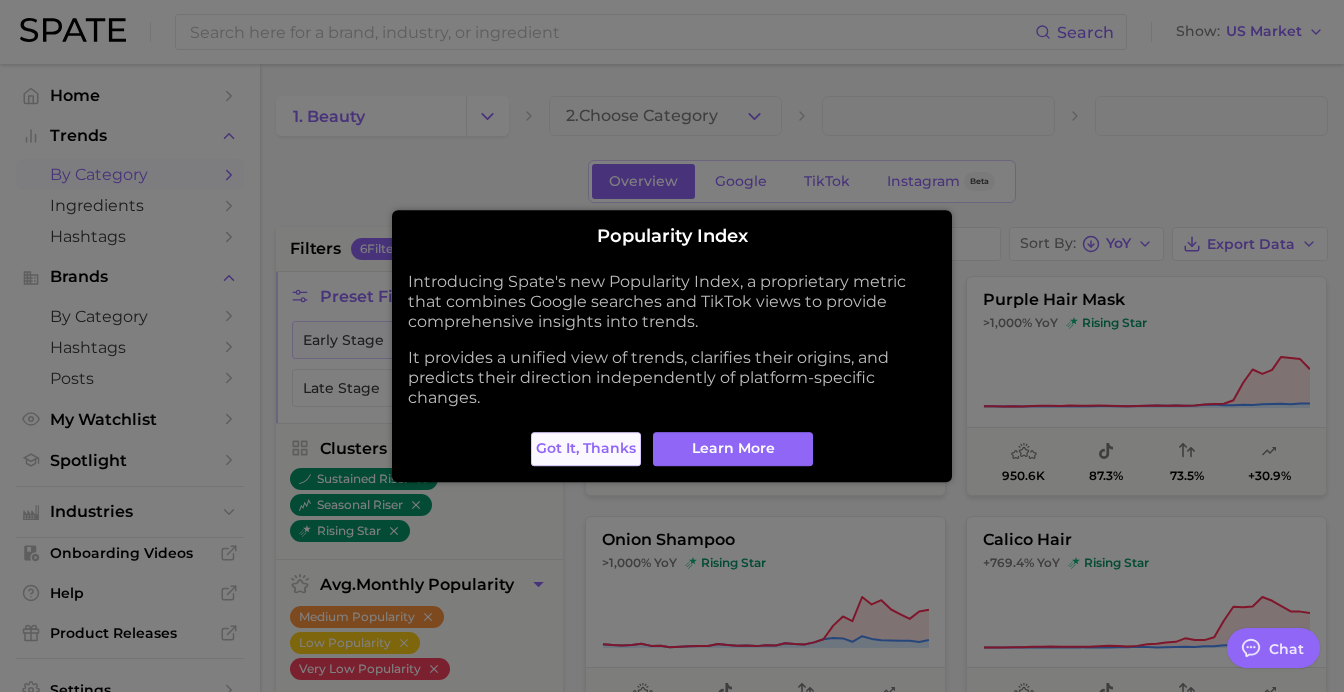 click on "Got it, thanks" at bounding box center [586, 448] 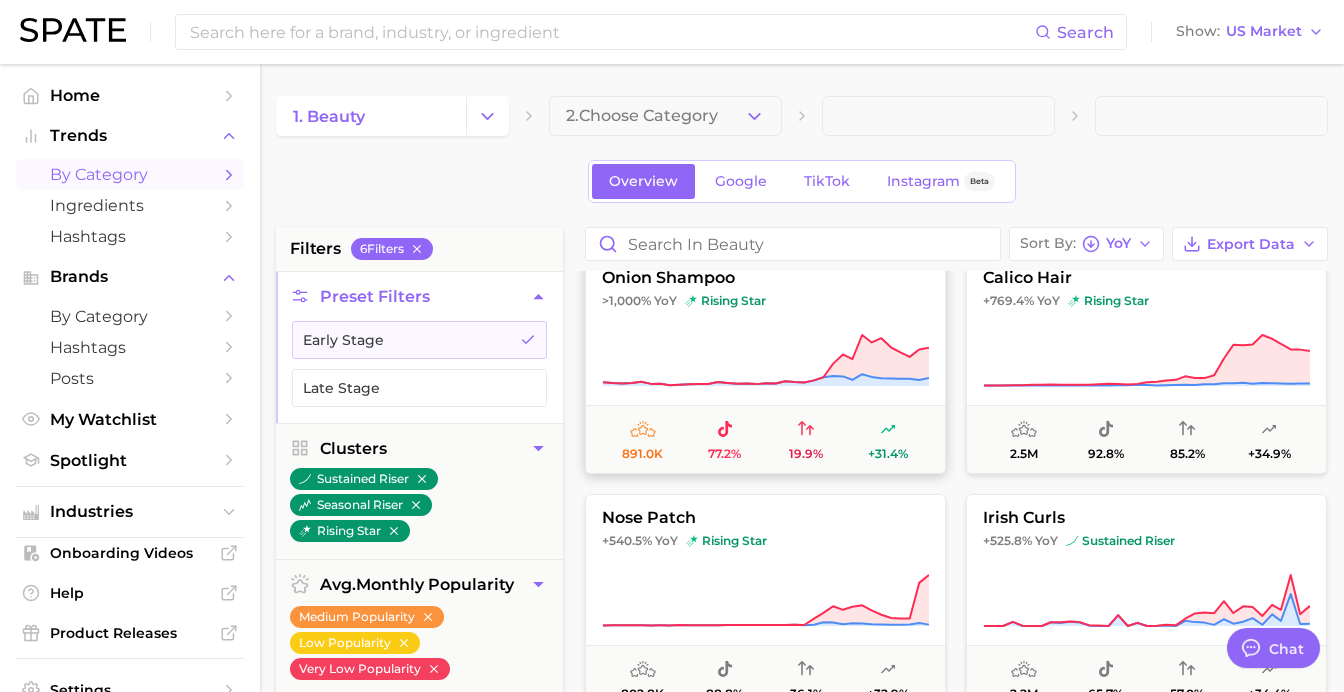 scroll, scrollTop: 268, scrollLeft: 0, axis: vertical 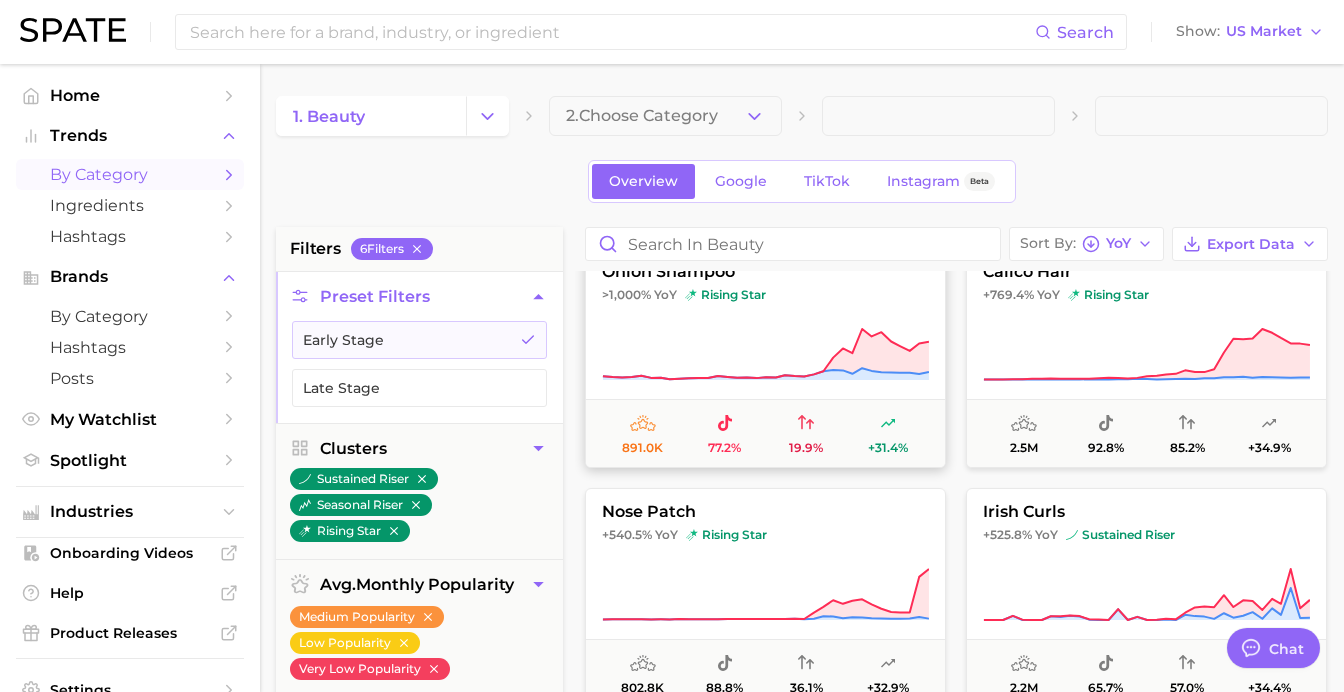 click on "[PRODUCT] >1,000%   YoY rising star [NUMBER] [PERCENT] [PERCENT]" at bounding box center (765, 358) 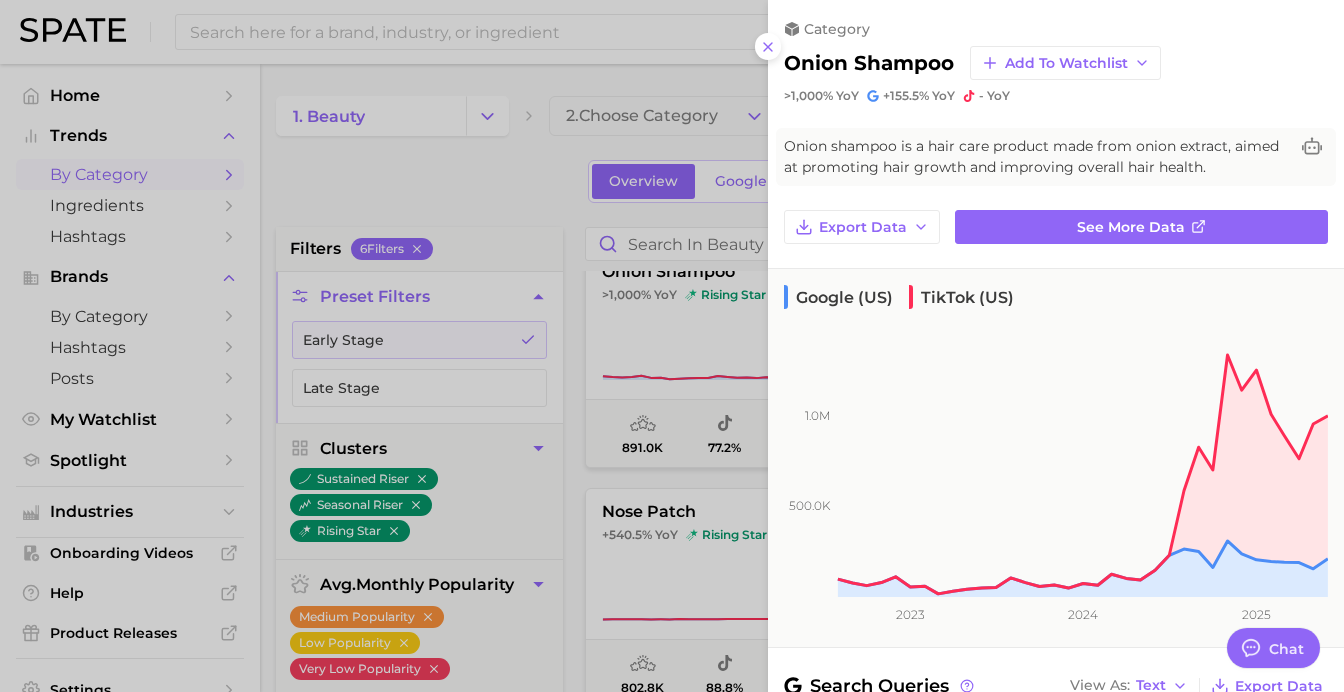 click on "category [PRODUCT] Add to Watchlist >1,000%   YoY +[PERCENT]%   YoY -   YoY" at bounding box center (1056, 52) 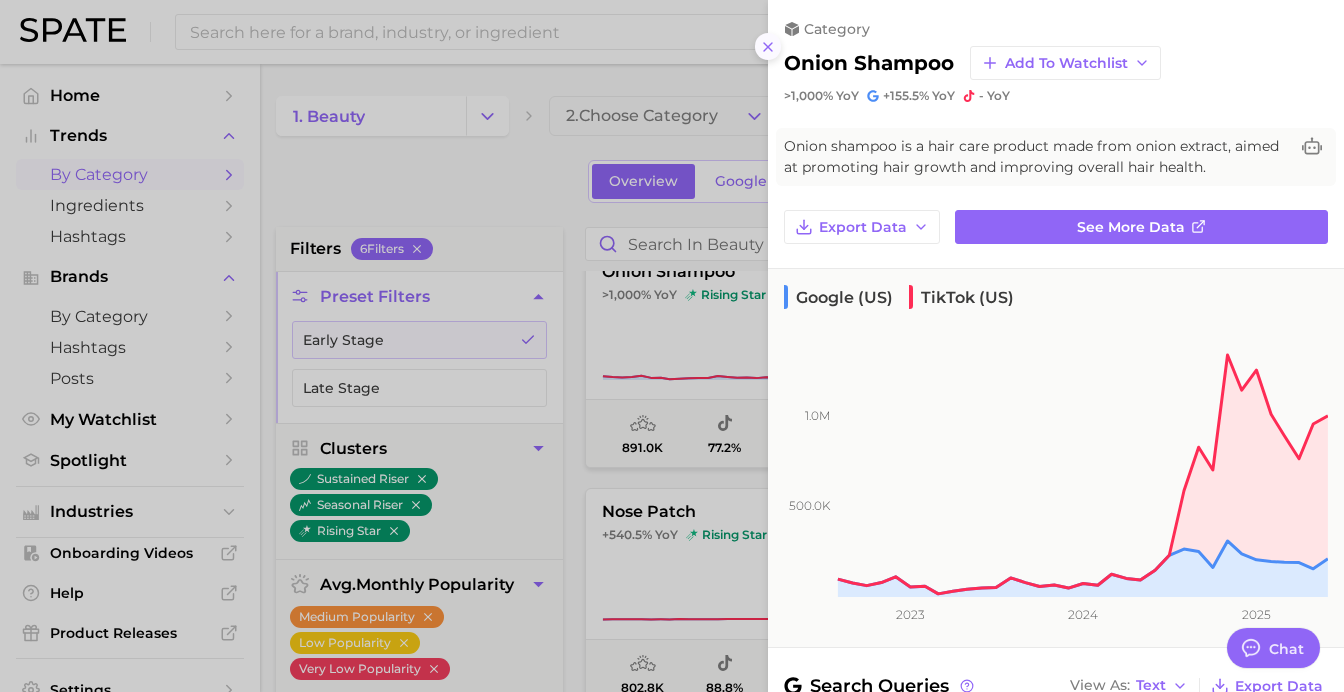 click 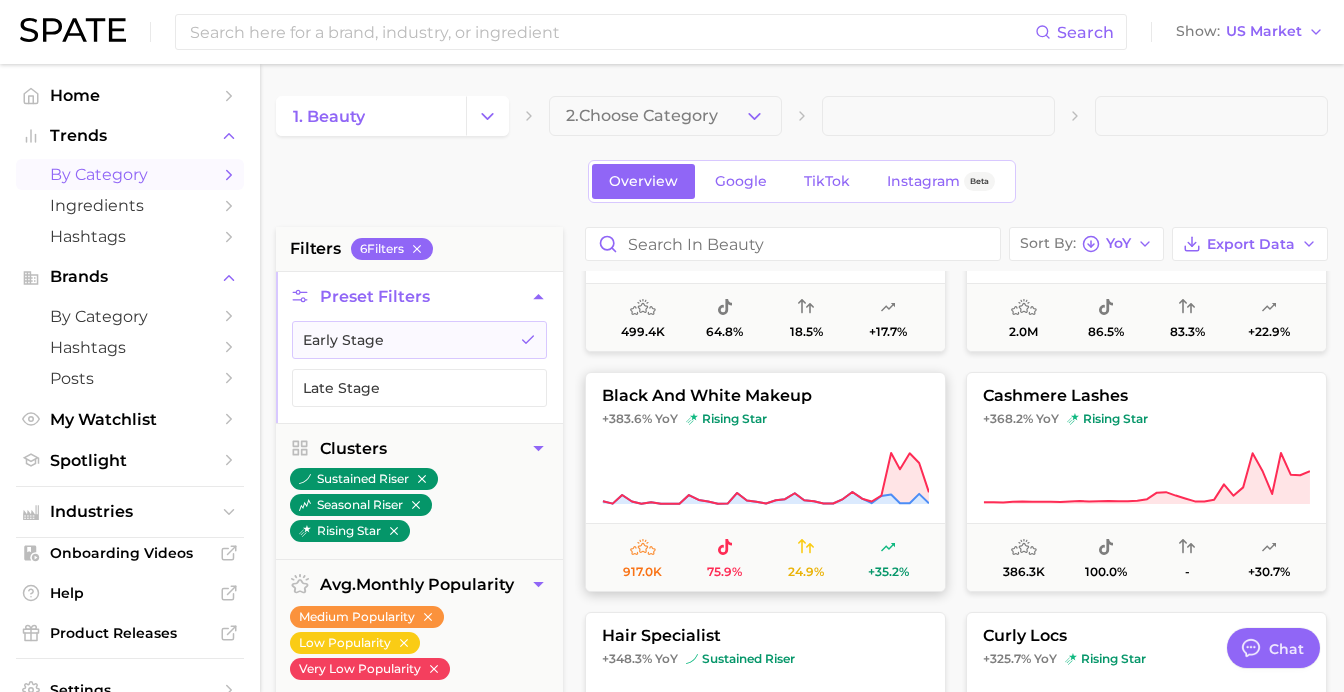 scroll, scrollTop: 1582, scrollLeft: 0, axis: vertical 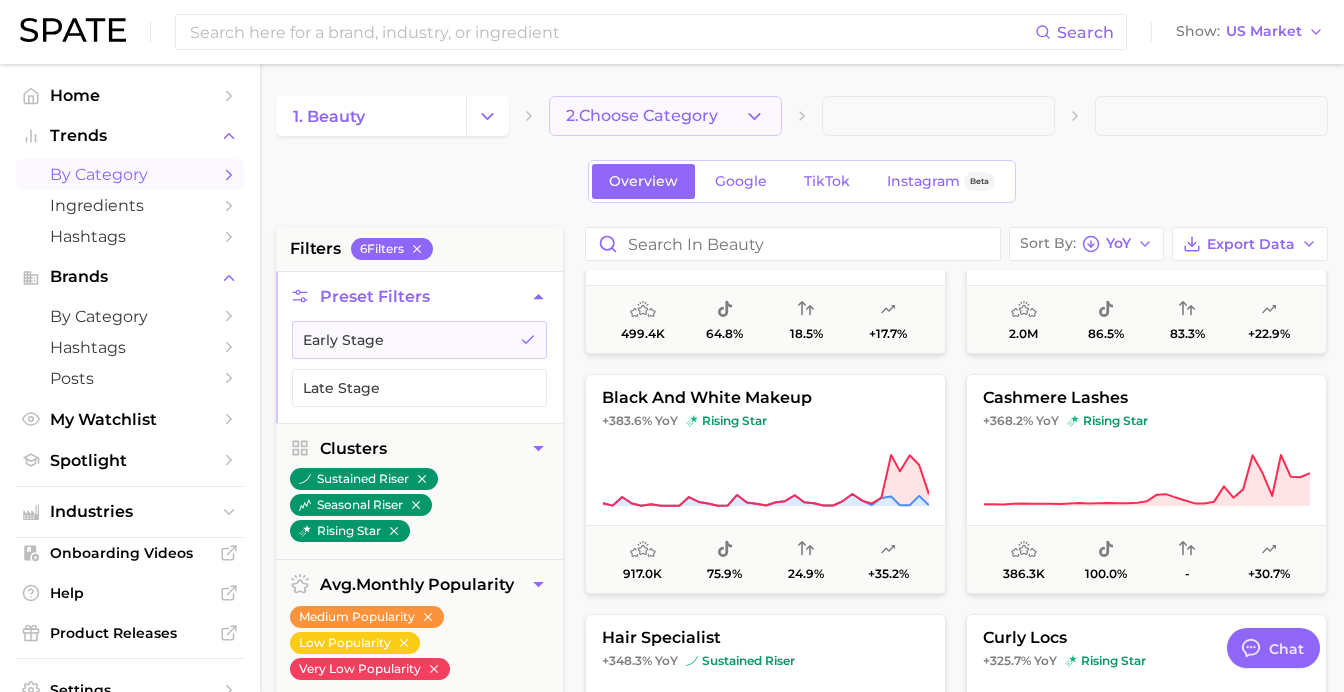 click on "2.  Choose Category" at bounding box center (642, 116) 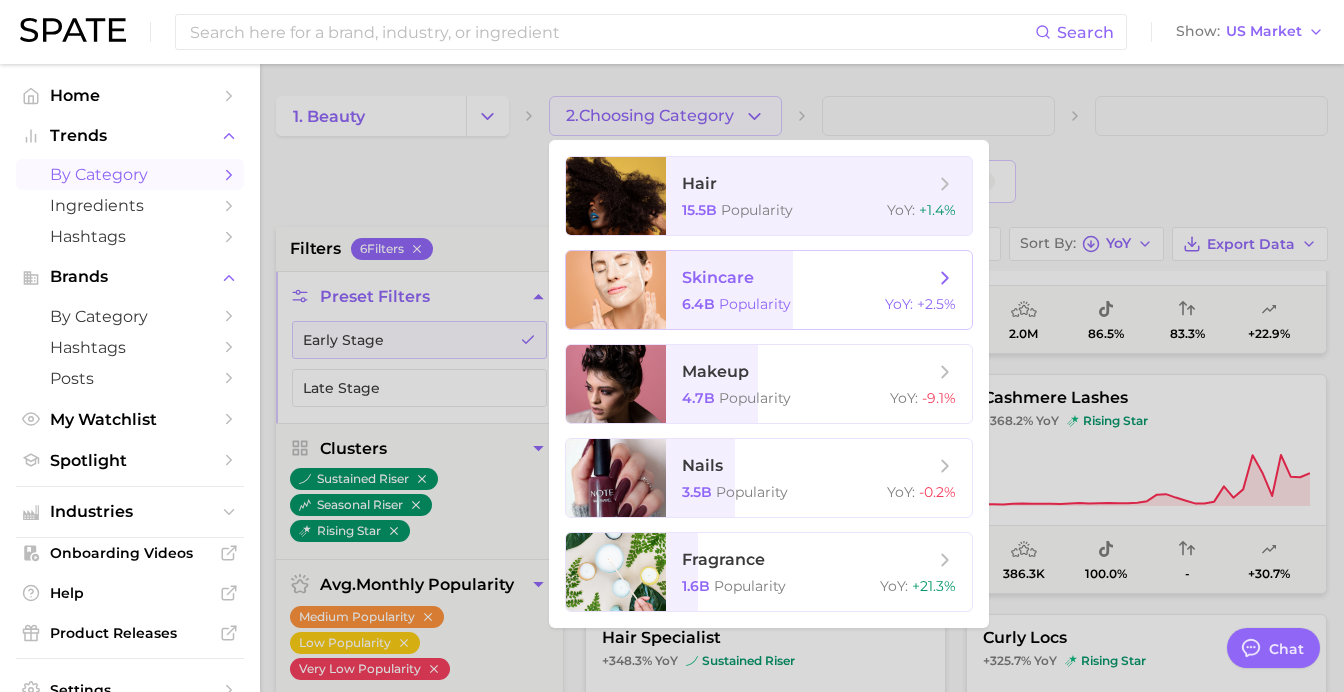 click on "skincare" at bounding box center [718, 277] 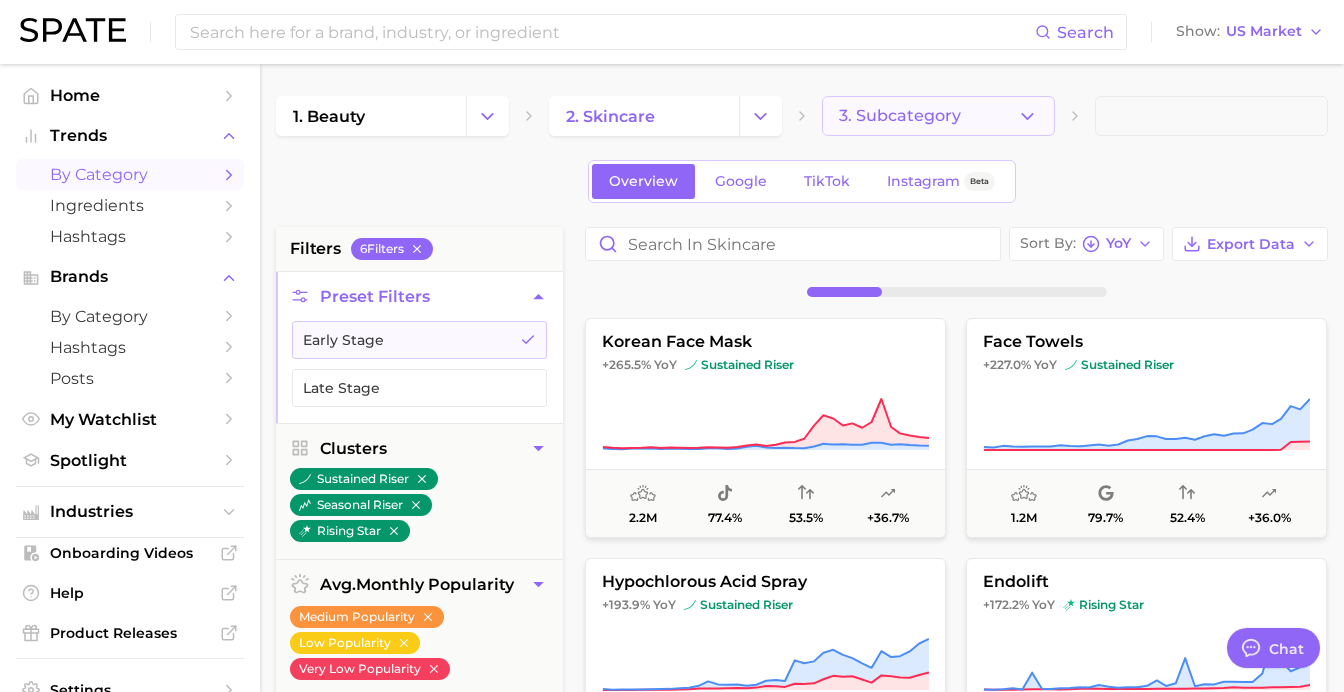 click on "3. Subcategory" at bounding box center [900, 116] 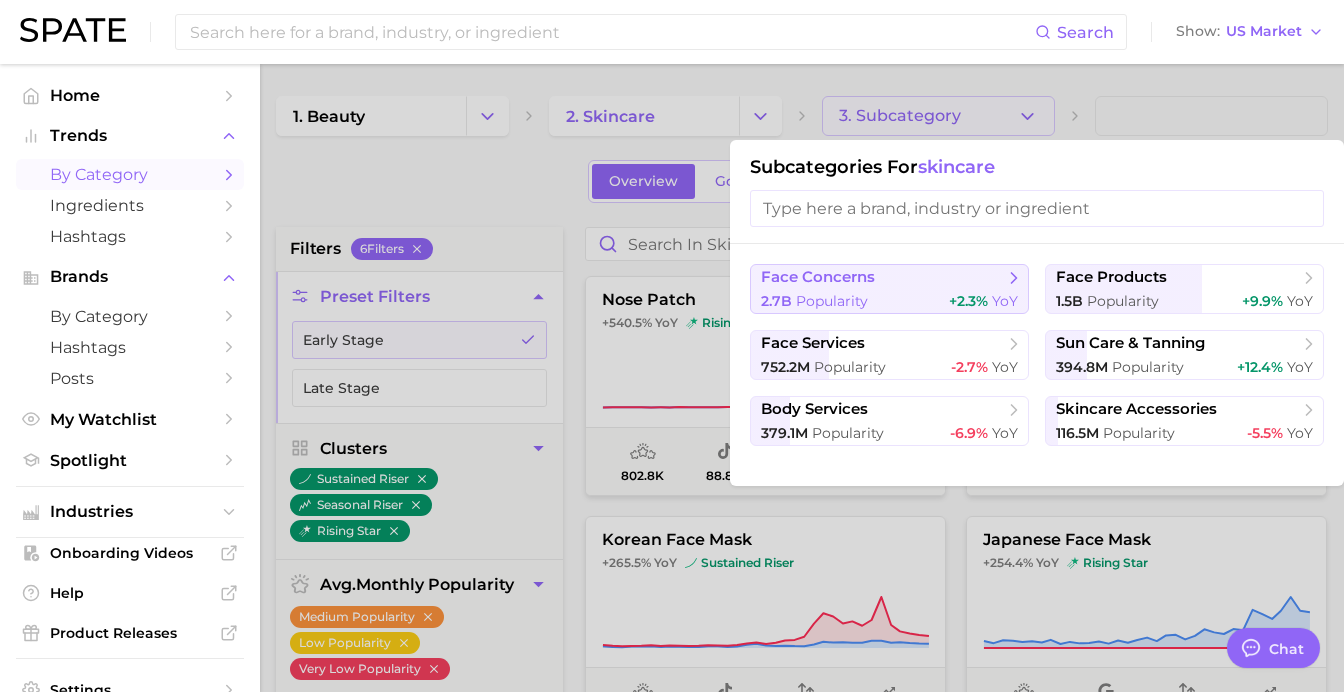 click on "face concerns" at bounding box center [818, 277] 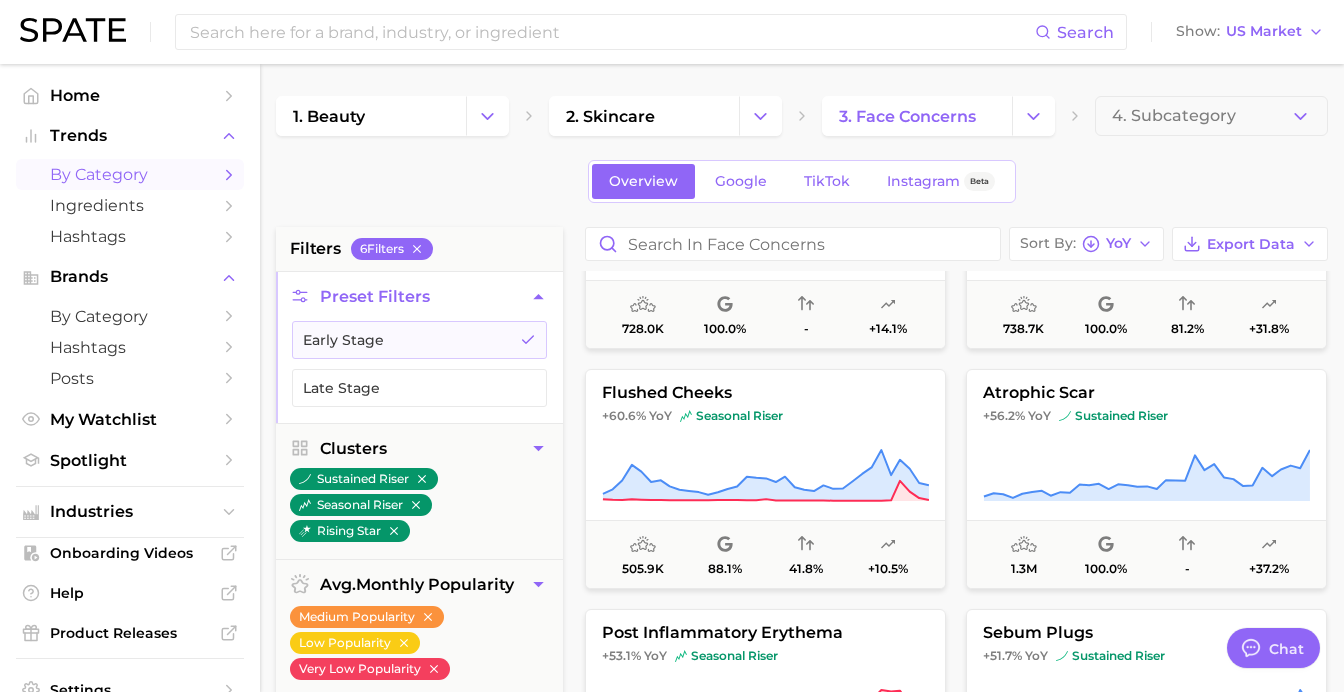 scroll, scrollTop: 1109, scrollLeft: 0, axis: vertical 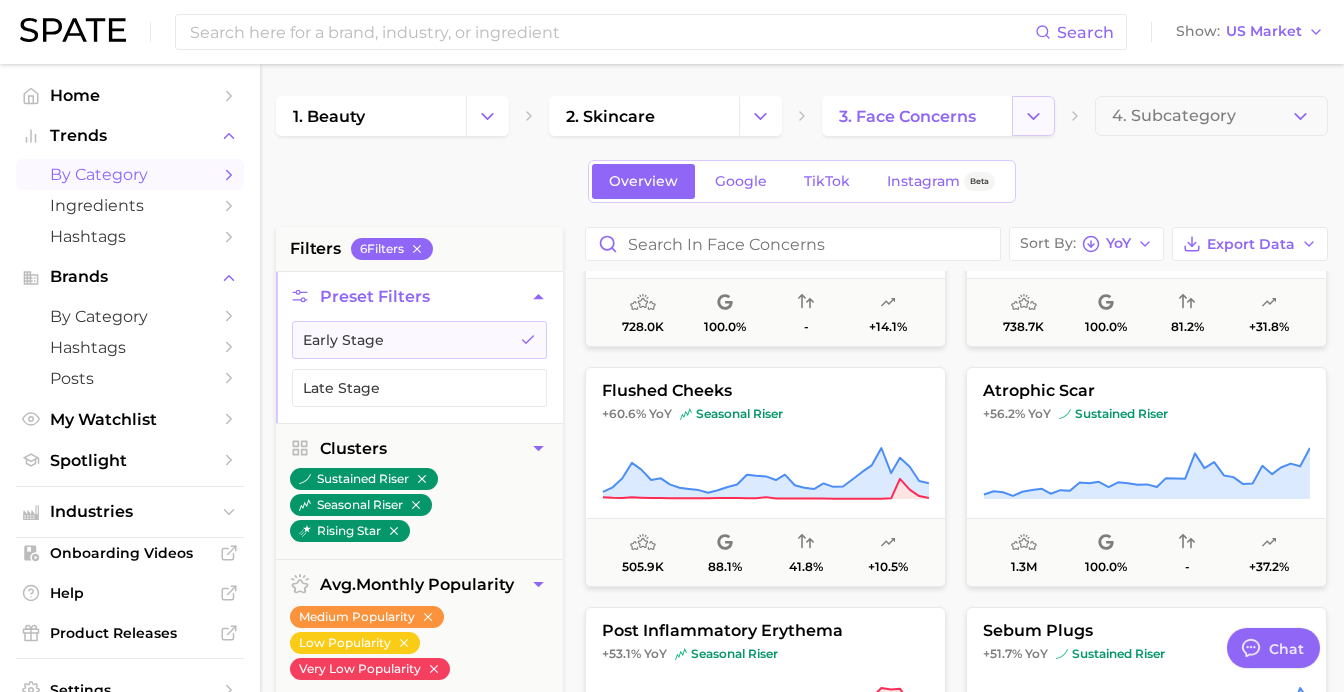click 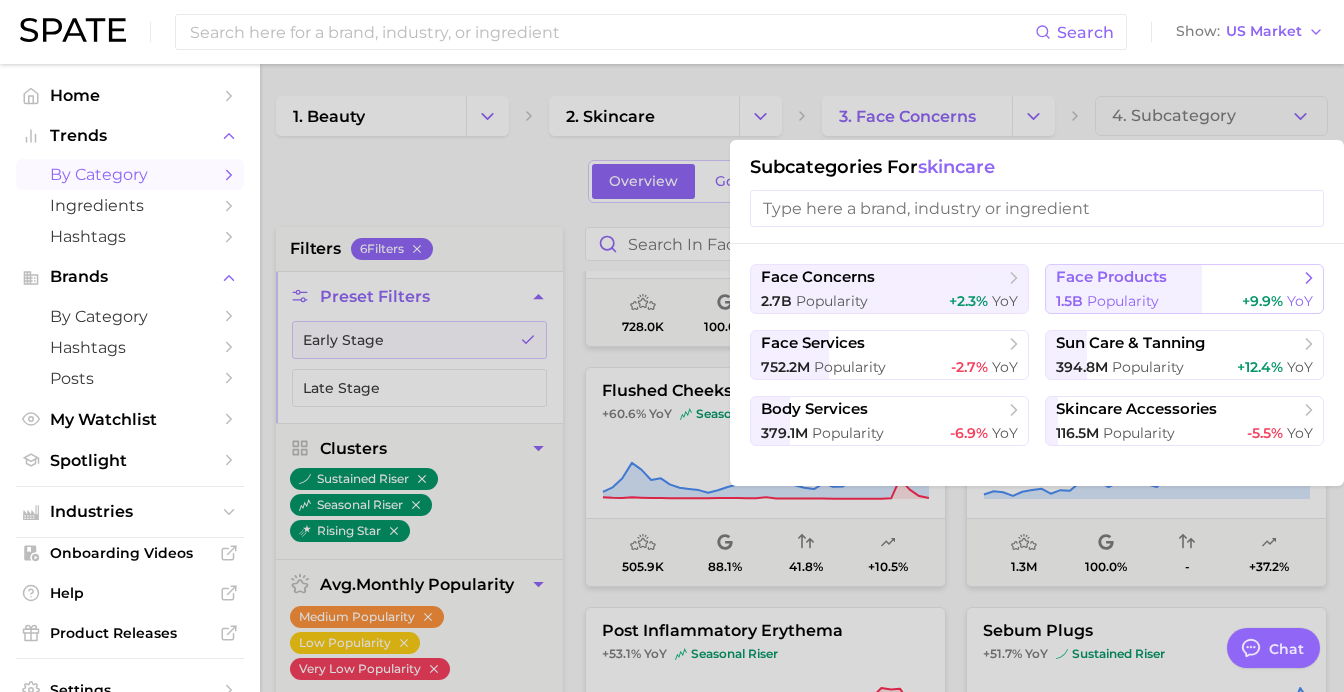 click on "Popularity" at bounding box center [1123, 301] 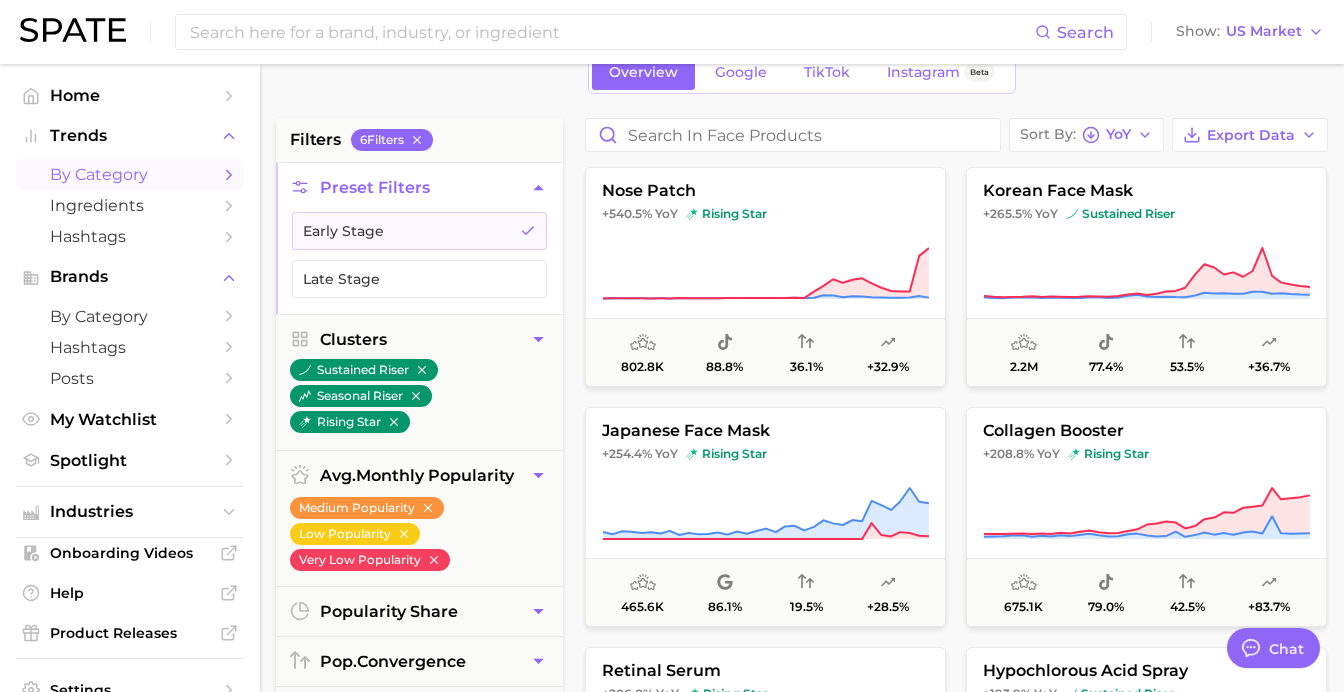 scroll, scrollTop: 122, scrollLeft: 0, axis: vertical 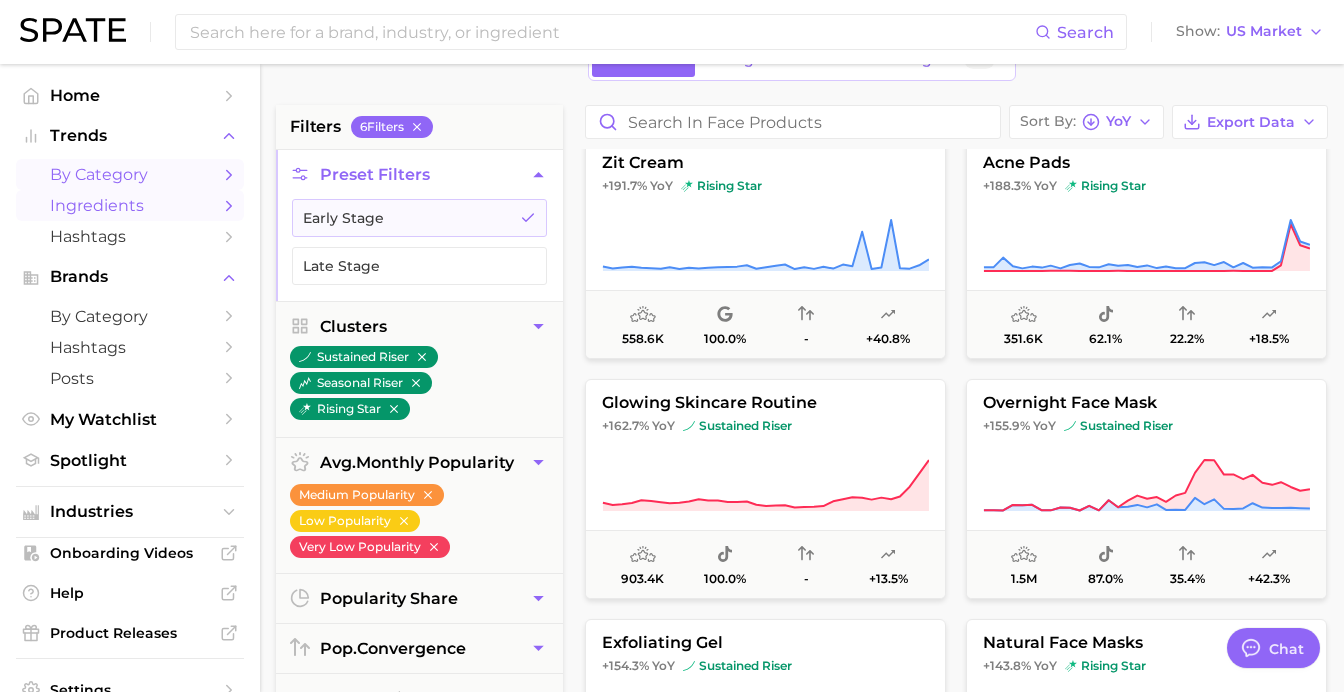 click on "Ingredients" at bounding box center [130, 205] 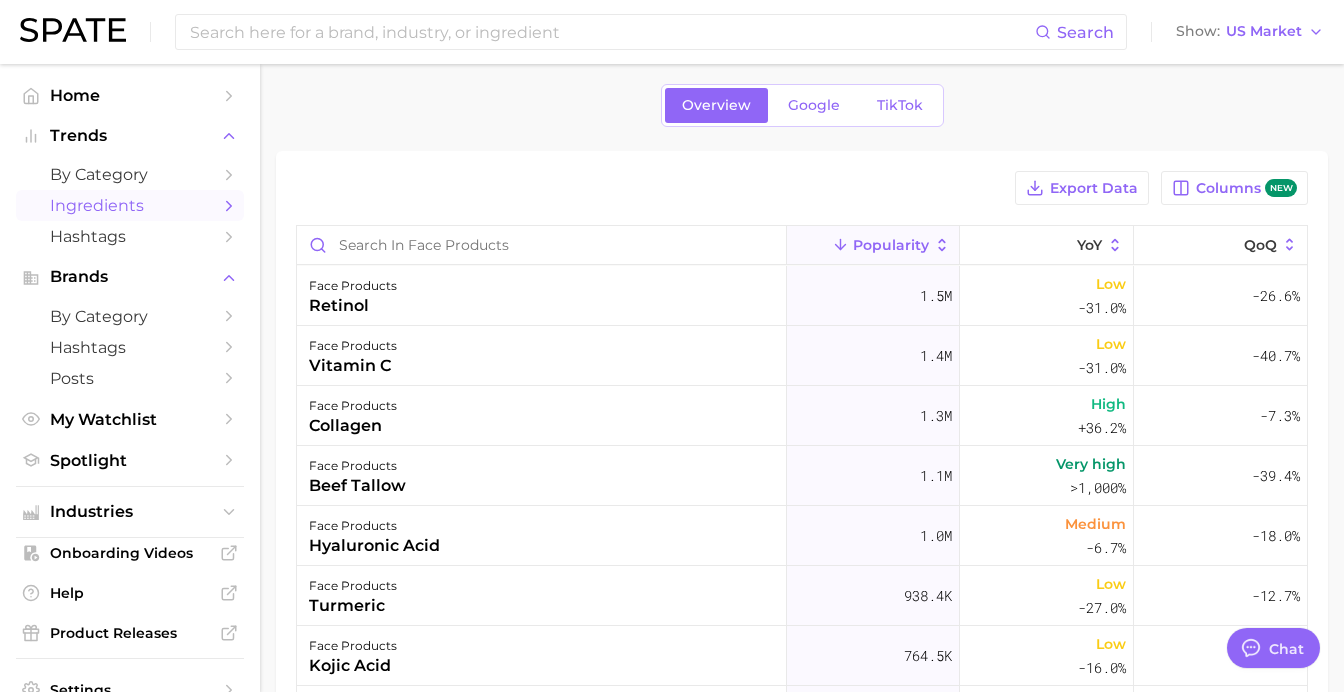 scroll, scrollTop: 83, scrollLeft: 0, axis: vertical 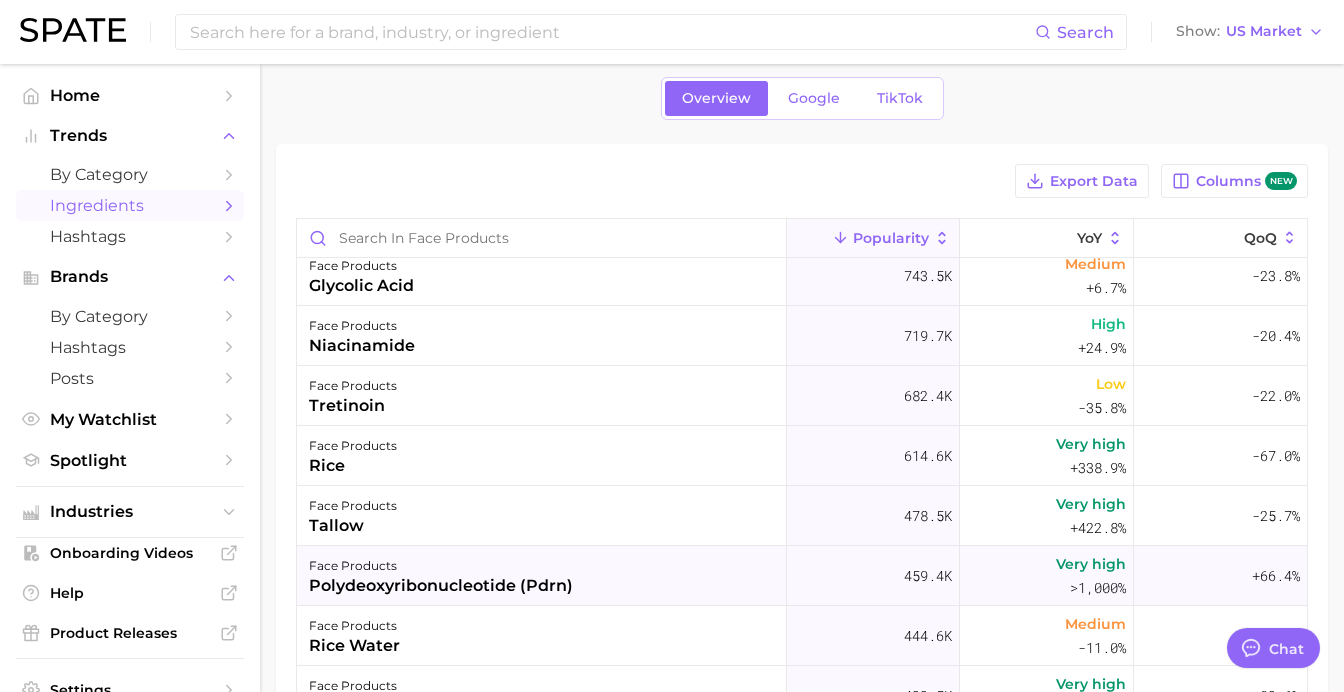 click on "polydeoxyribonucleotide (pdrn)" at bounding box center (441, 586) 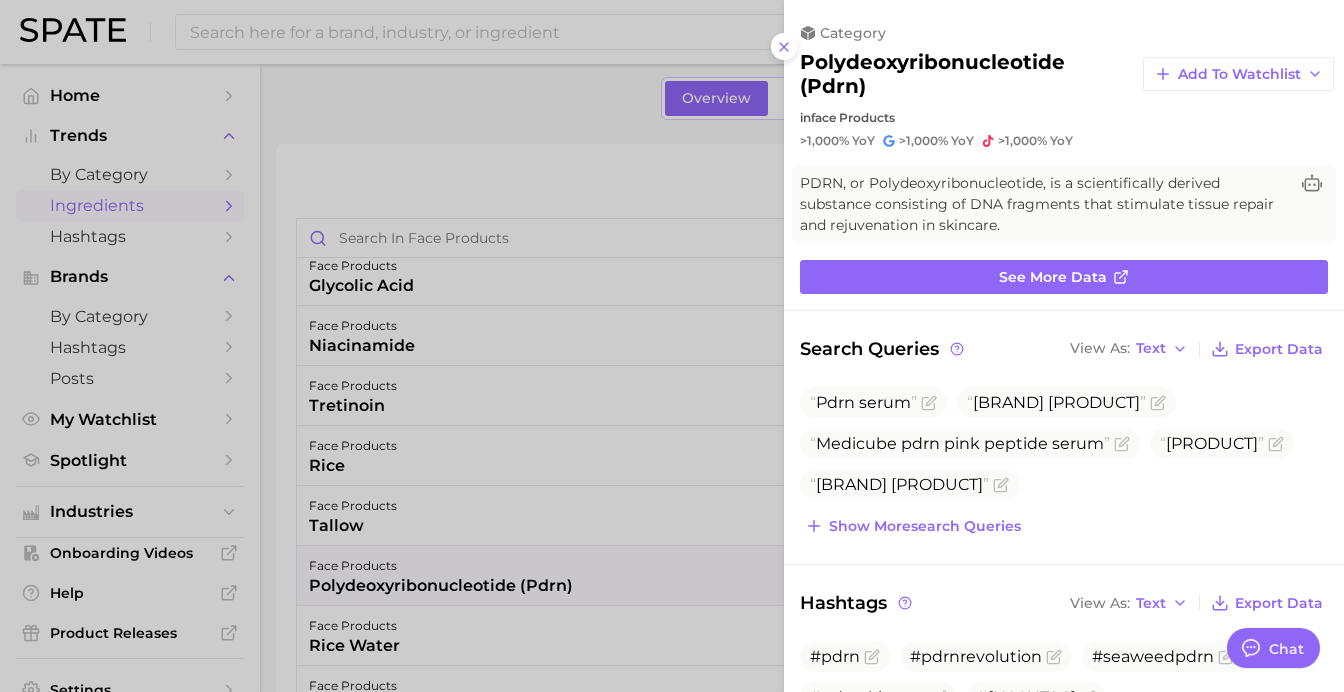 scroll, scrollTop: 0, scrollLeft: 0, axis: both 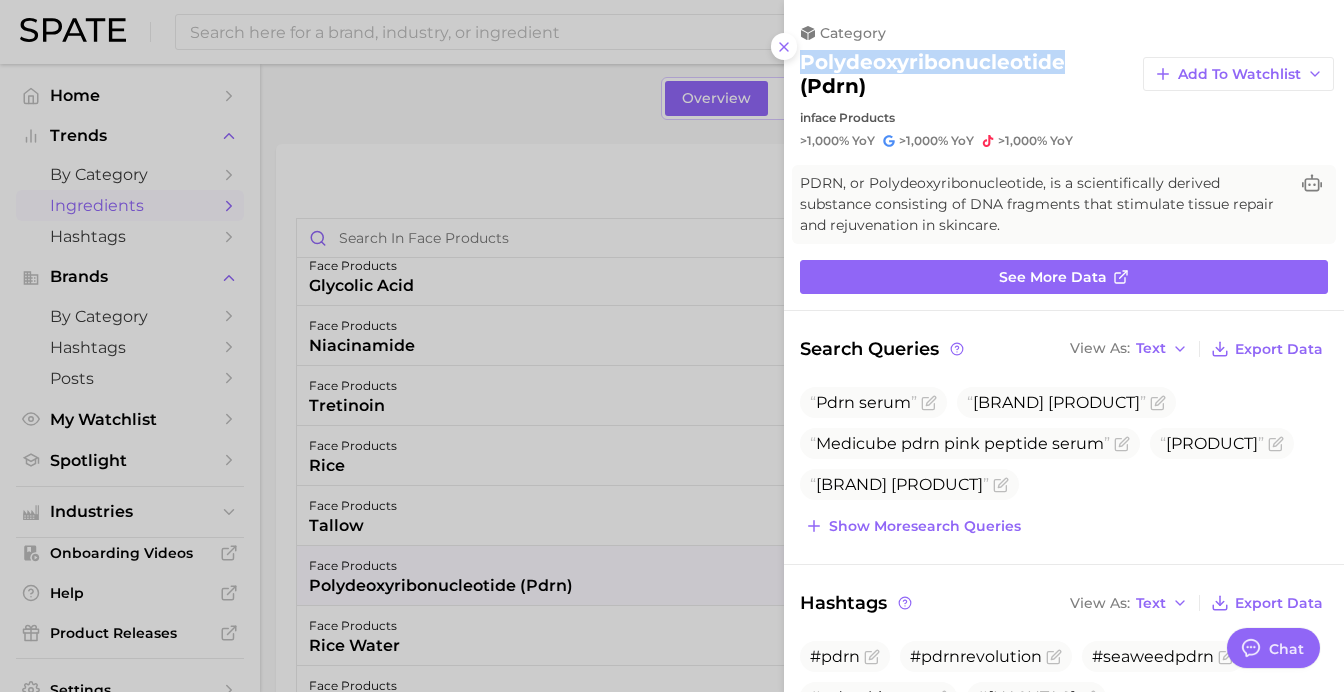 drag, startPoint x: 1072, startPoint y: 62, endPoint x: 792, endPoint y: 60, distance: 280.00714 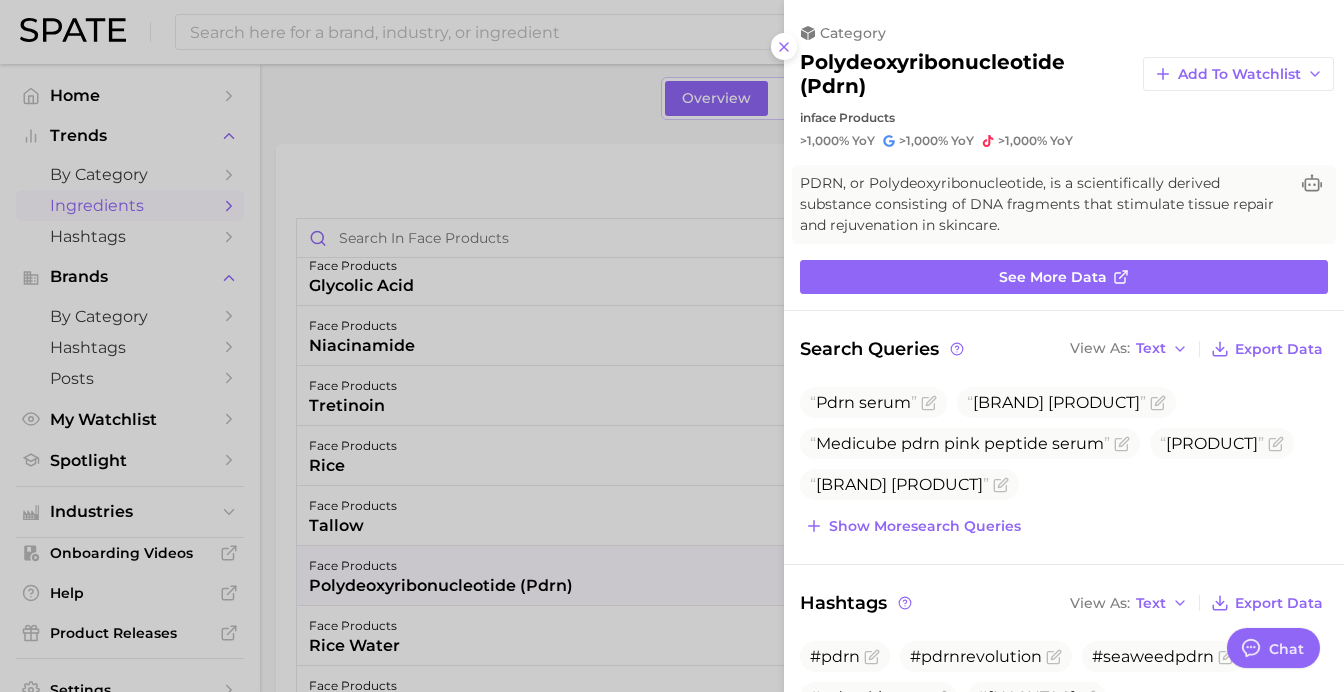 click at bounding box center (672, 346) 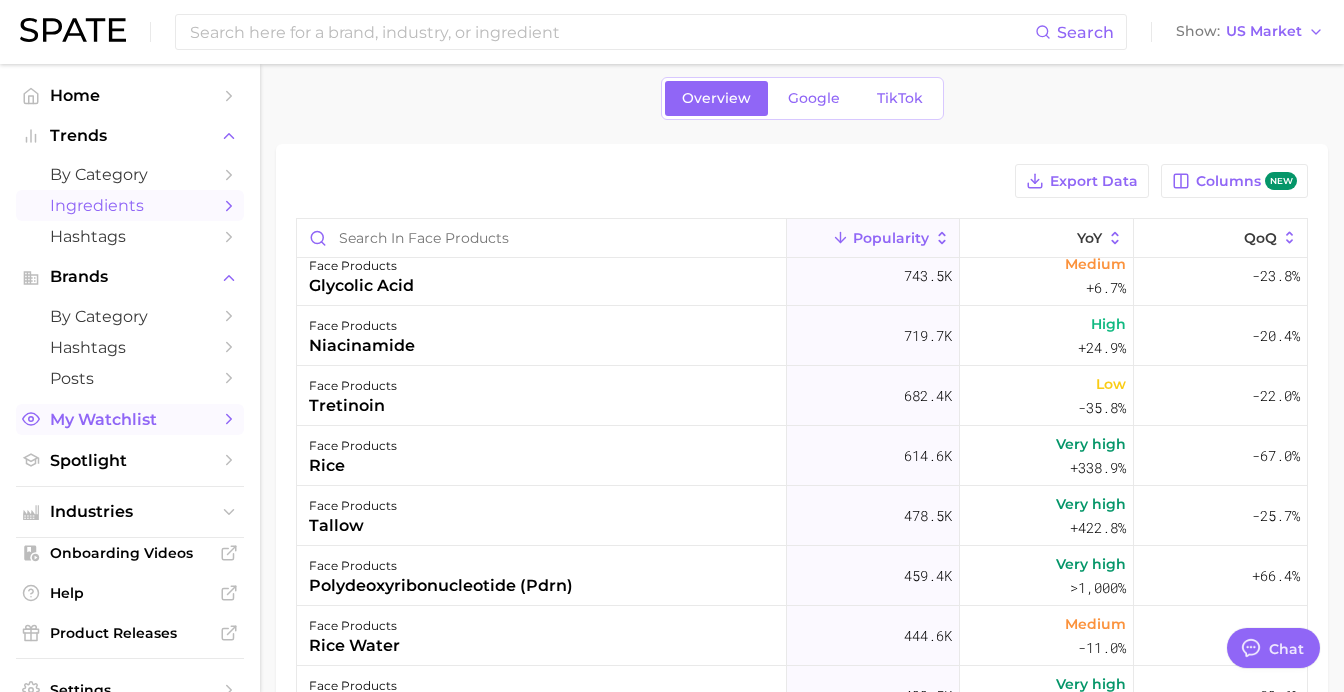 click on "My Watchlist" at bounding box center (130, 419) 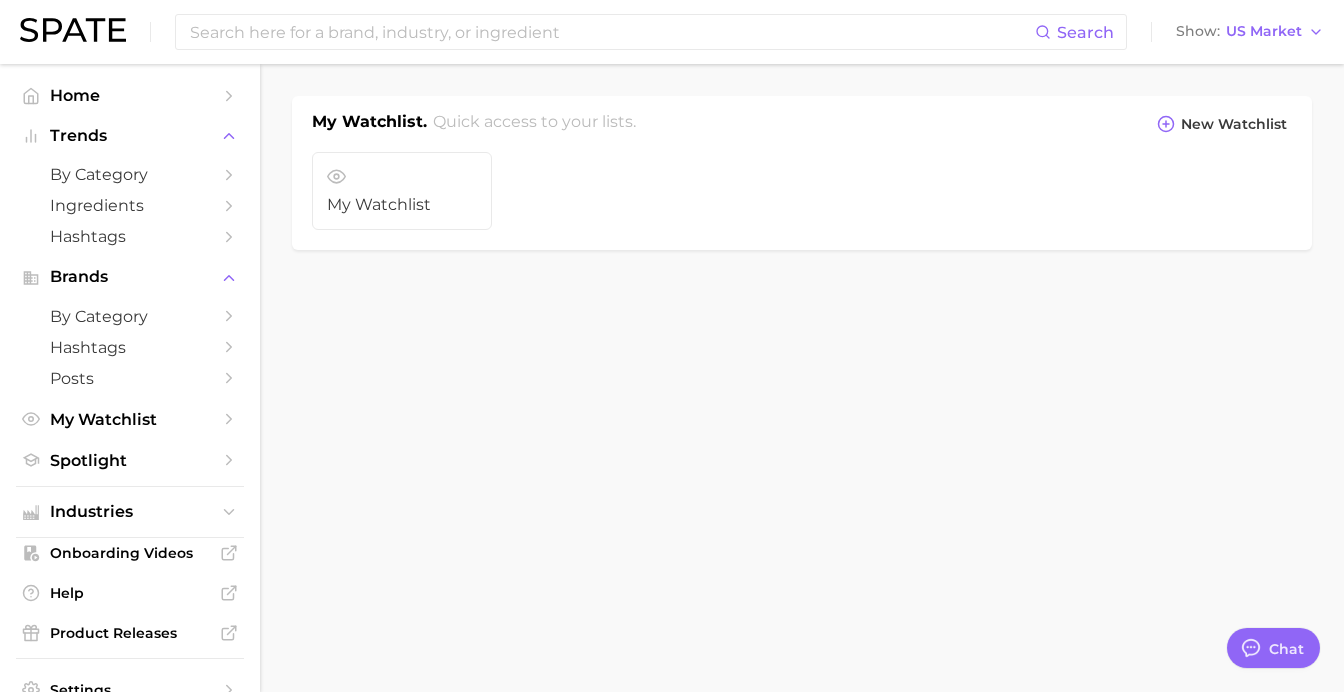 scroll, scrollTop: 0, scrollLeft: 0, axis: both 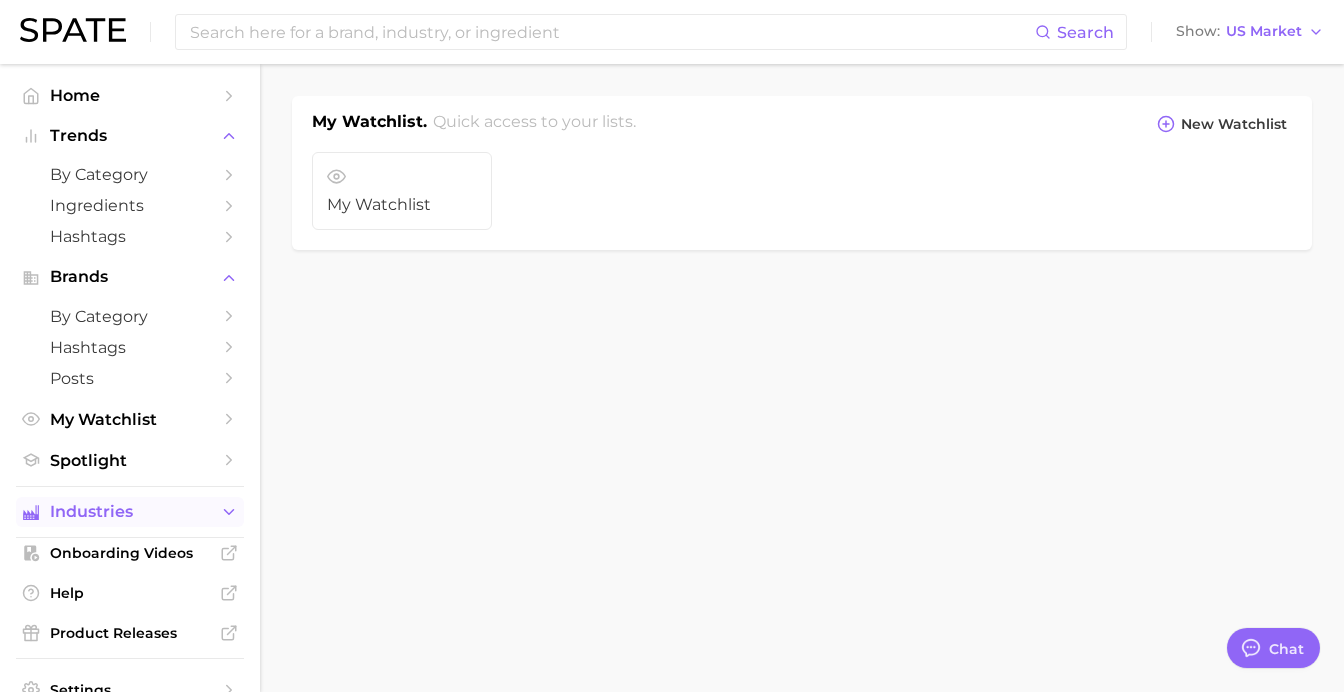 click on "Industries" at bounding box center [130, 512] 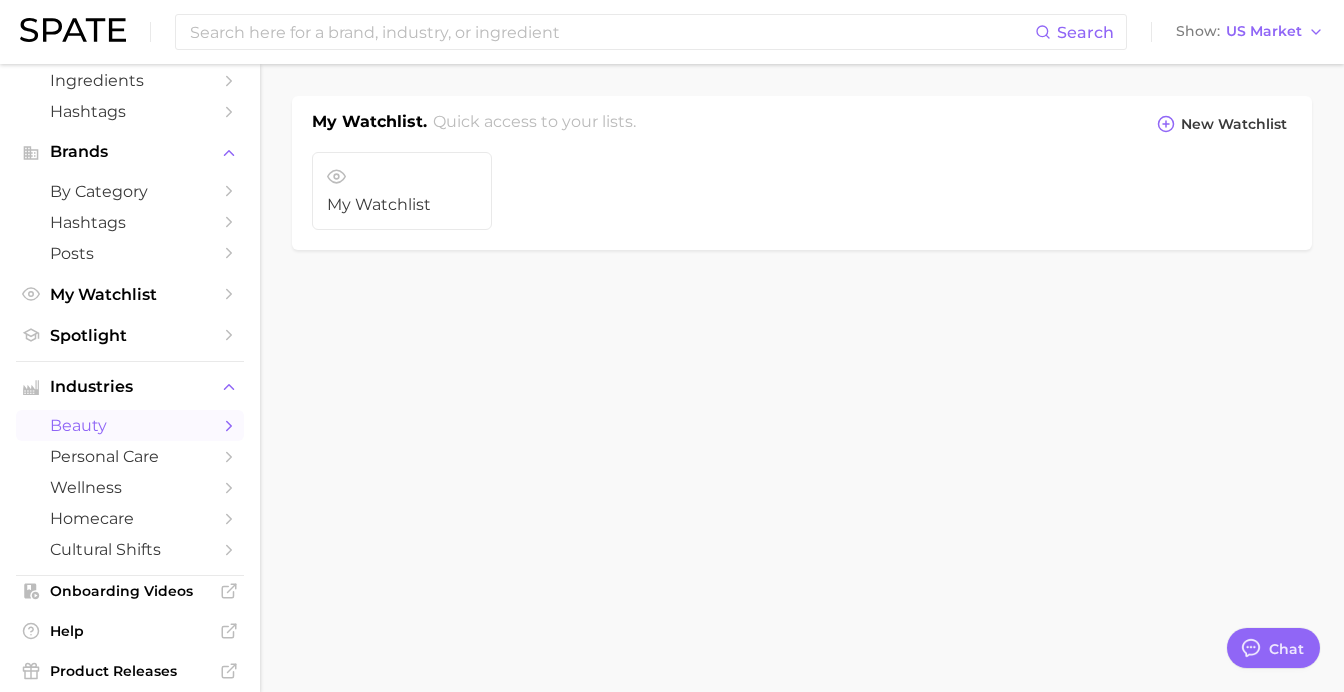 scroll, scrollTop: 129, scrollLeft: 0, axis: vertical 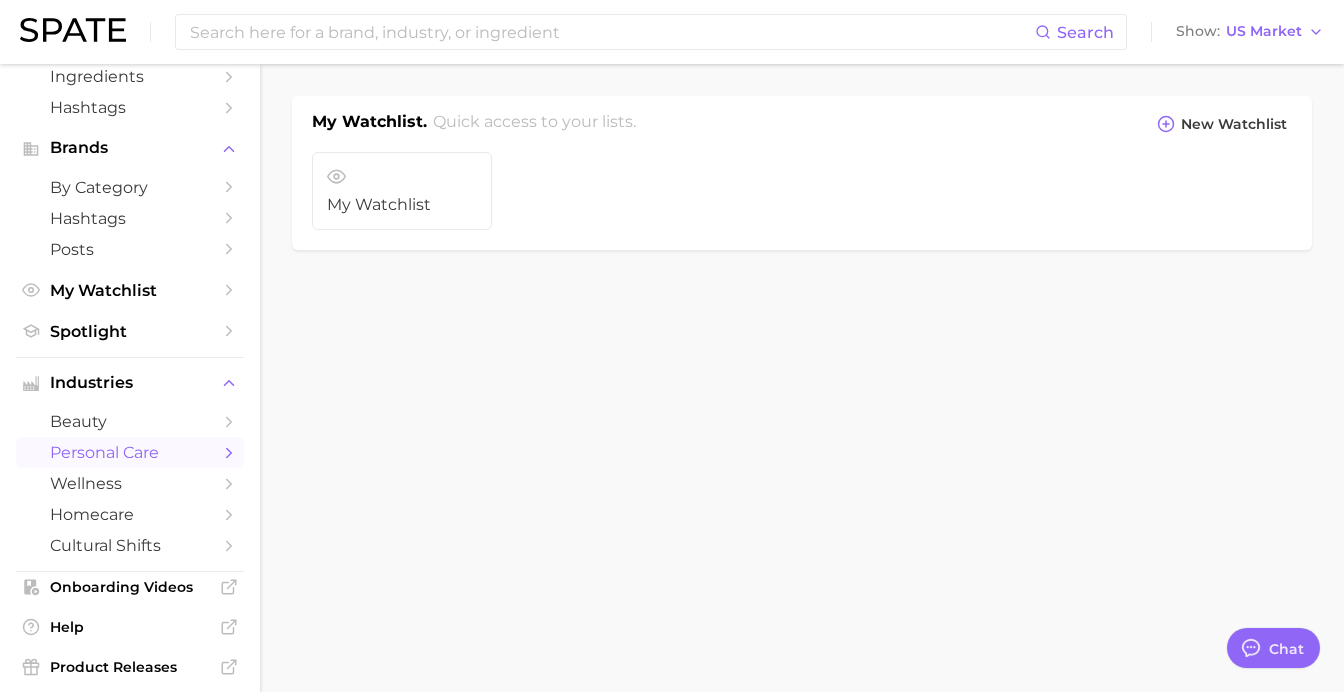 click on "personal care" at bounding box center (130, 452) 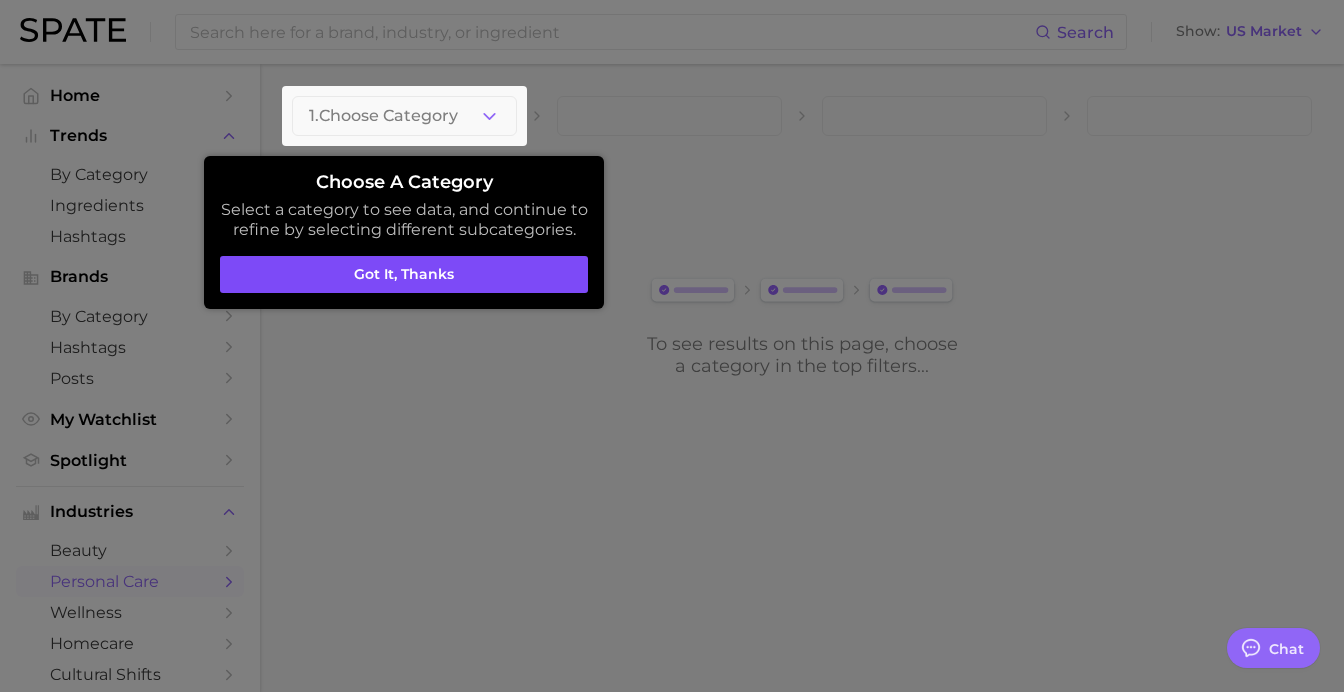 click on "Got it, thanks" at bounding box center [404, 275] 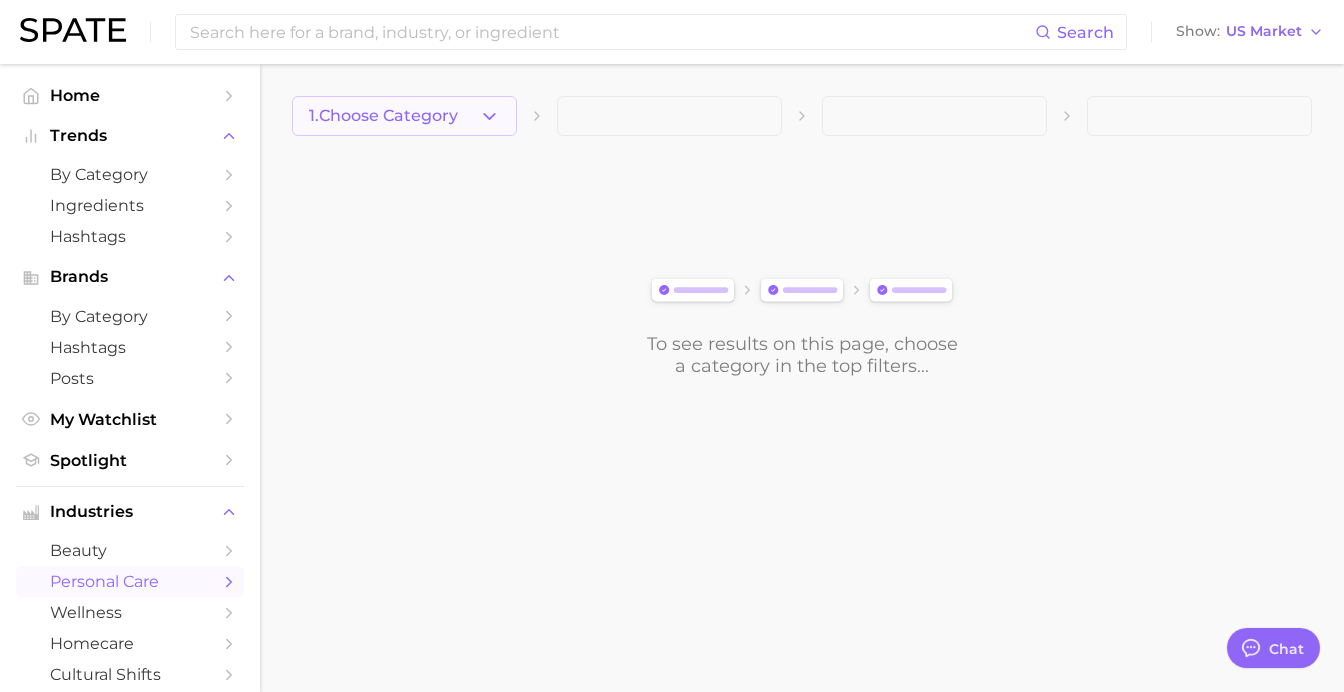 click on "1.  Choose Category" at bounding box center [383, 116] 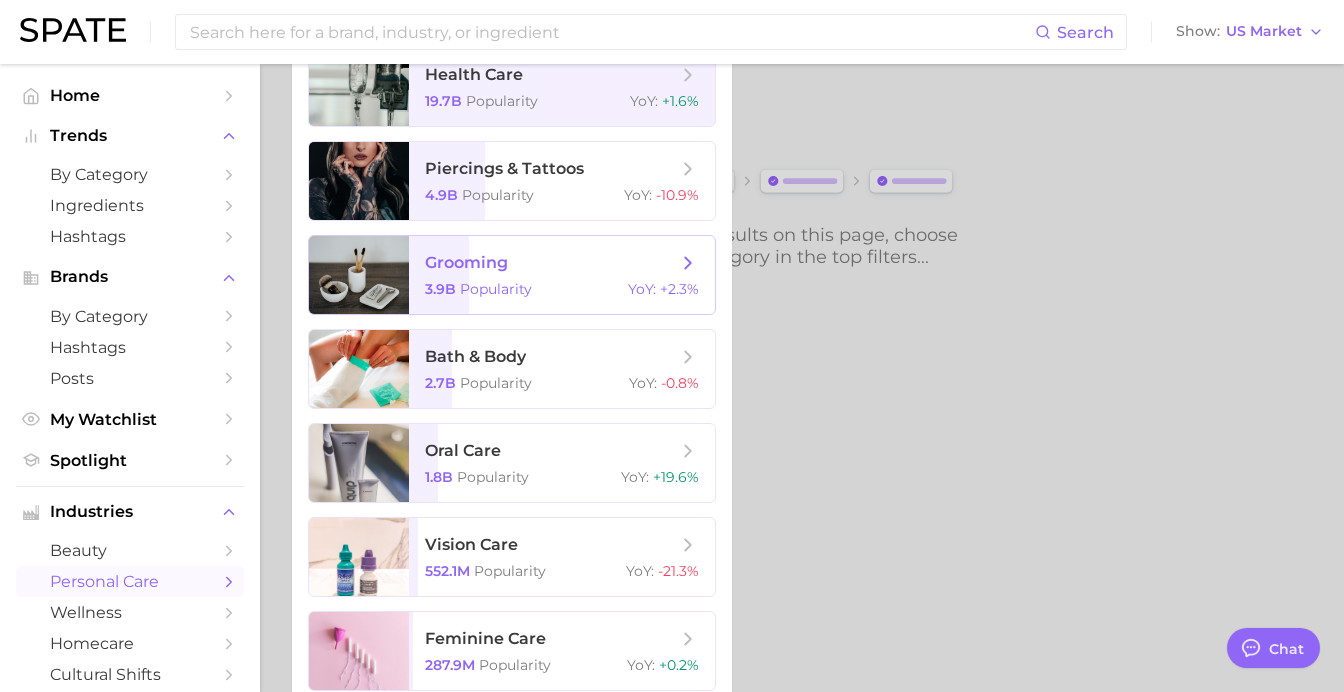 scroll, scrollTop: 108, scrollLeft: 0, axis: vertical 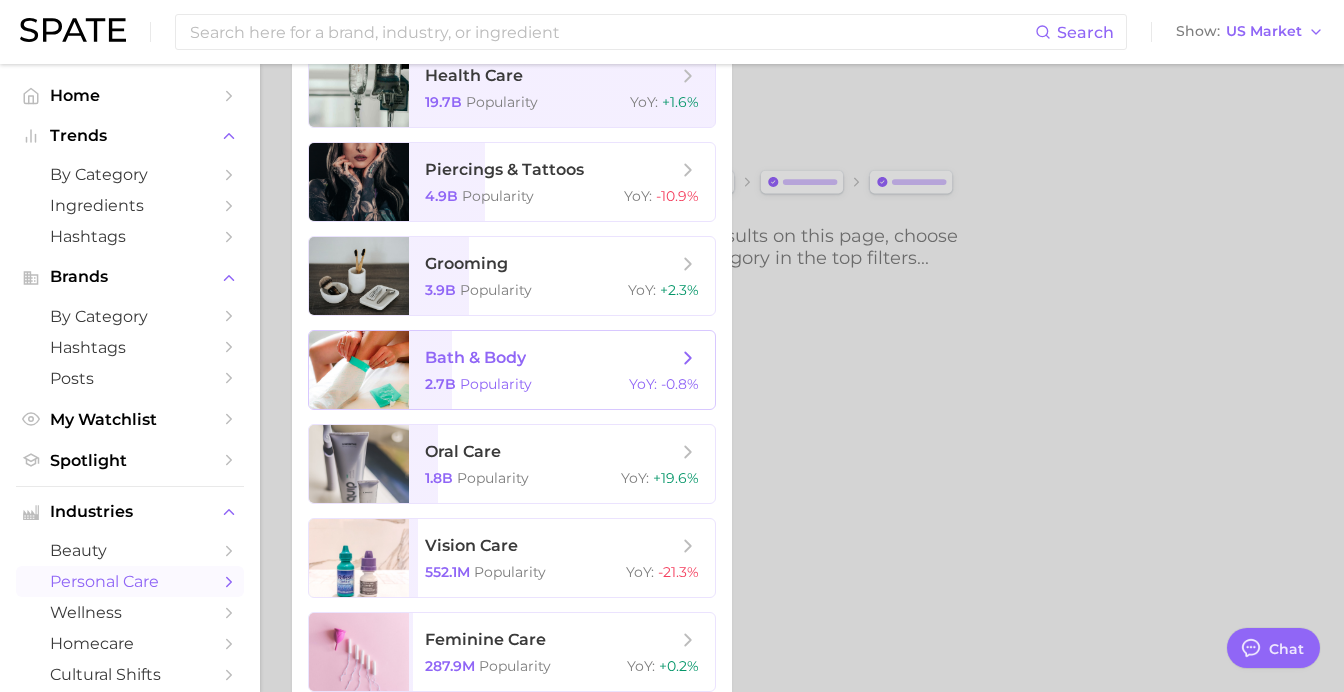 click on "bath & body" at bounding box center (475, 357) 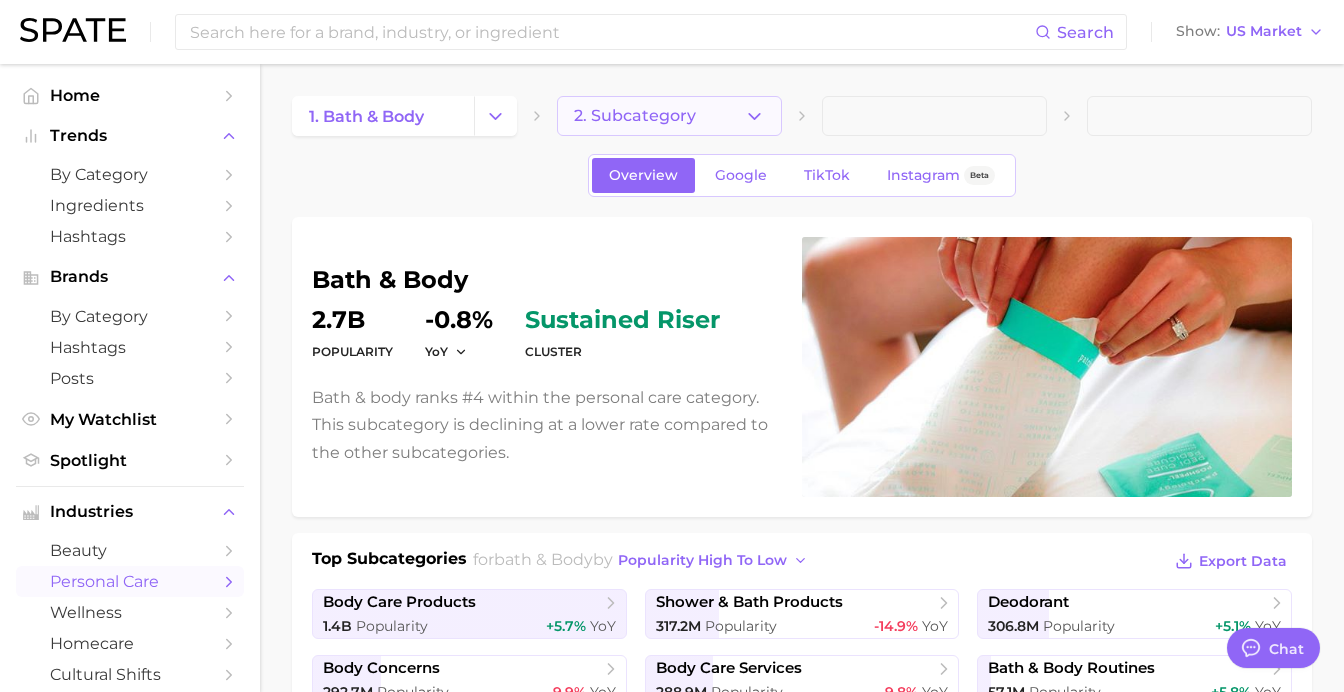 click on "2. Subcategory" at bounding box center [635, 116] 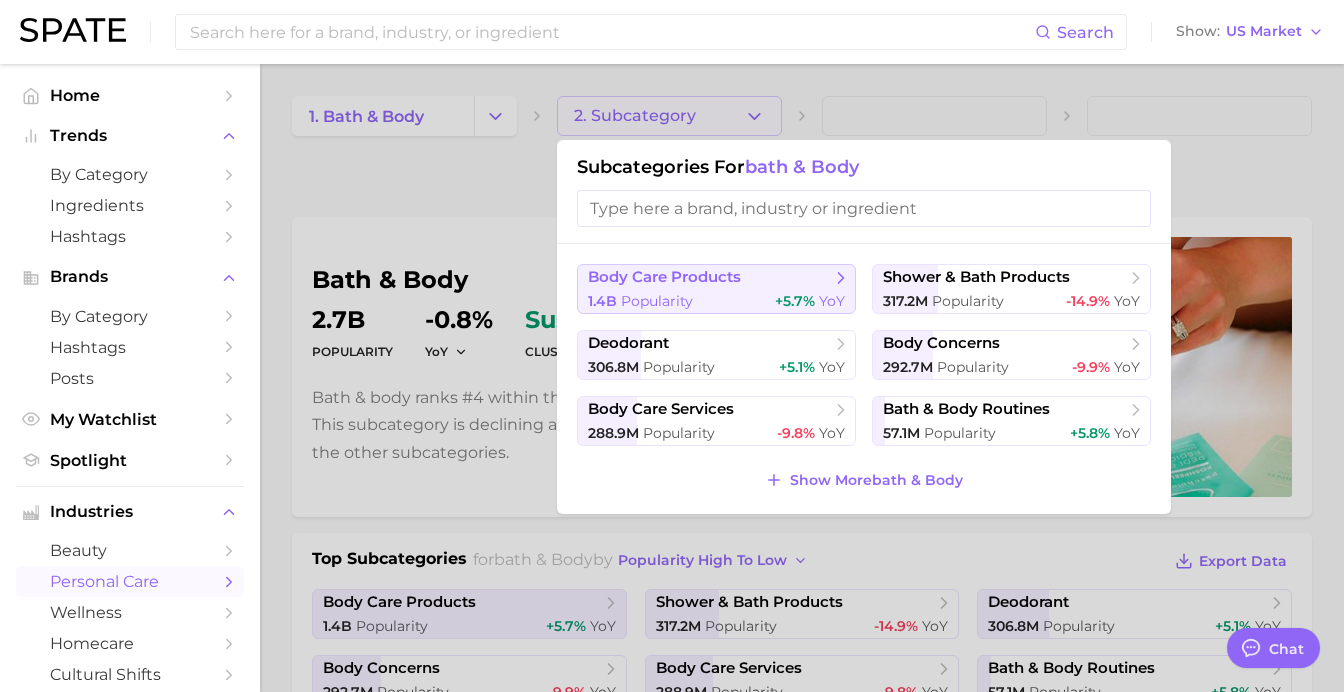 click on "1.4b   Popularity" at bounding box center (640, 301) 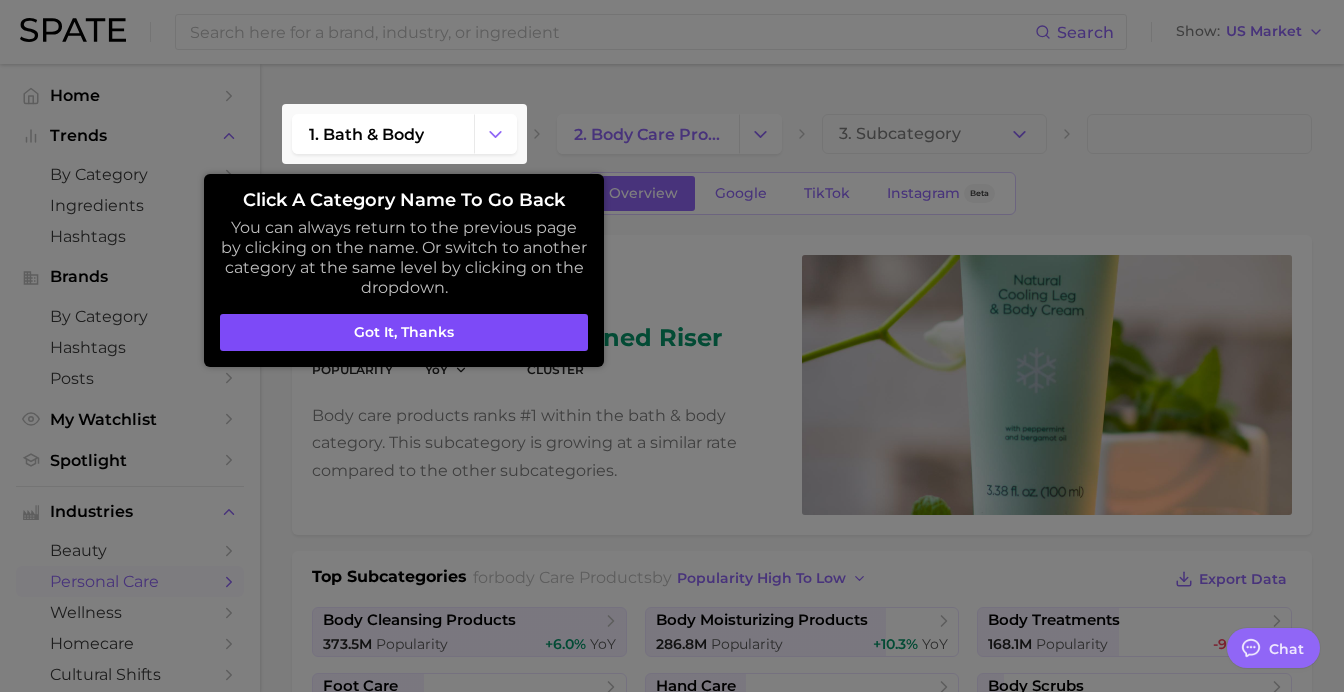 click on "Got it, thanks" at bounding box center (404, 333) 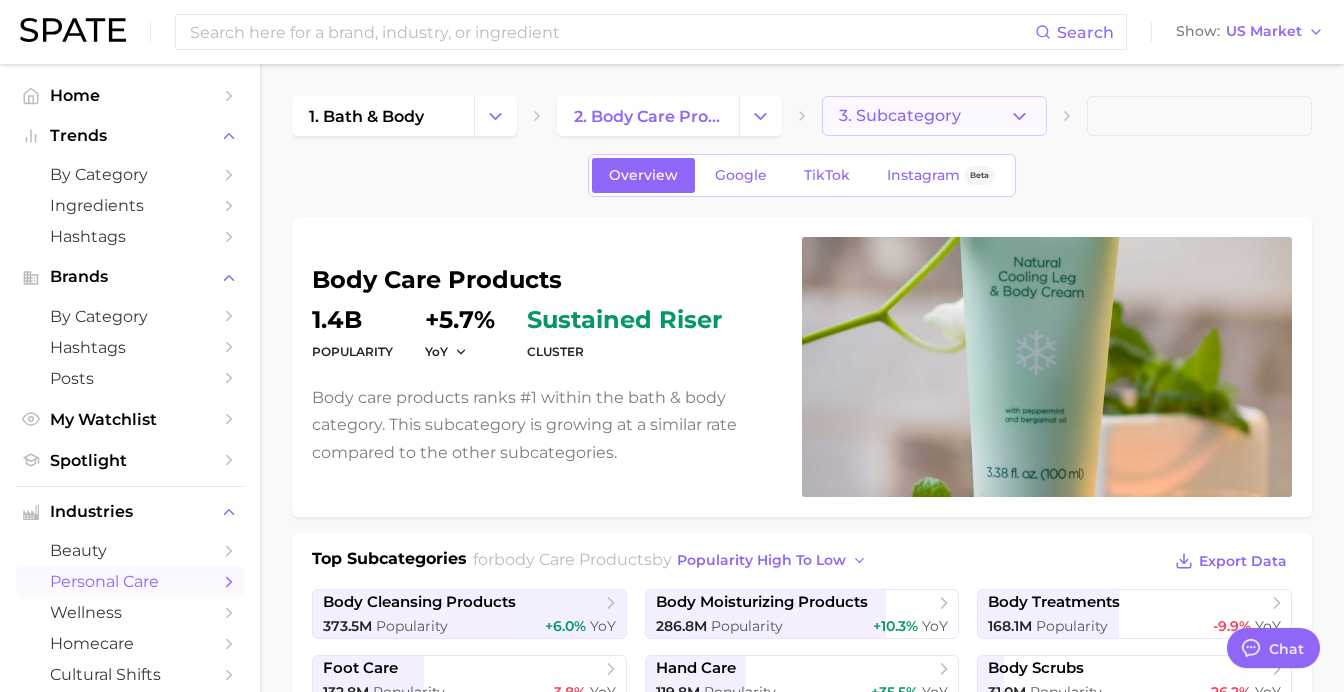click on "3. Subcategory" at bounding box center [900, 116] 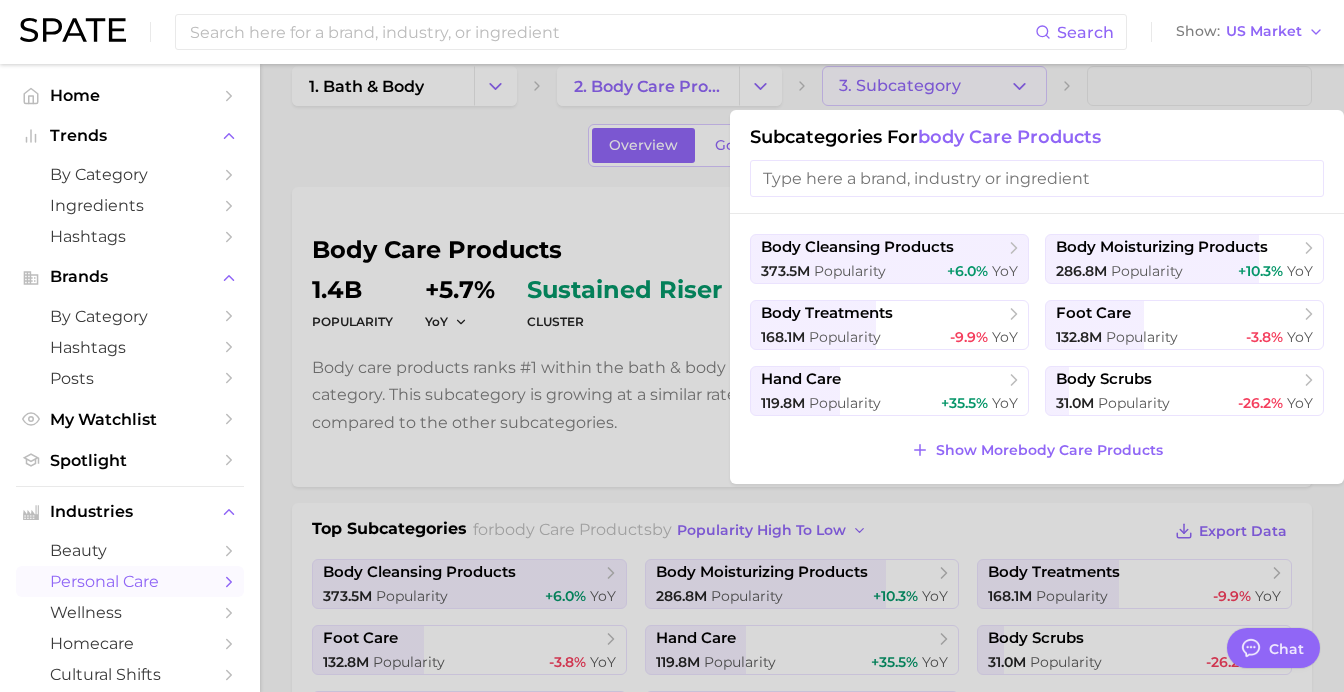 scroll, scrollTop: 29, scrollLeft: 0, axis: vertical 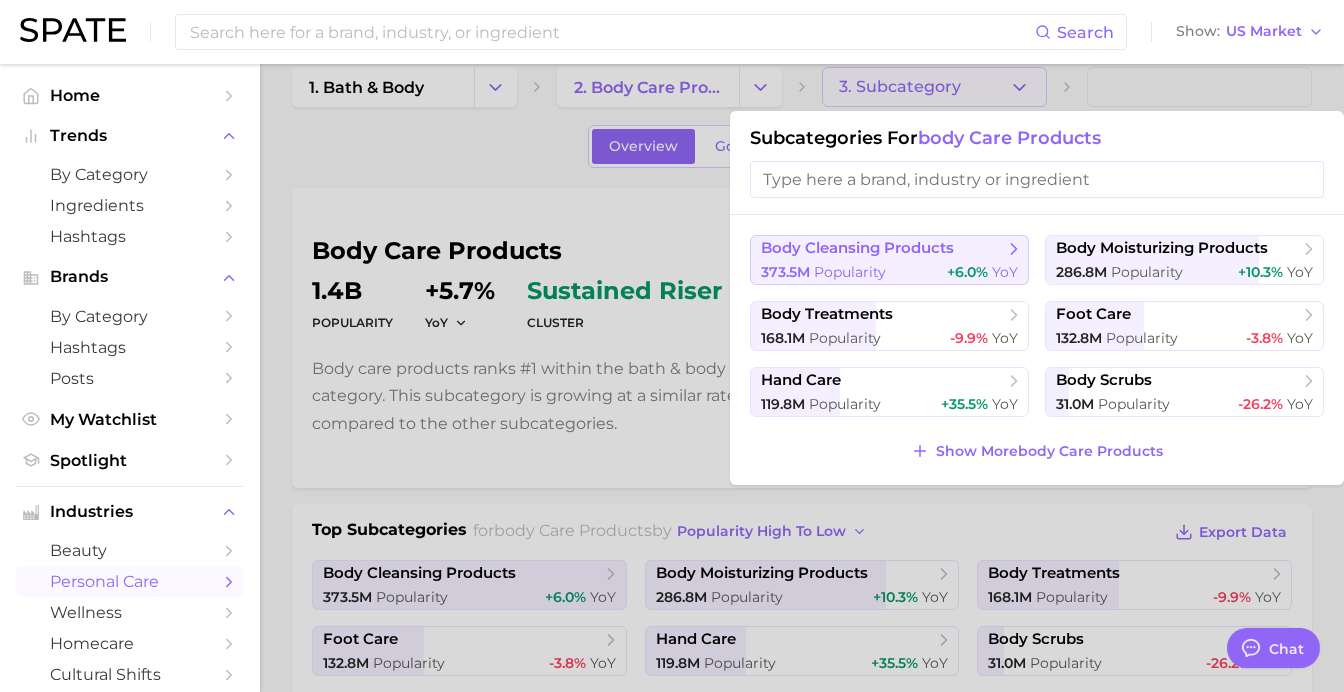 click on "body cleansing products" at bounding box center (857, 248) 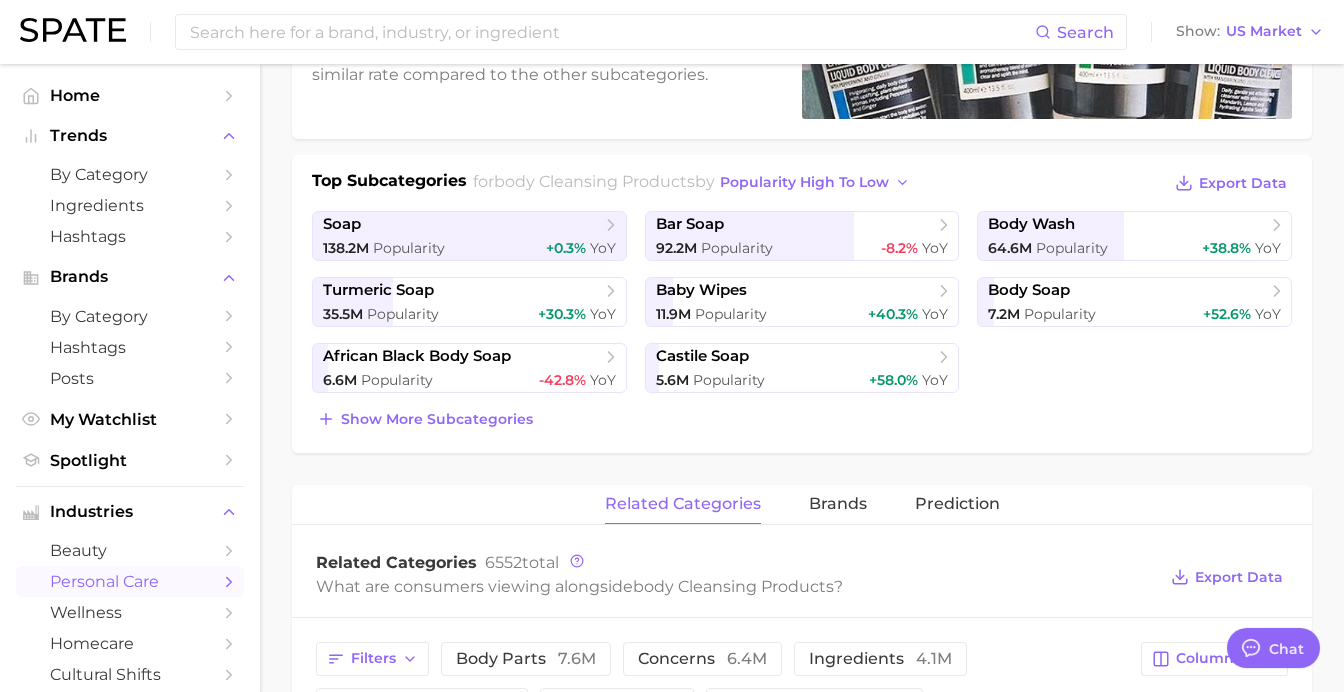 scroll, scrollTop: 376, scrollLeft: 0, axis: vertical 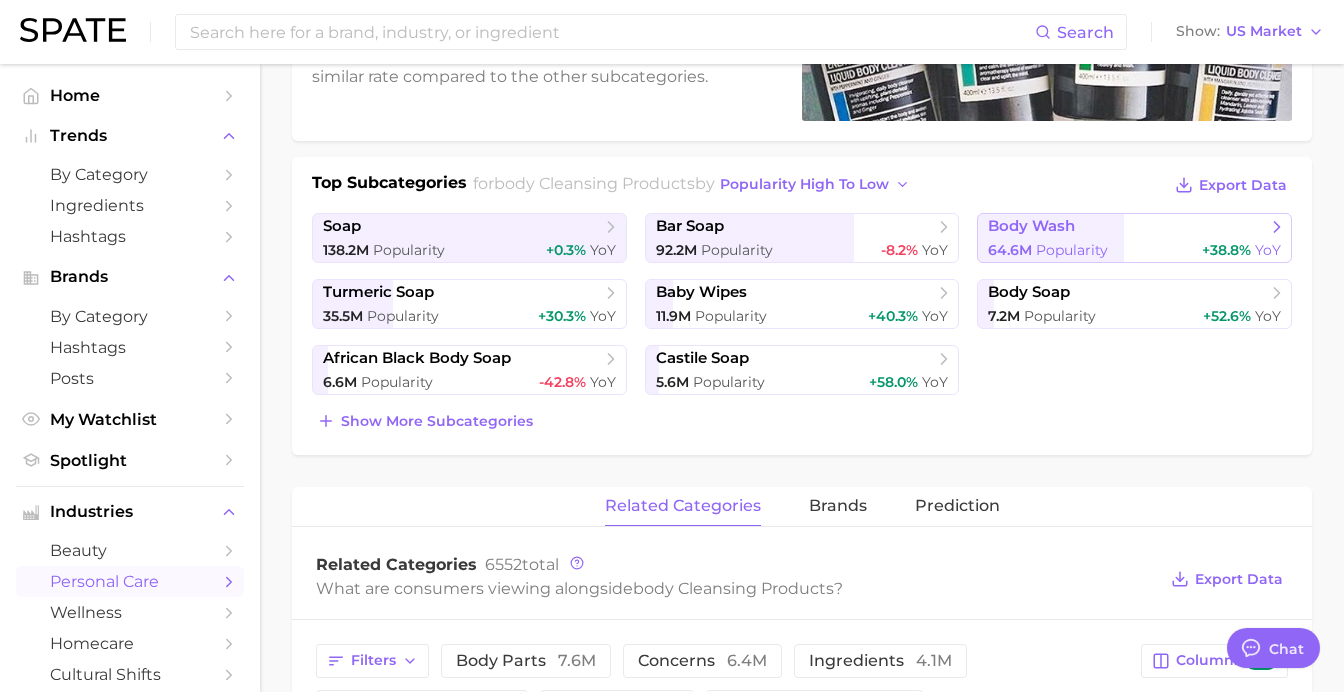 click on "64.6m" at bounding box center (1010, 250) 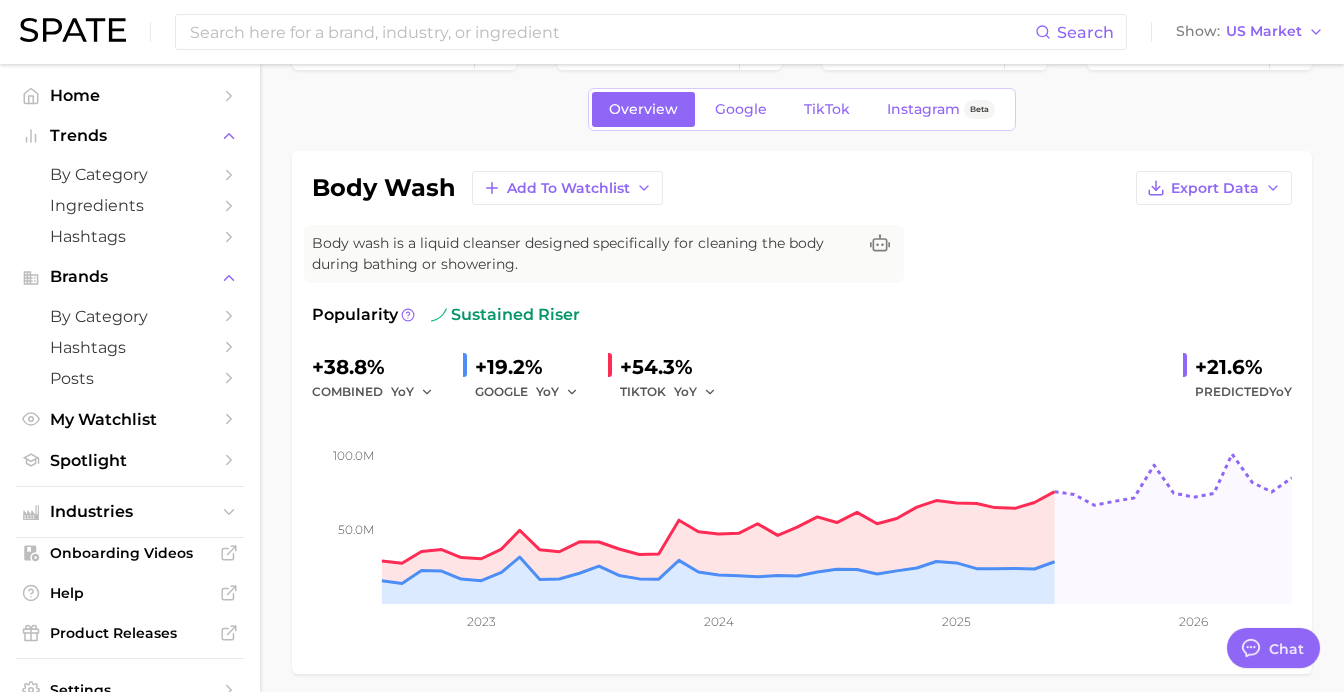 scroll, scrollTop: 0, scrollLeft: 0, axis: both 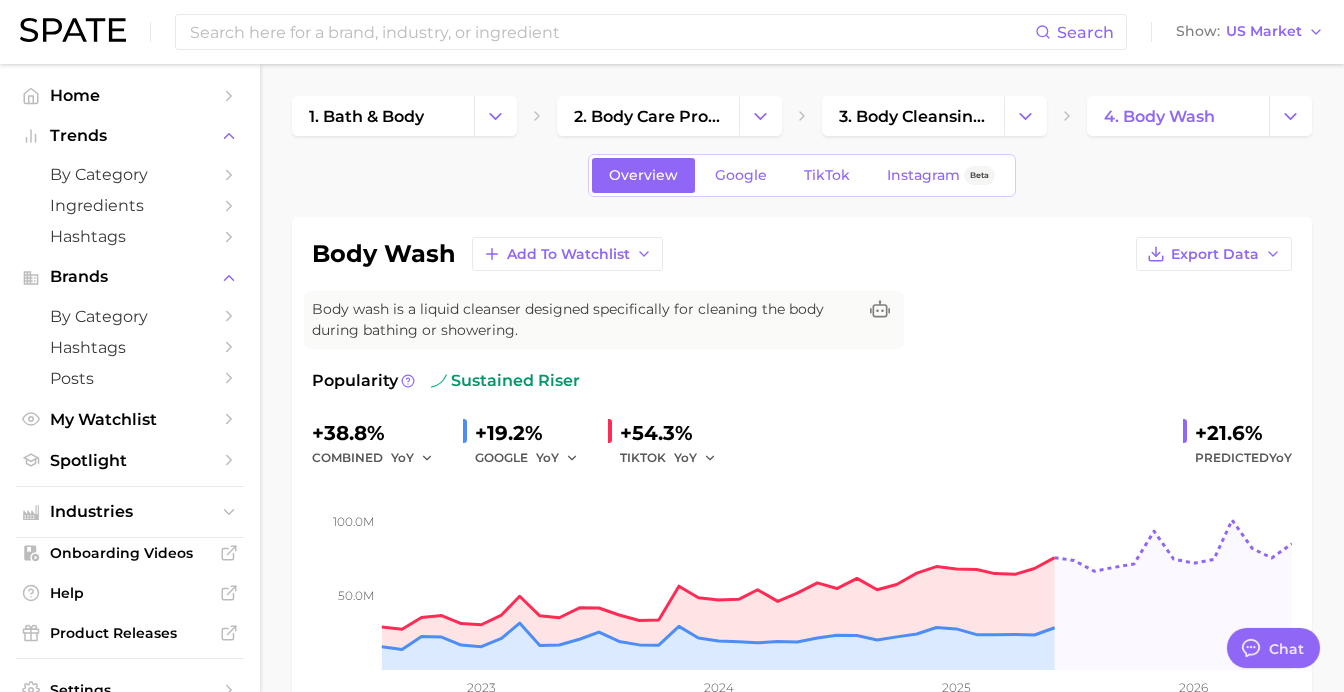 click at bounding box center (73, 30) 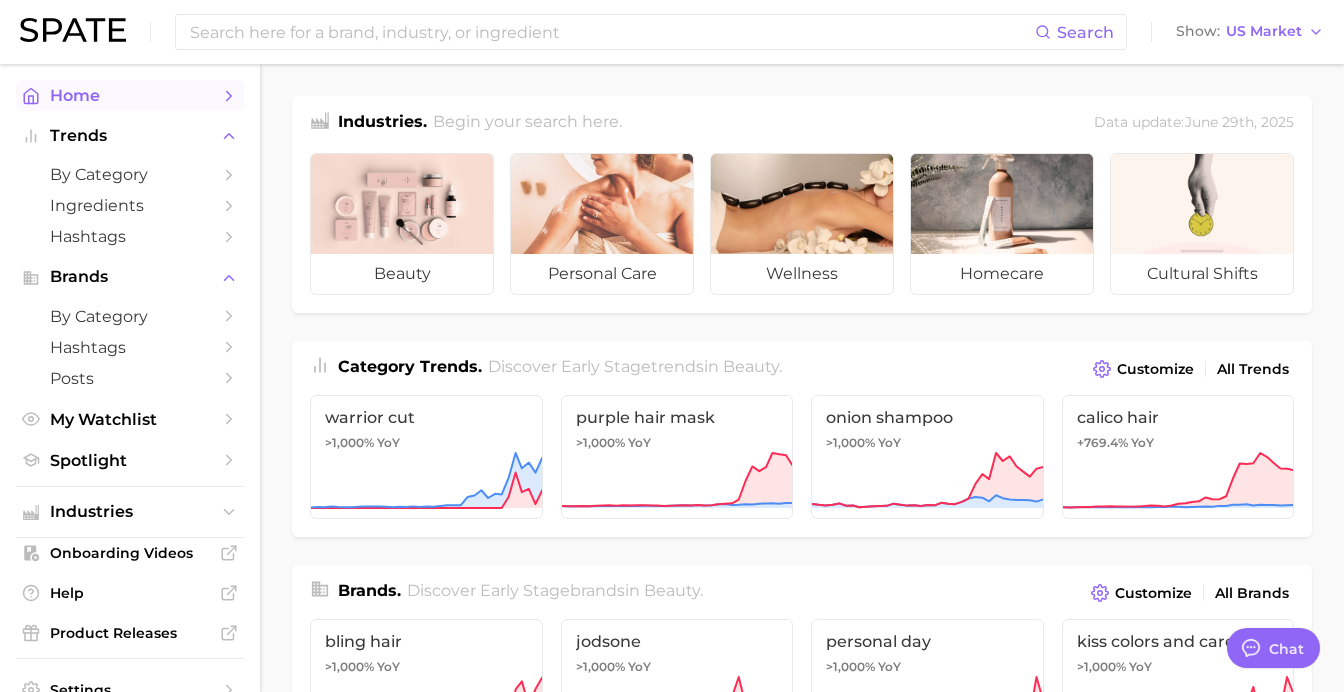 click on "Home" at bounding box center (130, 95) 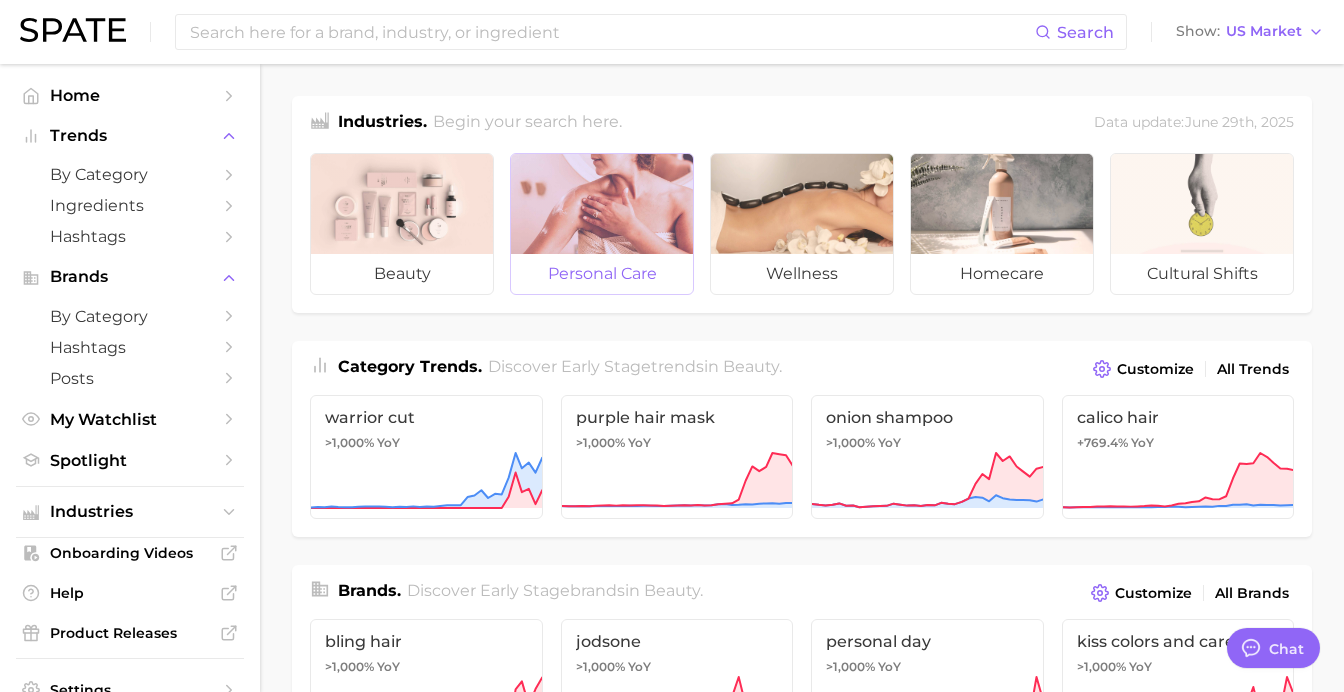 click at bounding box center (602, 204) 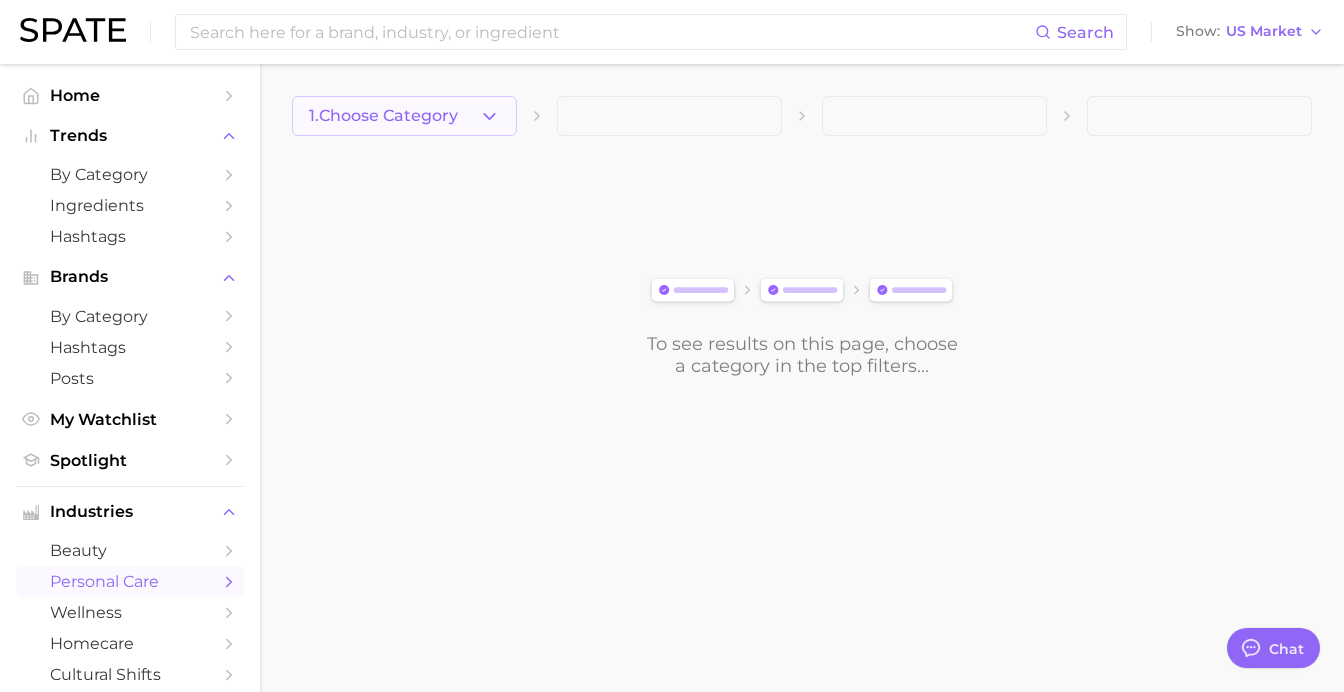 click on "1.  Choose Category" at bounding box center [404, 116] 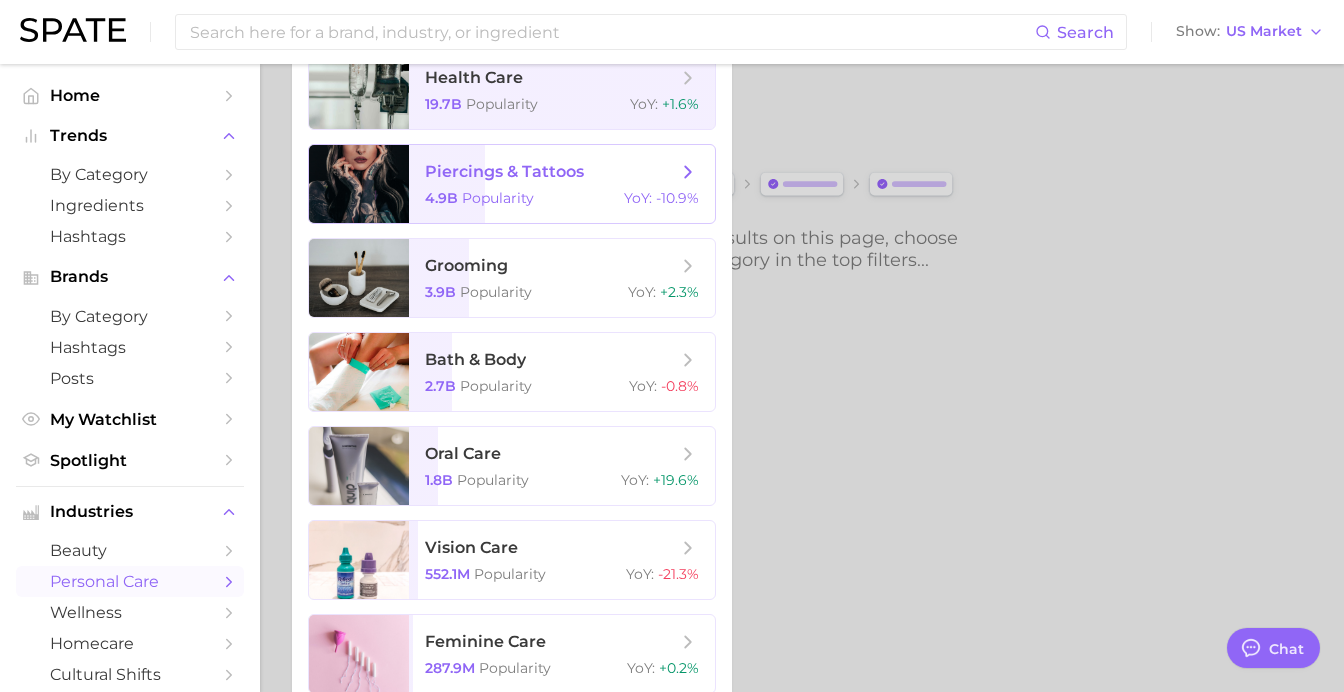 scroll, scrollTop: 0, scrollLeft: 0, axis: both 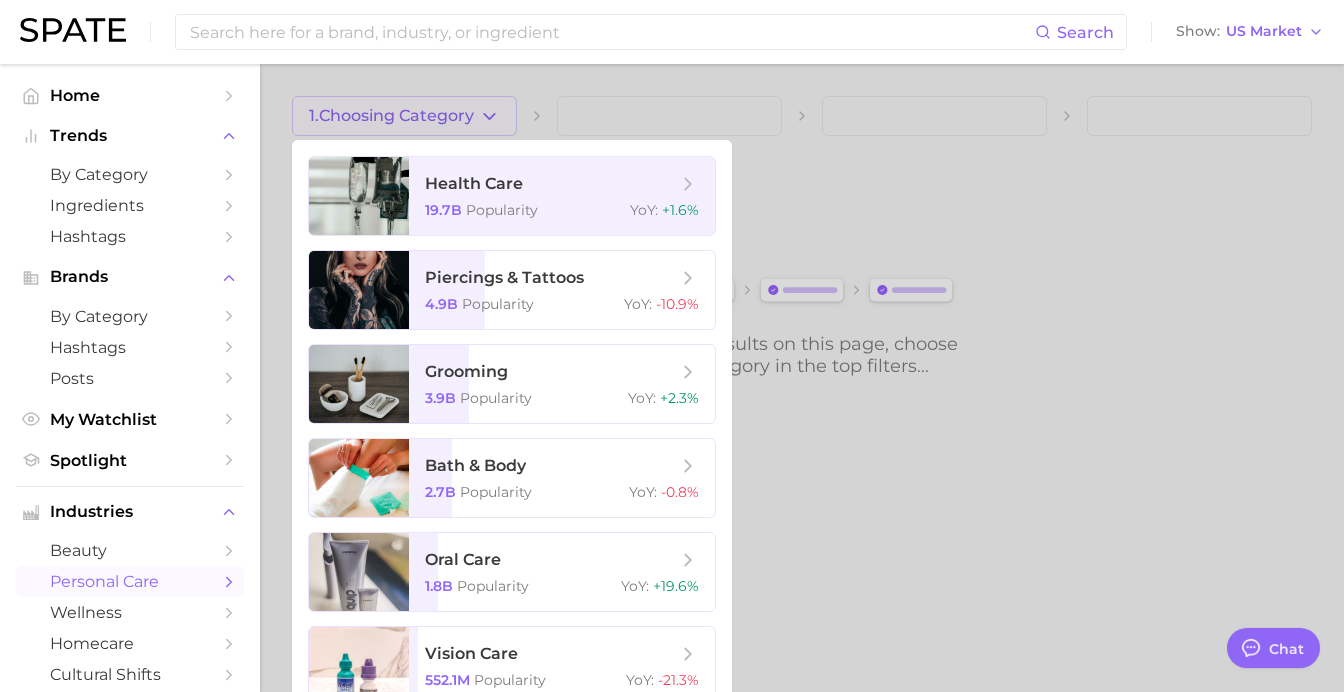 click at bounding box center (672, 346) 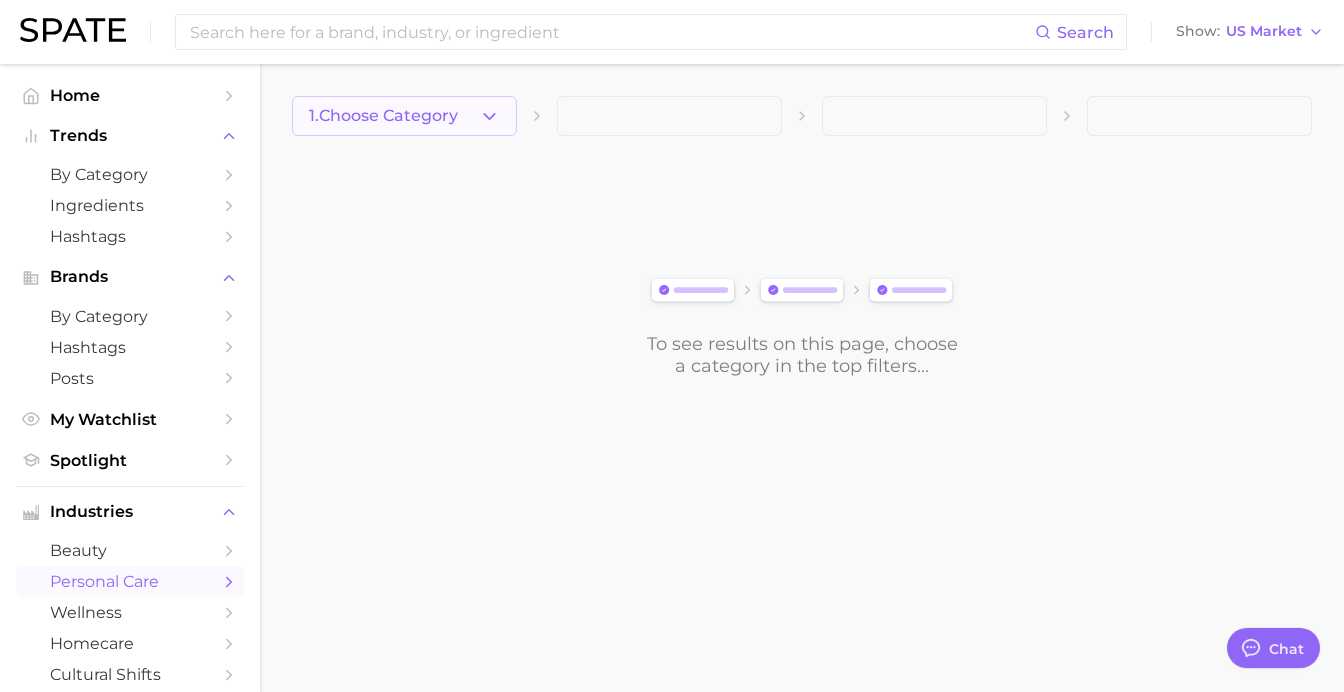click on "1.  Choose Category" at bounding box center [383, 116] 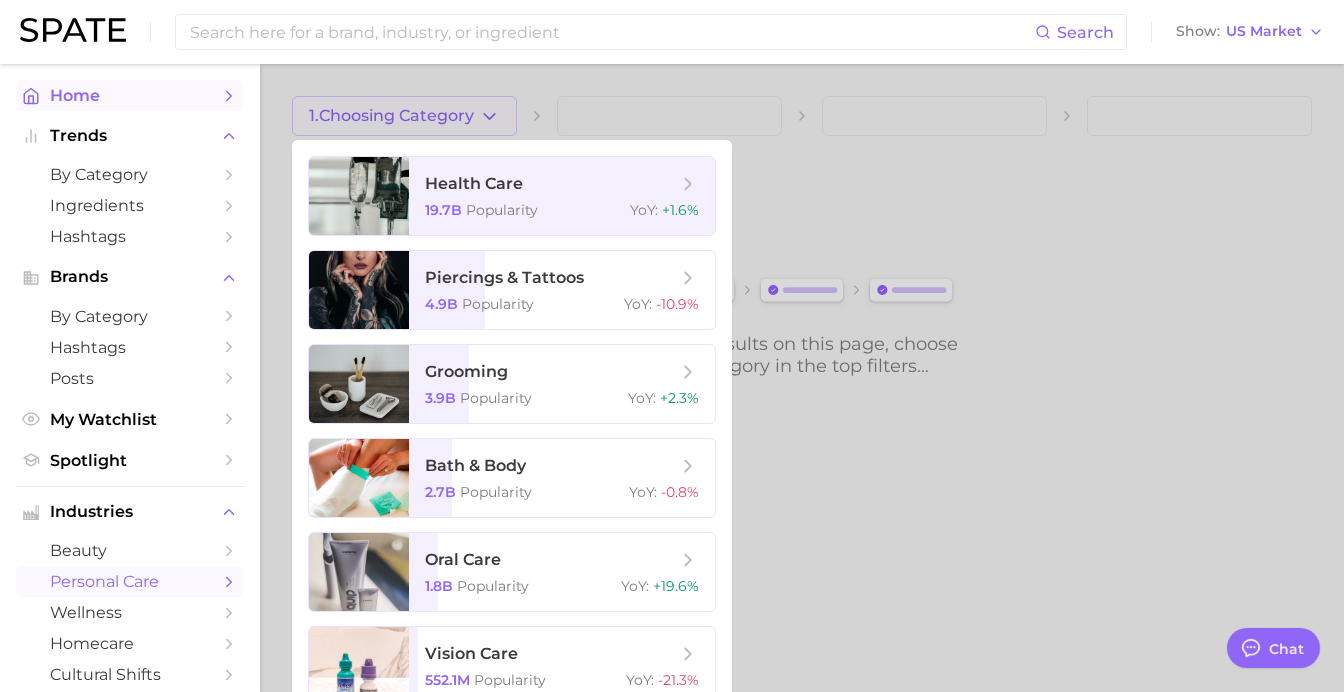 click on "Home" at bounding box center [130, 95] 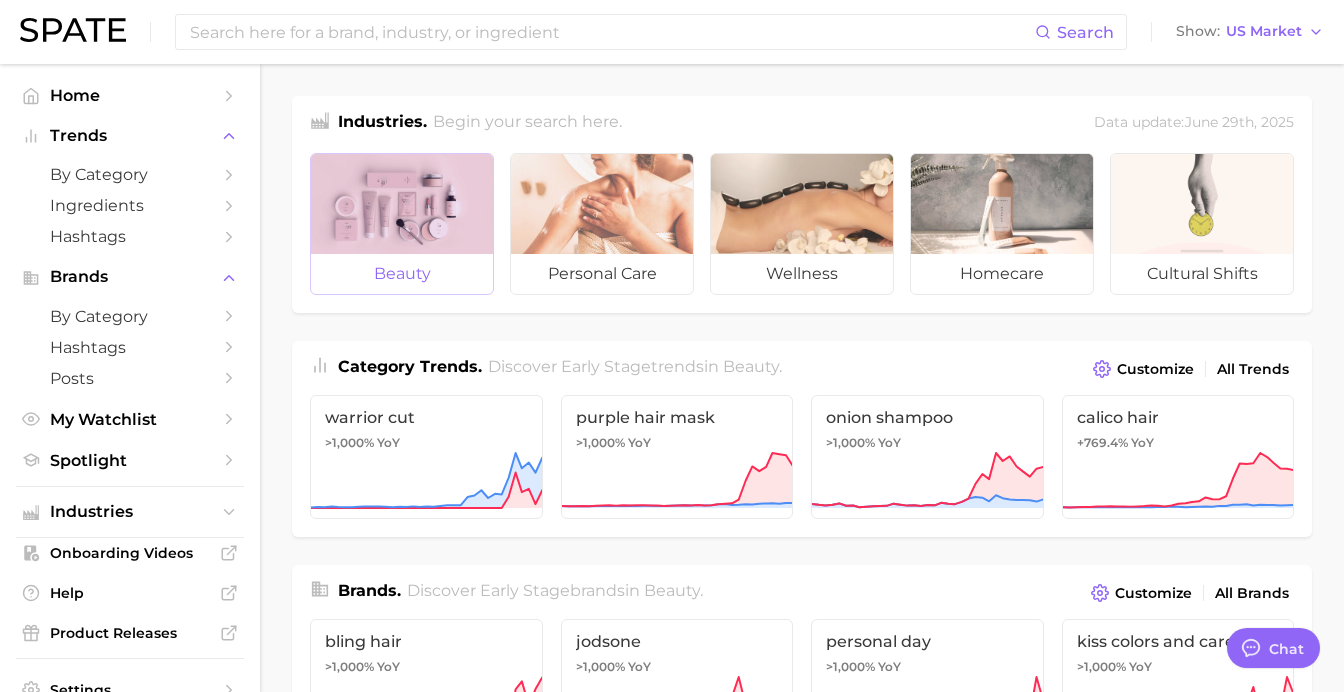 click at bounding box center [402, 204] 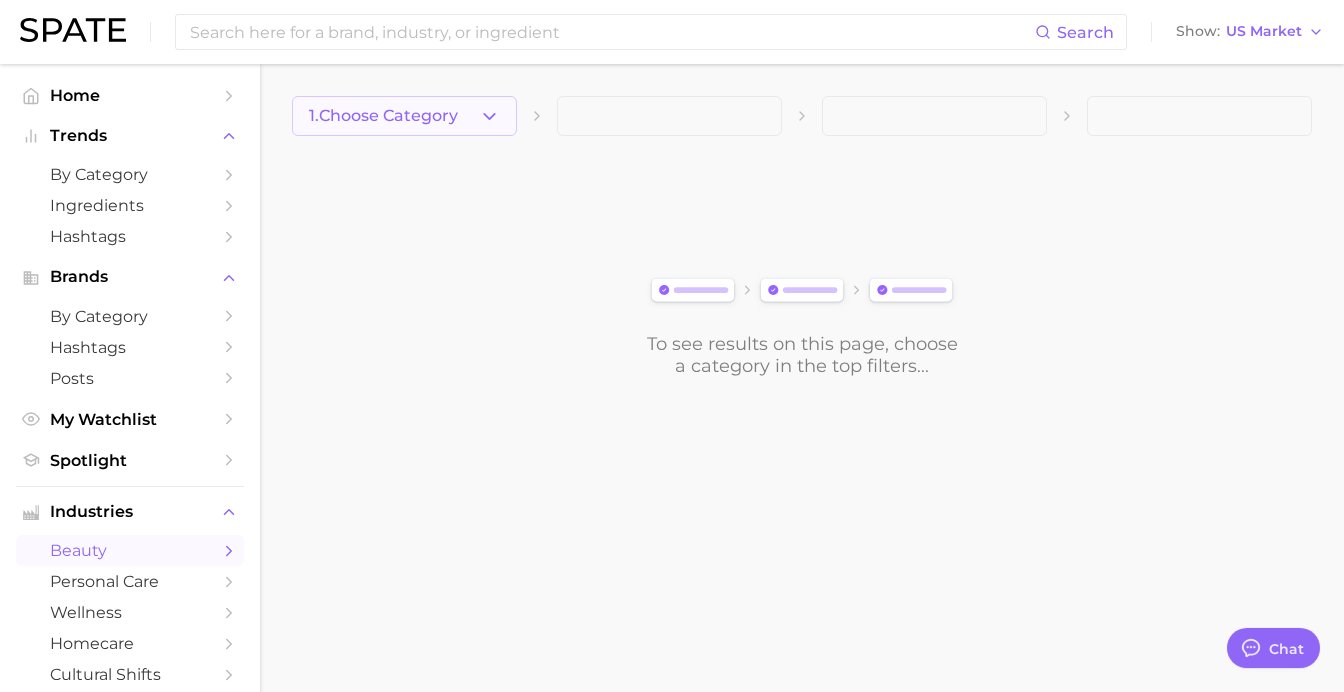 click on "1.  Choose Category" at bounding box center (383, 116) 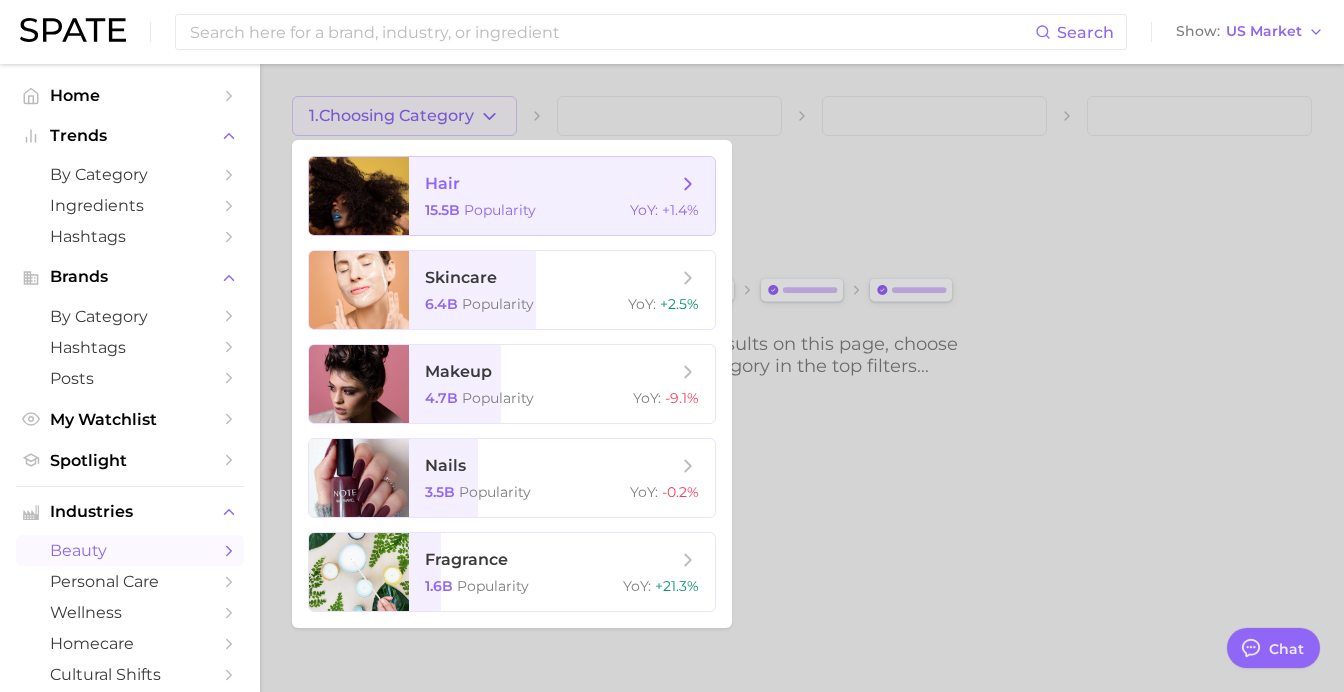 click on "hair" at bounding box center (442, 183) 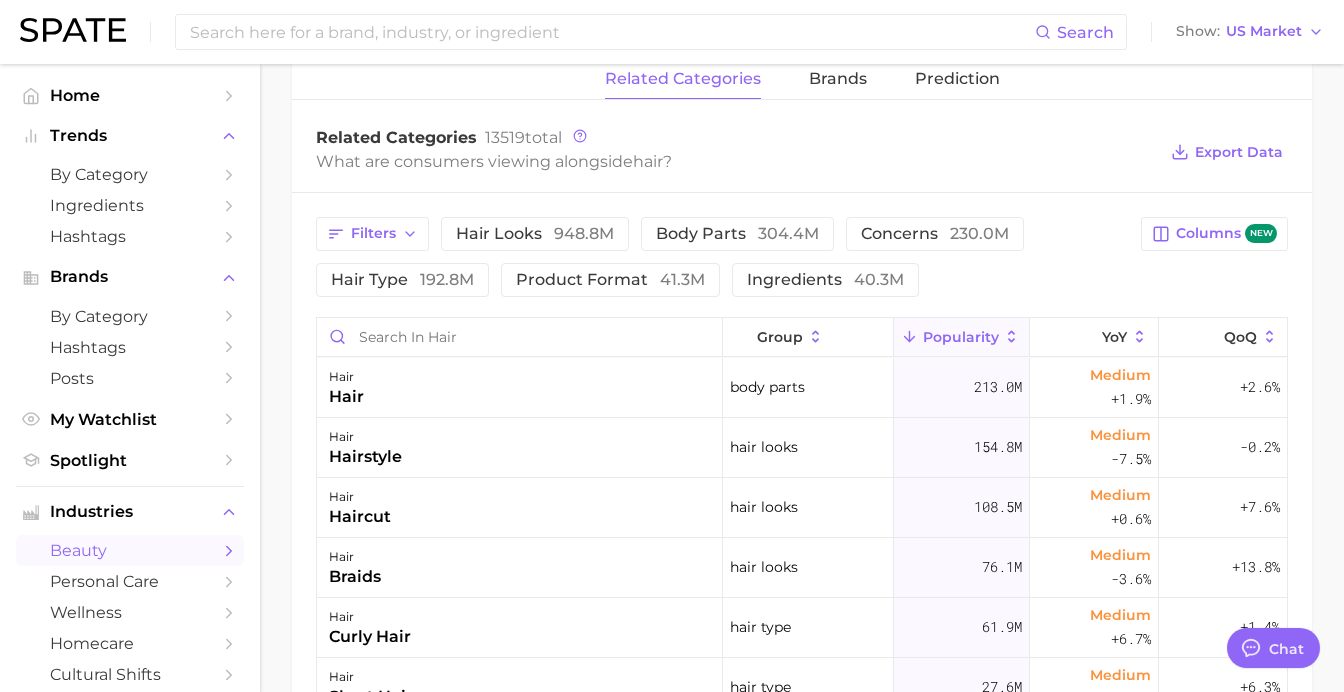 scroll, scrollTop: 784, scrollLeft: 0, axis: vertical 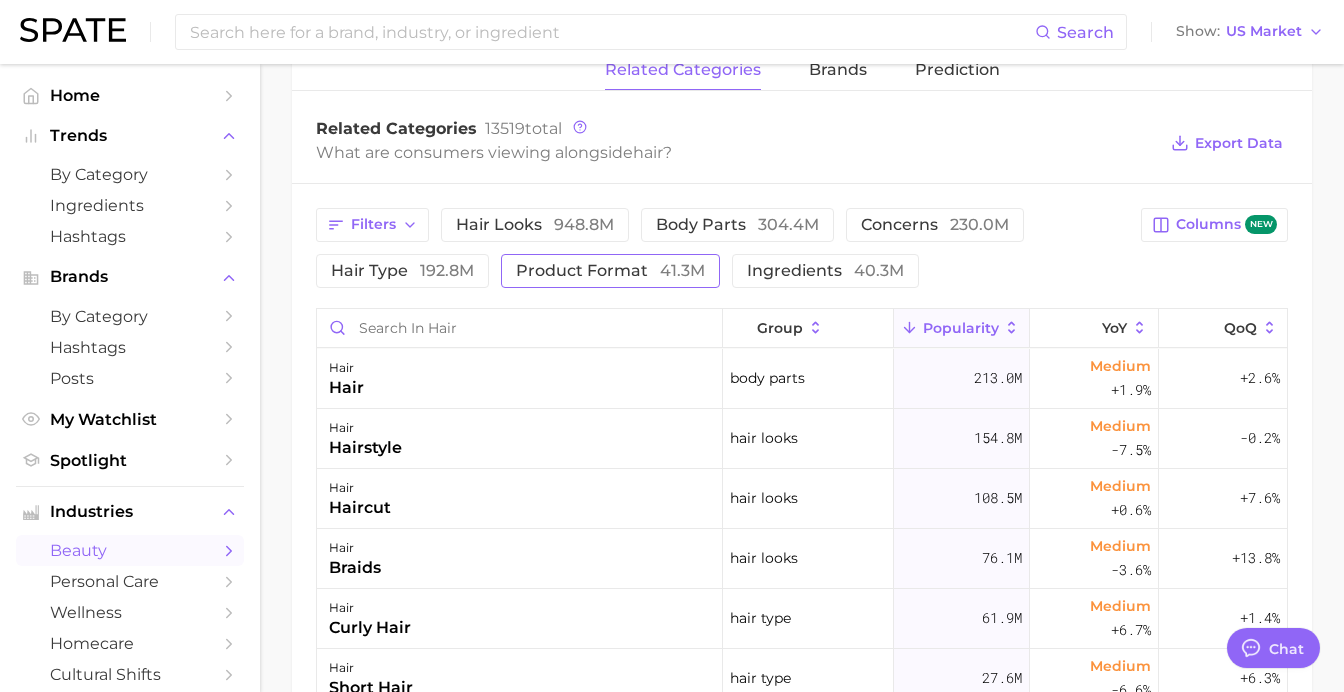 click on "product format   41.3m" at bounding box center (610, 271) 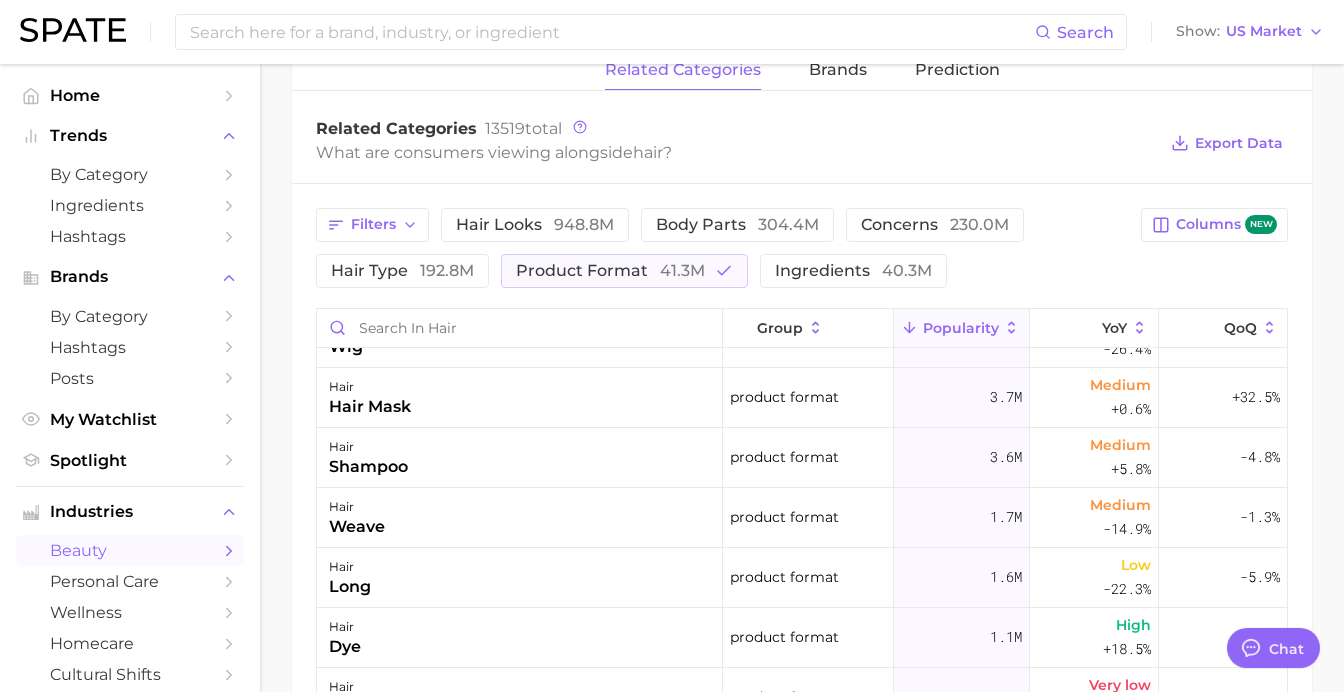 scroll, scrollTop: 0, scrollLeft: 0, axis: both 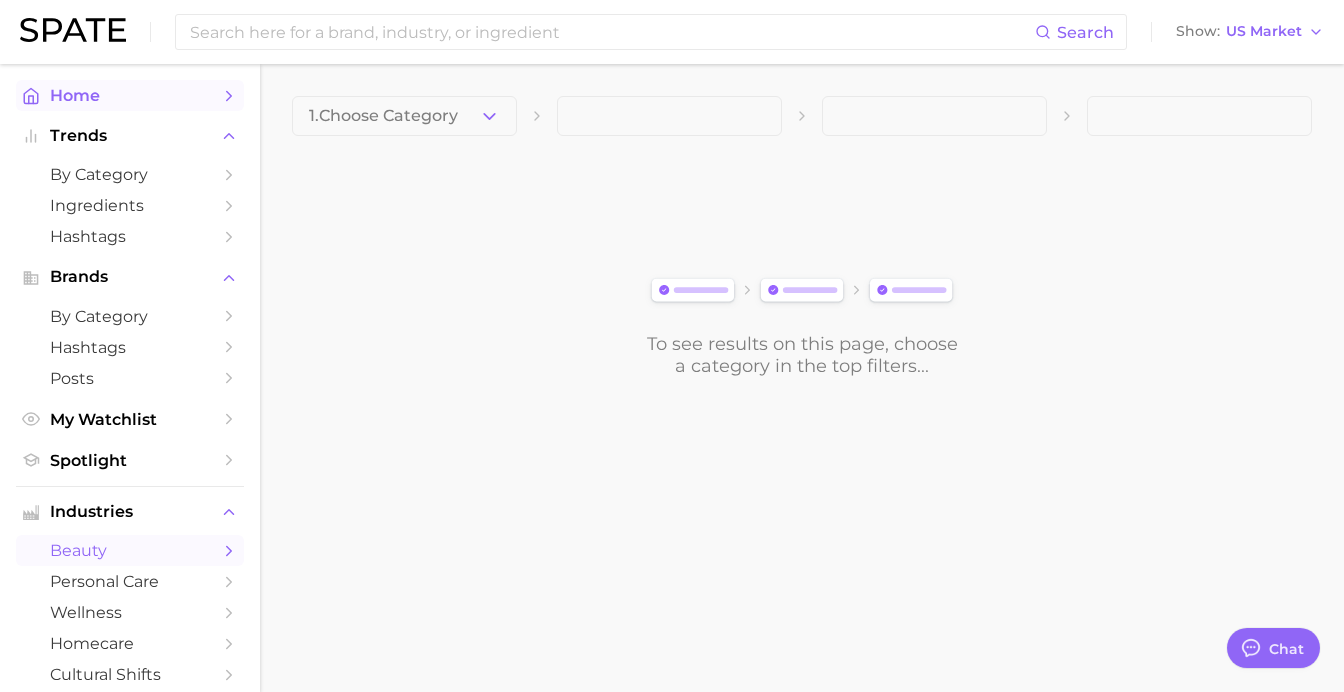 click on "Home" at bounding box center (130, 95) 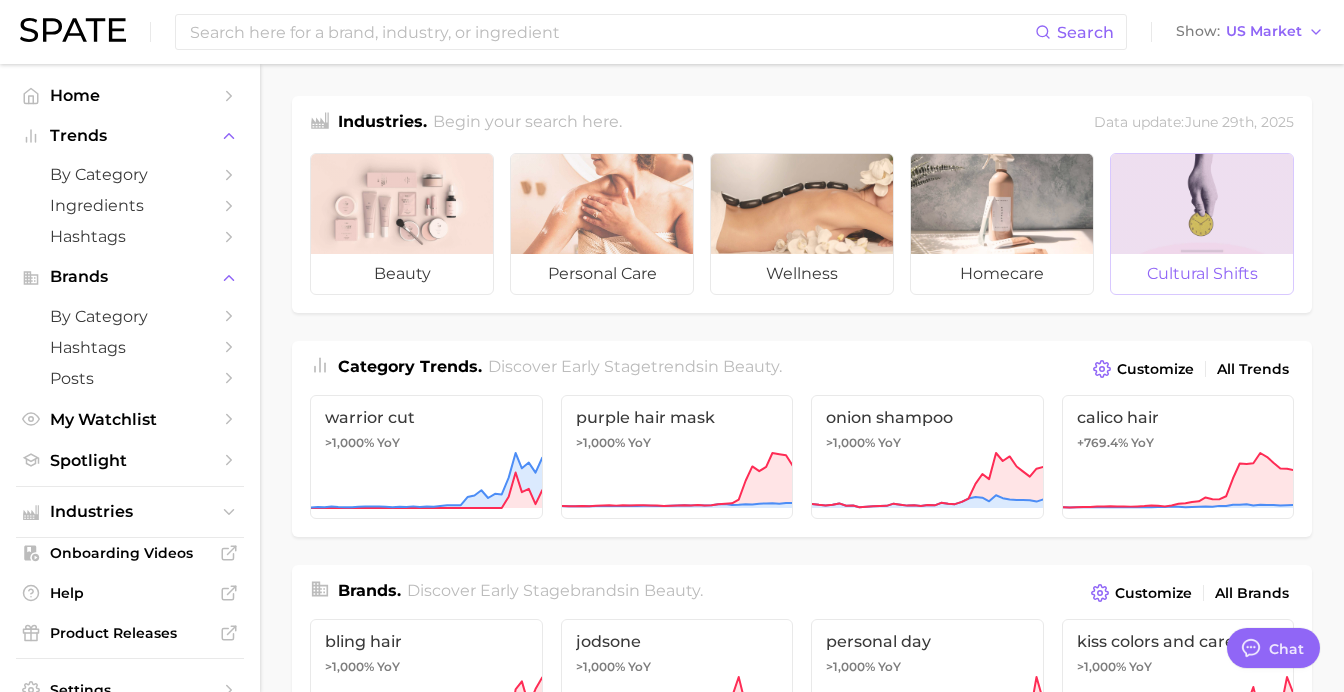 click at bounding box center (1202, 204) 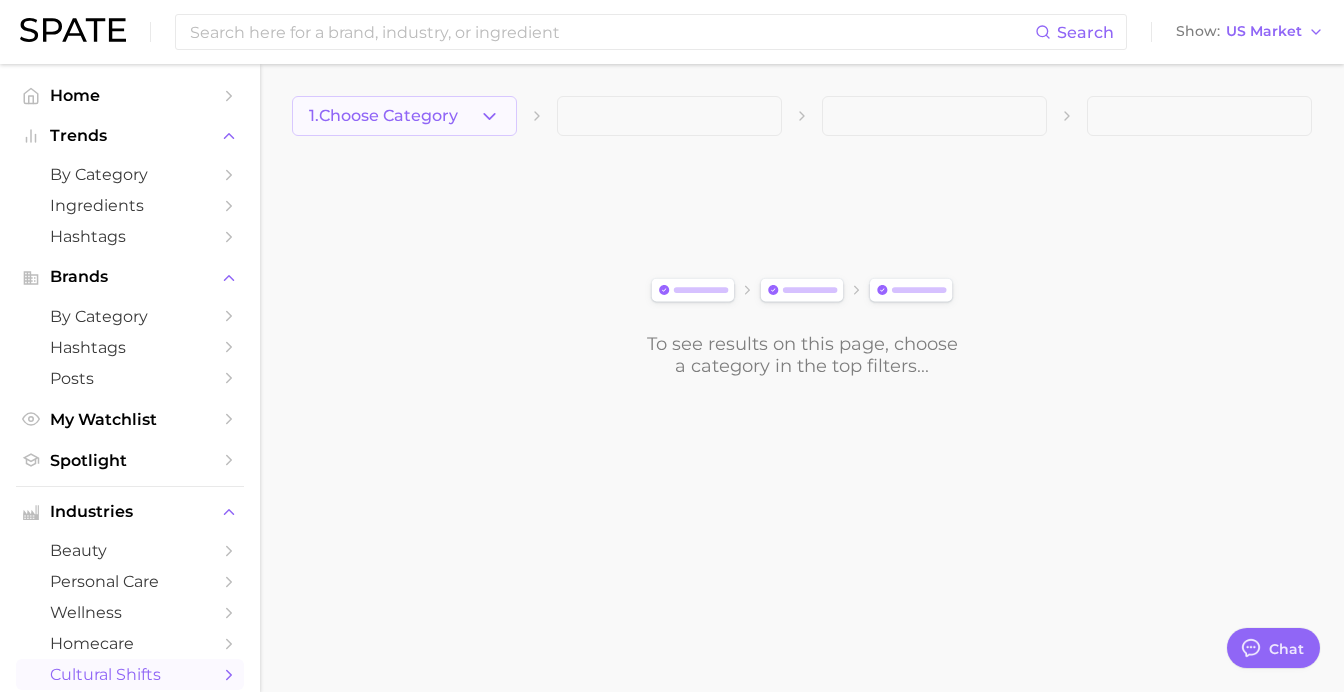 click on "1.  Choose Category" at bounding box center [383, 116] 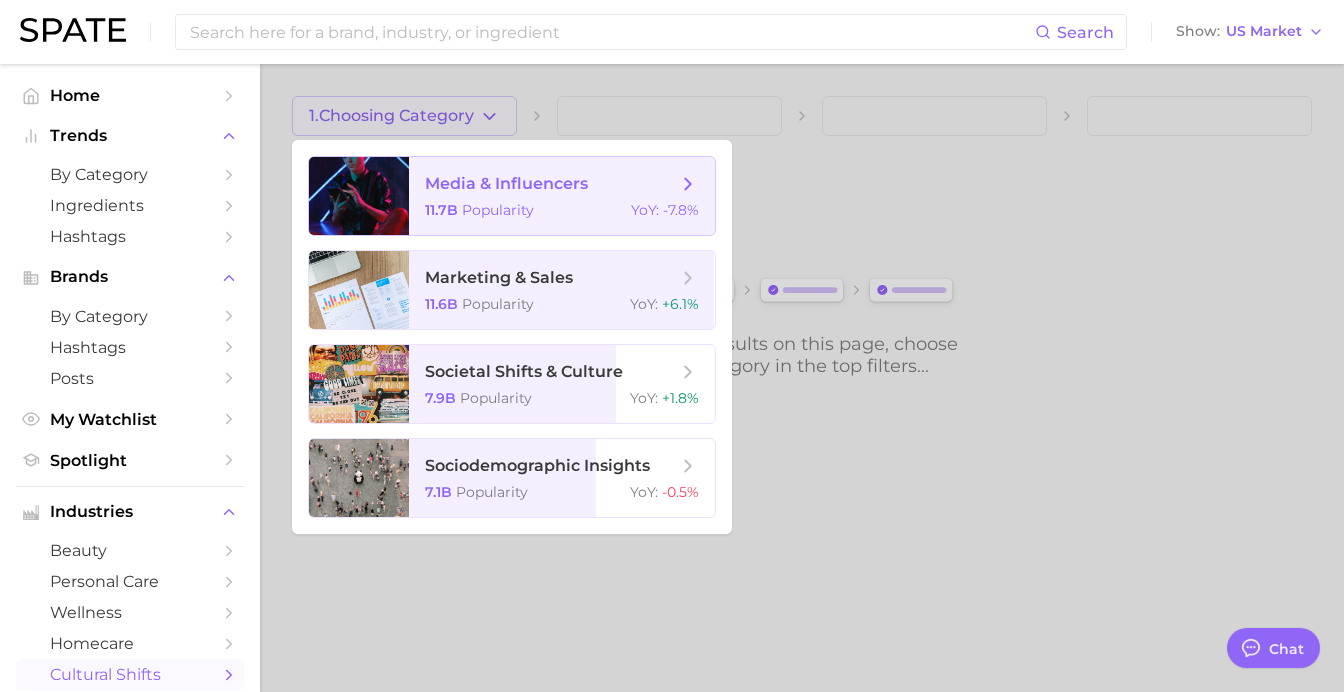 click on "media & influencers 11.7b   Popularity YoY :   -7.8%" at bounding box center (562, 196) 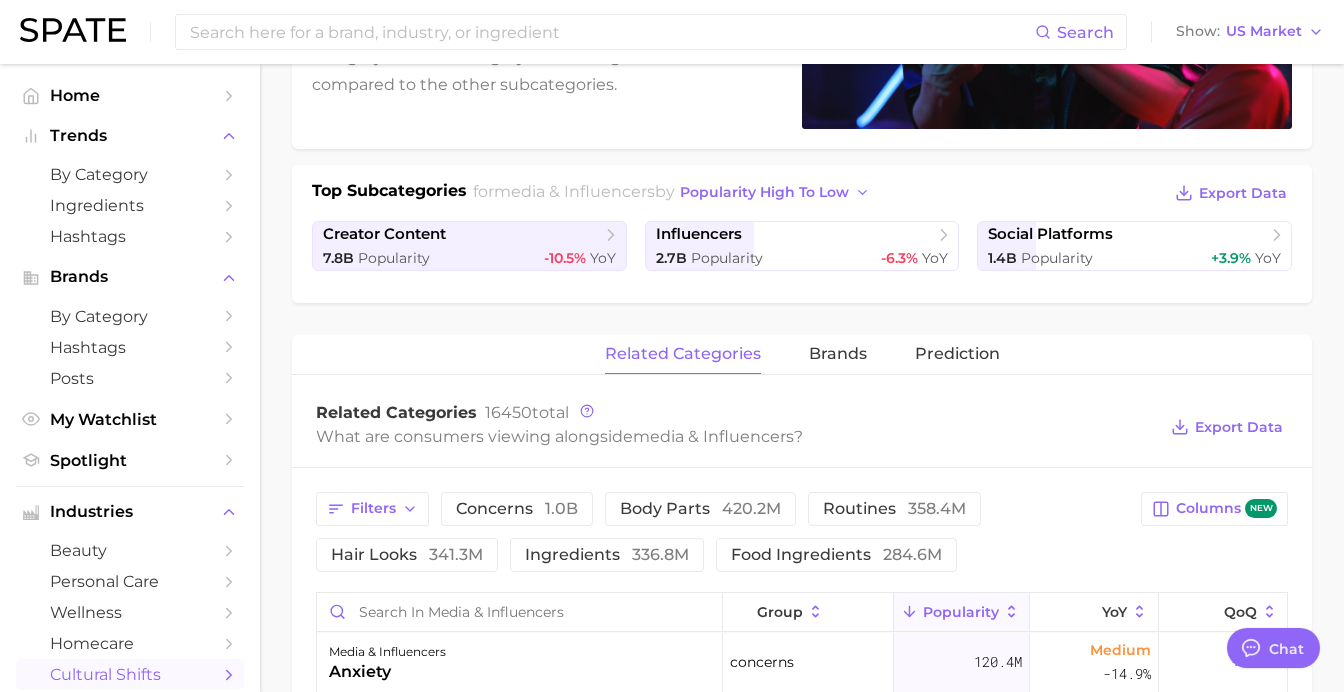 scroll, scrollTop: 861, scrollLeft: 0, axis: vertical 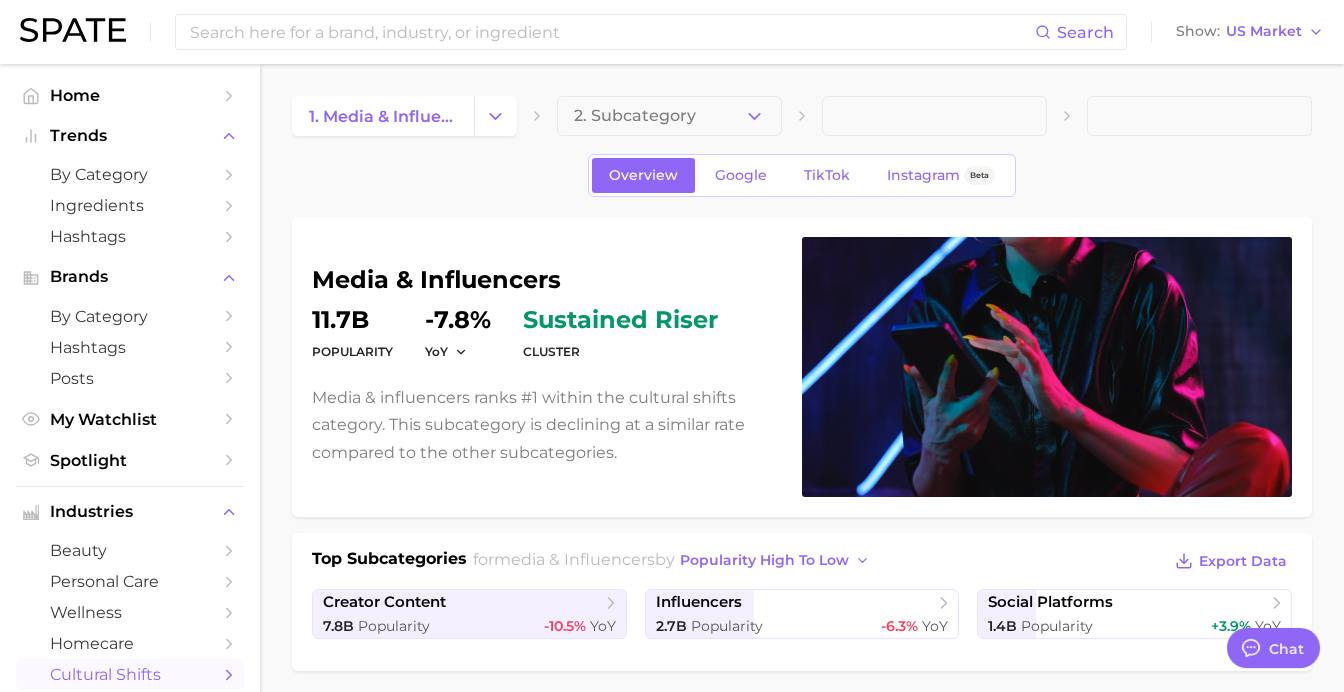 click at bounding box center [73, 30] 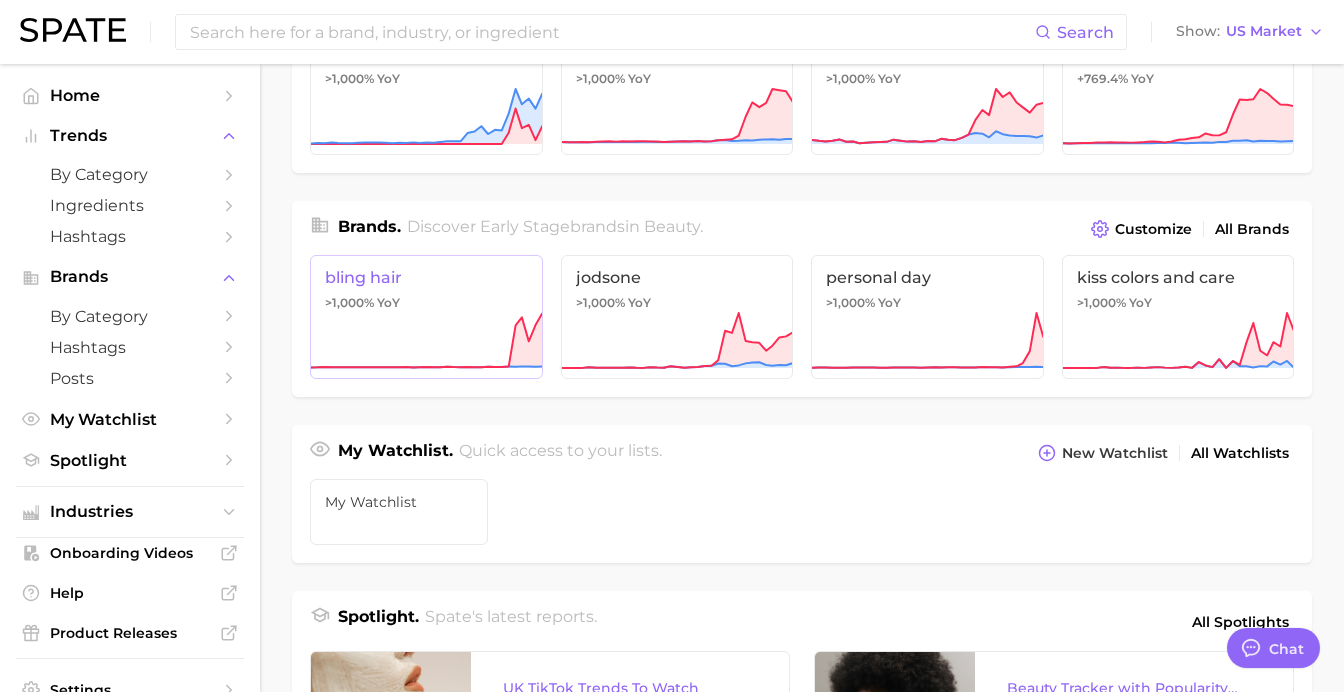 scroll, scrollTop: 368, scrollLeft: 0, axis: vertical 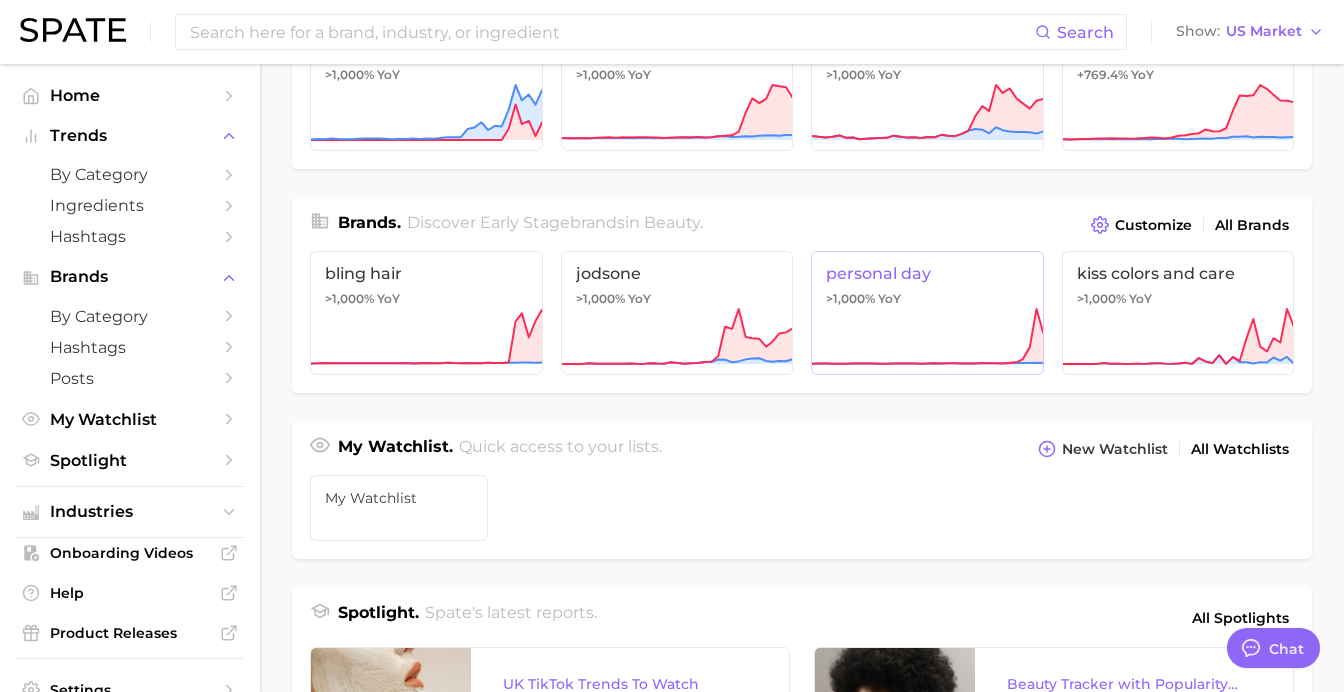 click on "[PERSONAL_TIME] >1,000%   YoY" at bounding box center [927, 313] 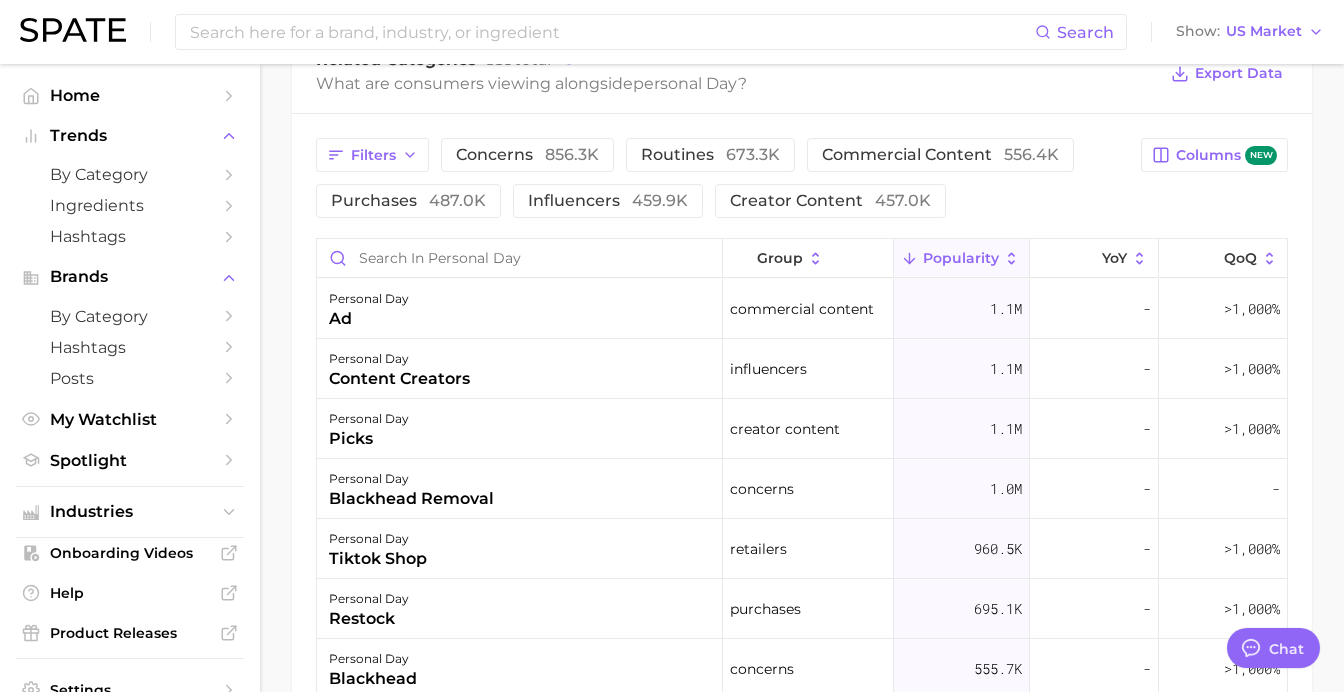 scroll, scrollTop: 916, scrollLeft: 0, axis: vertical 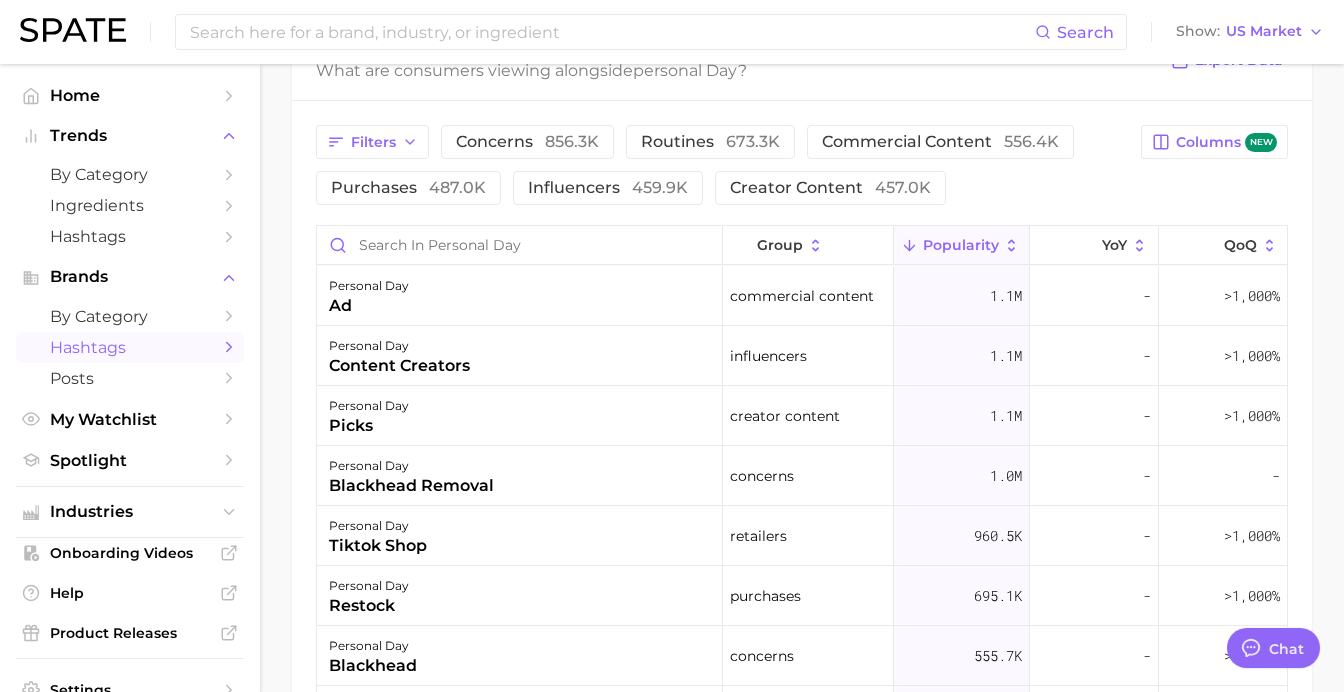 click on "Hashtags" at bounding box center (130, 347) 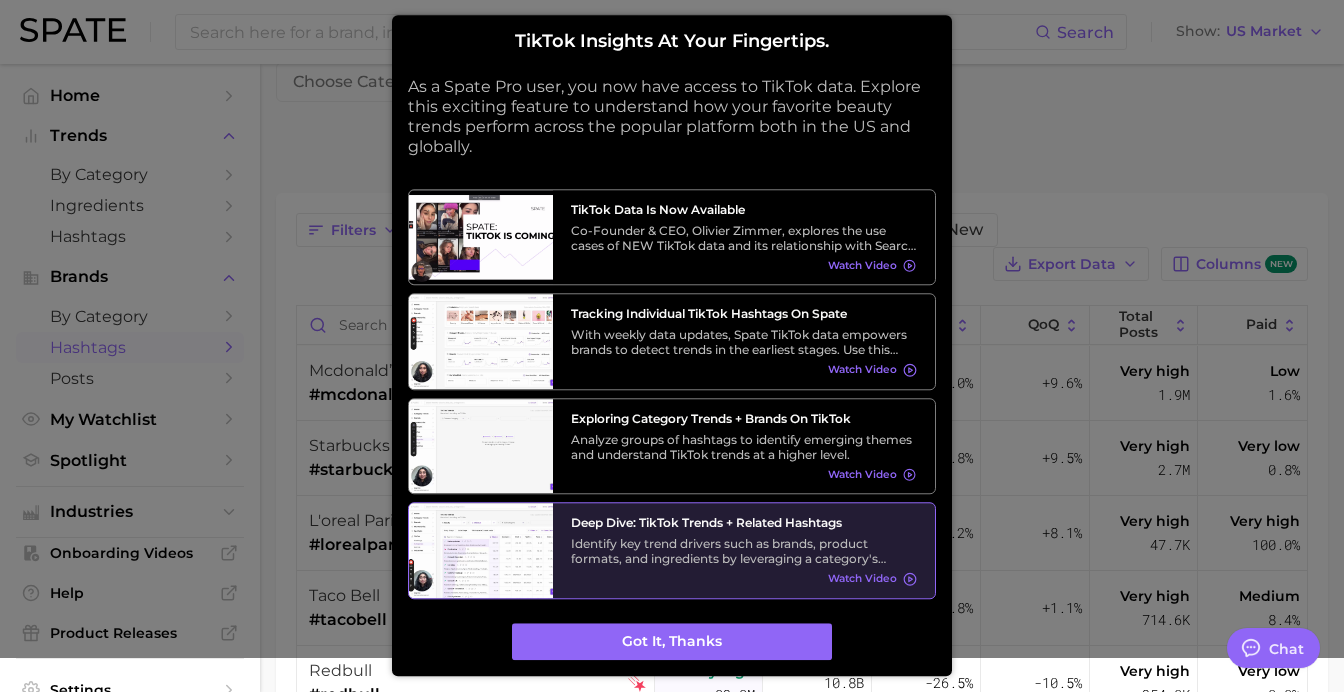 scroll, scrollTop: 37, scrollLeft: 0, axis: vertical 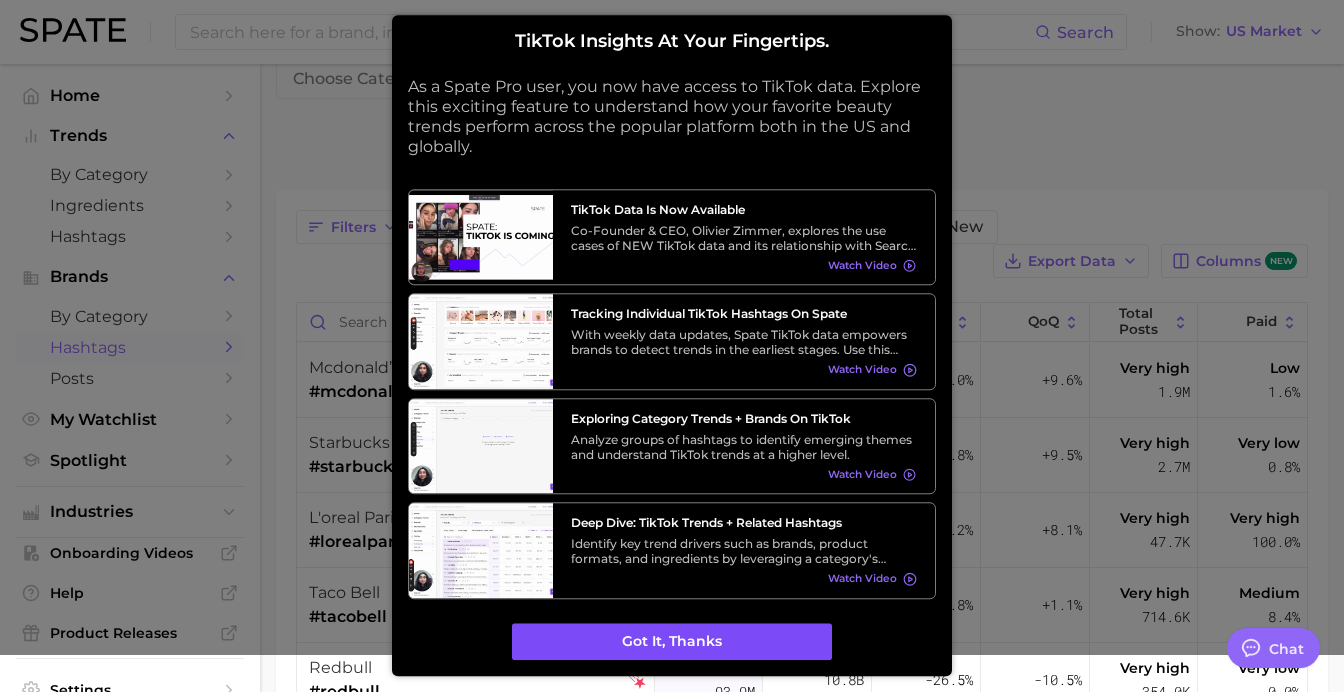 click on "Got it, thanks" at bounding box center [672, 642] 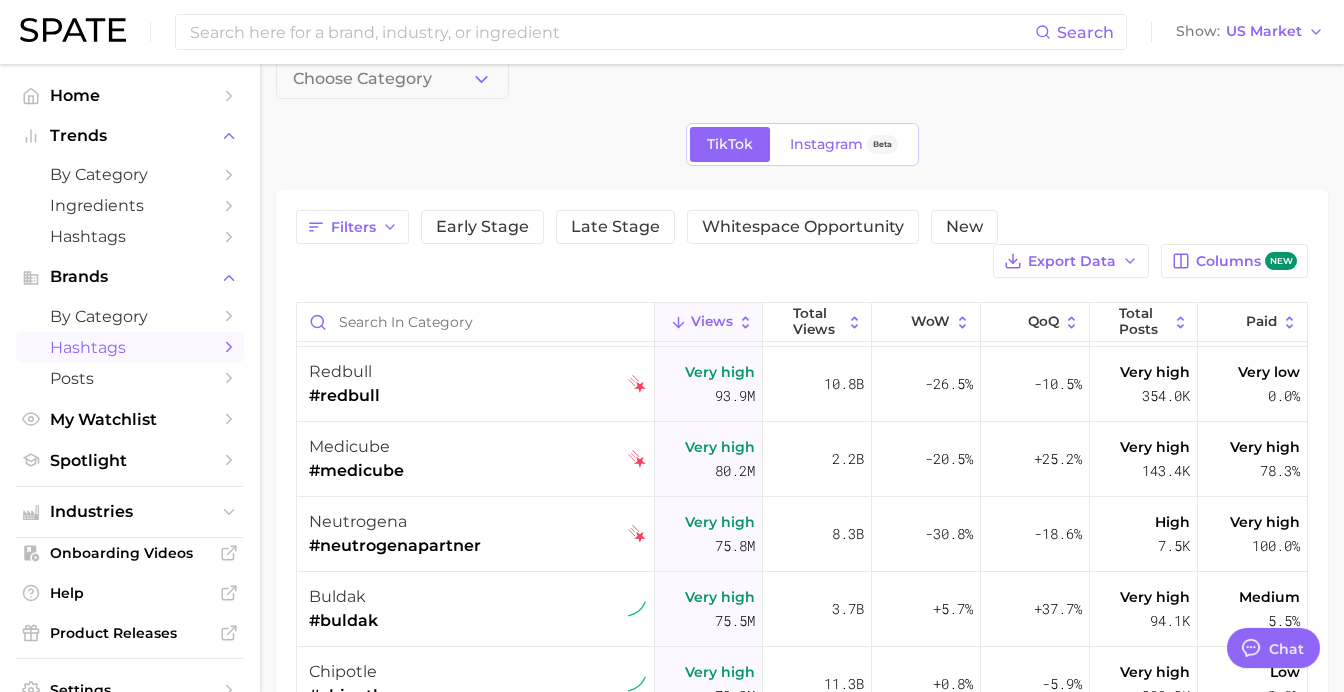 scroll, scrollTop: 300, scrollLeft: 0, axis: vertical 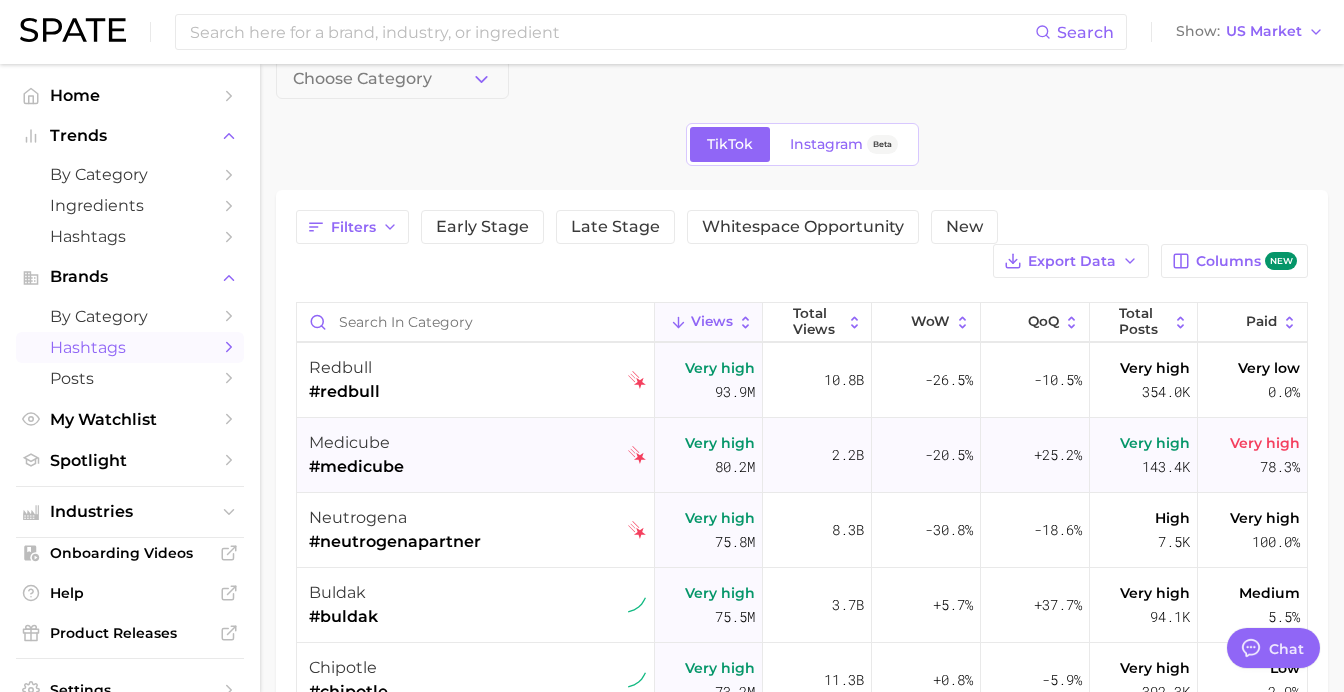 click on "medicube #medicube" at bounding box center (477, 455) 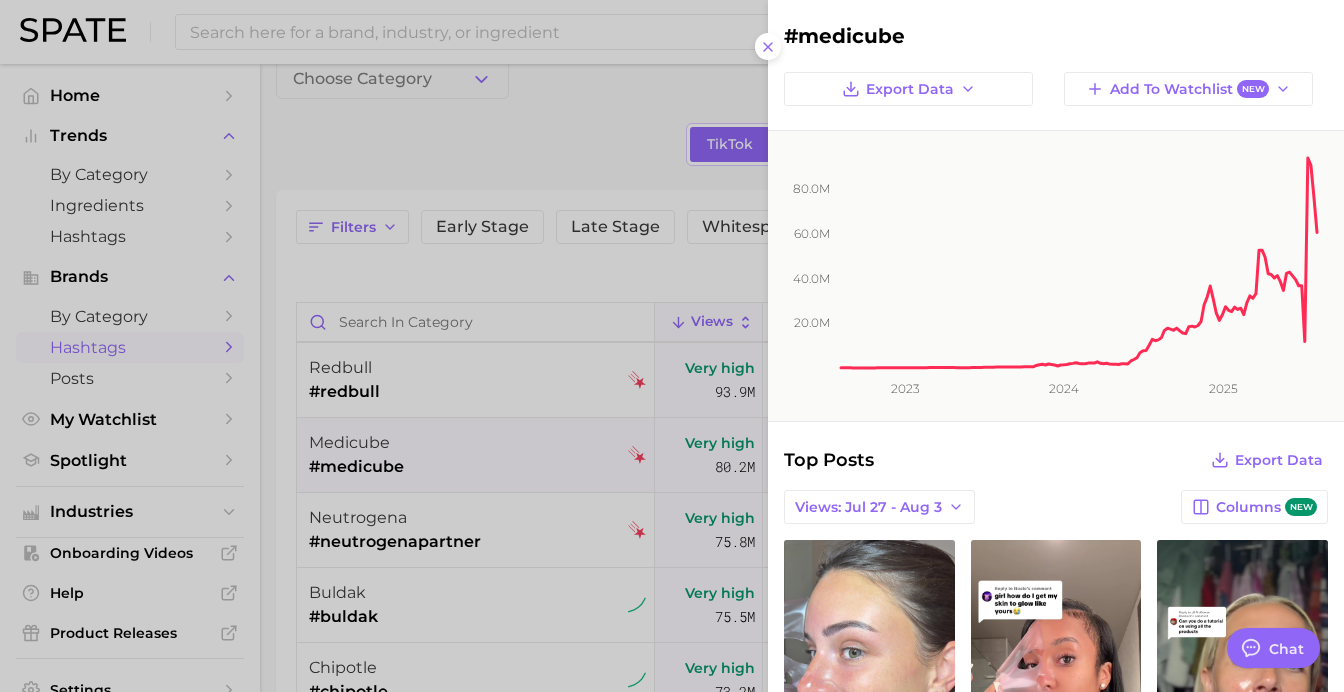 scroll, scrollTop: 0, scrollLeft: 0, axis: both 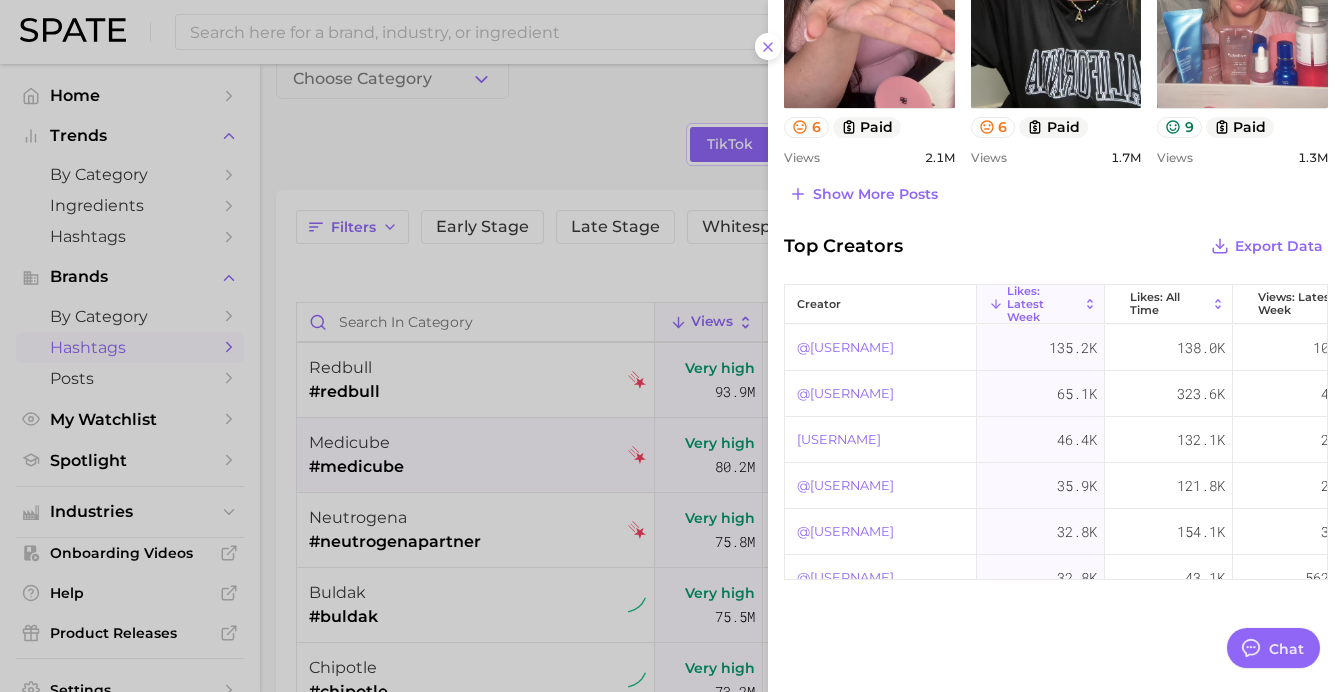 click at bounding box center [672, 346] 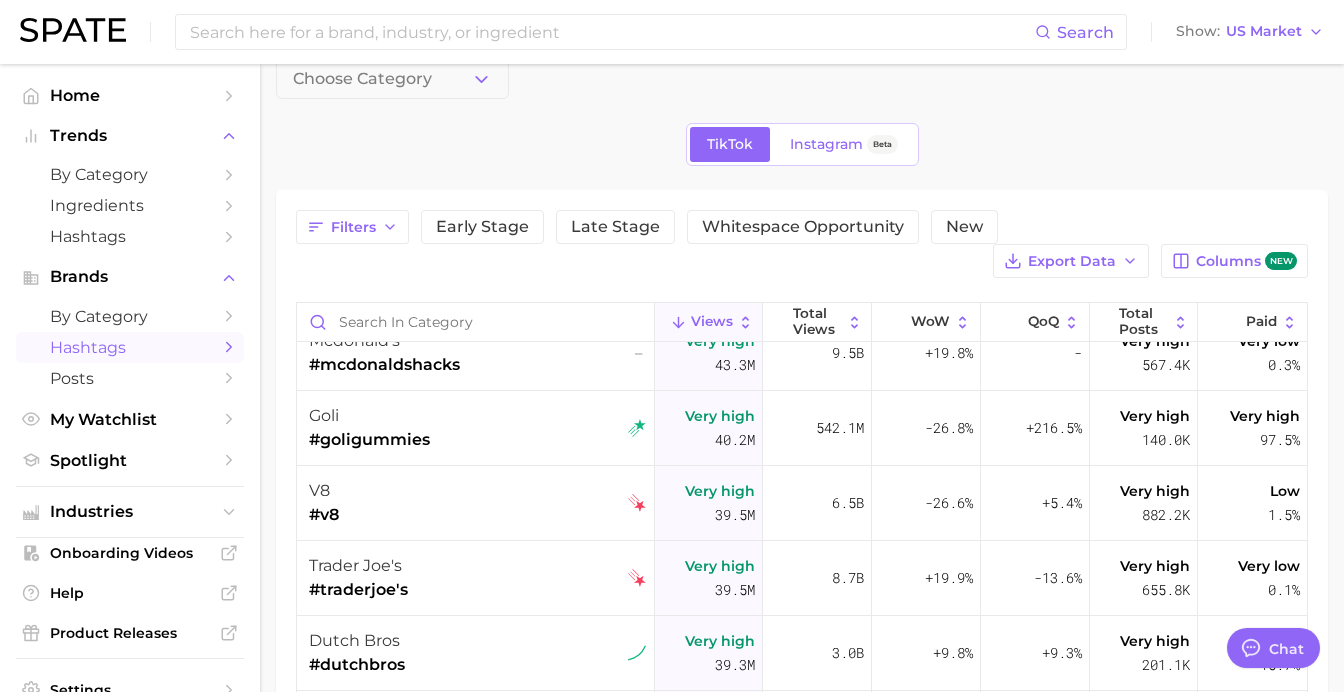 scroll, scrollTop: 1579, scrollLeft: 0, axis: vertical 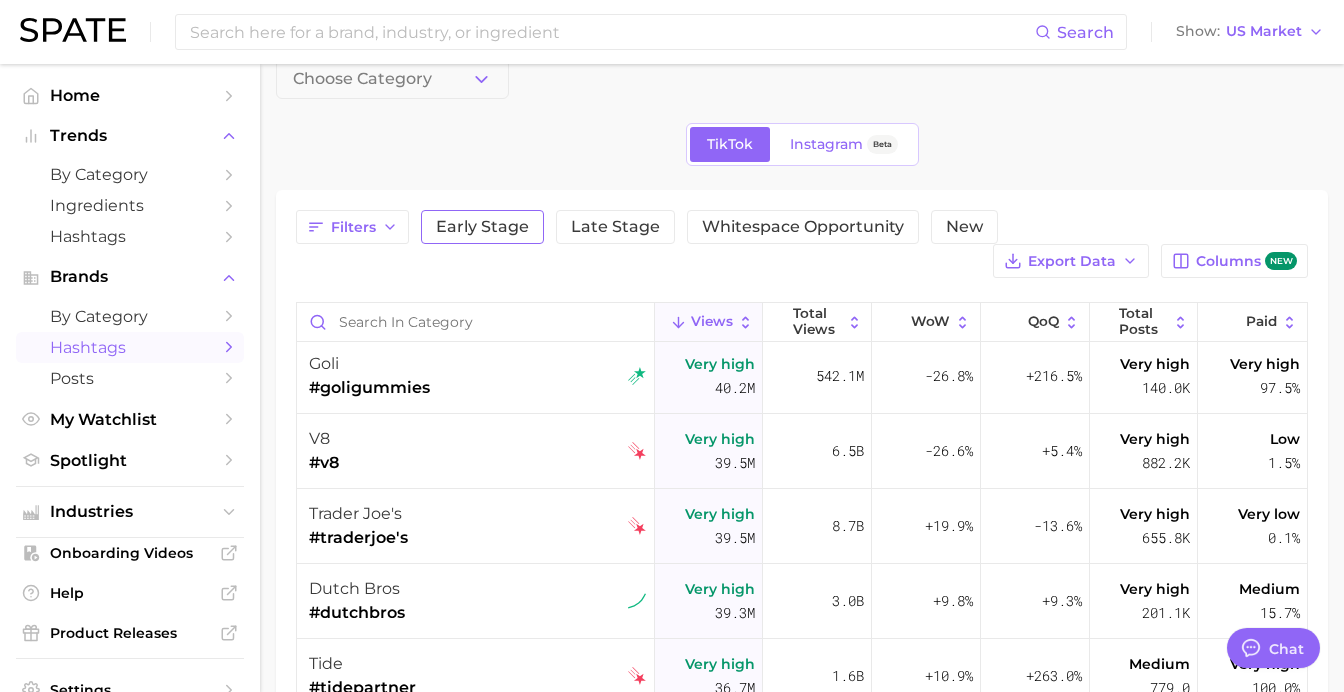 click on "Early Stage" at bounding box center (482, 227) 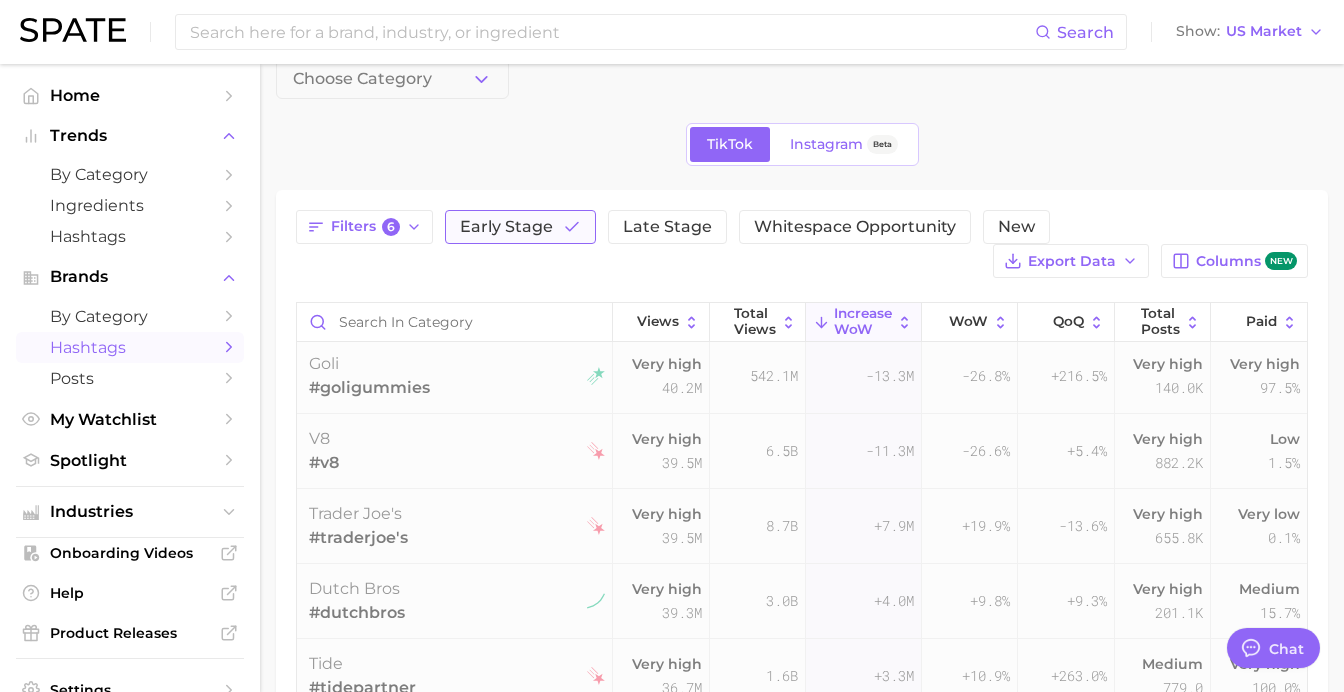 scroll, scrollTop: 0, scrollLeft: 0, axis: both 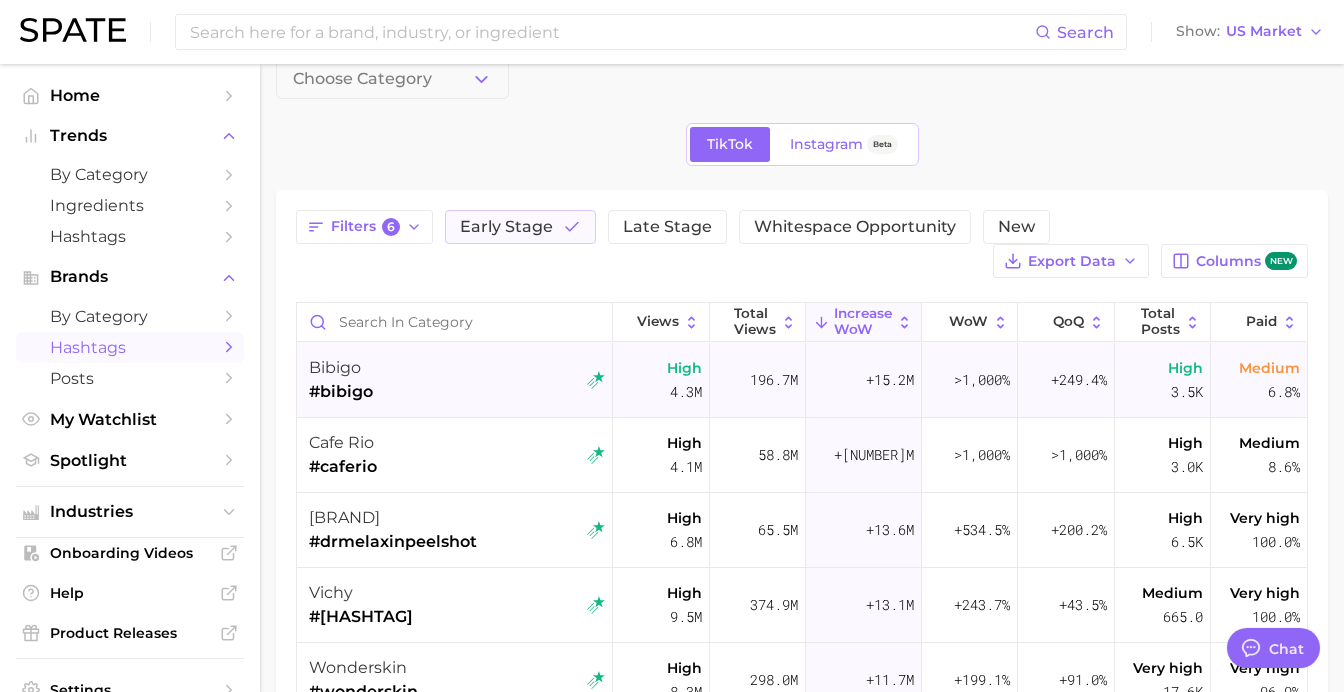 click on "[BRAND] #bibigo" at bounding box center (457, 380) 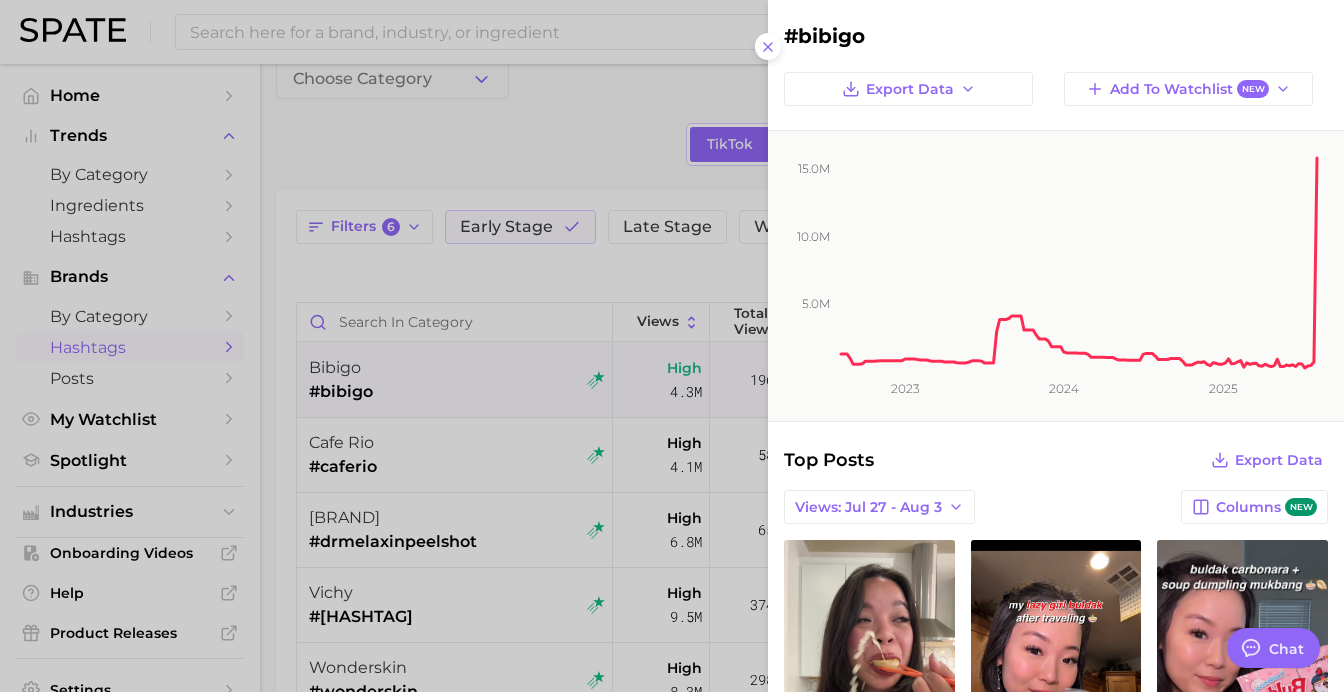 scroll, scrollTop: 0, scrollLeft: 0, axis: both 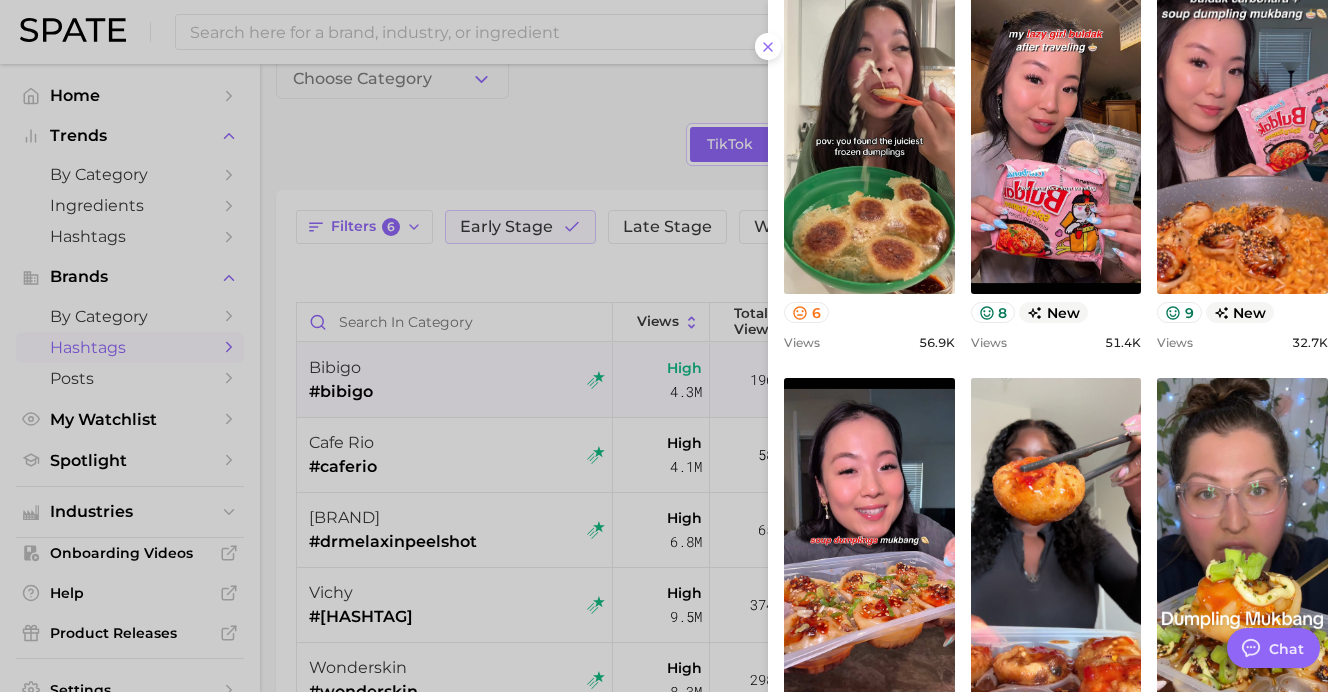 click at bounding box center [672, 346] 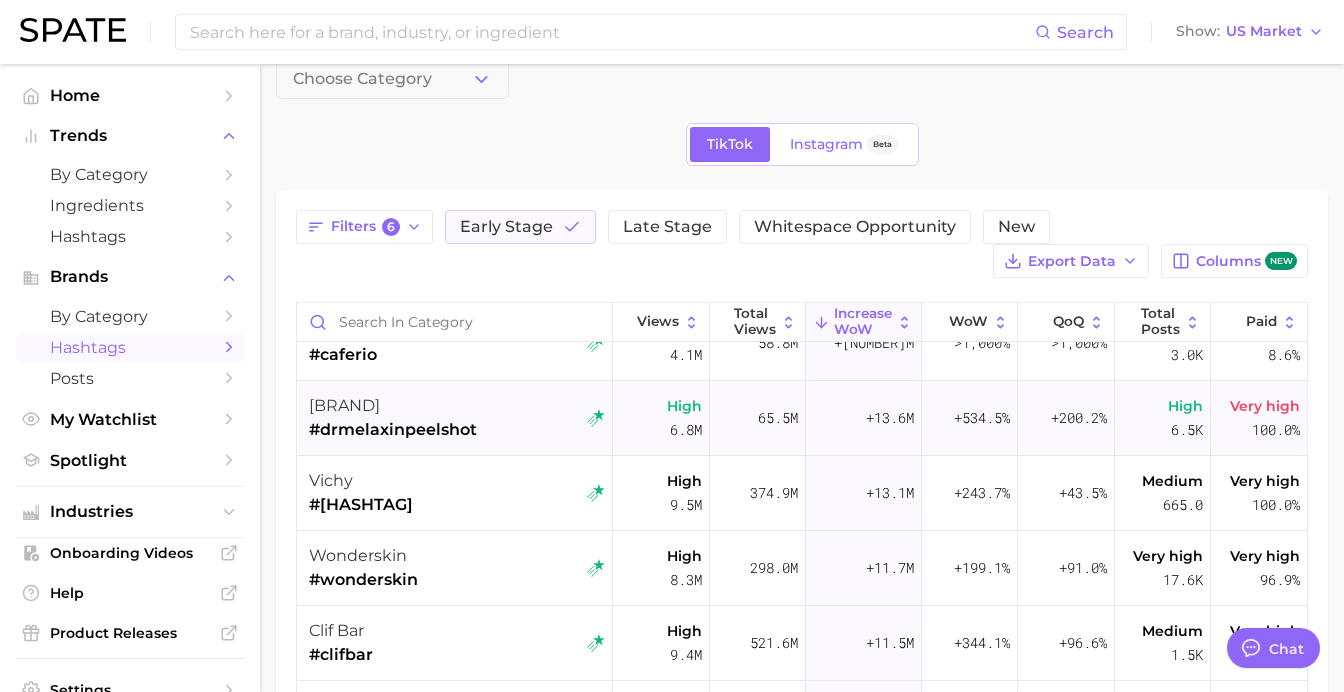 scroll, scrollTop: 113, scrollLeft: 0, axis: vertical 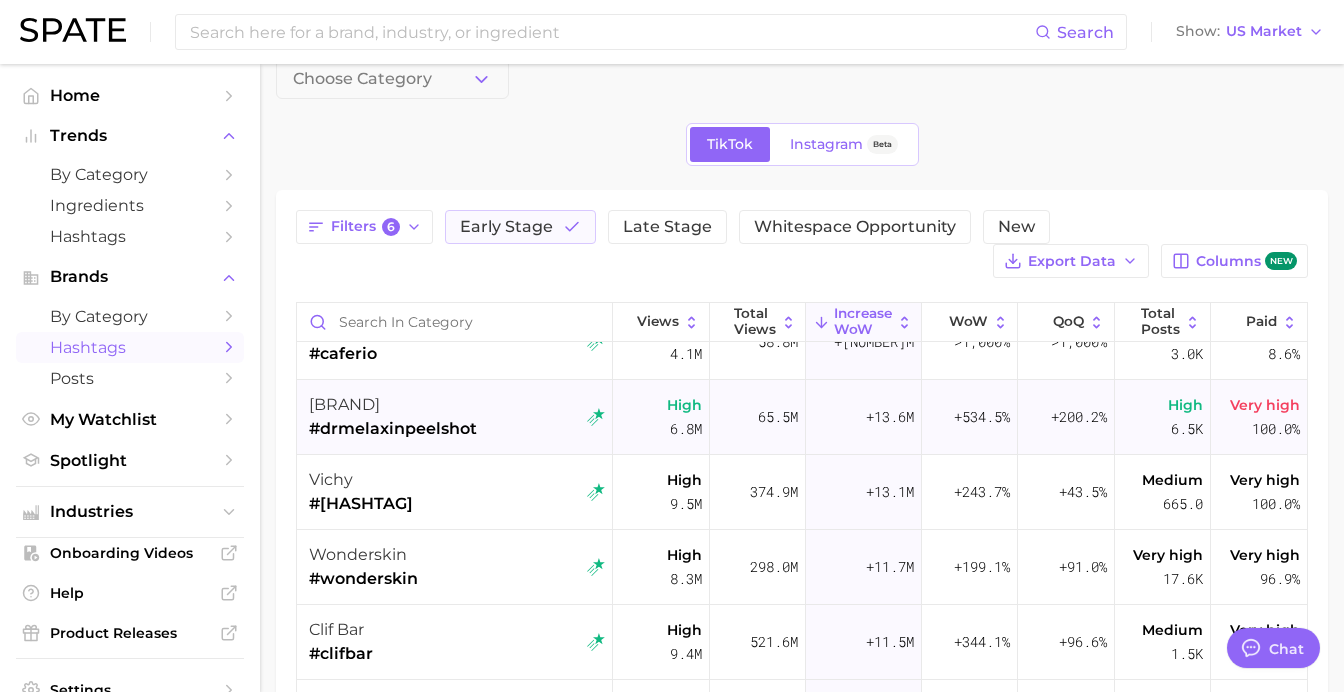 click on "#drmelaxinpeelshot" at bounding box center (393, 429) 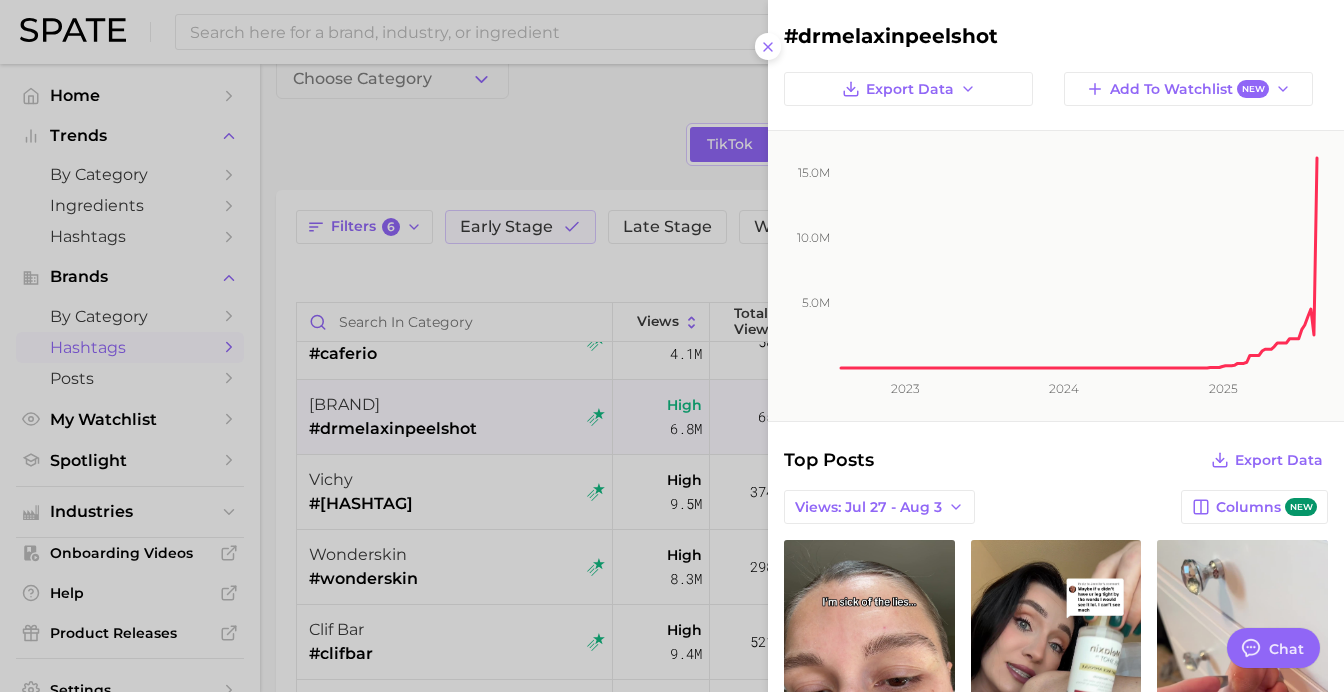 scroll, scrollTop: 0, scrollLeft: 0, axis: both 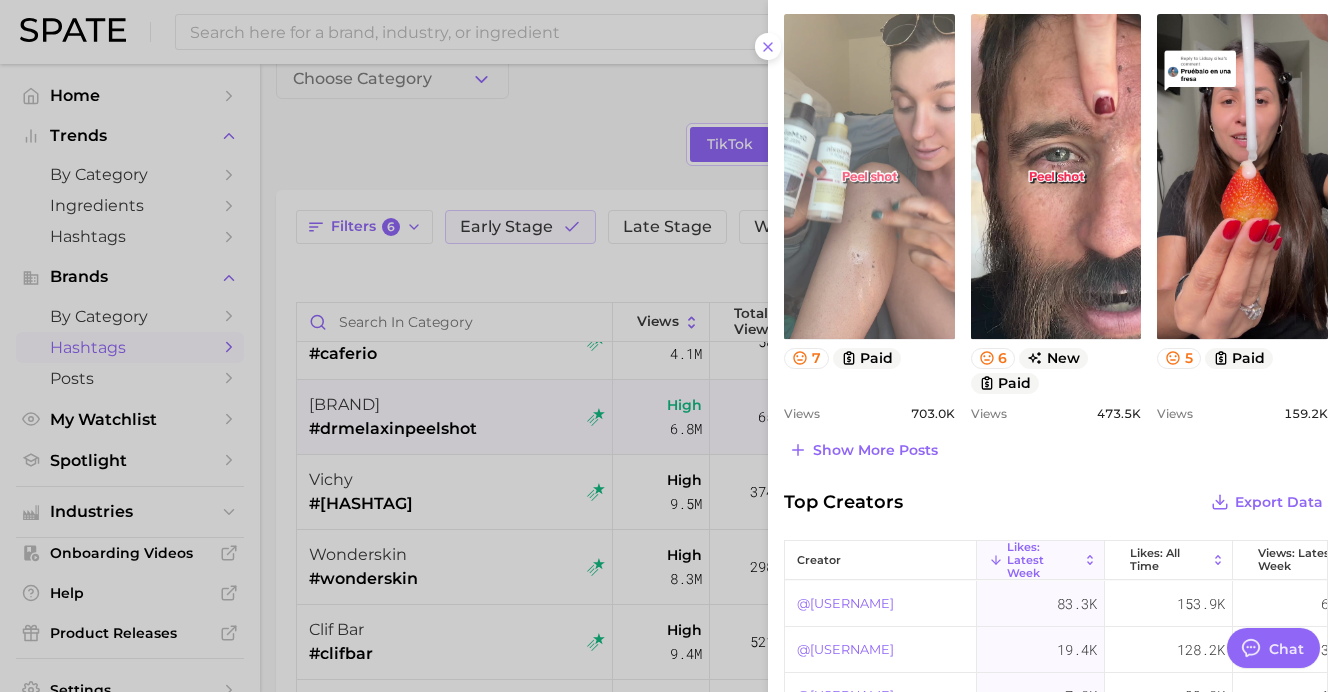 click on "view post on TikTok" at bounding box center (869, 176) 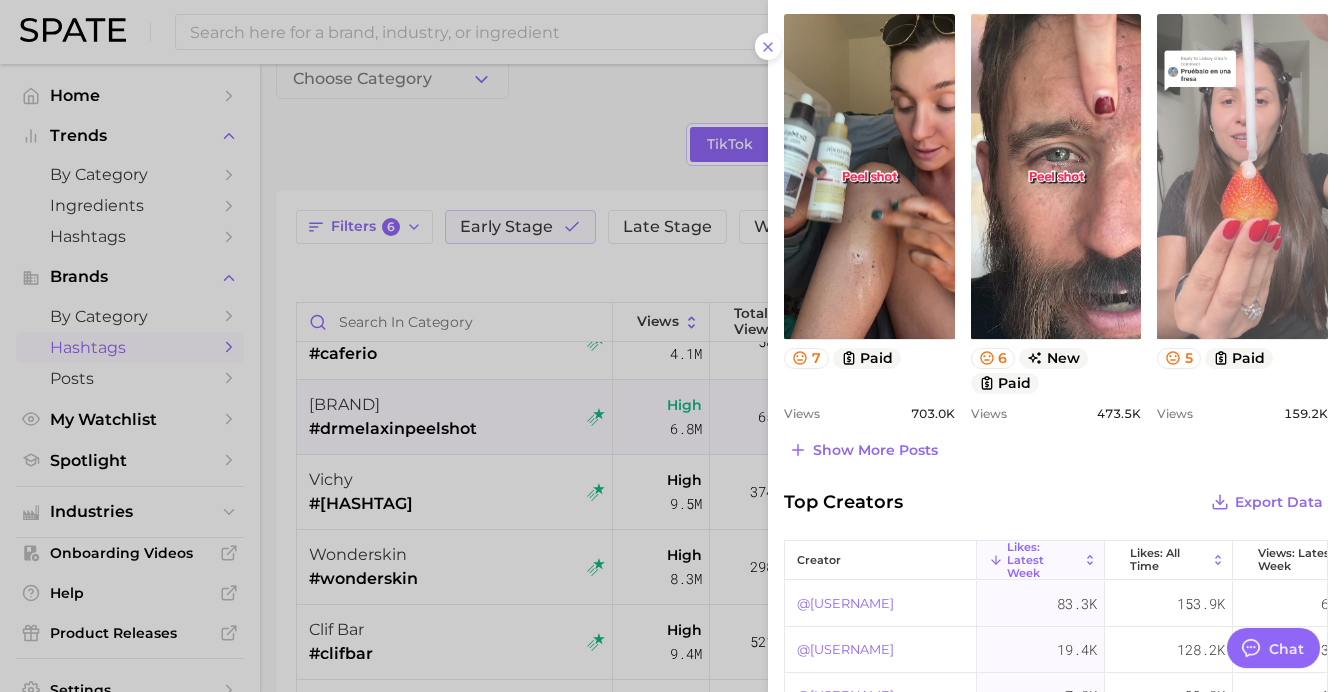 click on "view post on TikTok" at bounding box center (1242, 176) 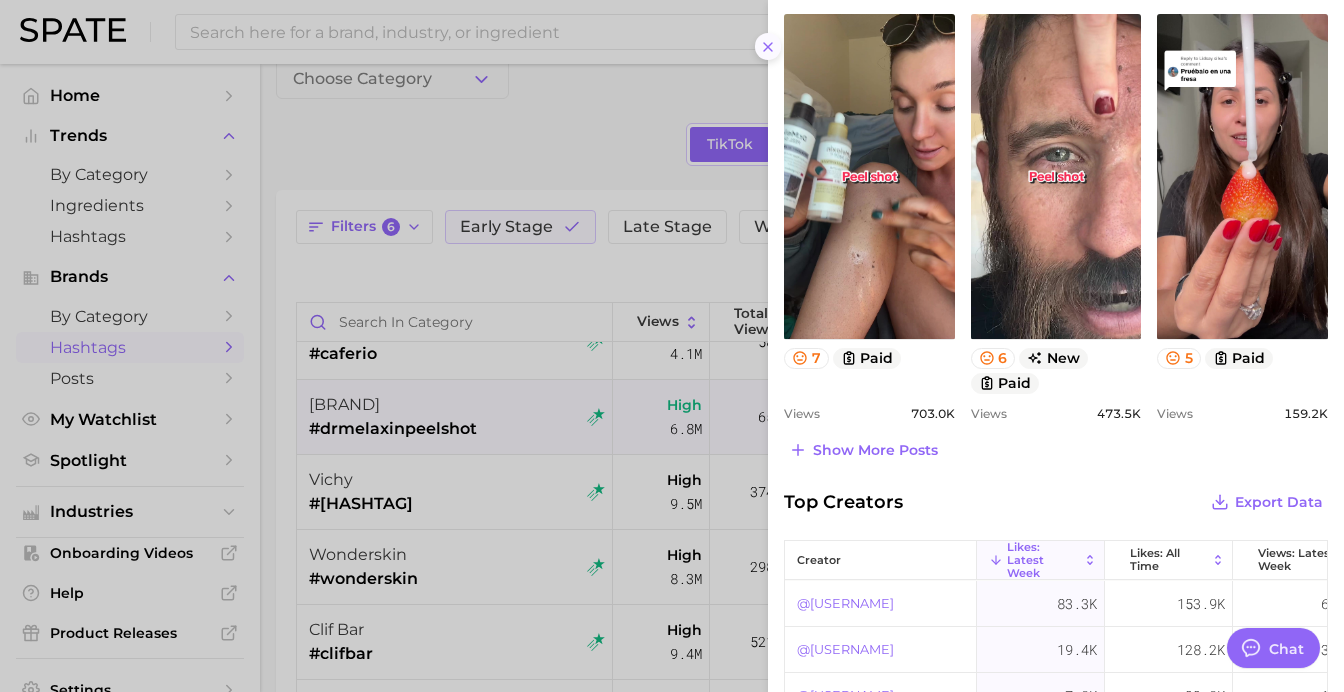 click 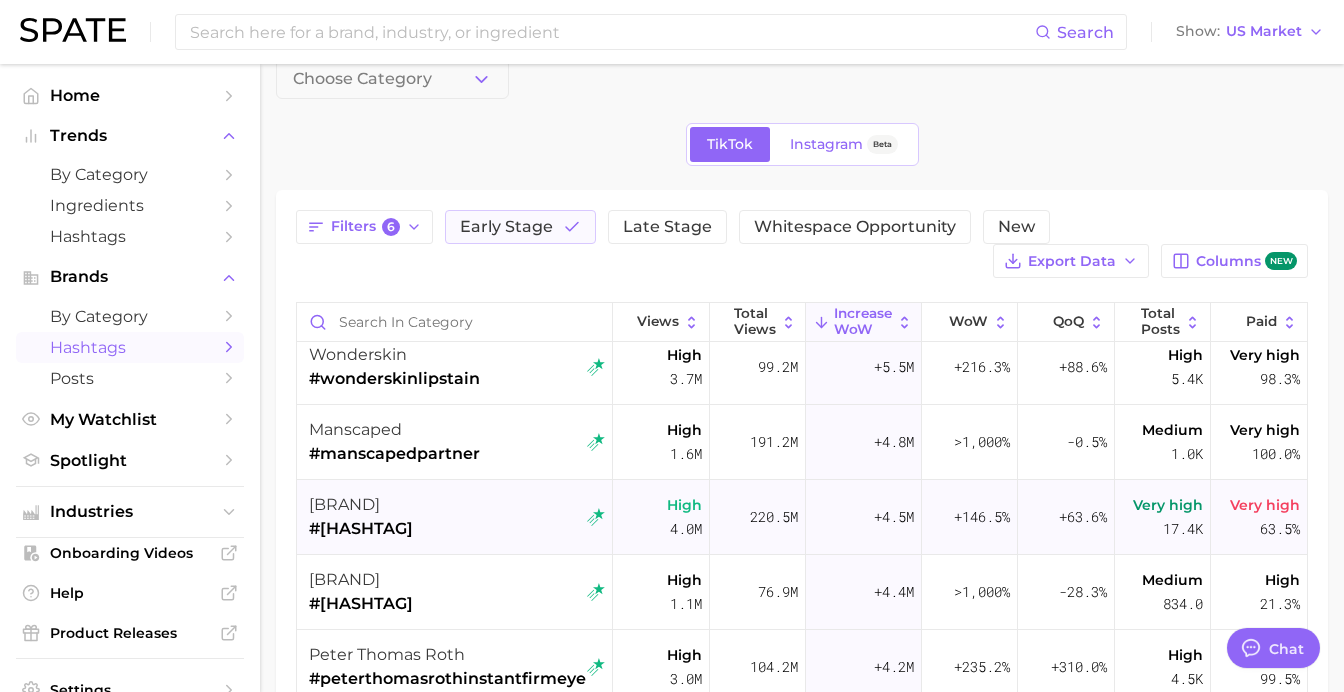 scroll, scrollTop: 825, scrollLeft: 0, axis: vertical 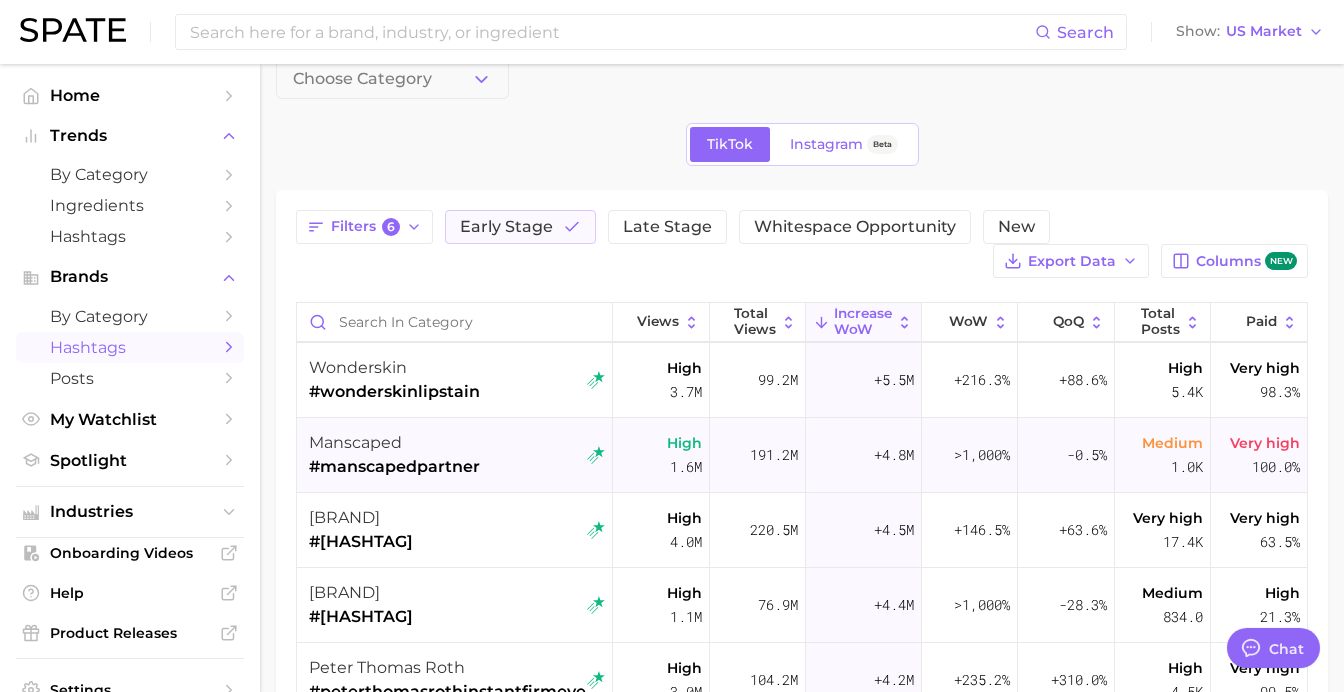 click on "manscaped" at bounding box center (394, 443) 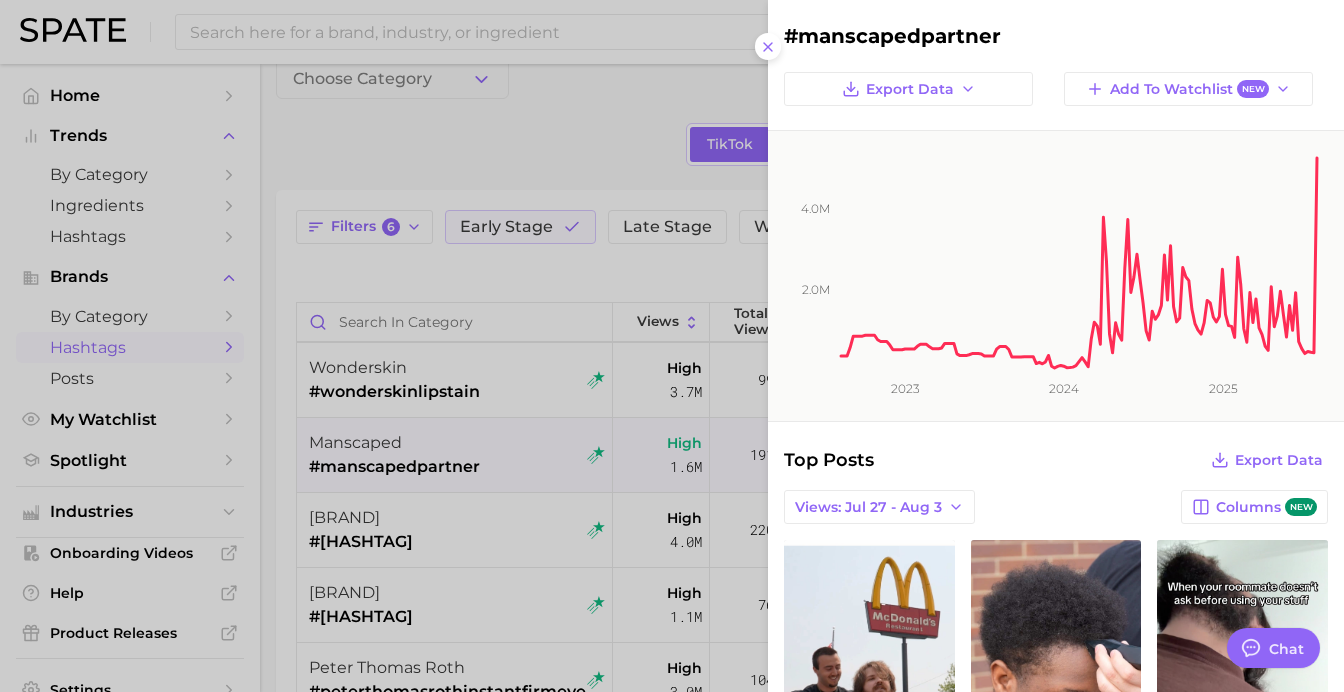 scroll, scrollTop: 0, scrollLeft: 0, axis: both 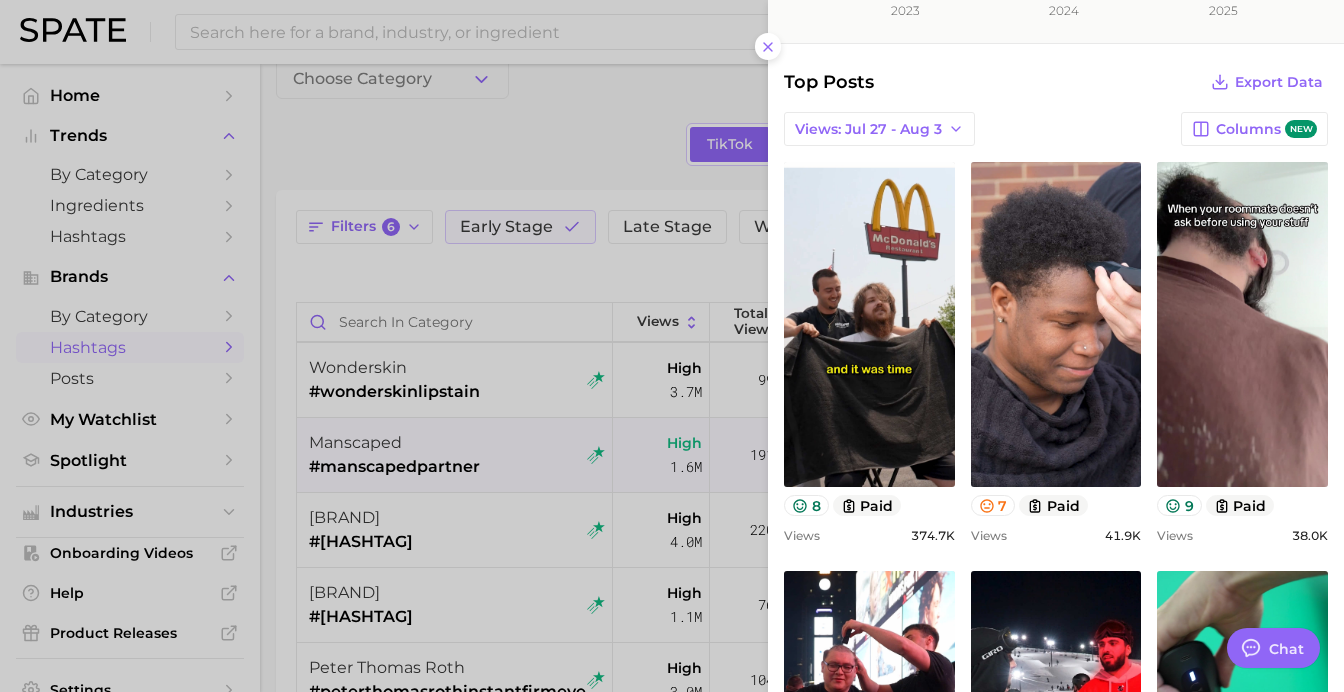 click at bounding box center [672, 346] 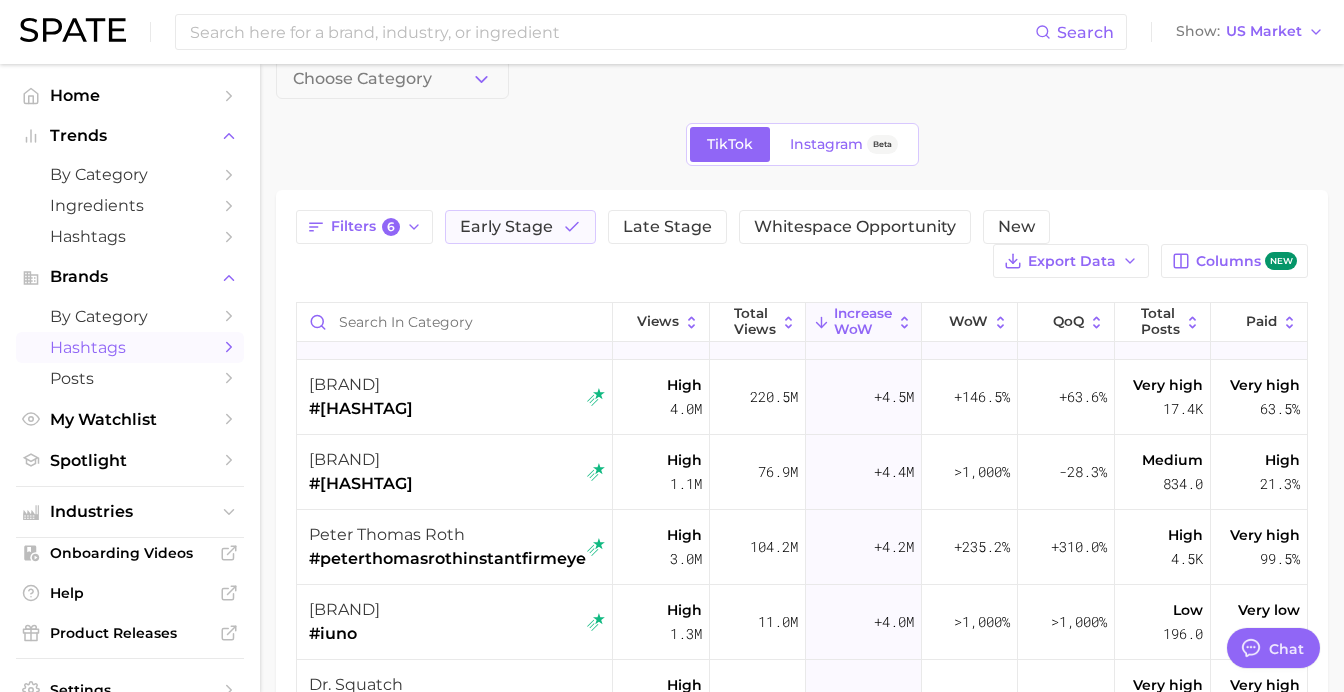 scroll, scrollTop: 961, scrollLeft: 0, axis: vertical 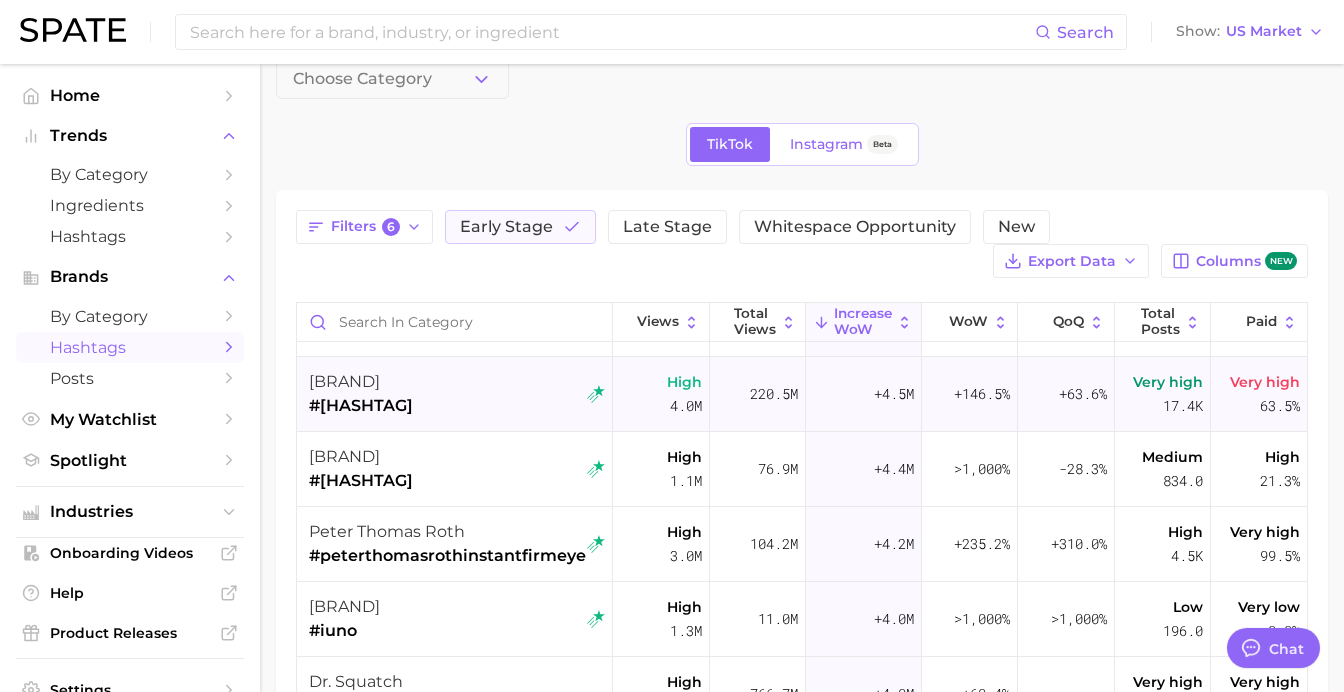 click on "[BRAND] #[HASHTAG]" at bounding box center (457, 394) 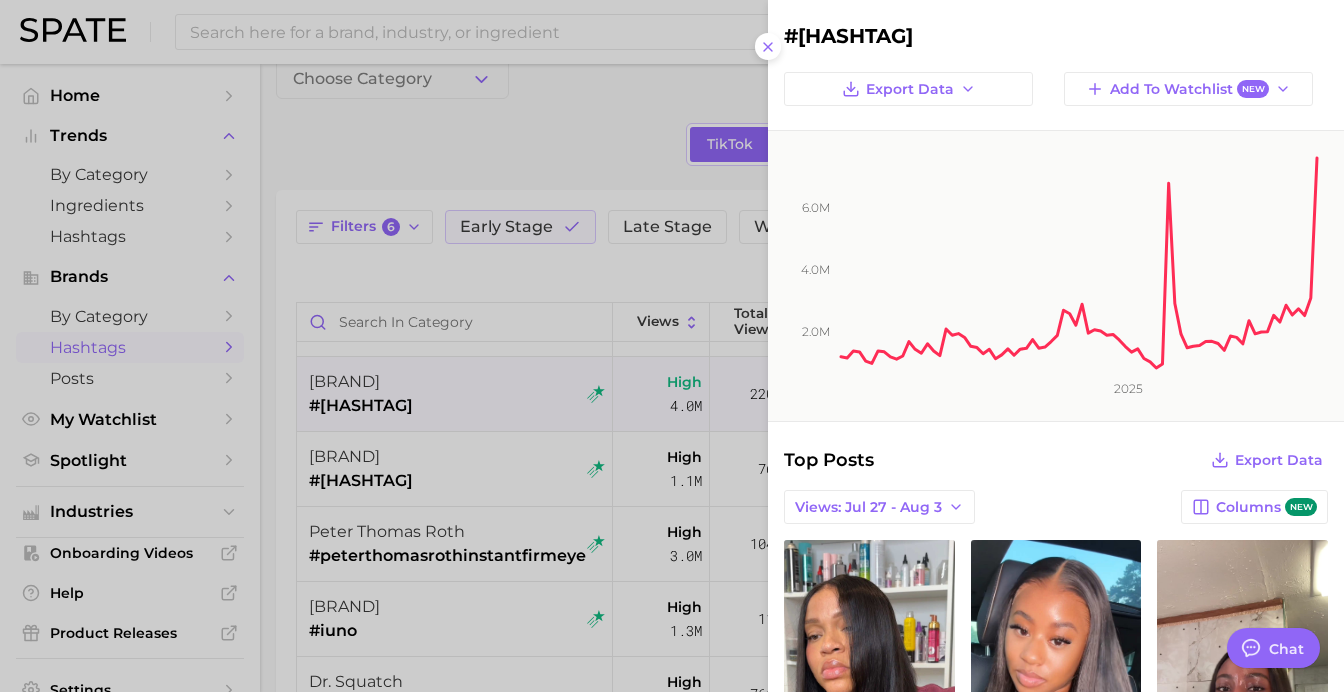 scroll, scrollTop: 0, scrollLeft: 0, axis: both 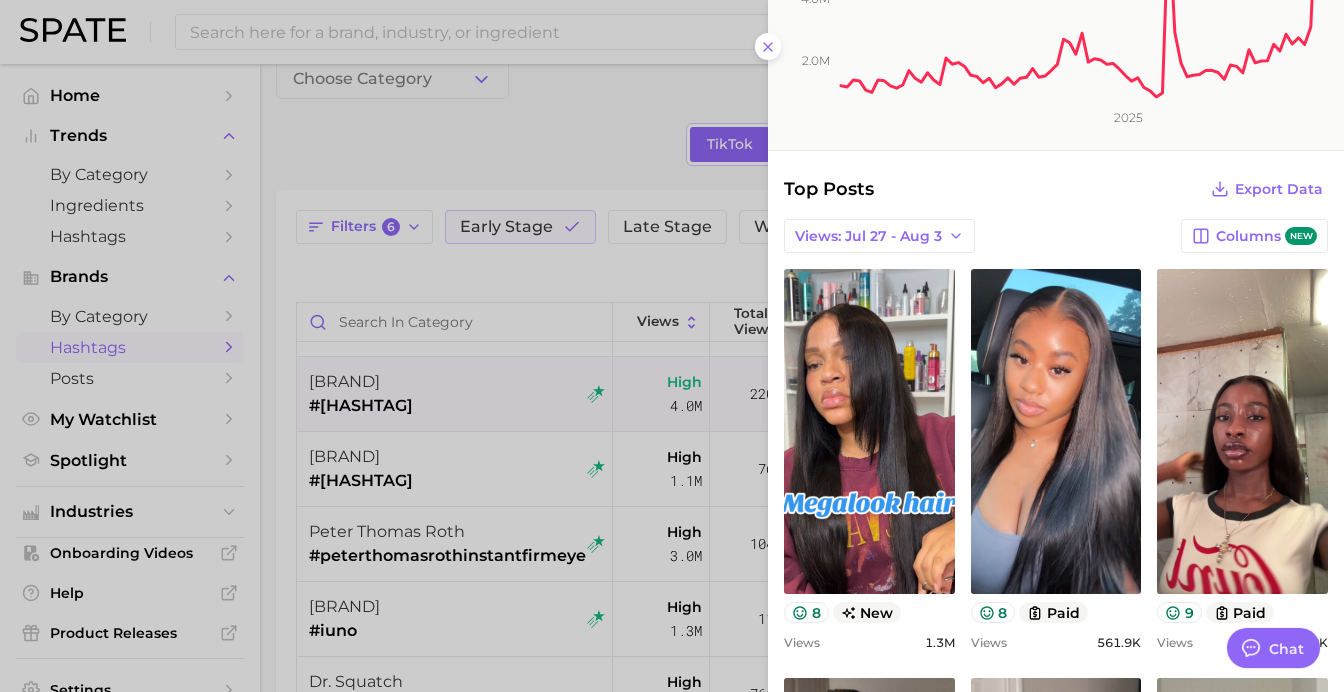 click at bounding box center [672, 346] 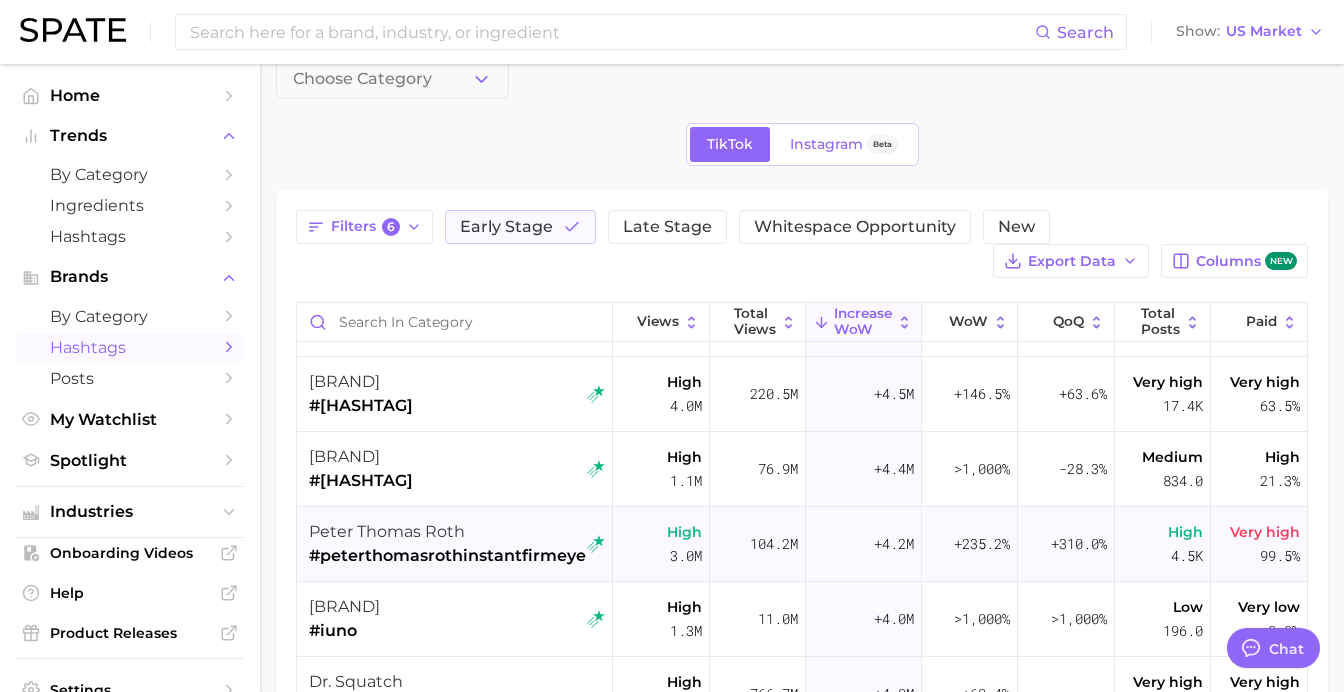 click on "#peterthomasrothinstantfirmeye" at bounding box center (447, 556) 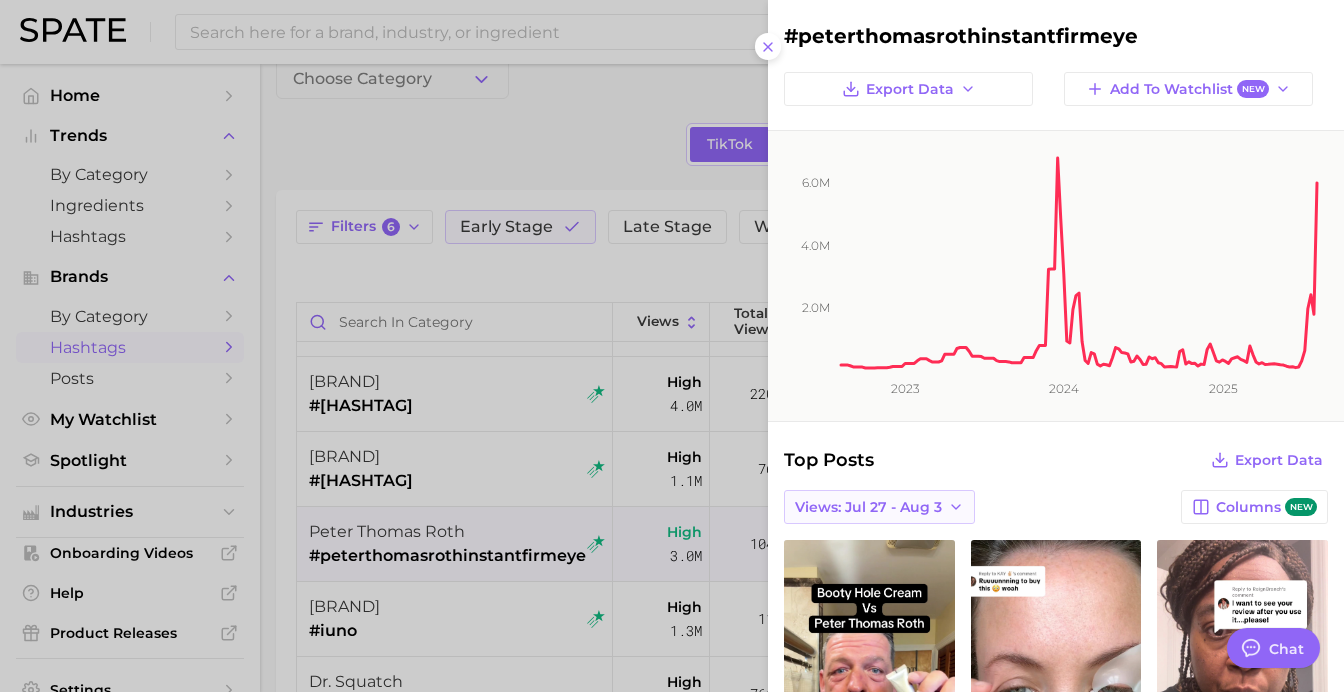 scroll, scrollTop: 0, scrollLeft: 0, axis: both 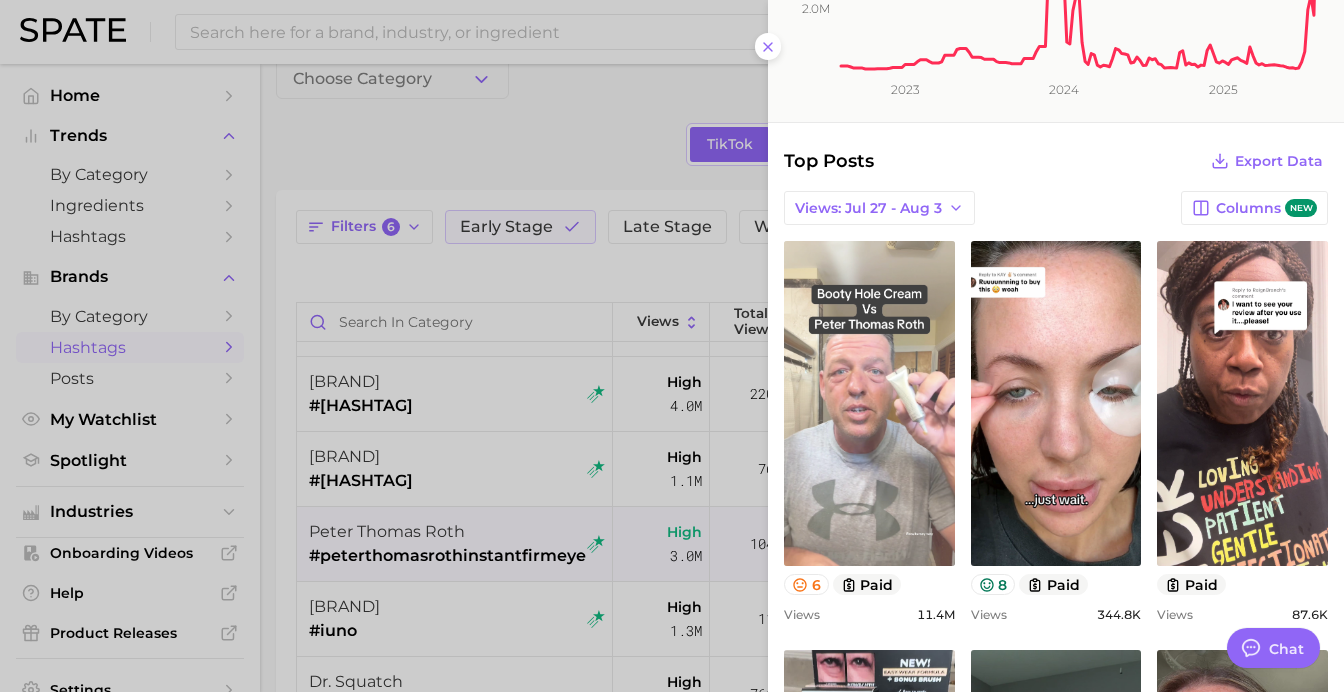 click on "view post on TikTok" at bounding box center [869, 403] 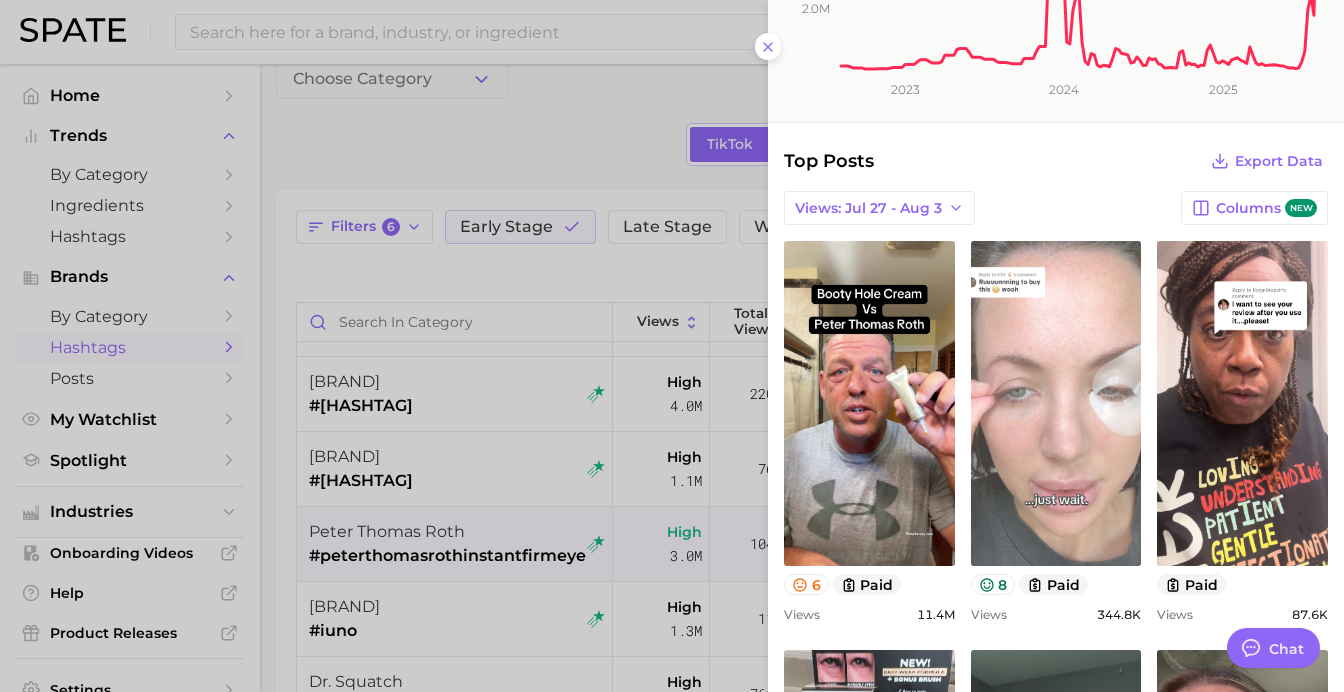 click on "view post on TikTok" at bounding box center [1056, 403] 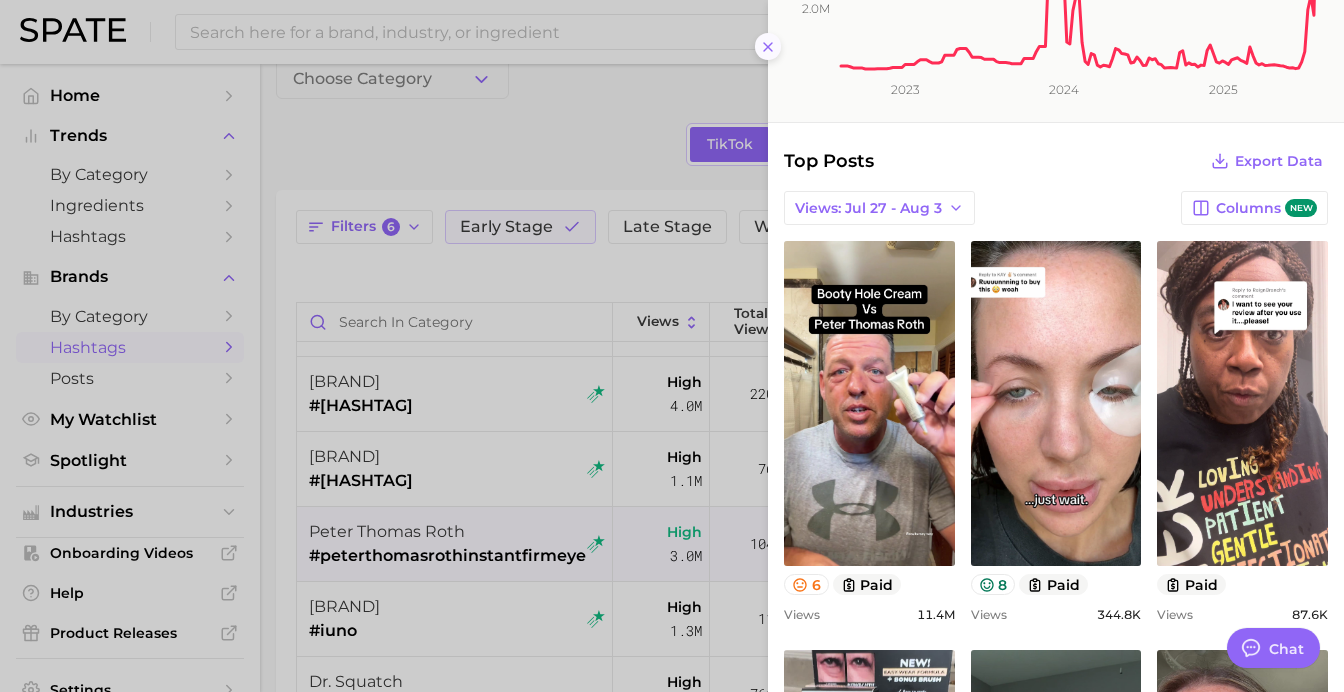 click 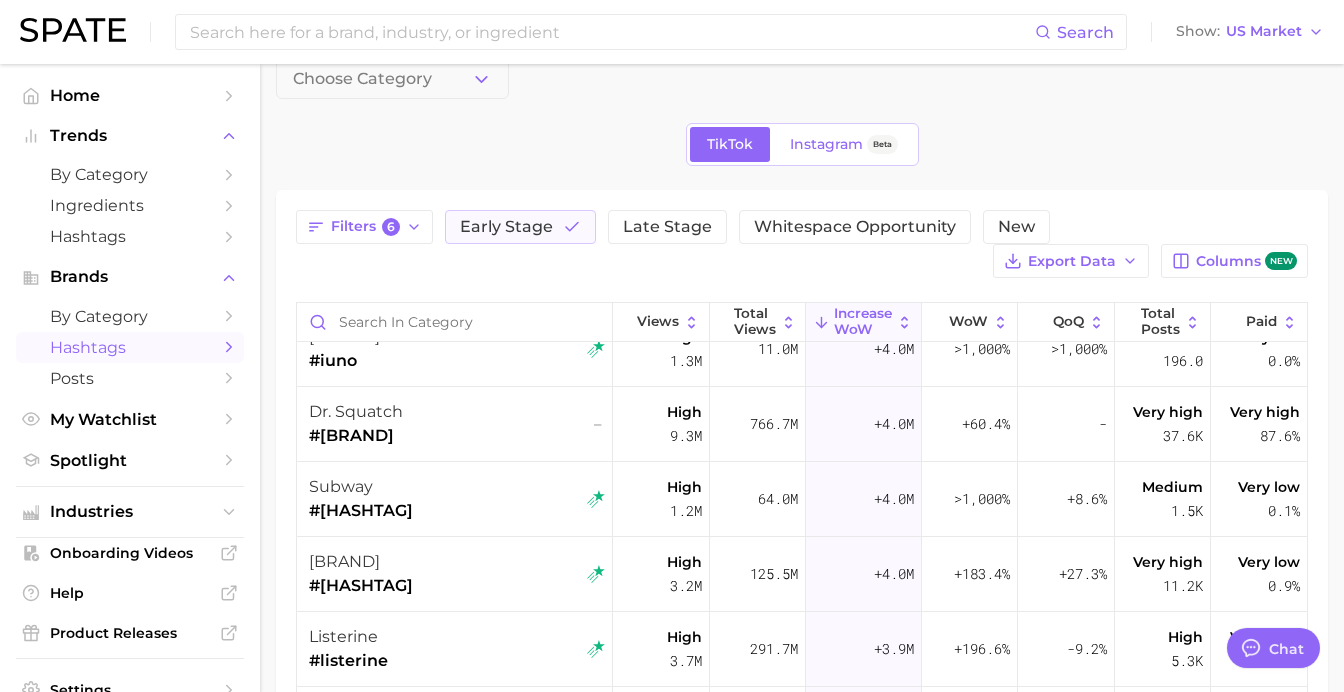 scroll, scrollTop: 1172, scrollLeft: 0, axis: vertical 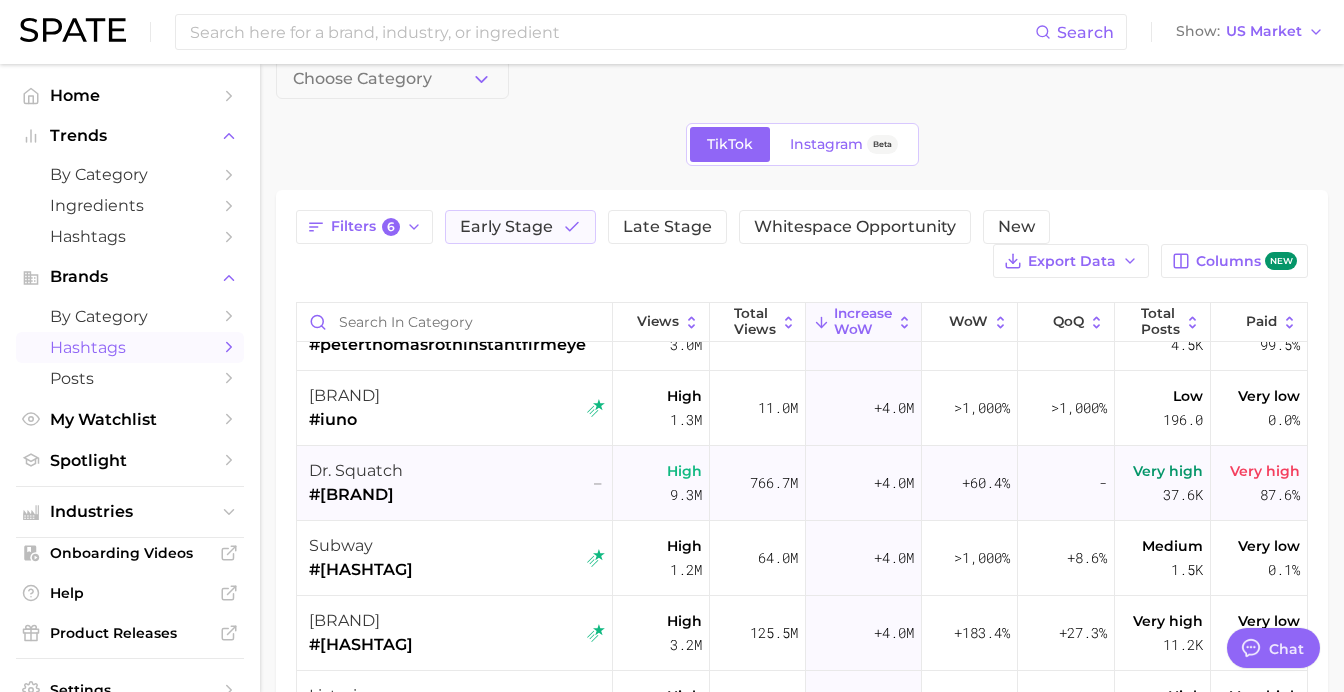 click on "[BRAND] #dr.squatch –" at bounding box center [457, 483] 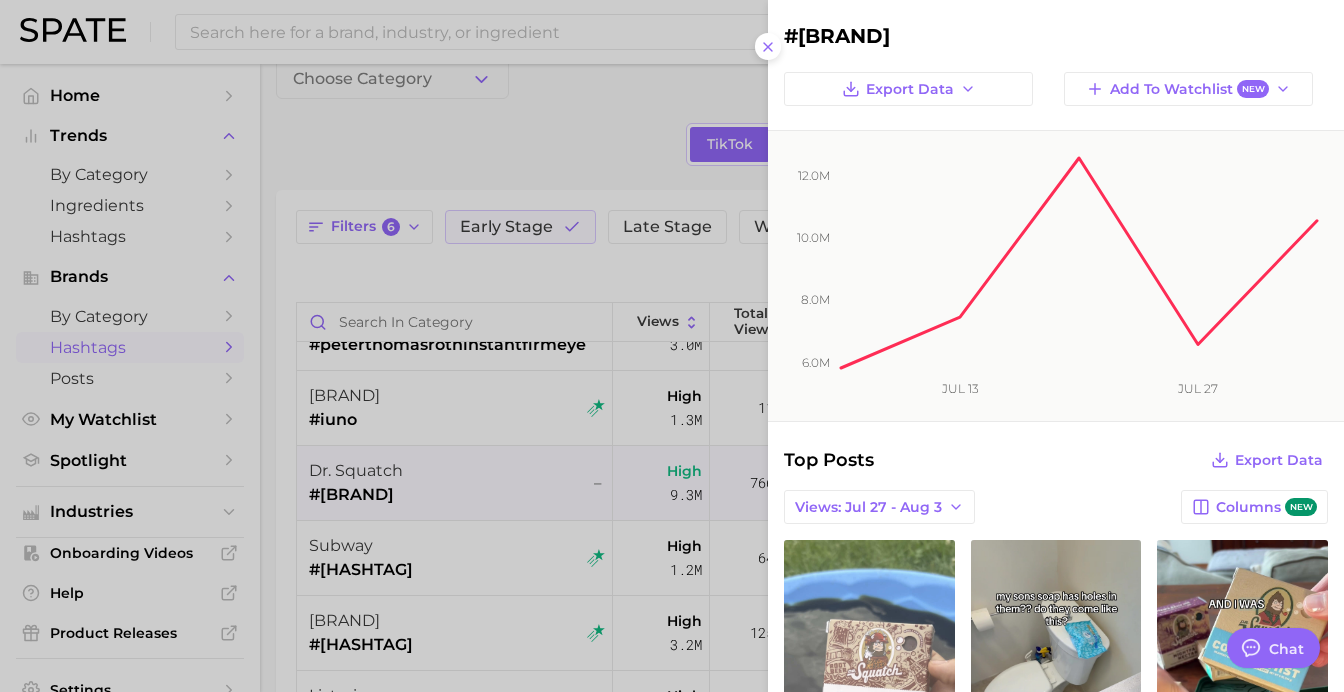 scroll, scrollTop: 0, scrollLeft: 0, axis: both 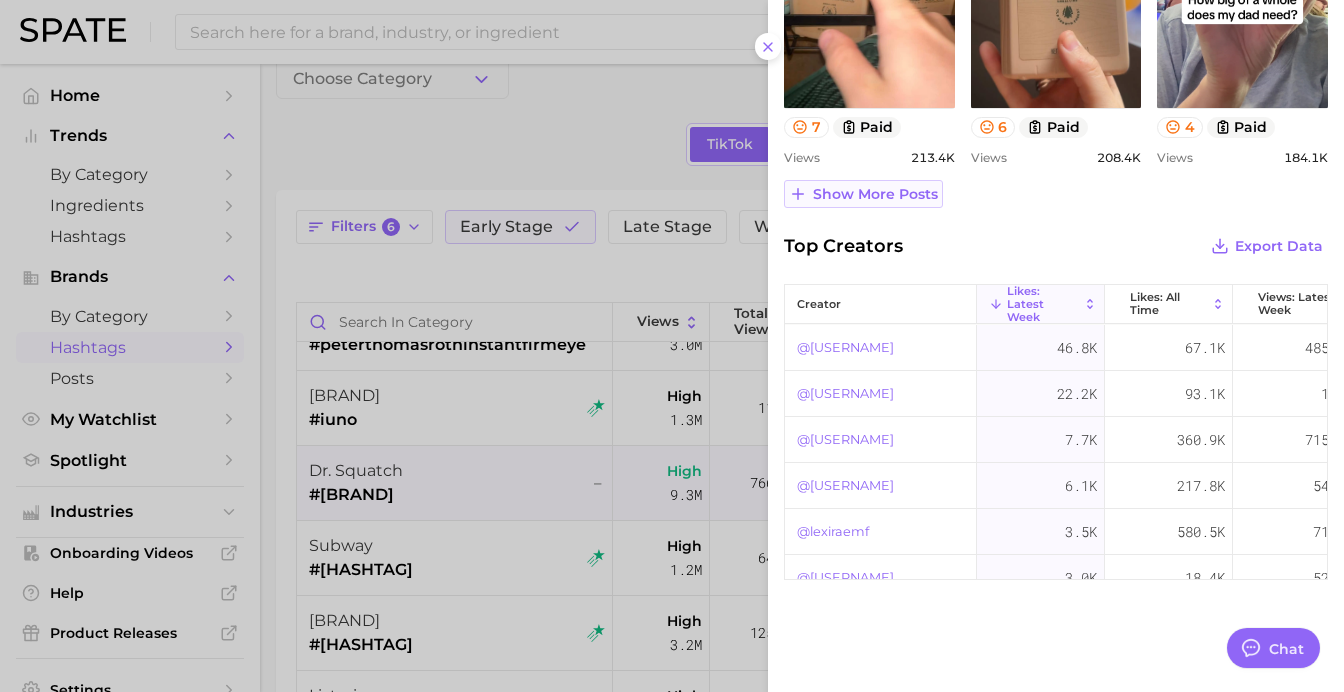 click on "Show more posts" at bounding box center (875, 194) 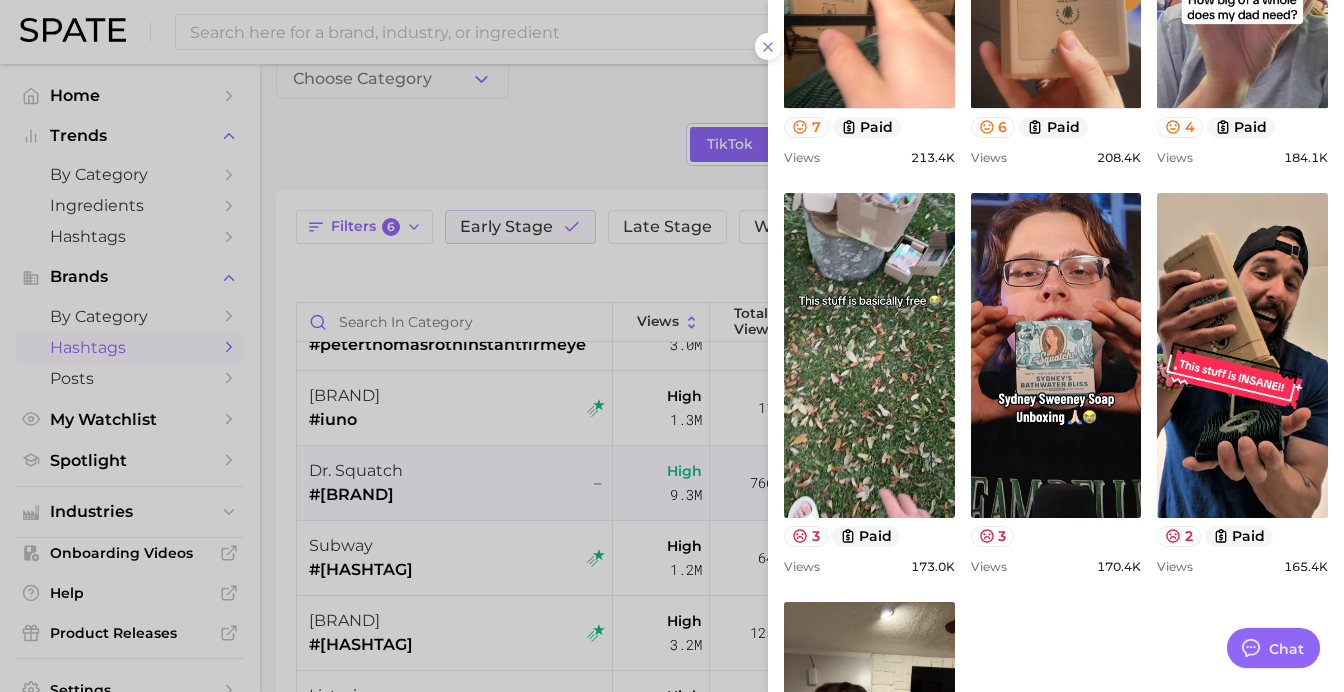 scroll, scrollTop: 0, scrollLeft: 0, axis: both 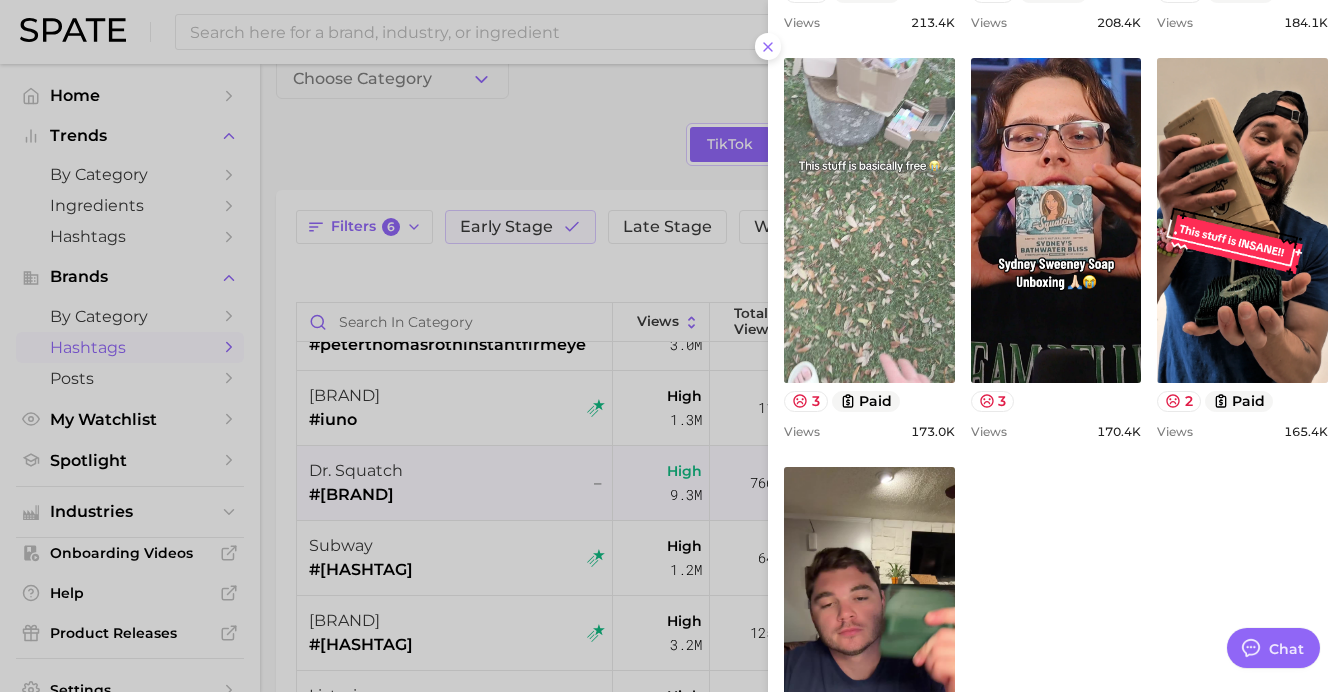 click on "view post on TikTok" at bounding box center [869, 220] 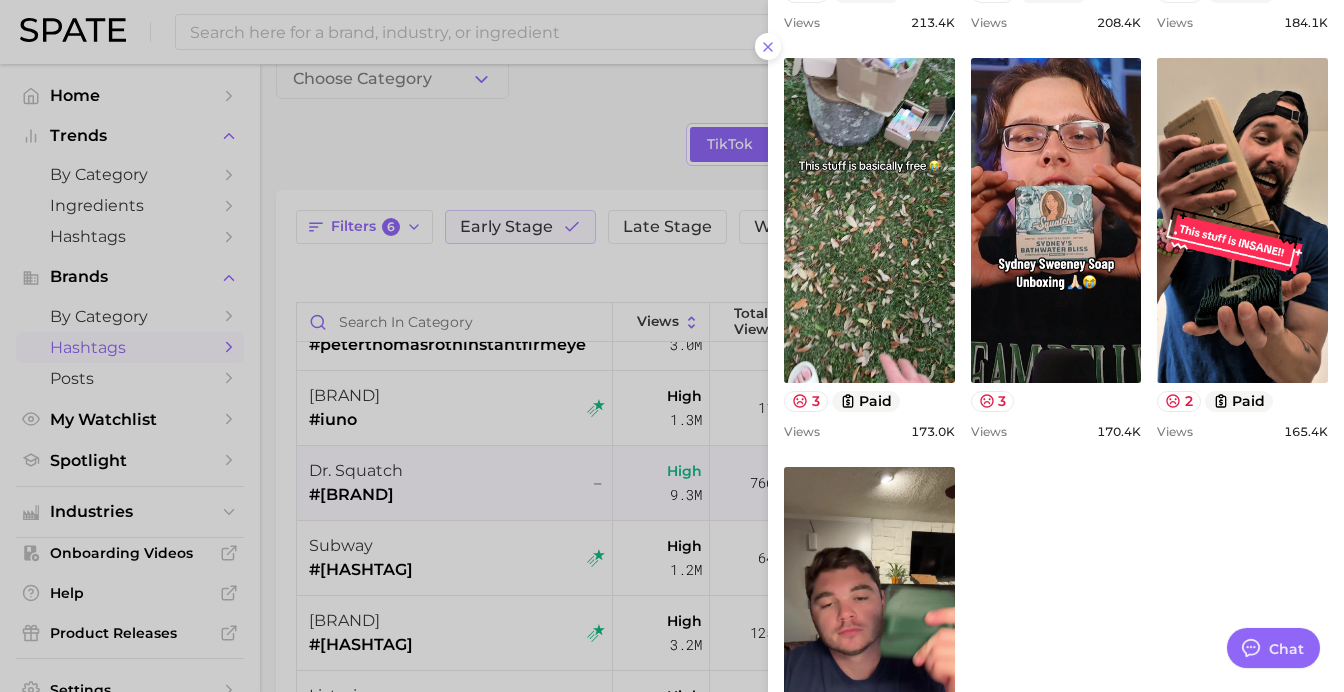 click at bounding box center (672, 346) 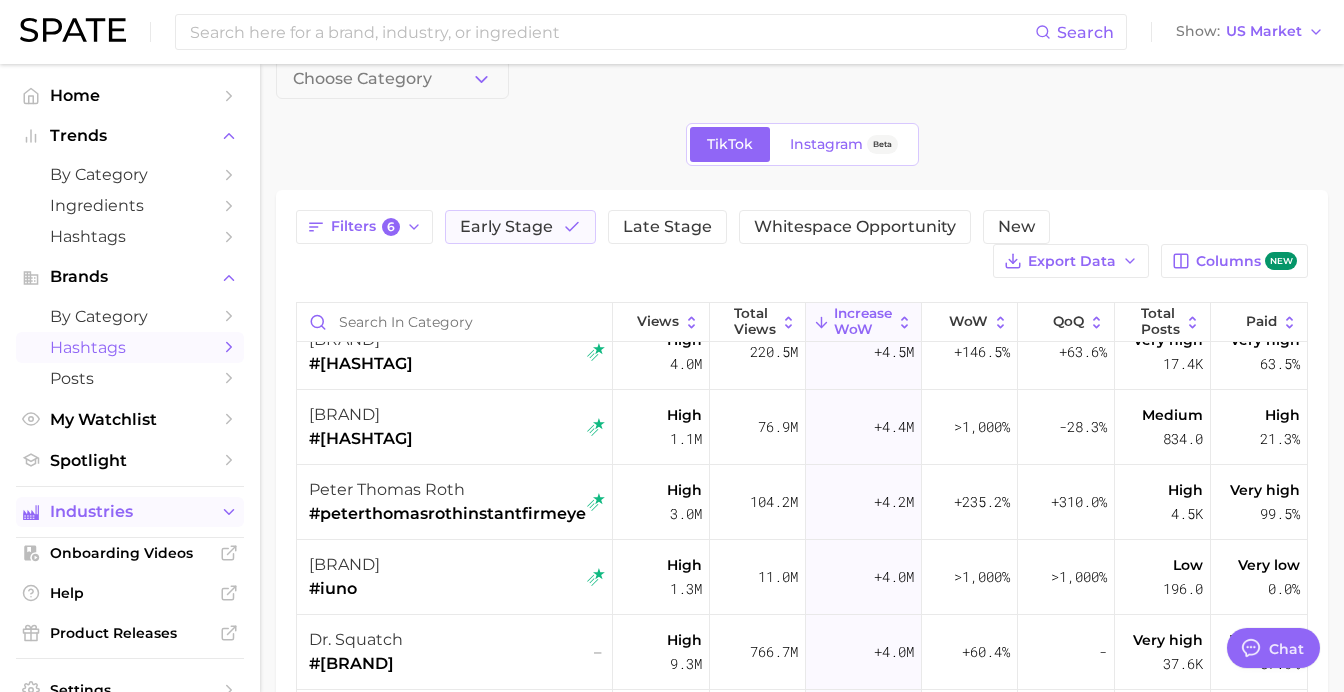 scroll, scrollTop: 640, scrollLeft: 0, axis: vertical 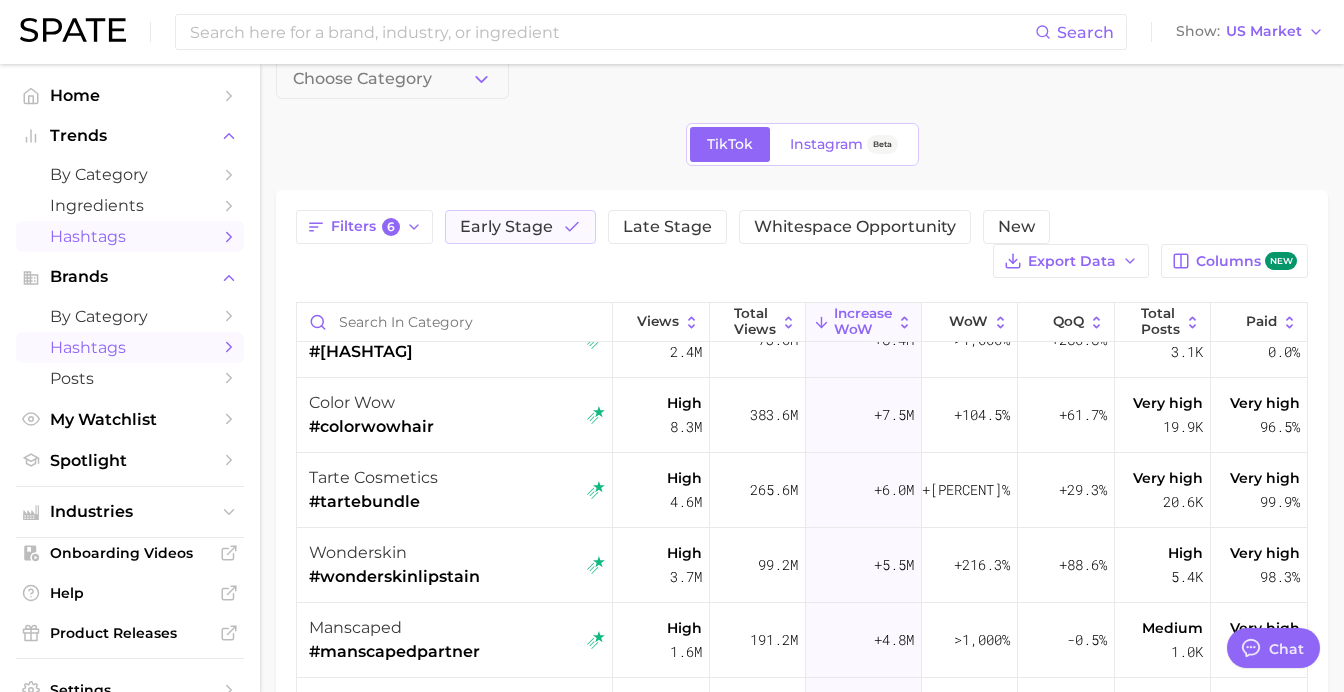 click on "Hashtags" at bounding box center (130, 236) 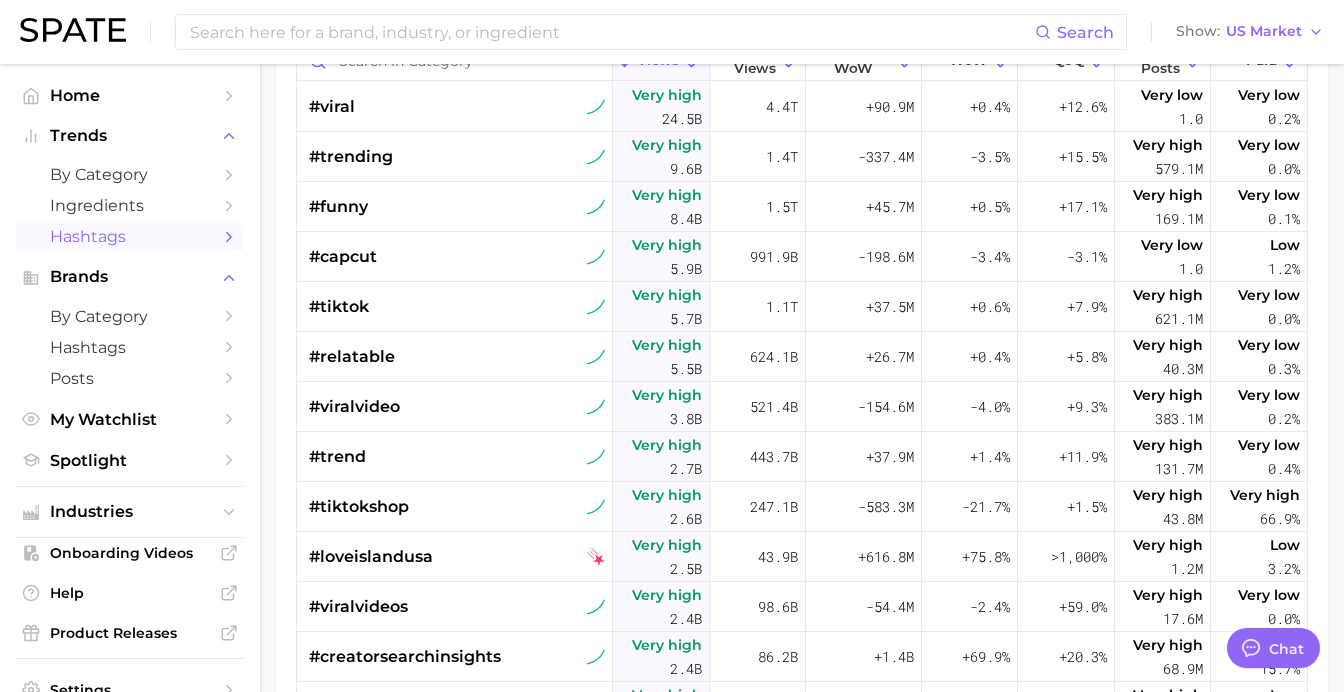 scroll, scrollTop: 294, scrollLeft: 0, axis: vertical 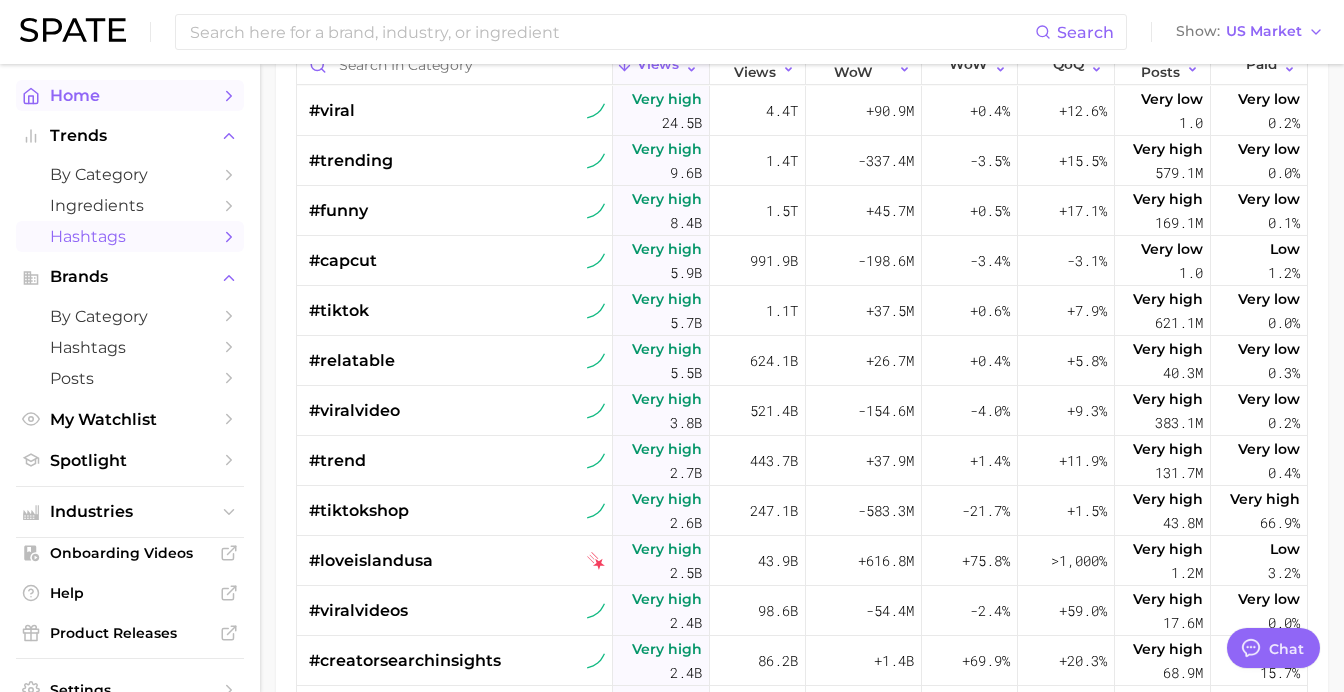 click on "Home" at bounding box center (130, 95) 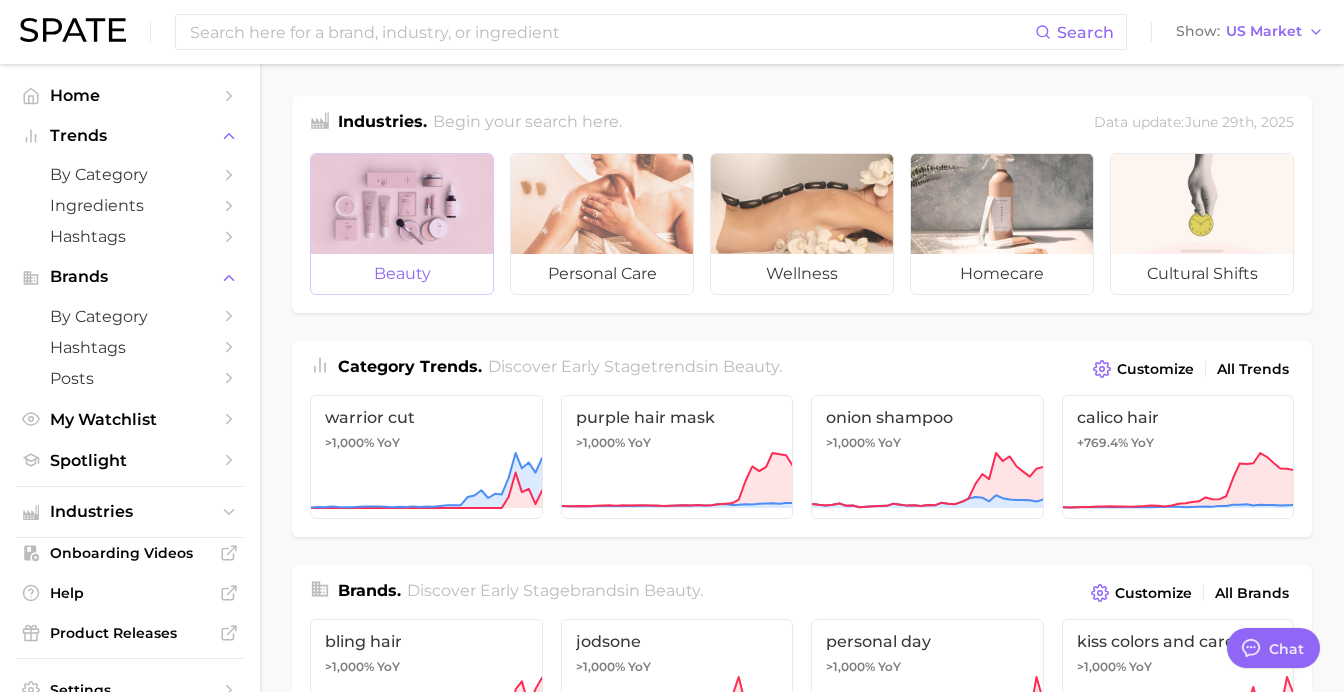 click at bounding box center [402, 204] 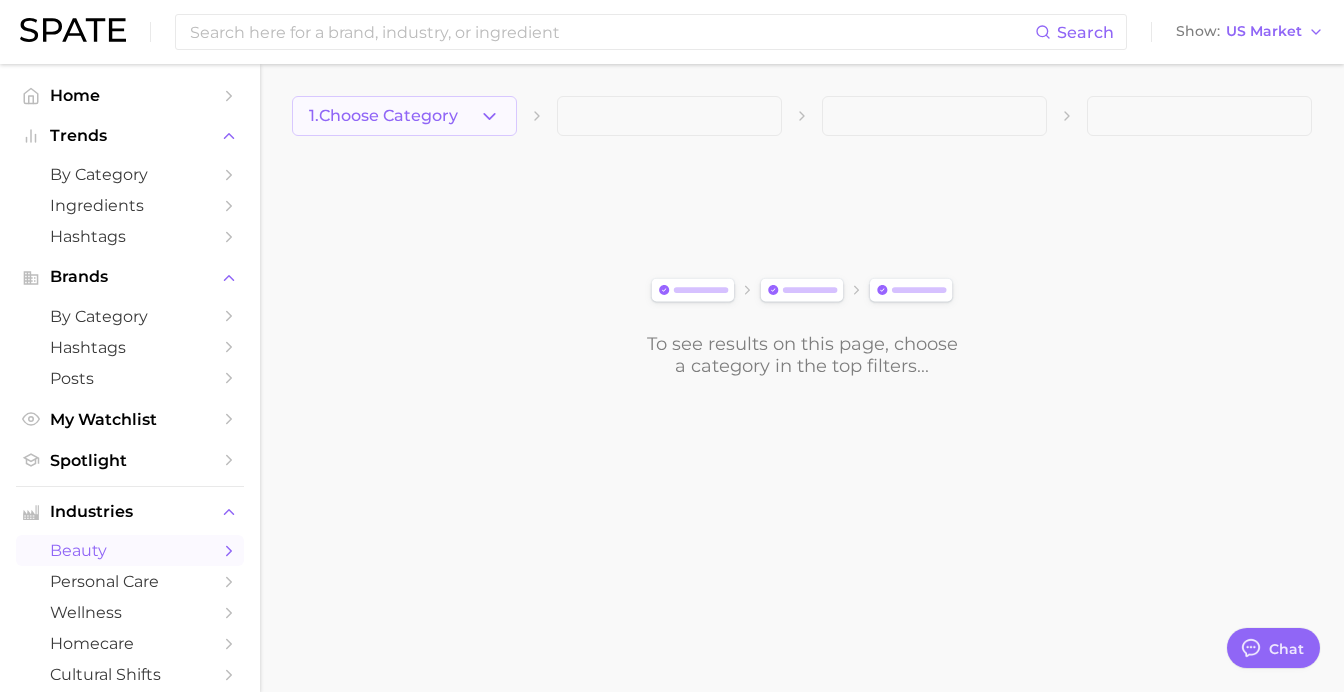 click 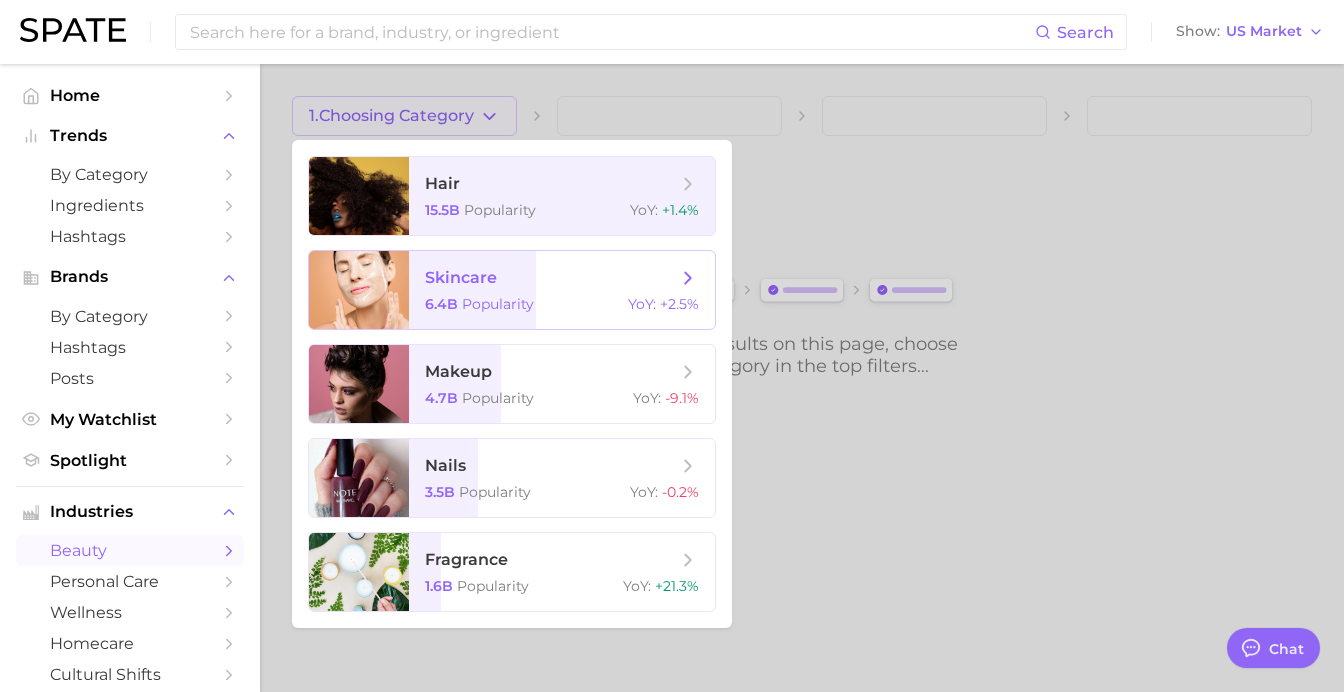 click on "skincare" at bounding box center (551, 278) 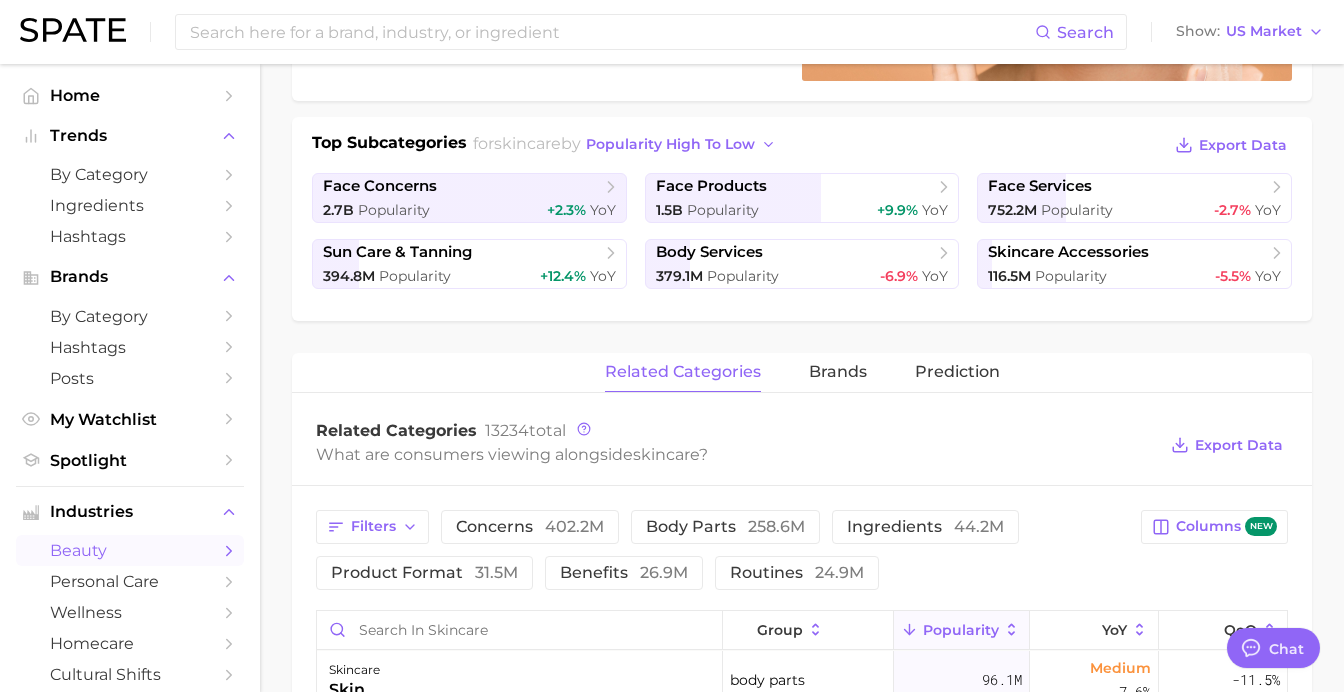scroll, scrollTop: 418, scrollLeft: 0, axis: vertical 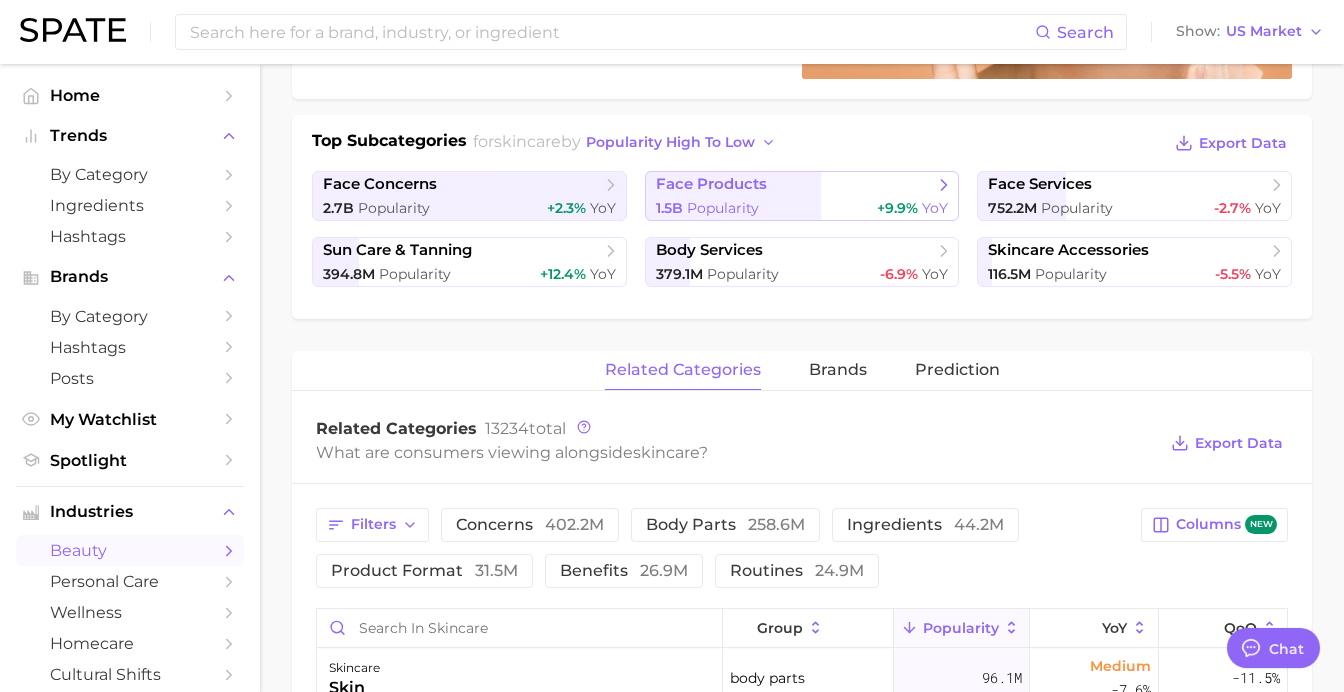 click on "face products" at bounding box center [795, 185] 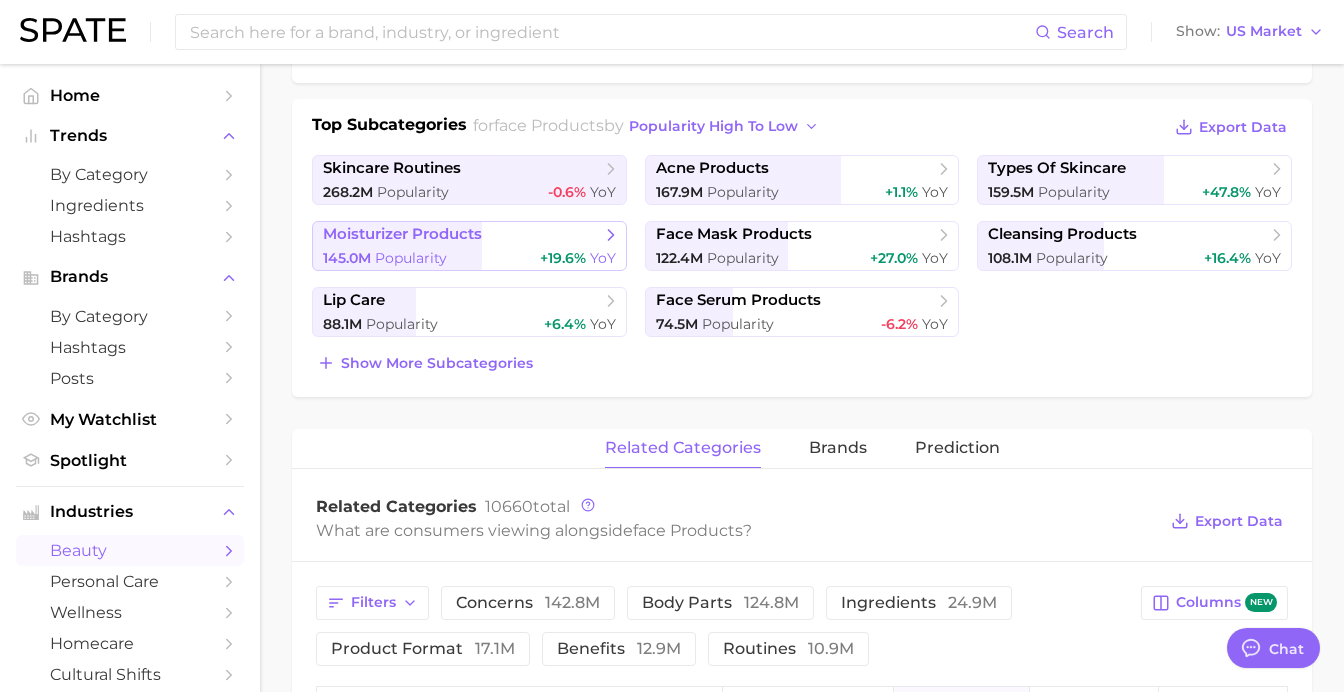scroll, scrollTop: 439, scrollLeft: 0, axis: vertical 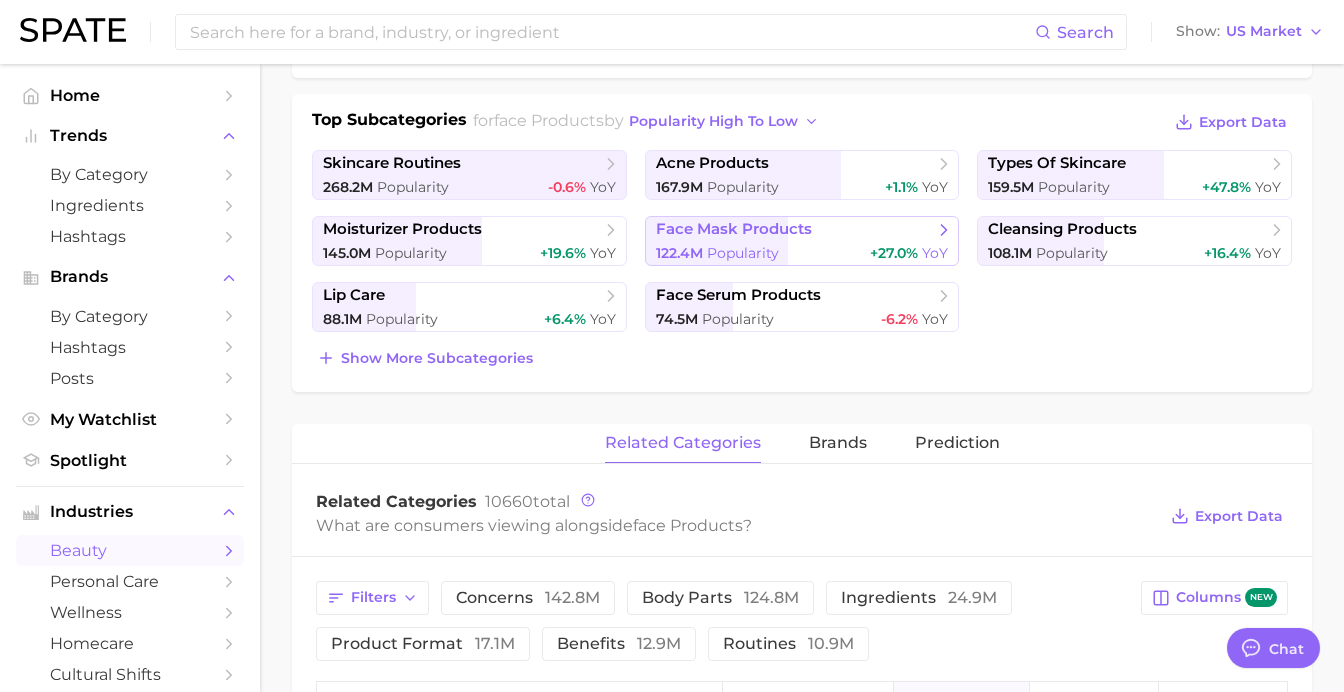 click on "face mask products" at bounding box center [734, 229] 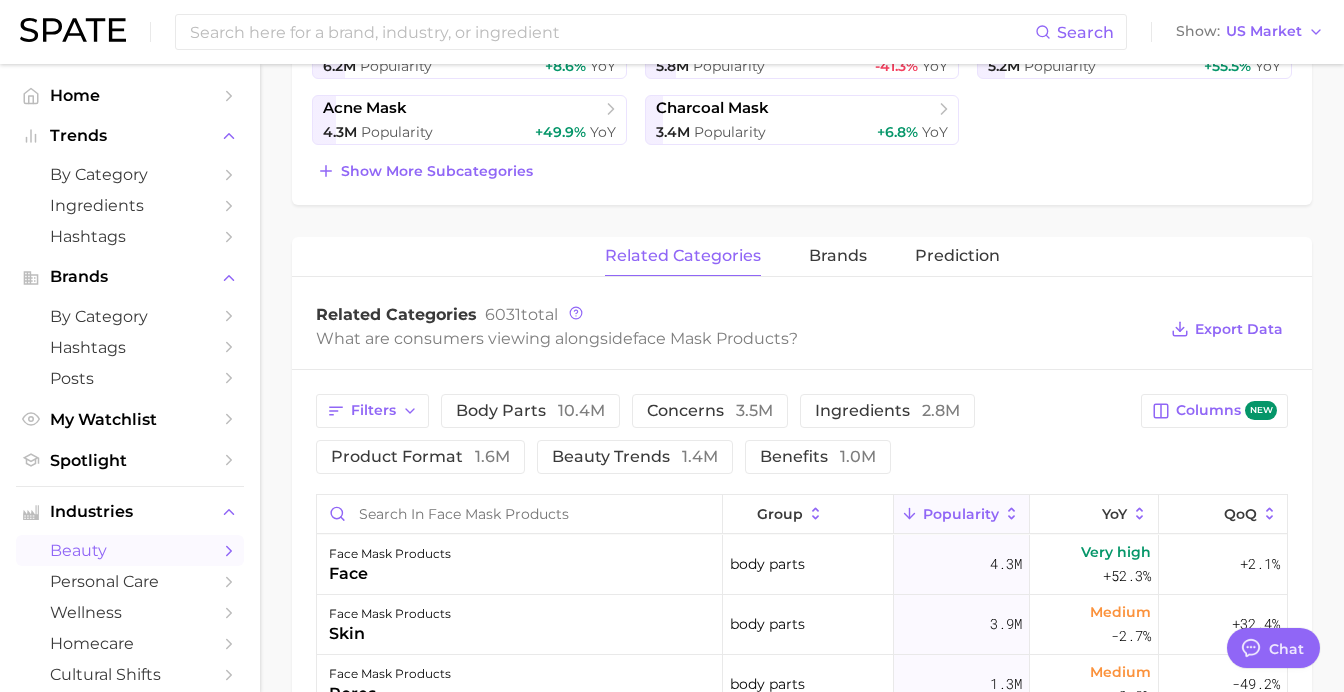 scroll, scrollTop: 629, scrollLeft: 0, axis: vertical 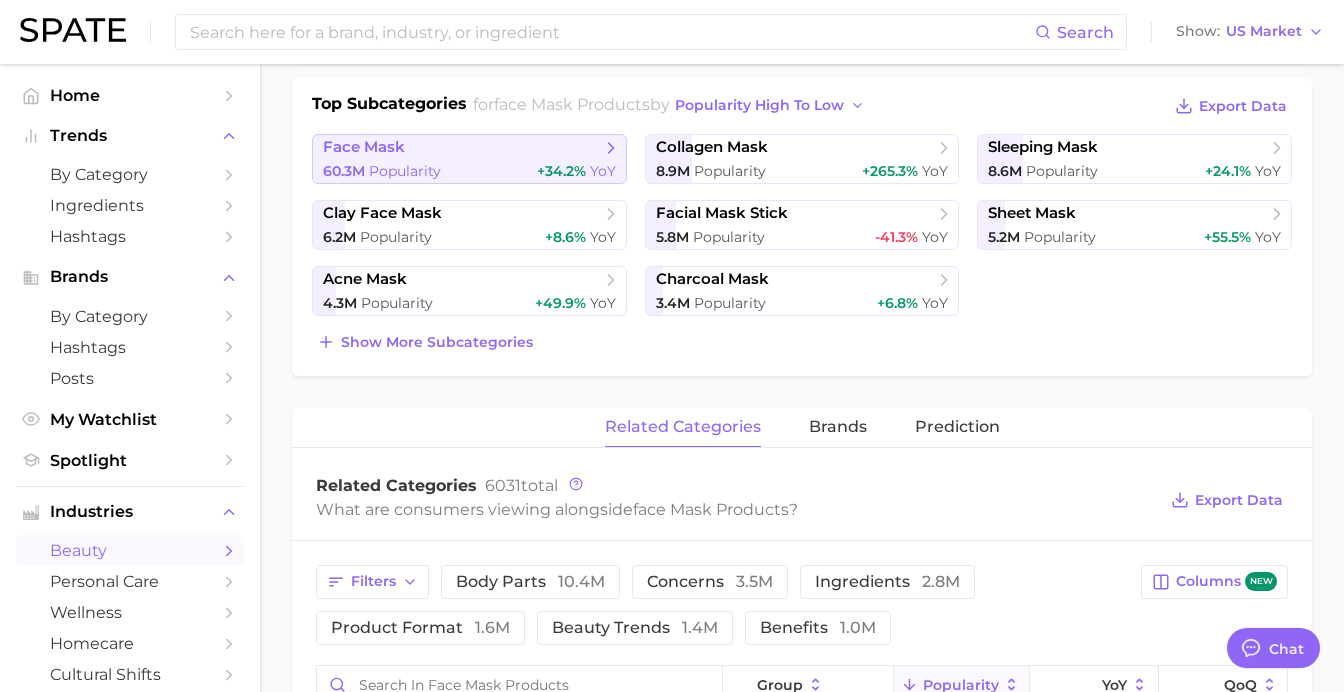click on "[NUMBER]m   Popularity +[PERCENT]   YoY" at bounding box center [469, 171] 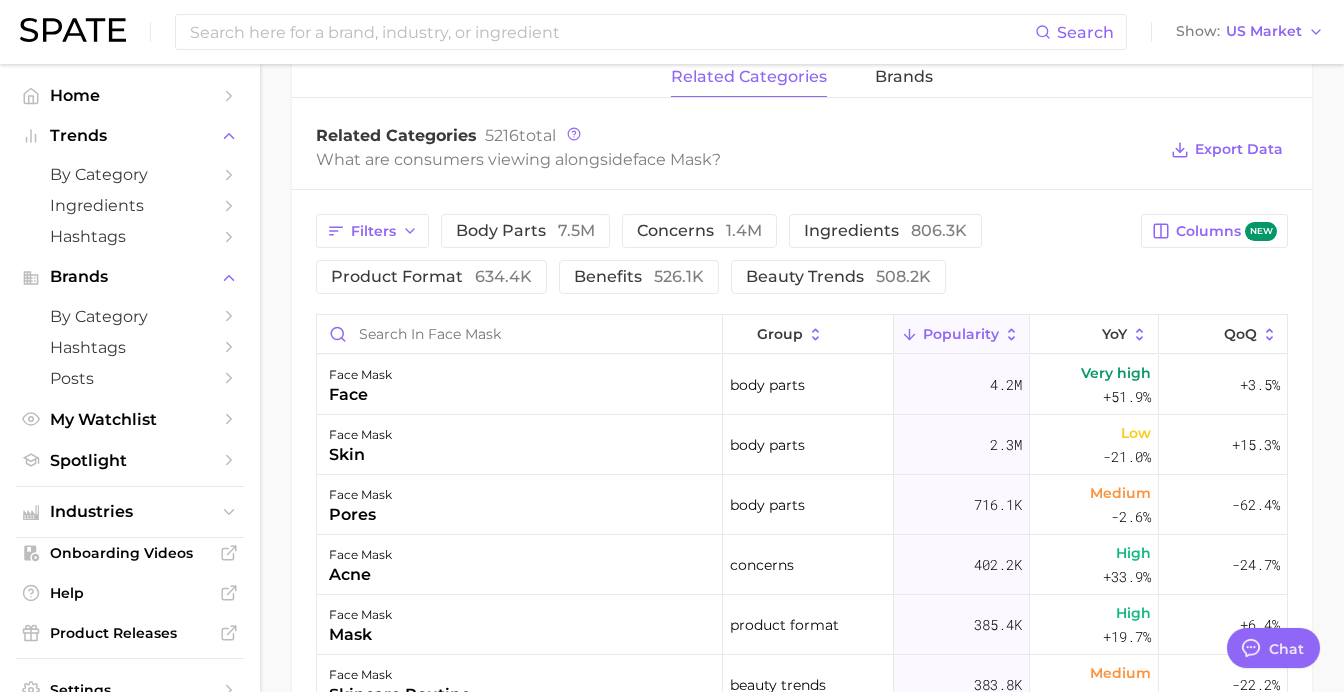 scroll, scrollTop: 936, scrollLeft: 0, axis: vertical 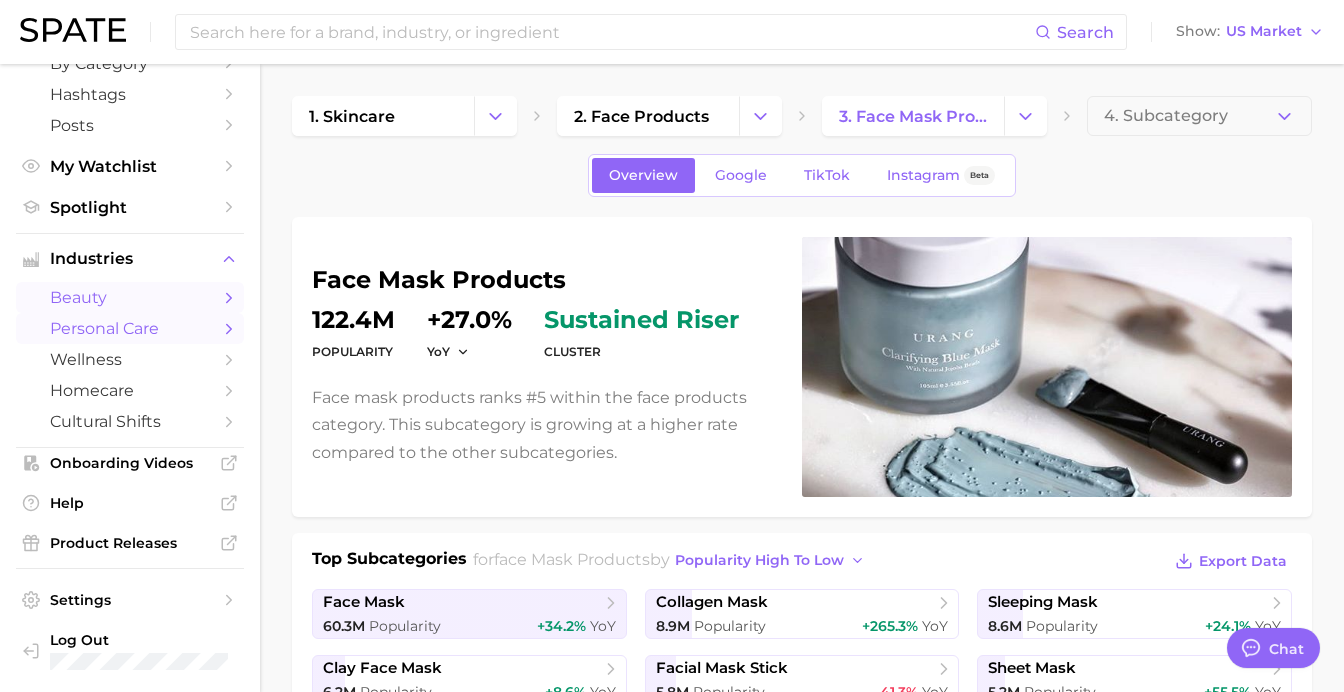 click on "personal care" at bounding box center (130, 328) 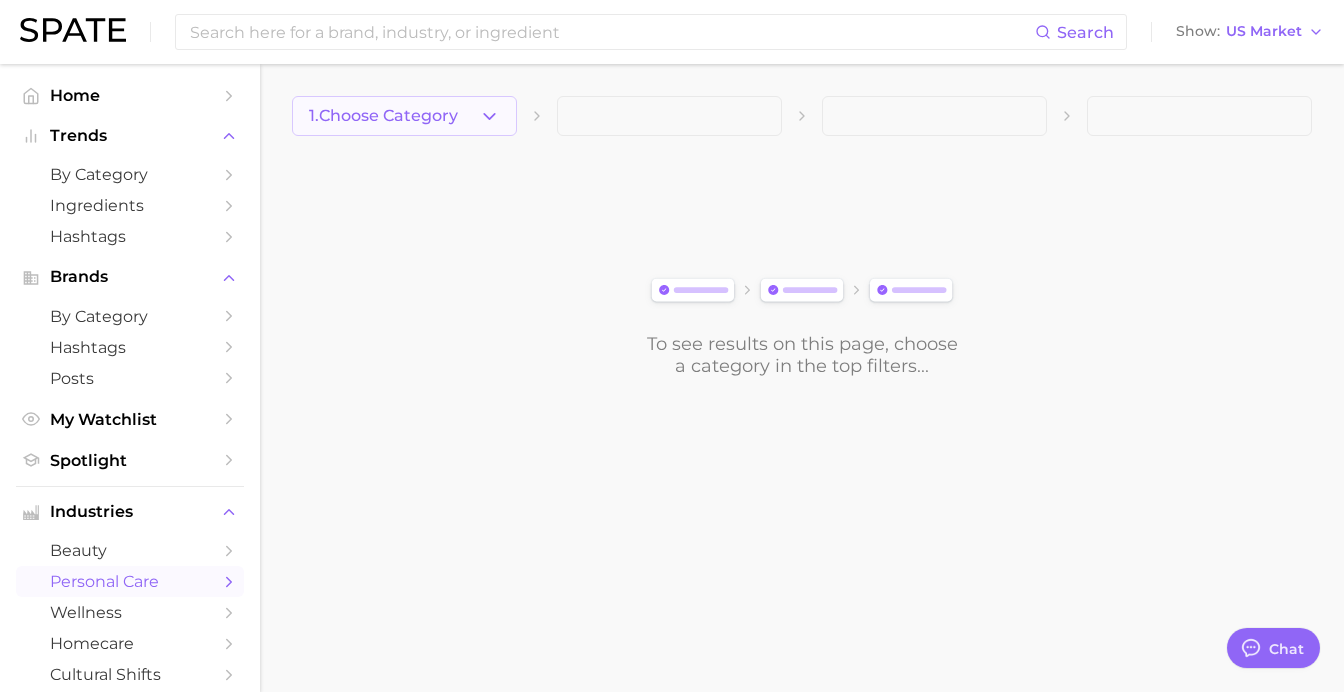 click on "1.  Choose Category" at bounding box center [383, 116] 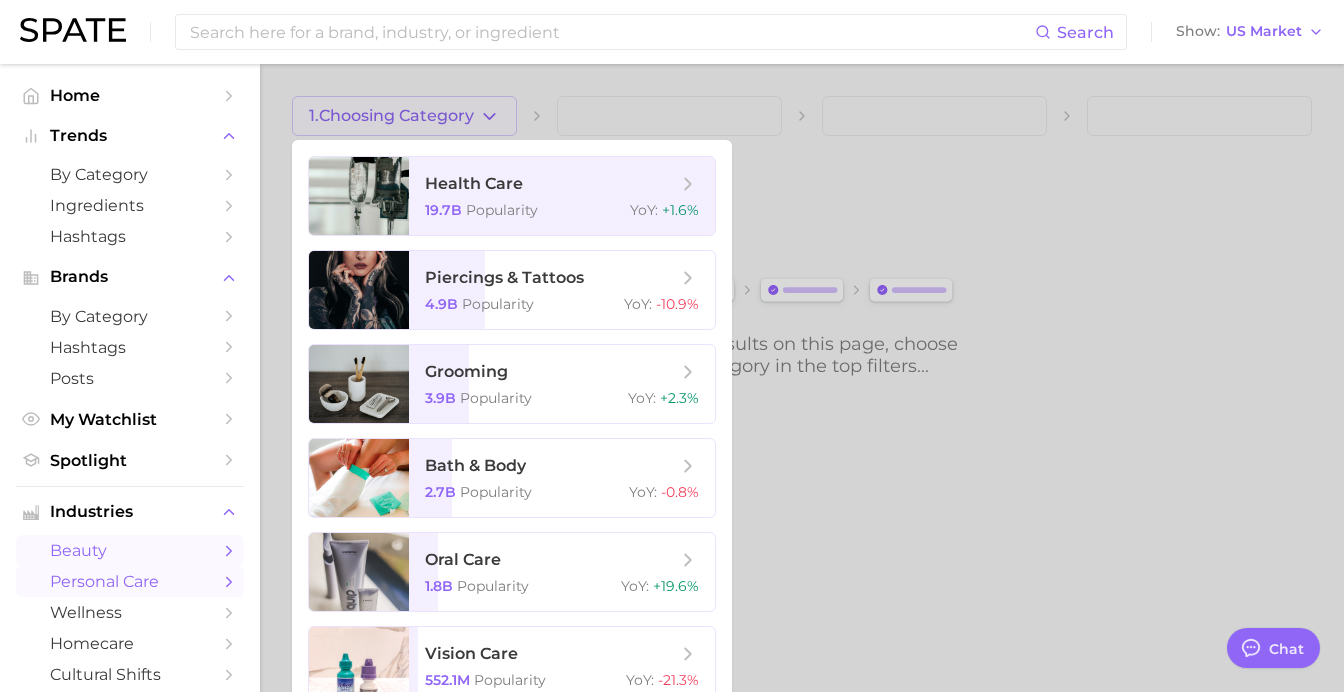 click on "beauty" at bounding box center (130, 550) 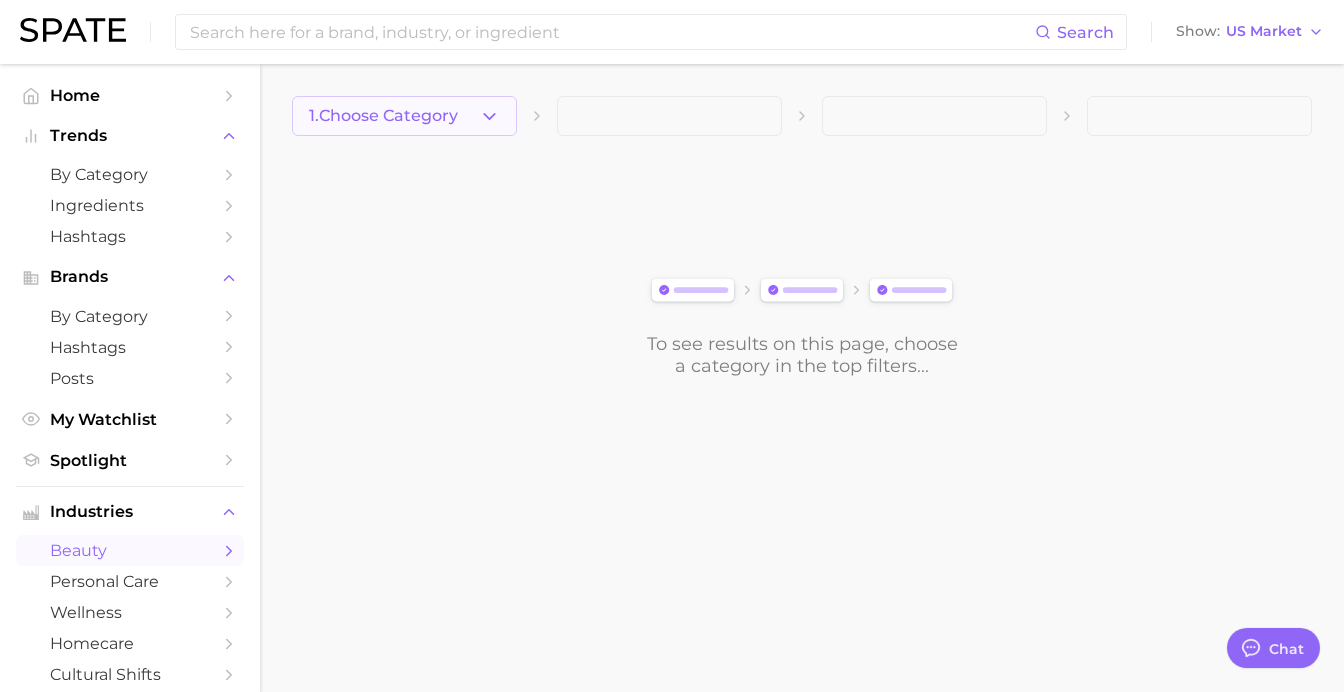 click on "1.  Choose Category" at bounding box center [383, 116] 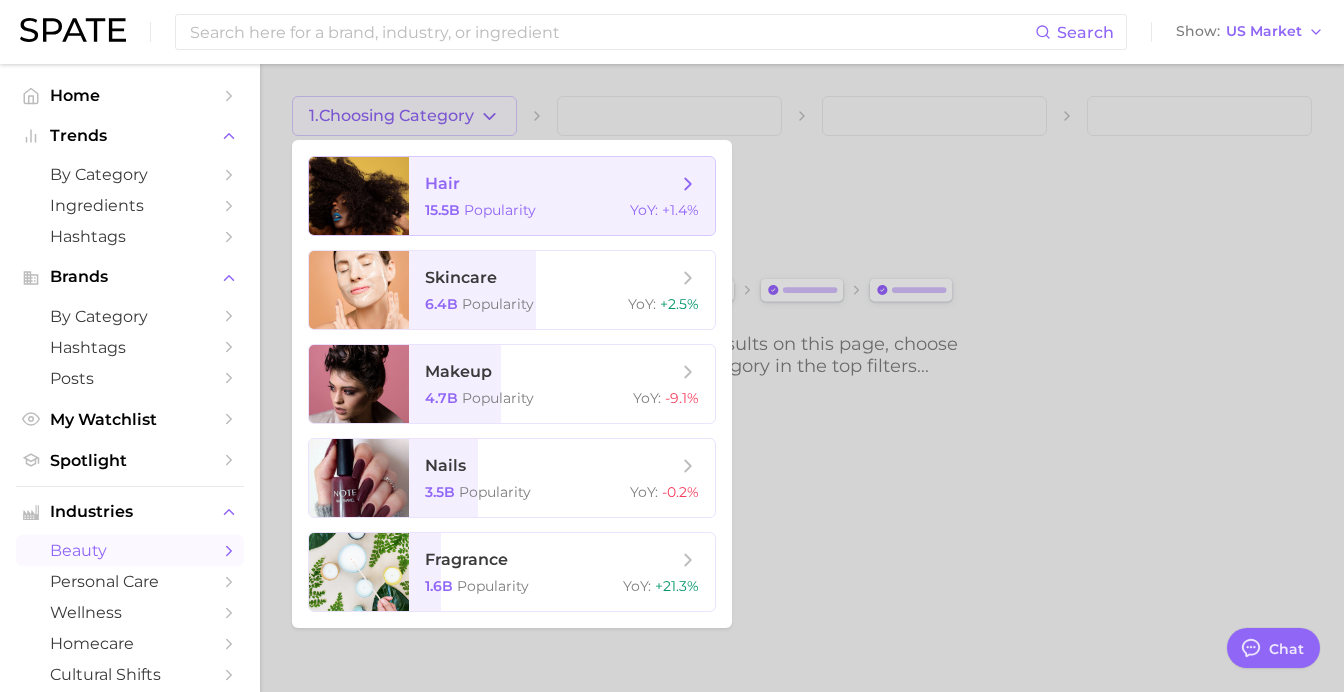 click on "Popularity" at bounding box center (500, 210) 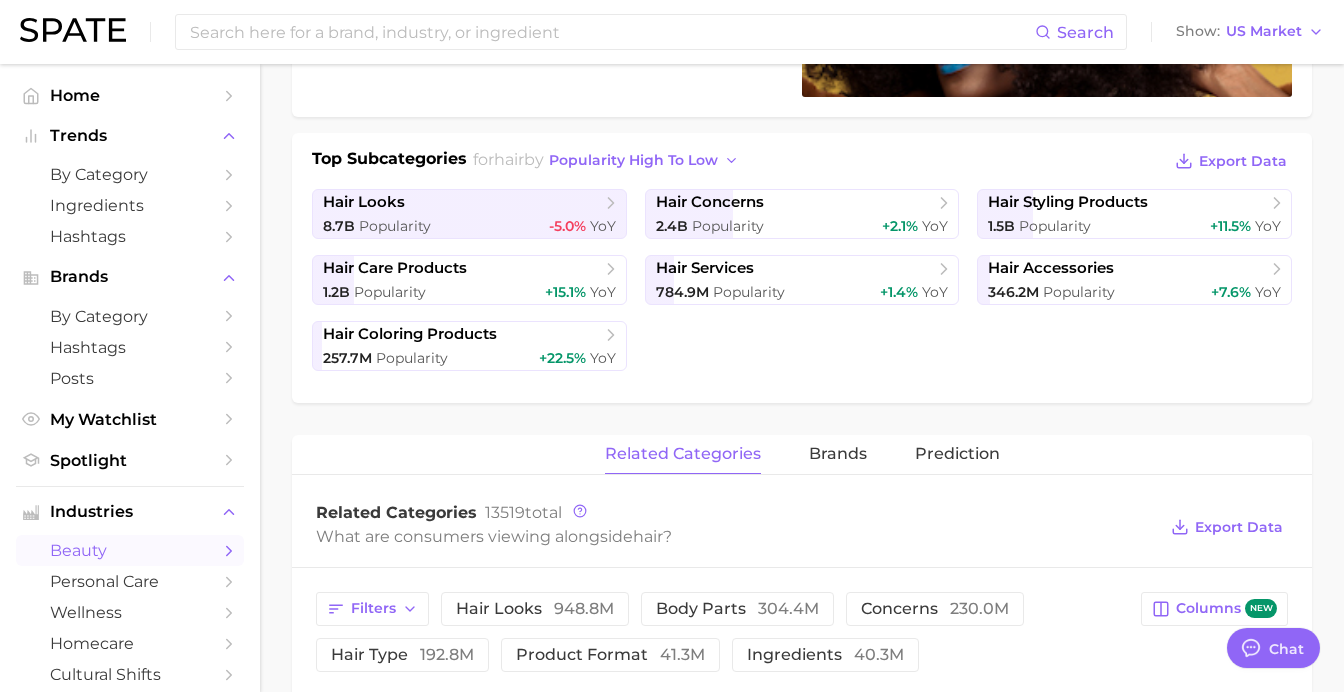 scroll, scrollTop: 402, scrollLeft: 0, axis: vertical 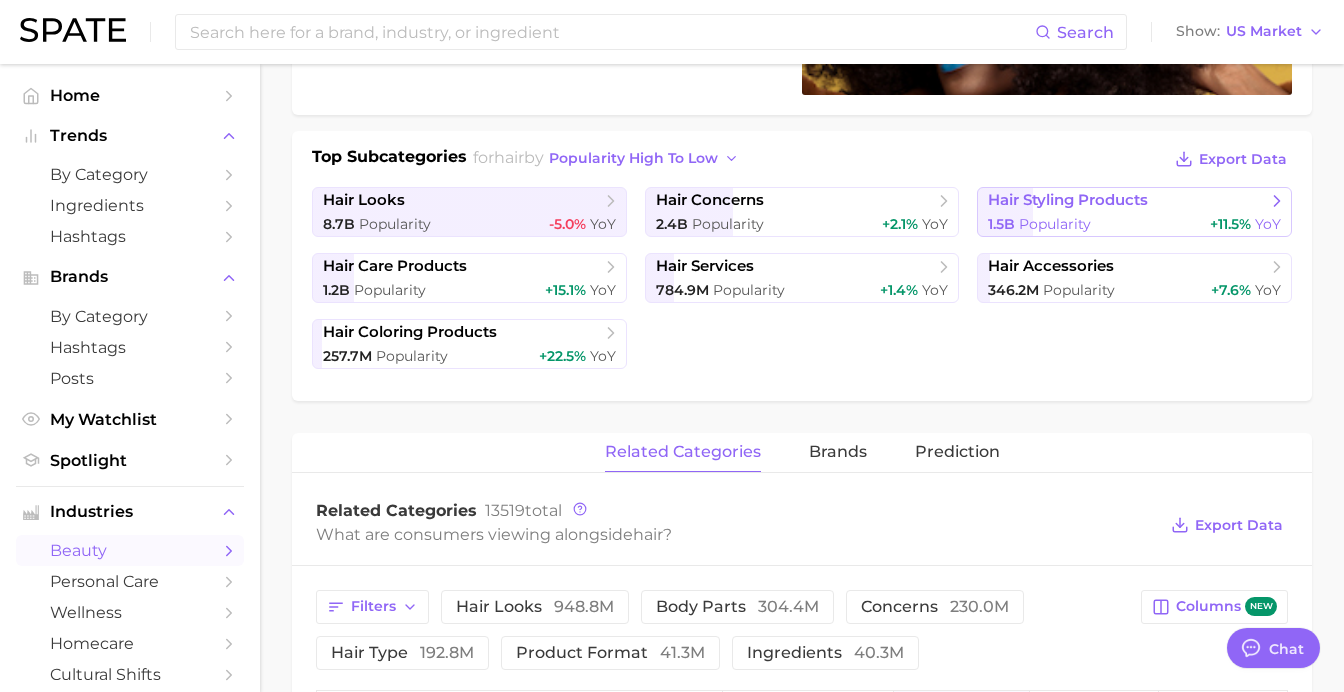 click on "1.5b   Popularity +11.5%   YoY" at bounding box center [1134, 224] 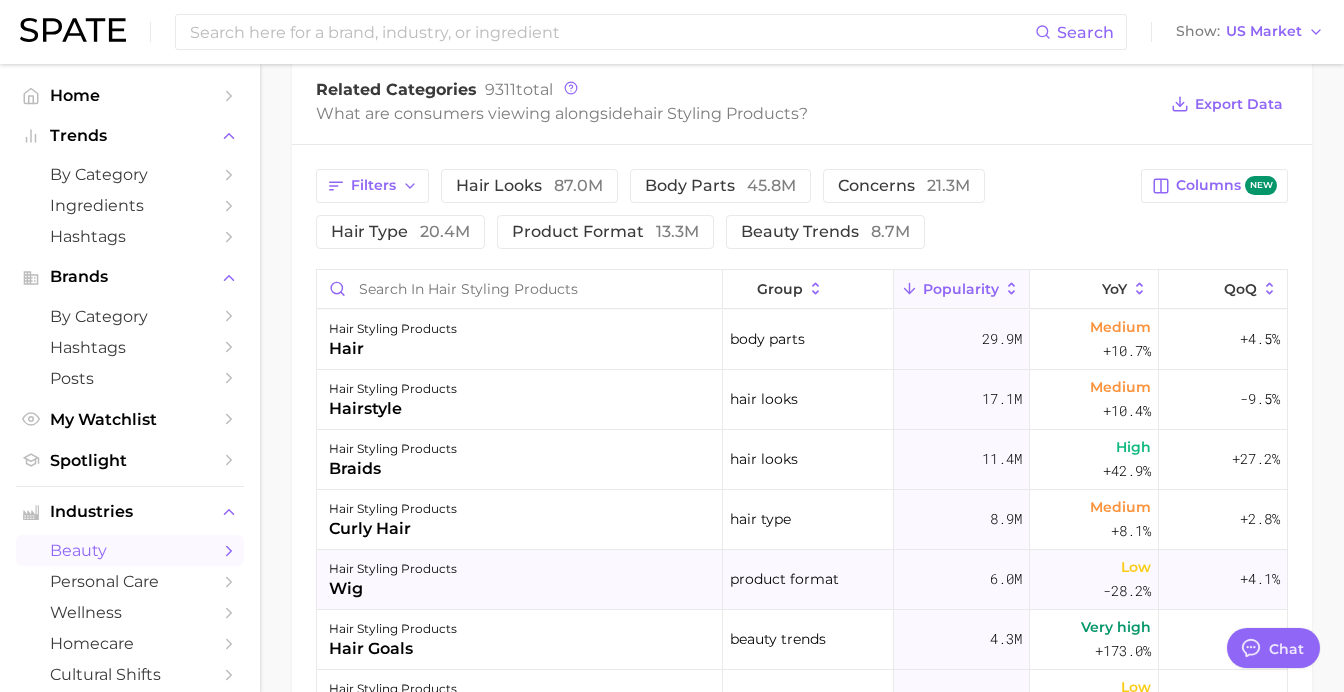 scroll, scrollTop: 854, scrollLeft: 0, axis: vertical 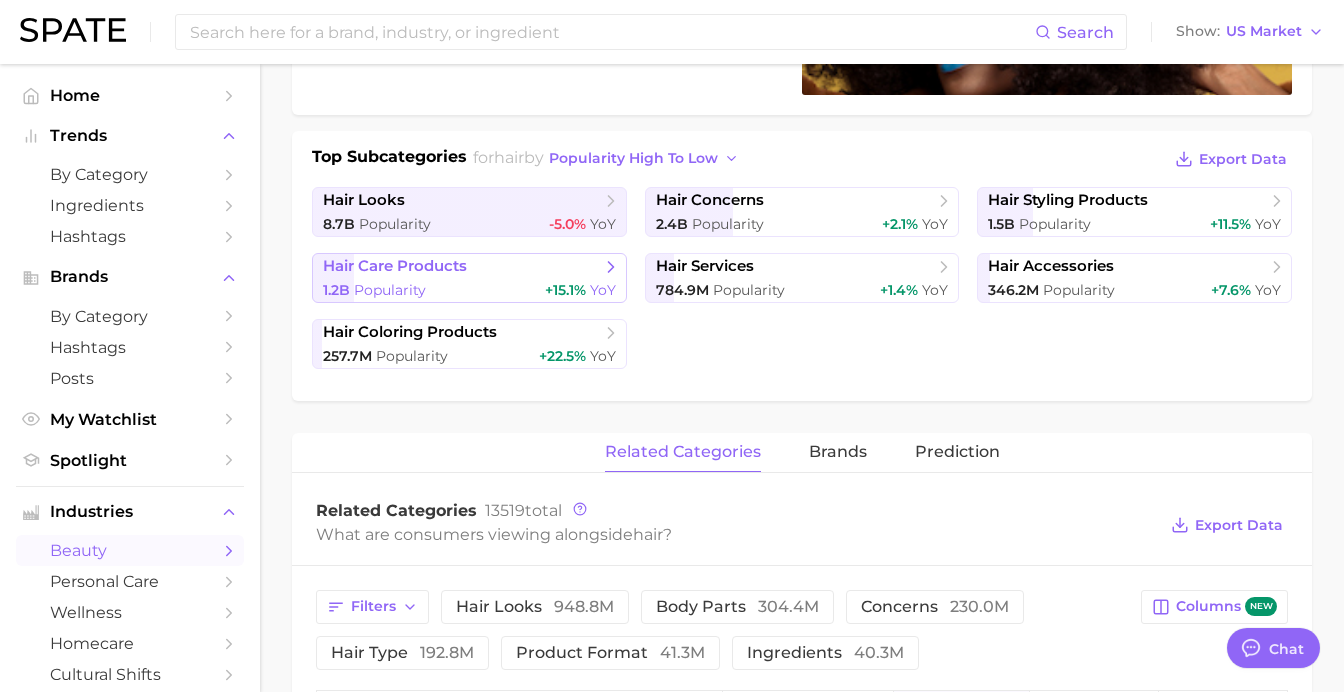 click on "hair care products" at bounding box center [462, 267] 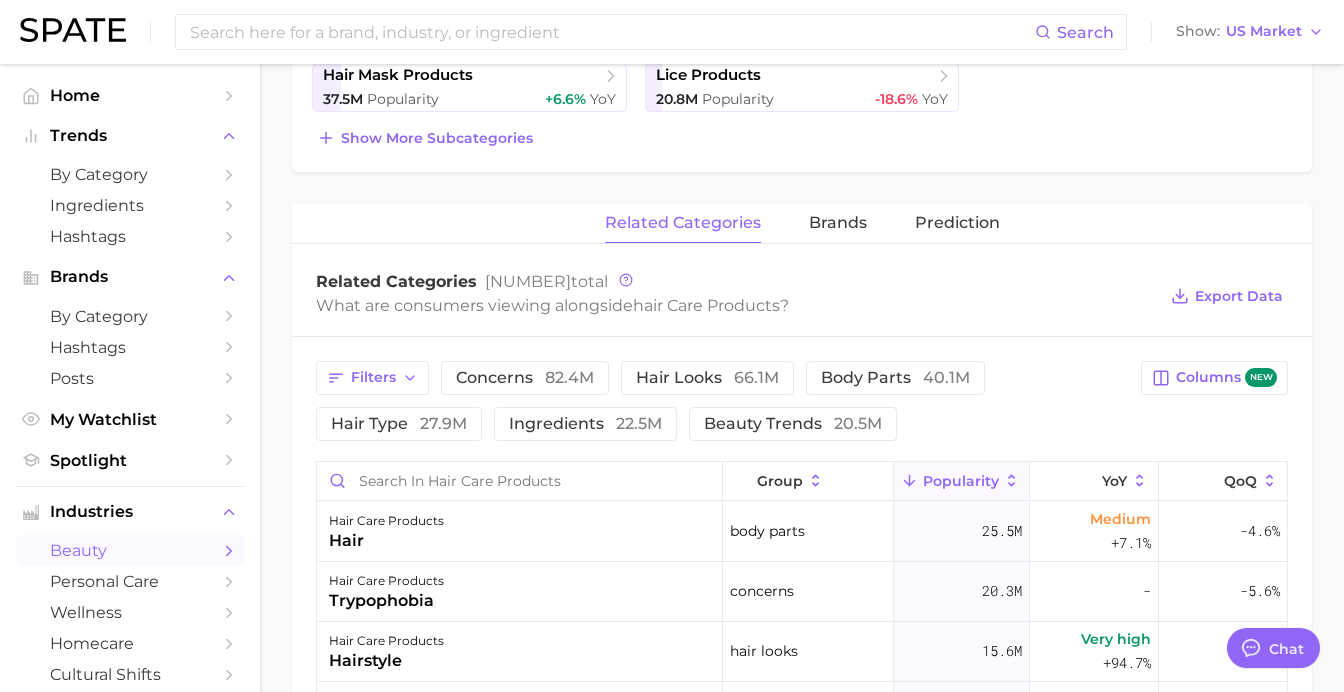 scroll, scrollTop: 660, scrollLeft: 0, axis: vertical 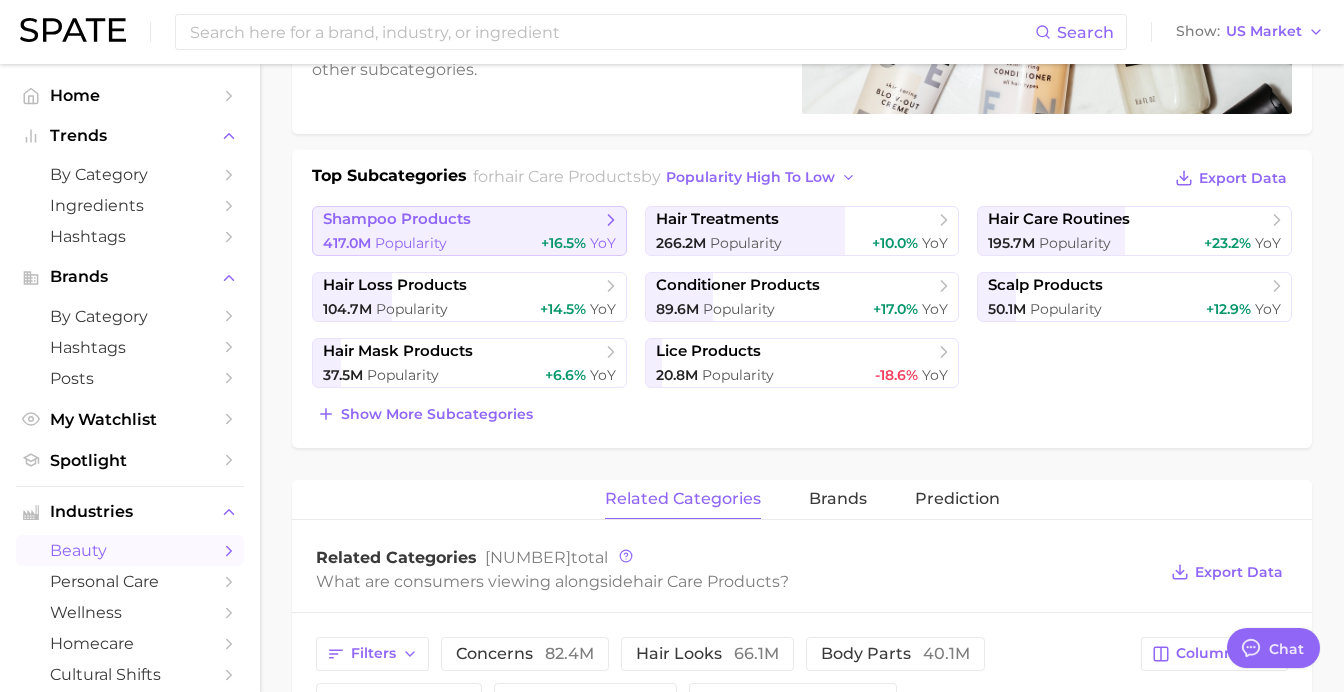 click on "shampoo products 417.0m   Popularity +16.5%   YoY" at bounding box center (469, 231) 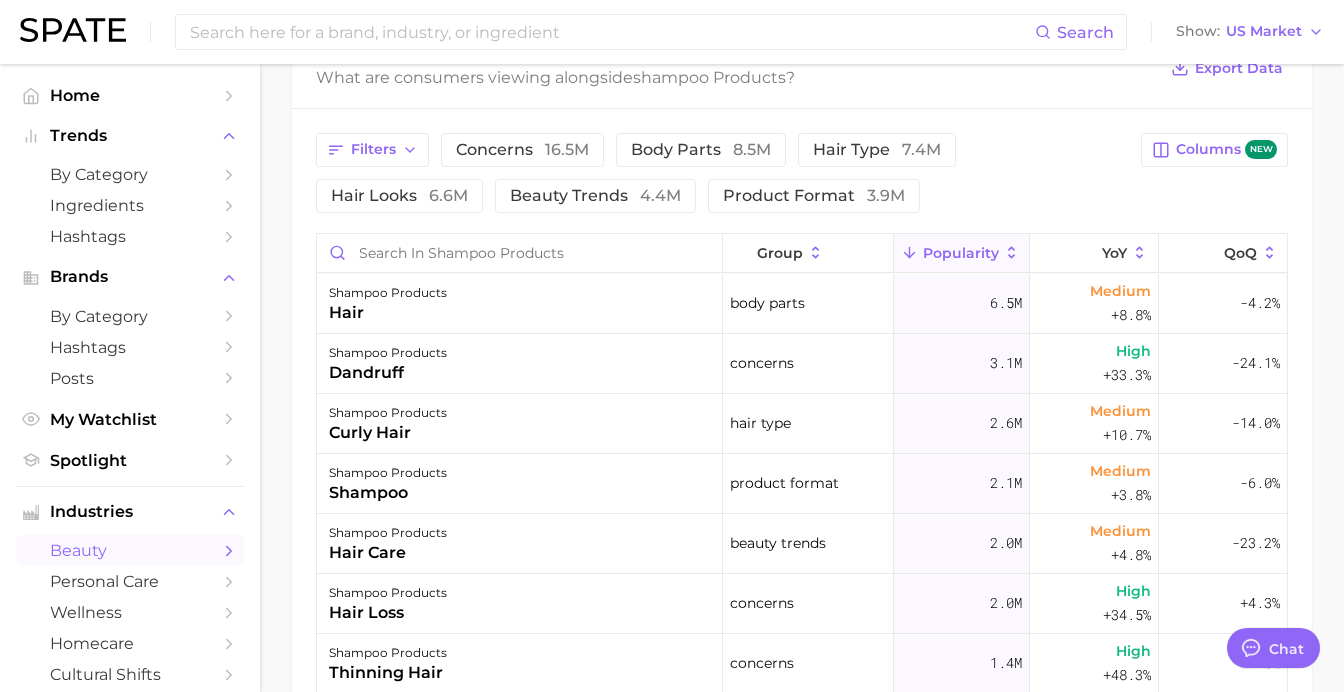 scroll, scrollTop: 900, scrollLeft: 0, axis: vertical 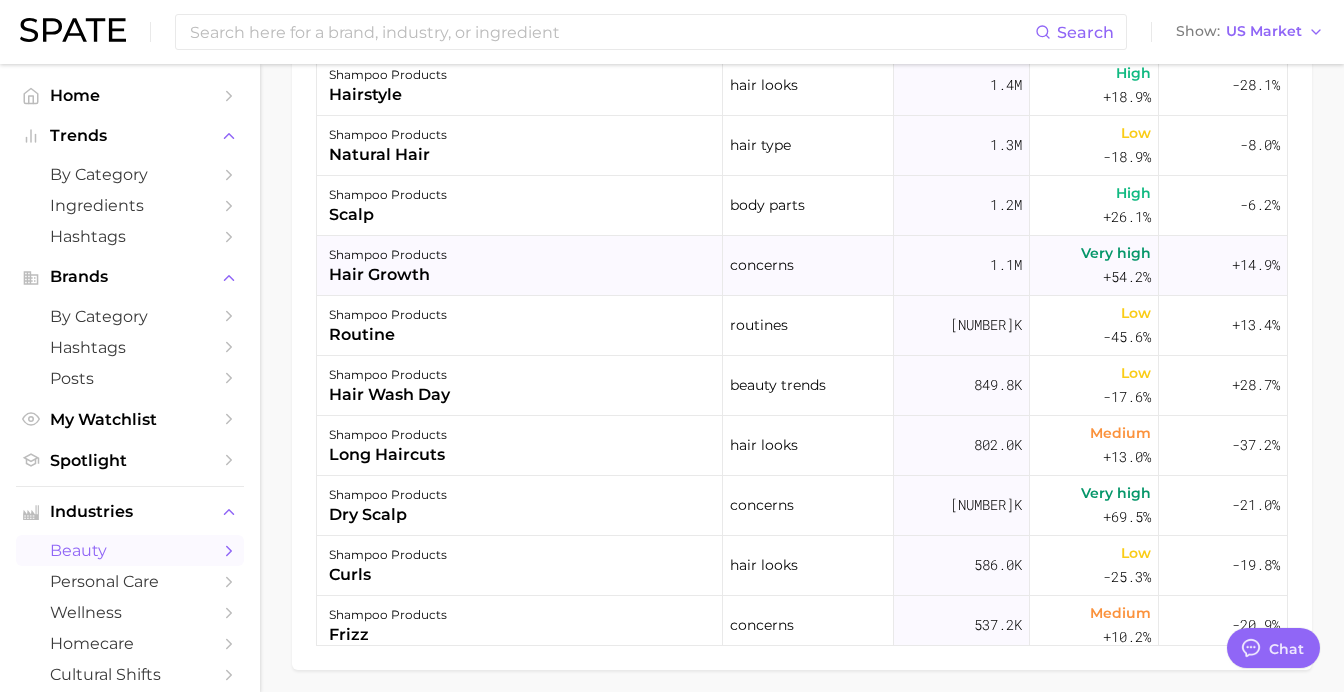 click on "shampoo products" at bounding box center (388, 255) 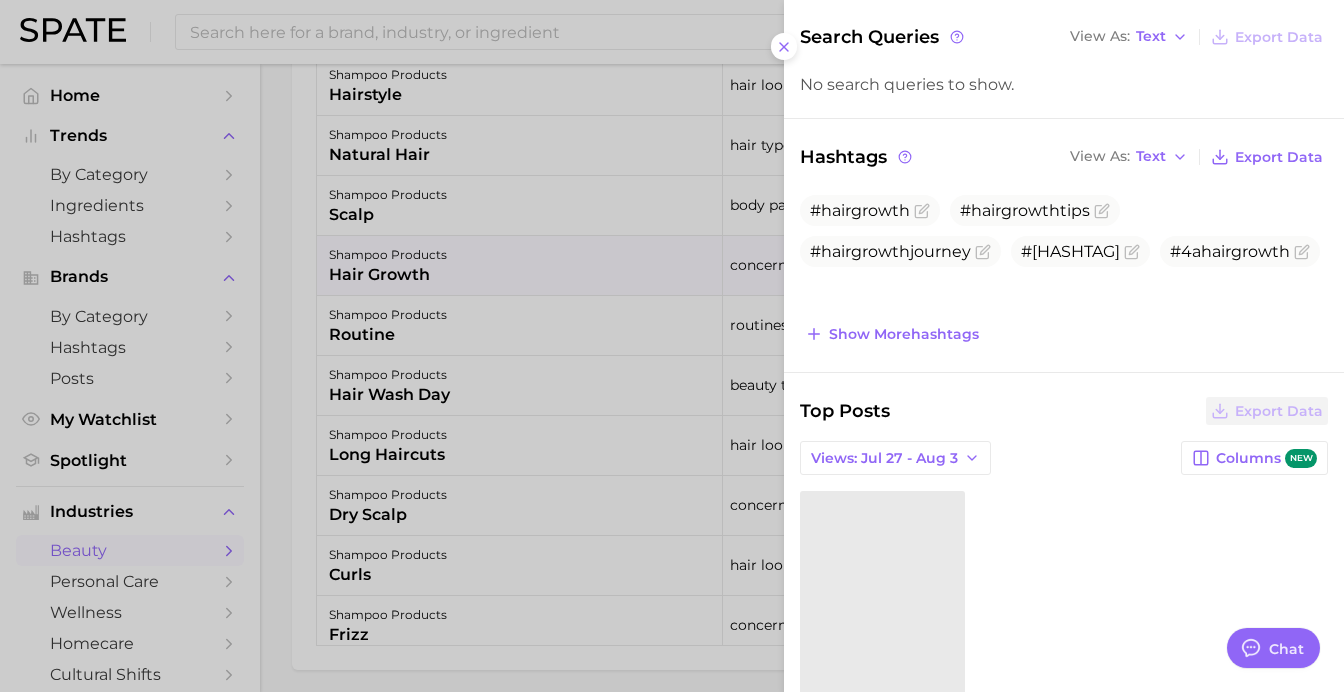 scroll, scrollTop: 485, scrollLeft: 0, axis: vertical 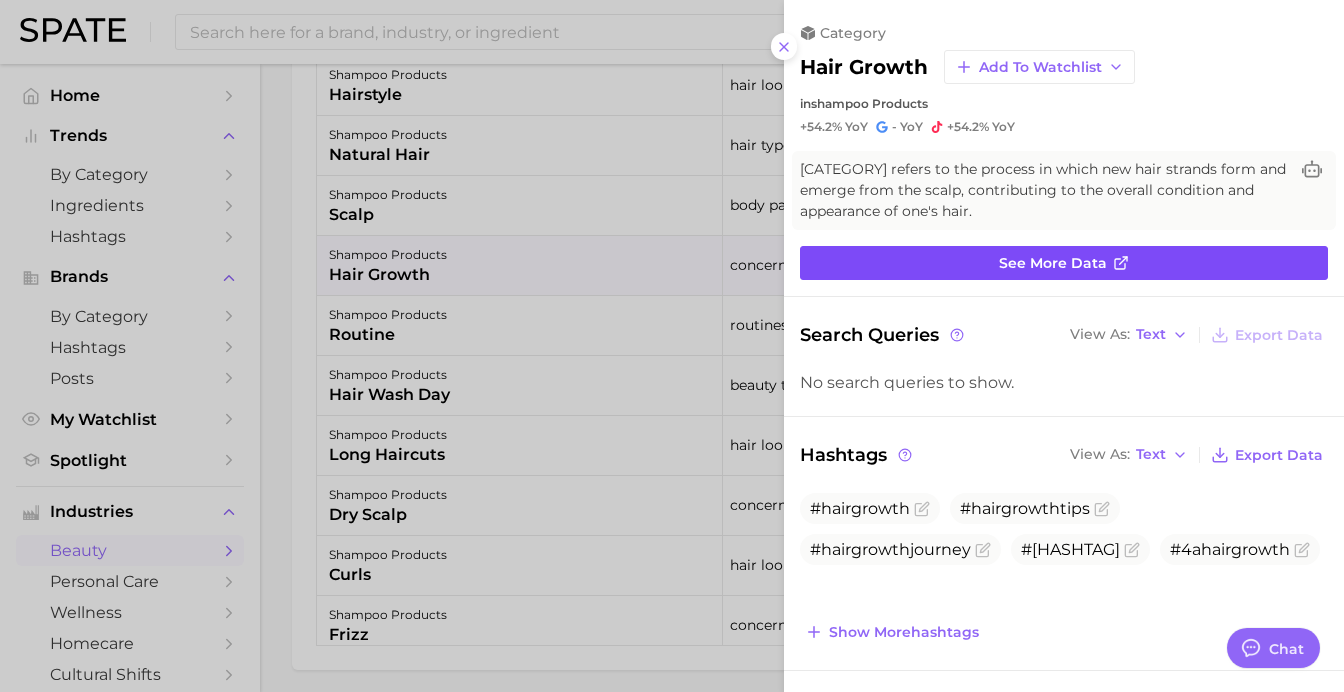 click on "See more data" at bounding box center [1053, 263] 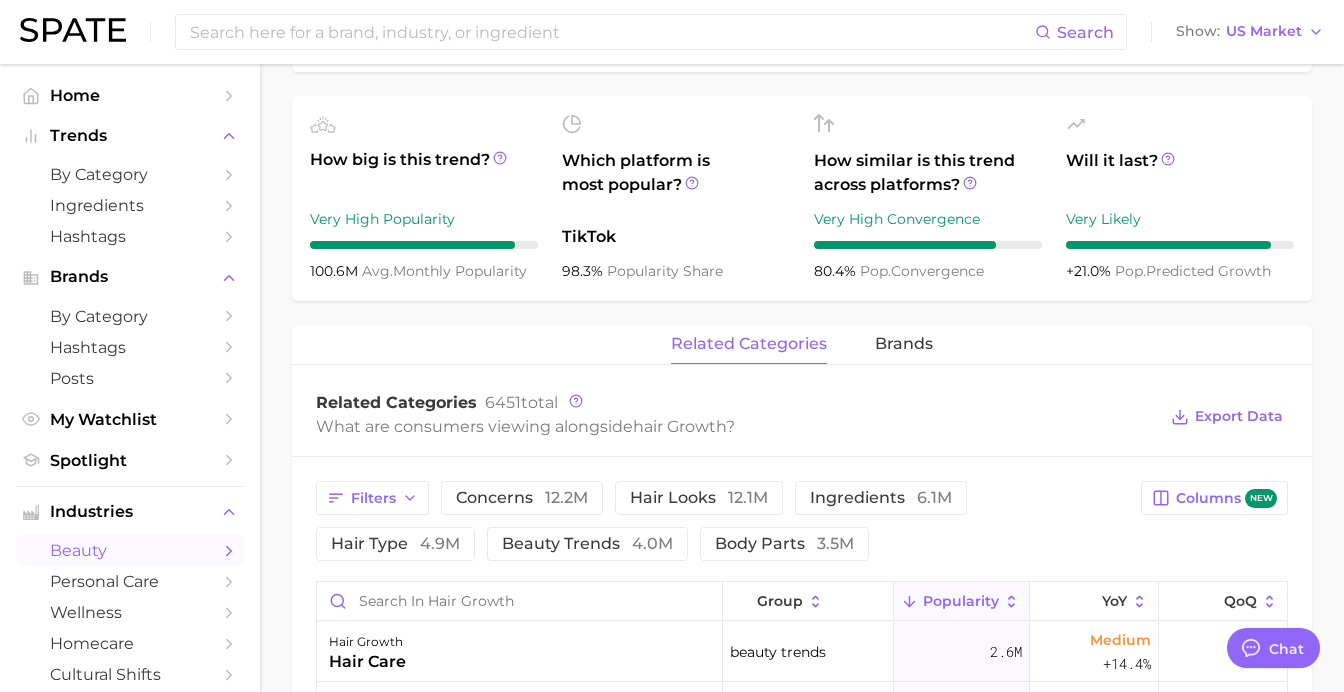 scroll, scrollTop: 699, scrollLeft: 0, axis: vertical 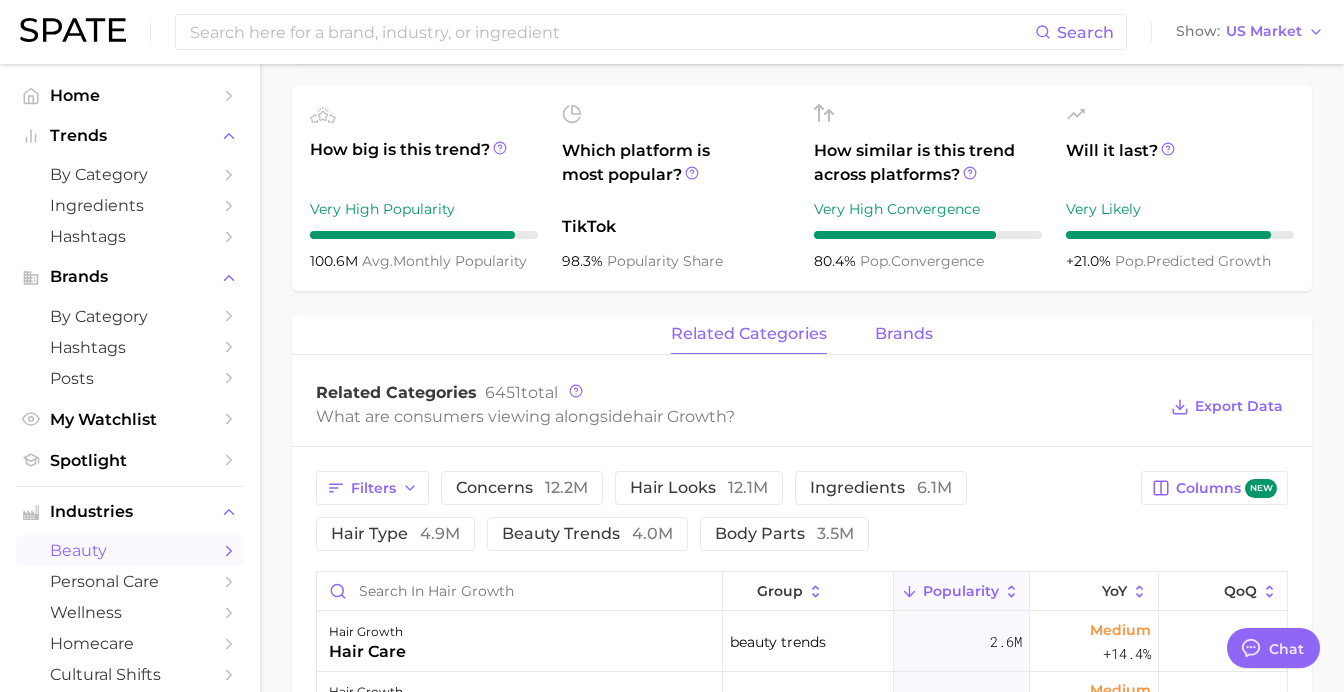 click on "brands" at bounding box center [904, 334] 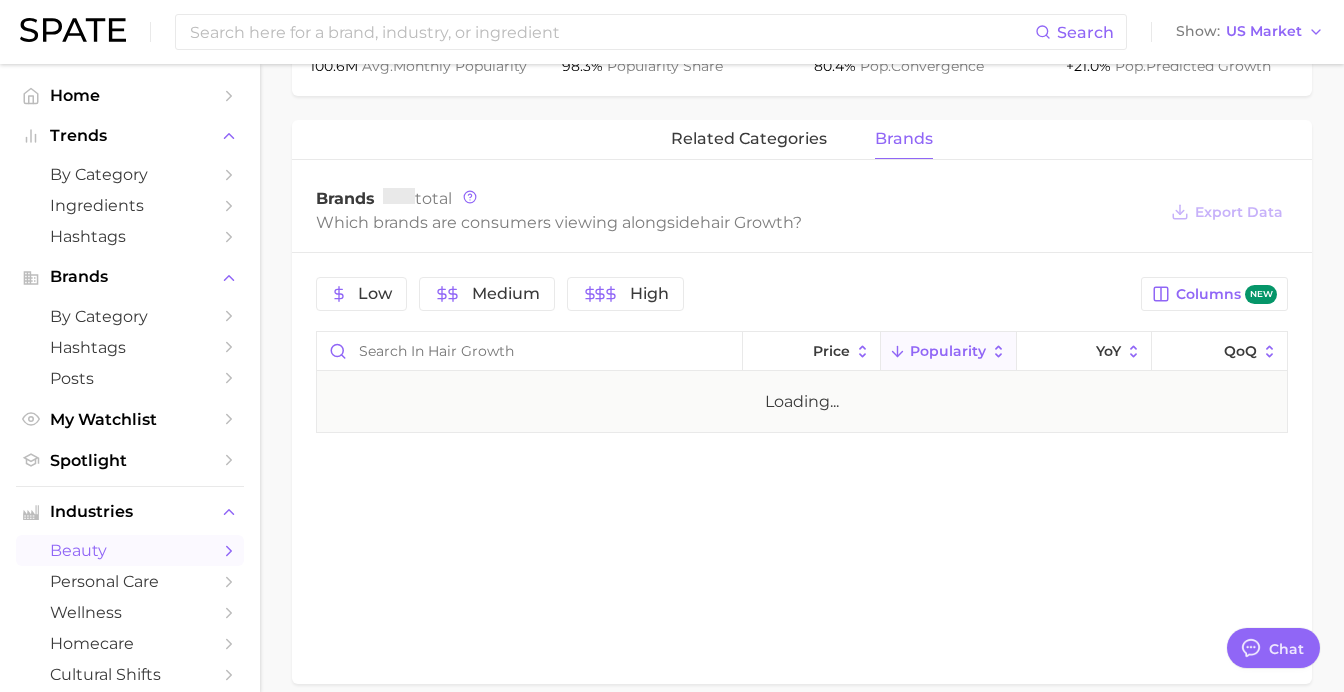 scroll, scrollTop: 930, scrollLeft: 0, axis: vertical 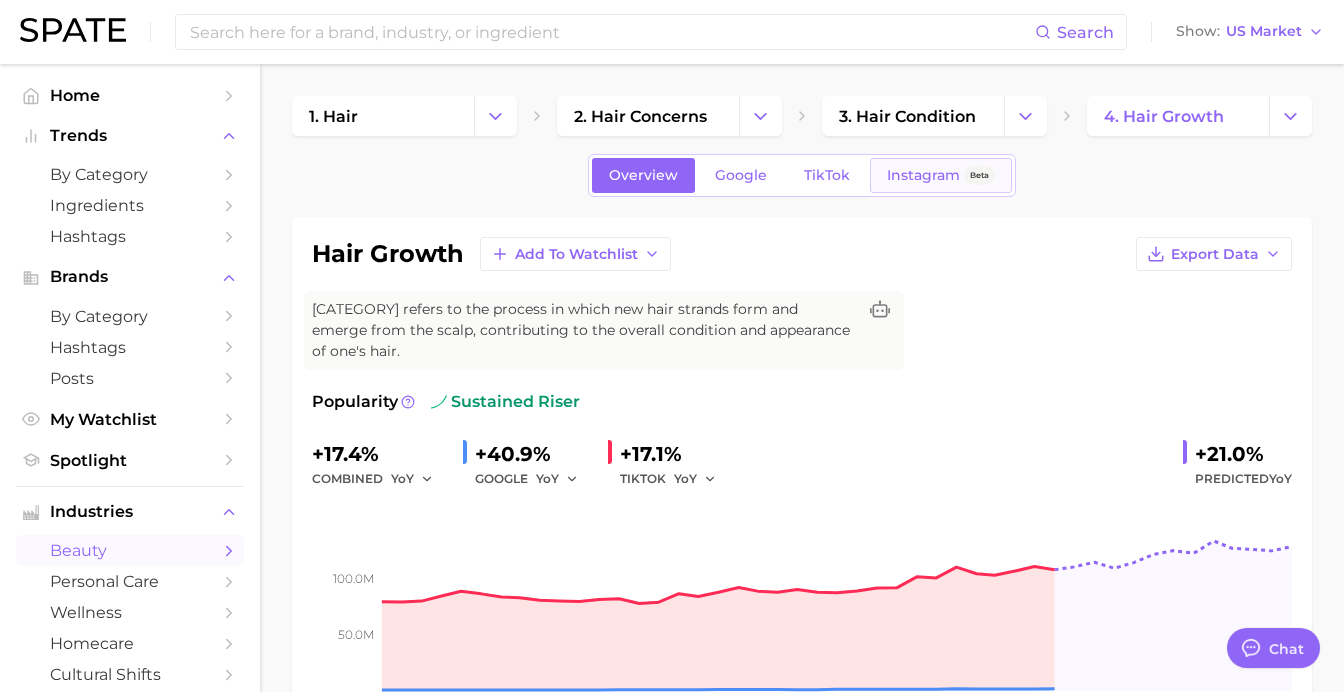 click on "Instagram Beta" at bounding box center (941, 175) 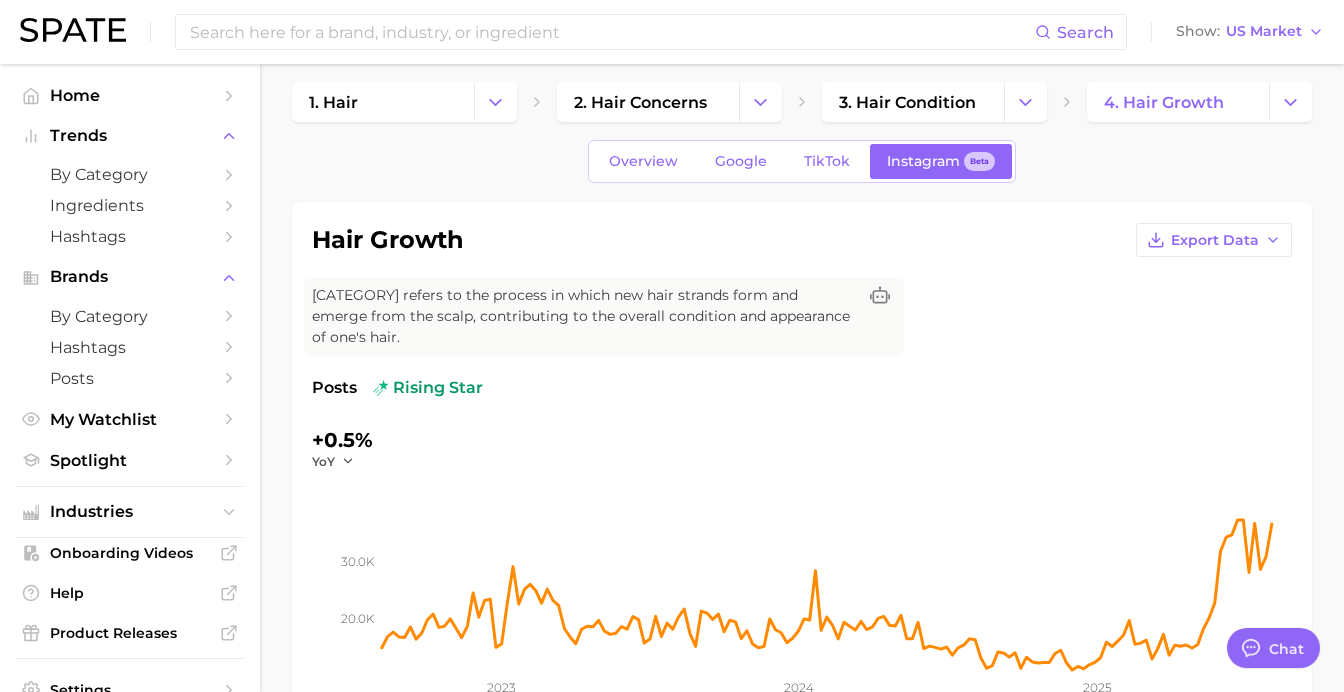 scroll, scrollTop: 0, scrollLeft: 0, axis: both 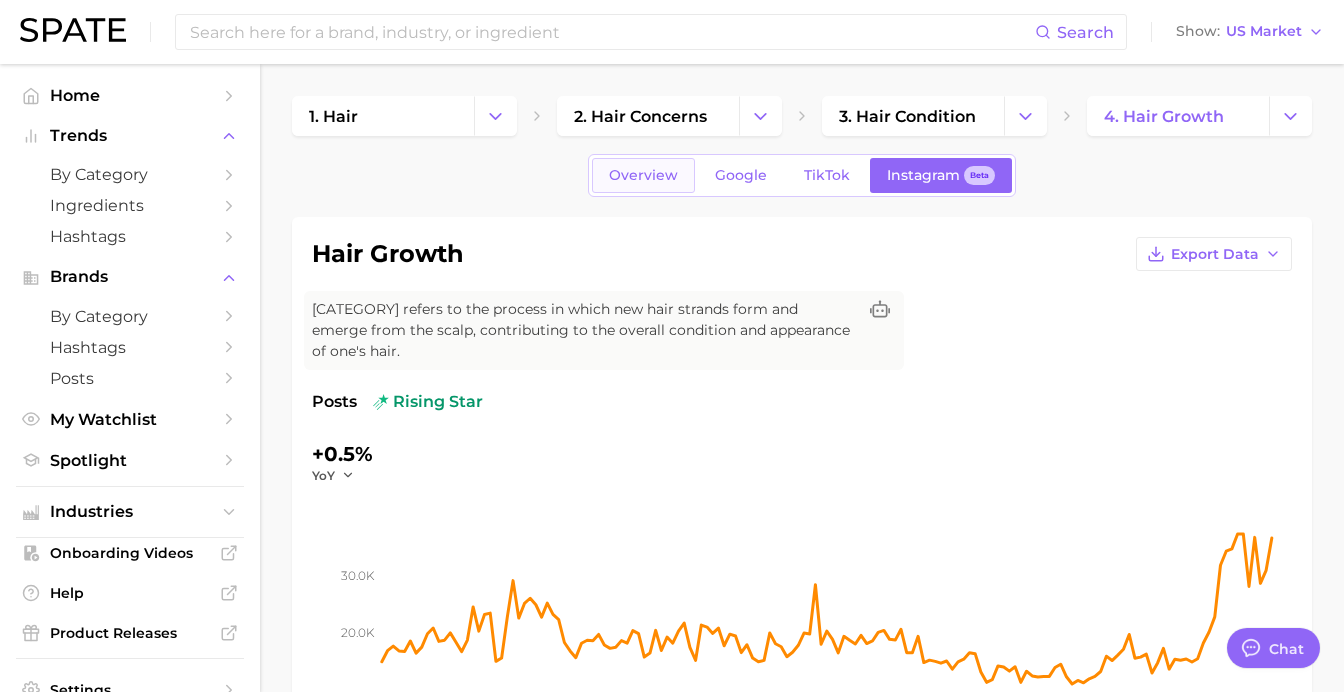 click on "Overview" at bounding box center (643, 175) 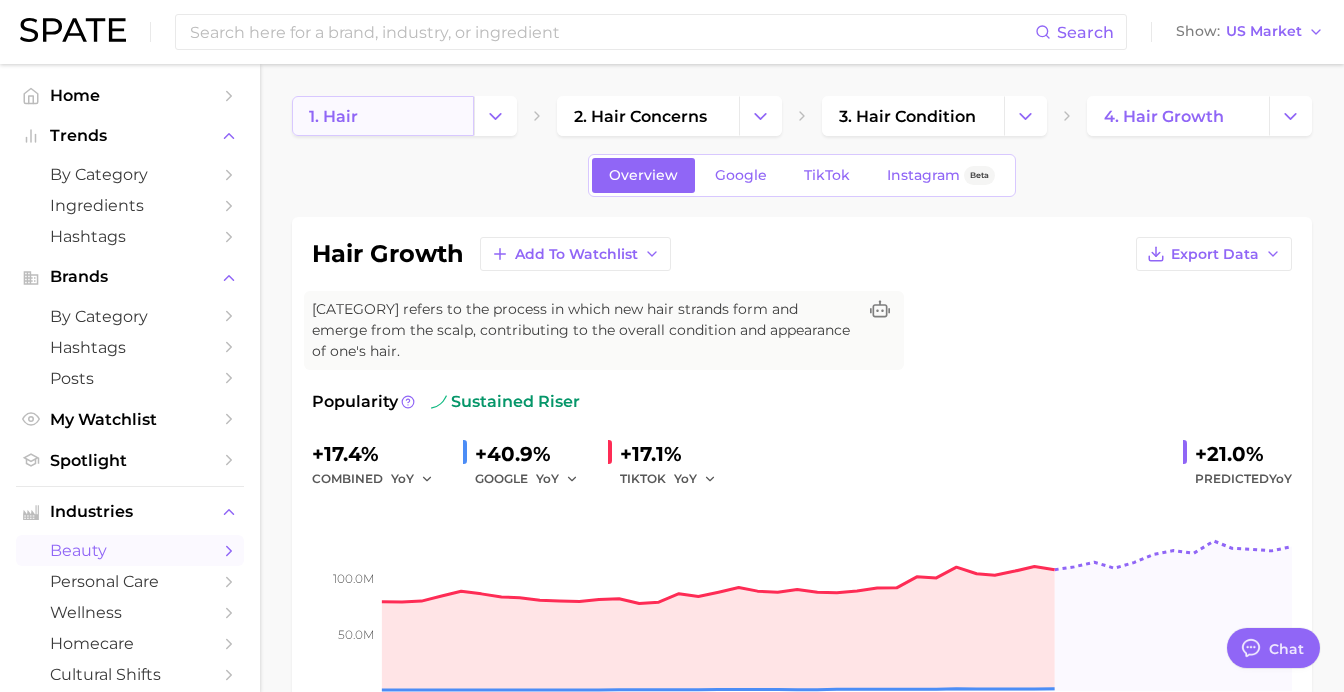 click on "1. hair" at bounding box center (383, 116) 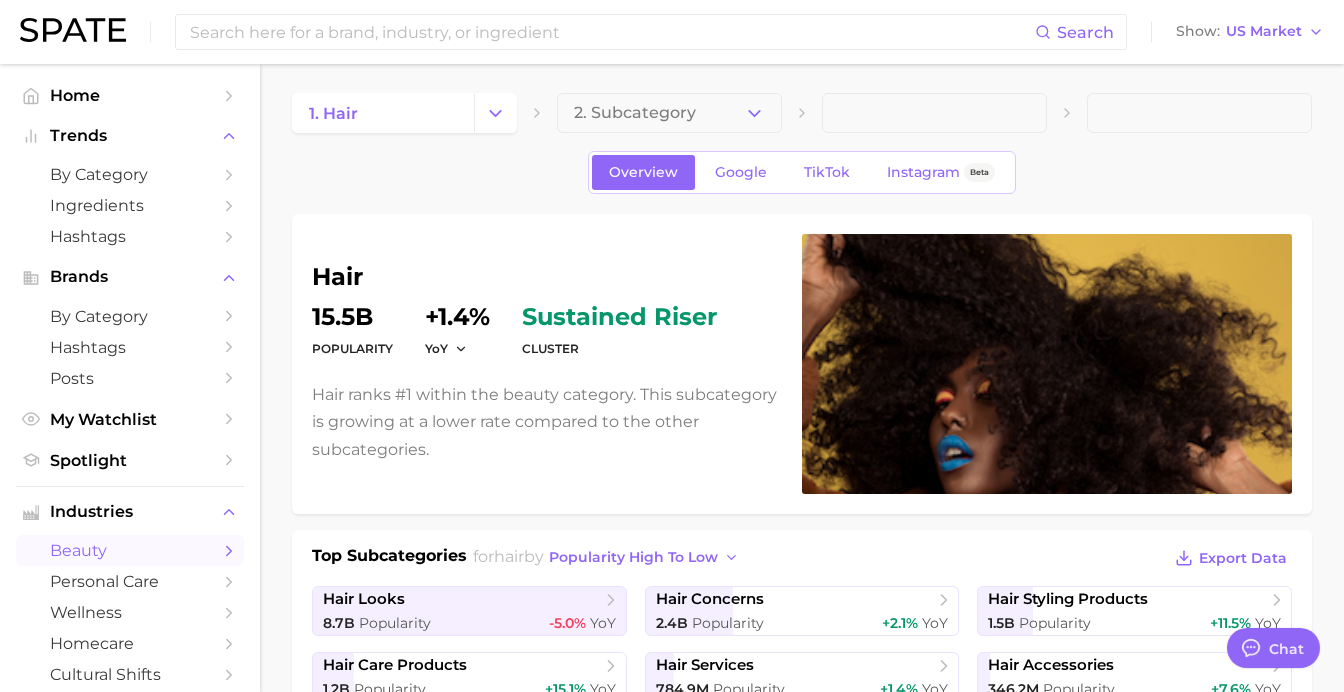 scroll, scrollTop: 0, scrollLeft: 0, axis: both 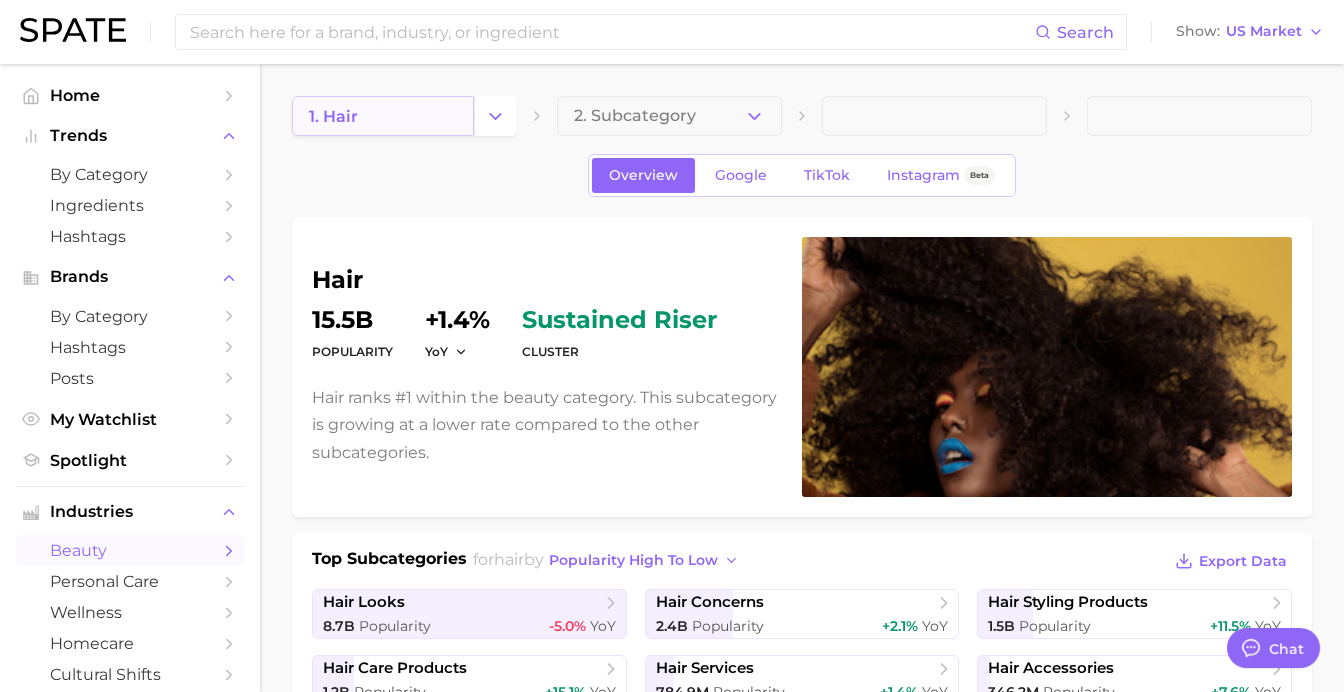 click on "1. hair" at bounding box center [383, 116] 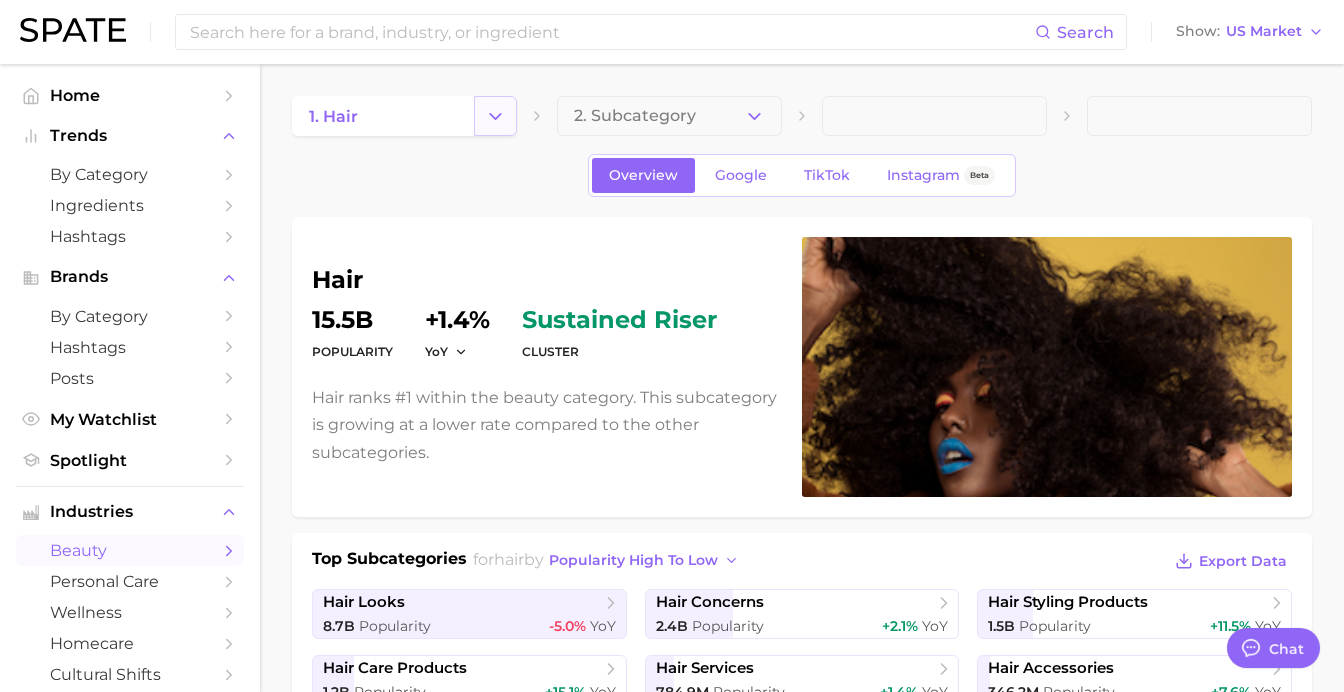 click at bounding box center [495, 116] 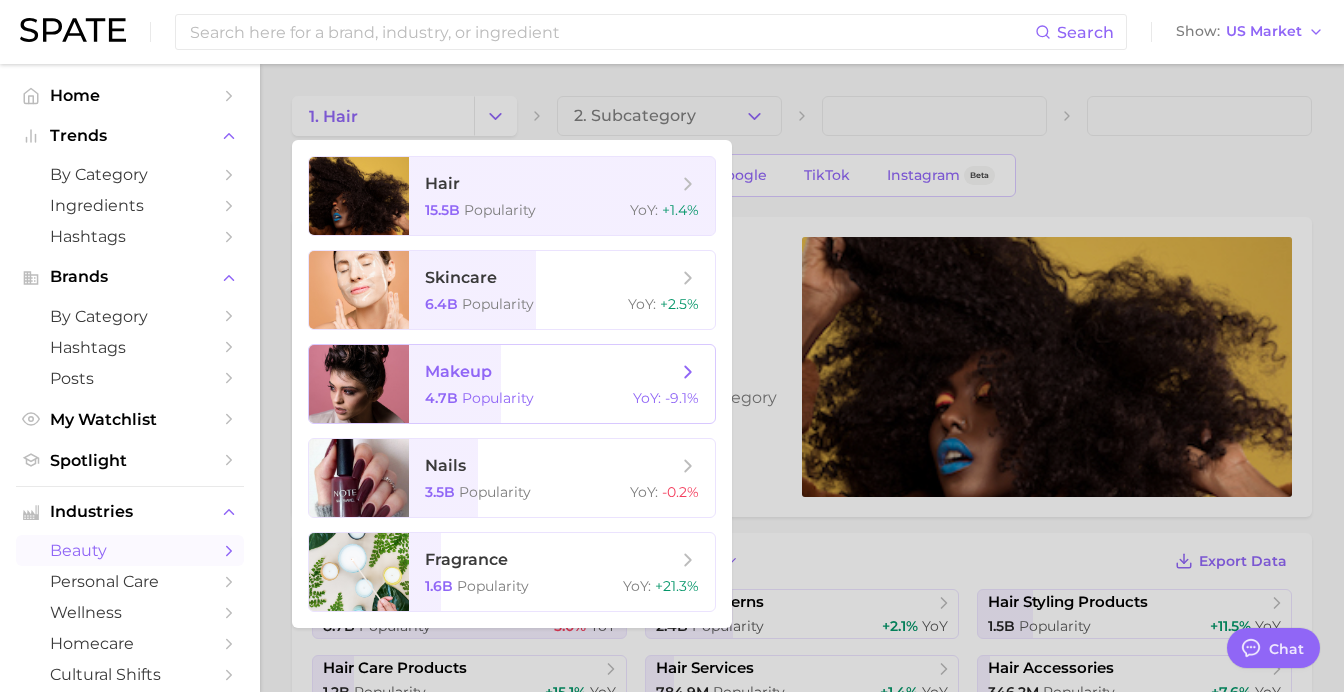 click on "makeup 4.7b   Popularity YoY :   -9.1%" at bounding box center (562, 384) 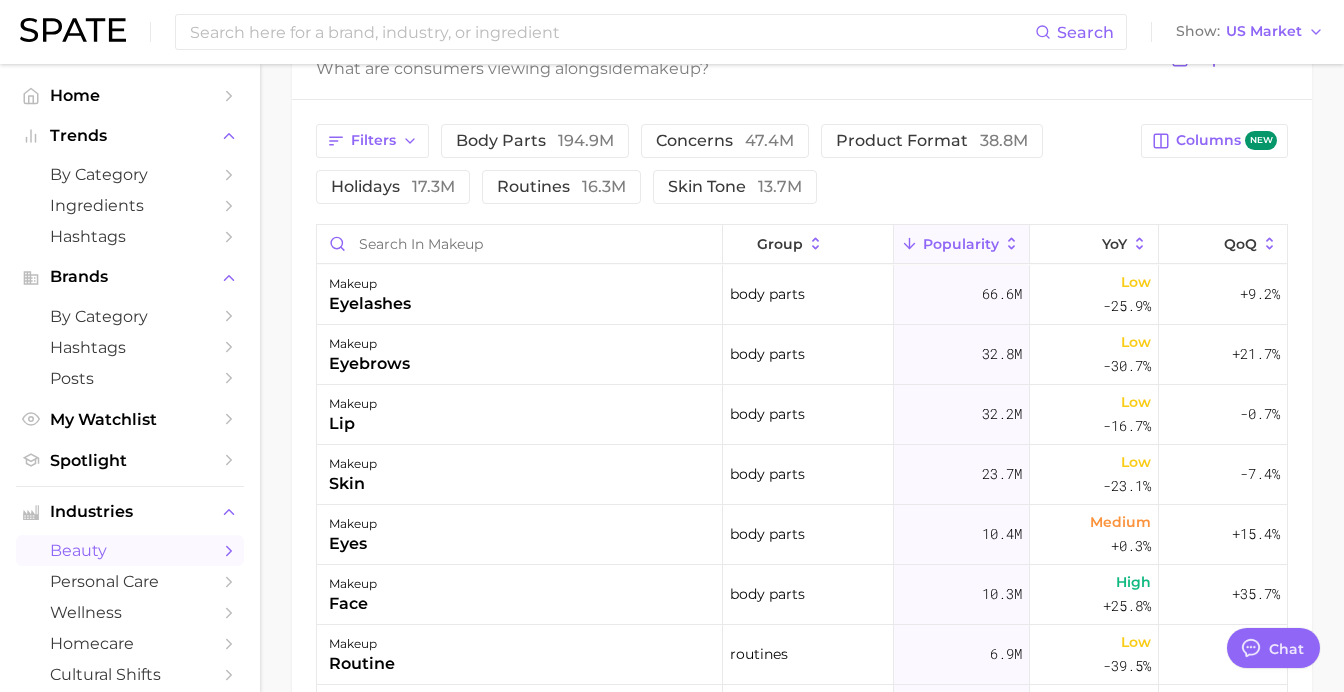scroll, scrollTop: 898, scrollLeft: 0, axis: vertical 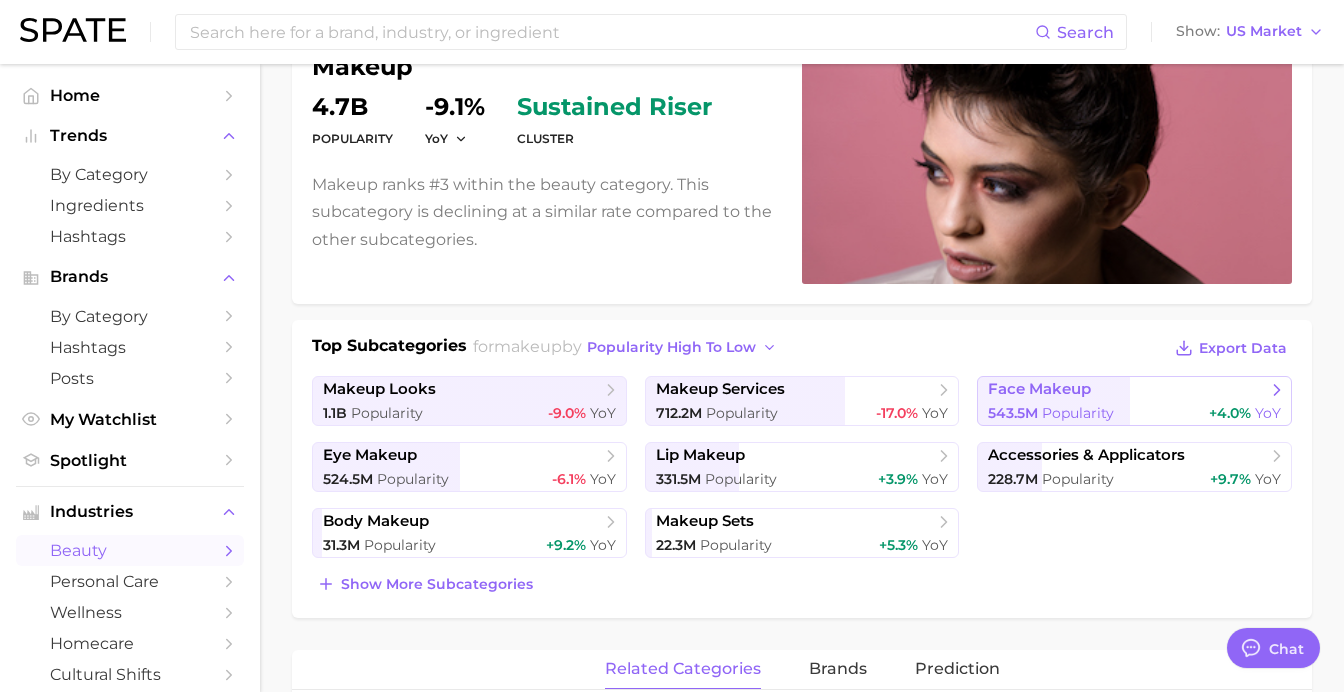click on "face makeup" at bounding box center [1127, 390] 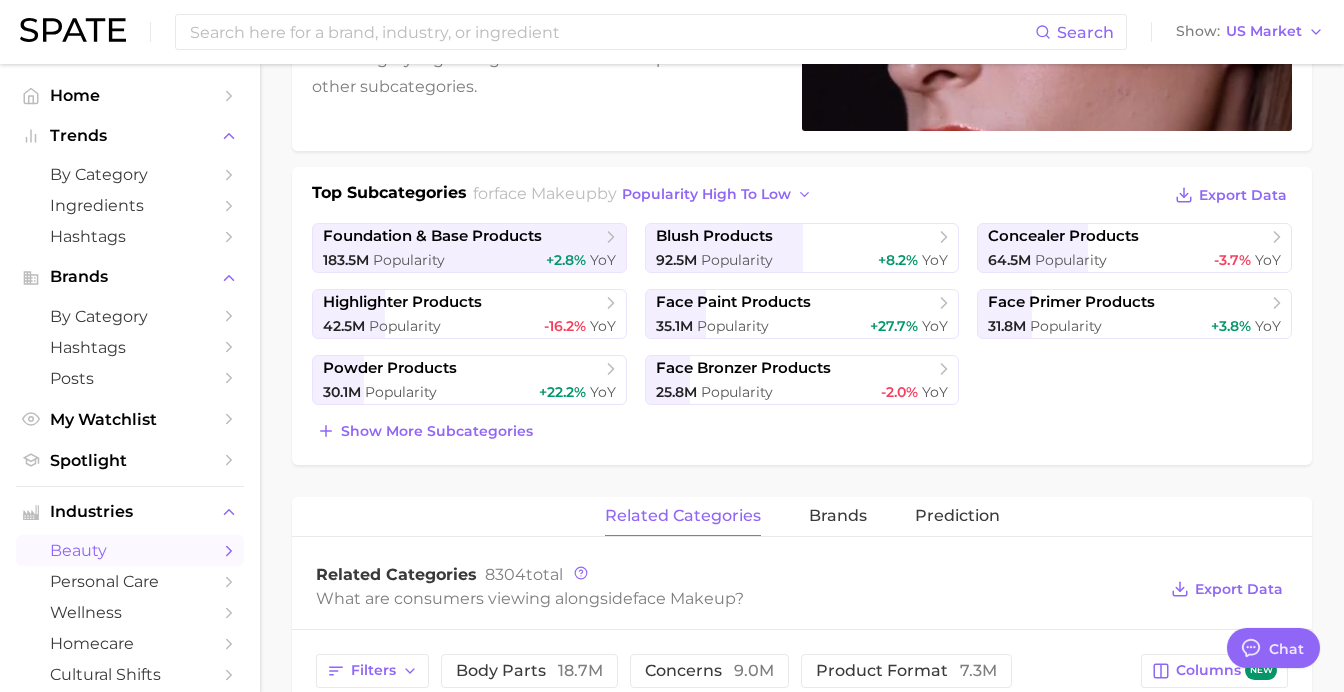 scroll, scrollTop: 363, scrollLeft: 0, axis: vertical 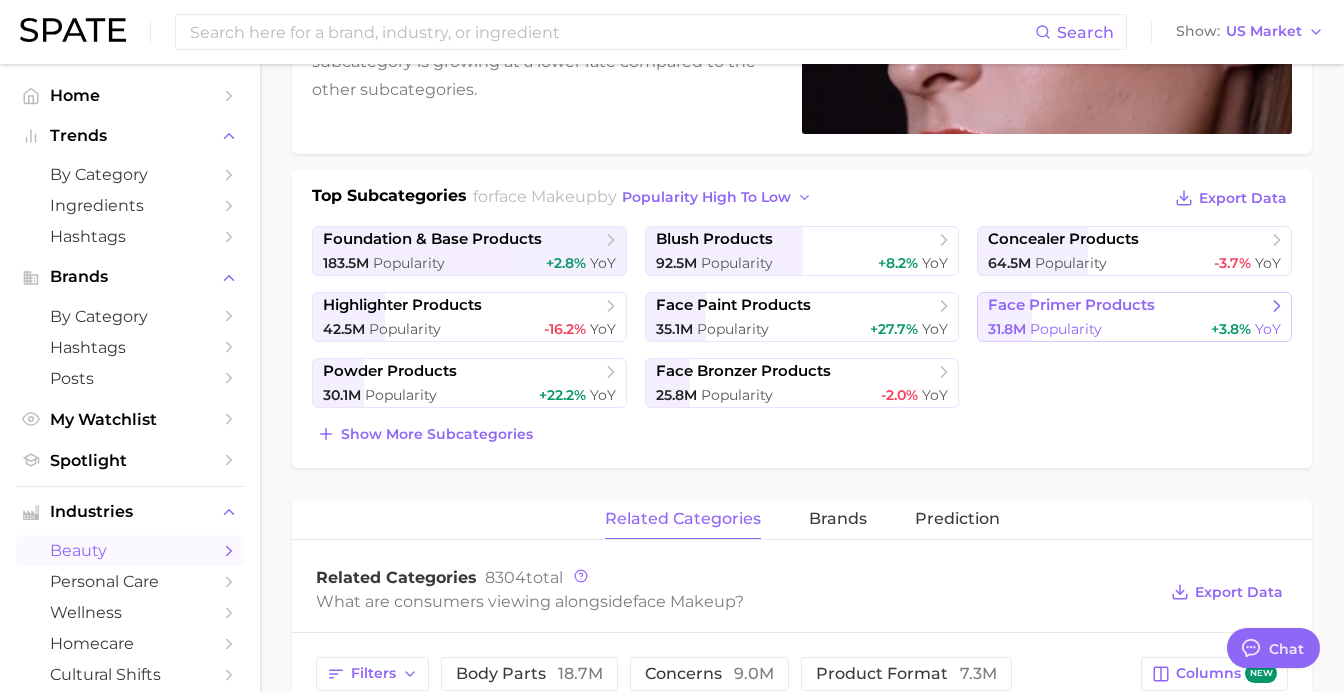 click on "face primer products" at bounding box center (1071, 305) 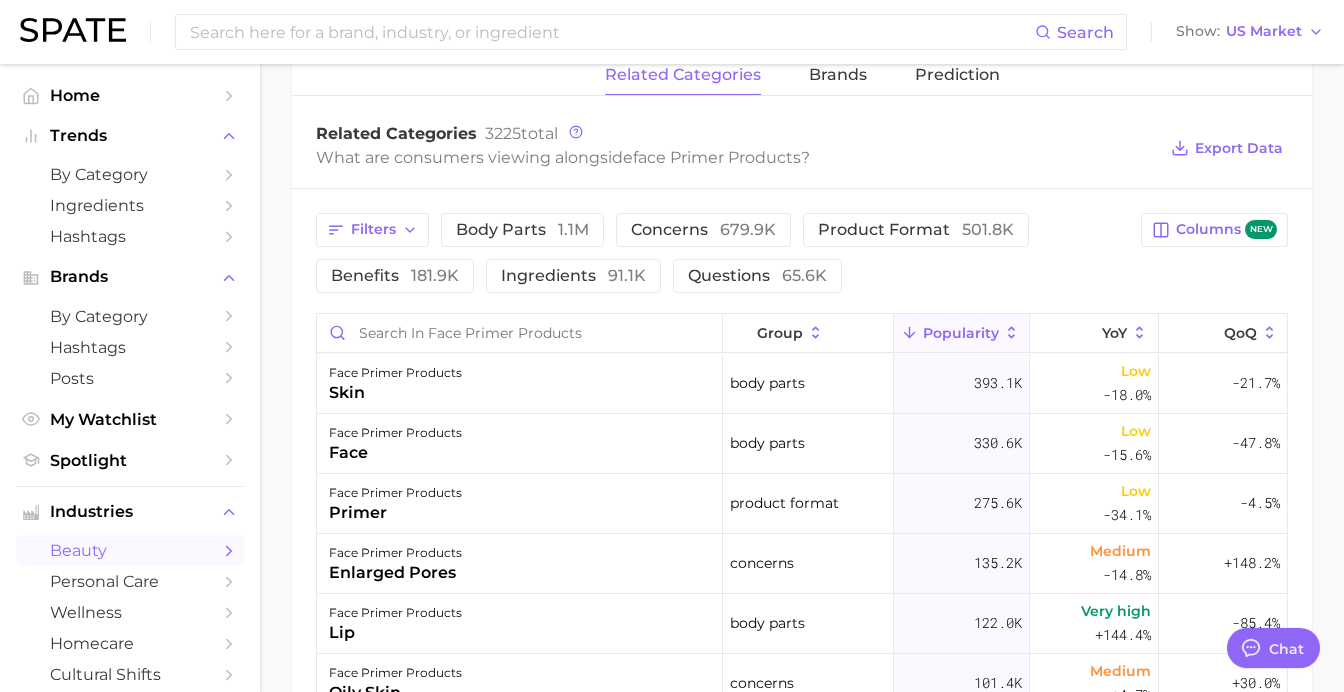 scroll, scrollTop: 805, scrollLeft: 0, axis: vertical 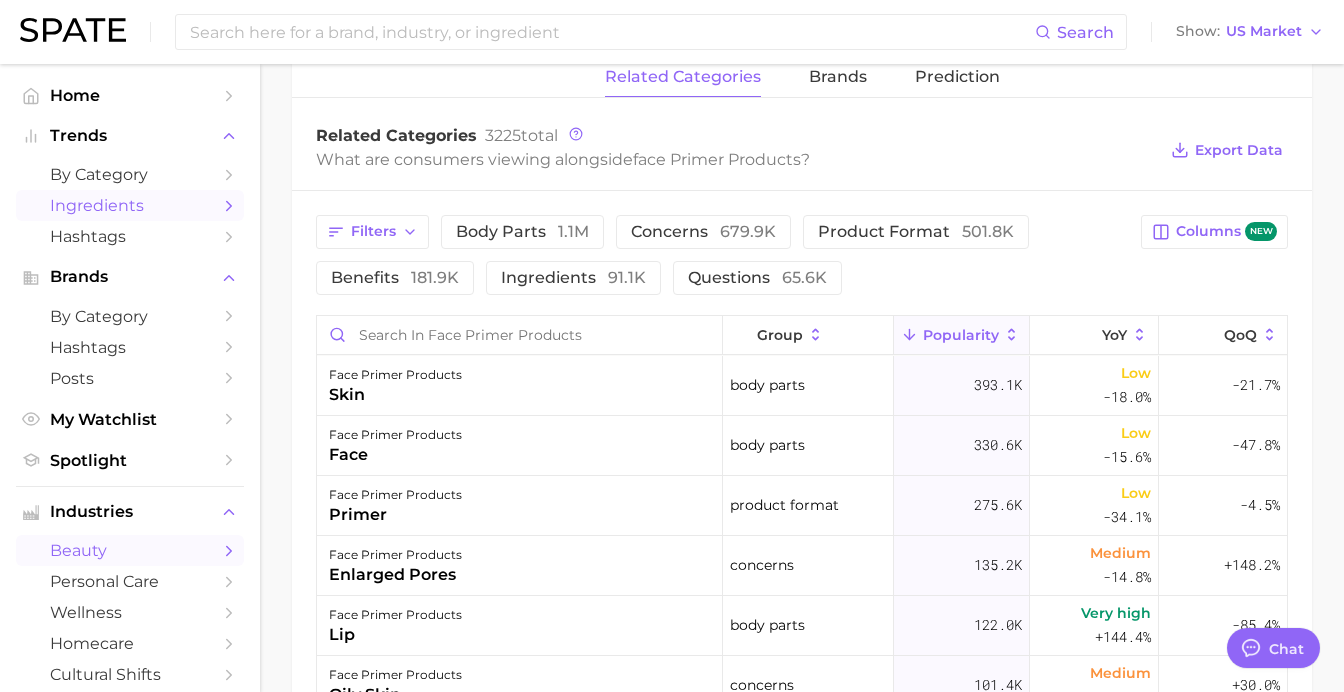 click on "Ingredients" at bounding box center (130, 205) 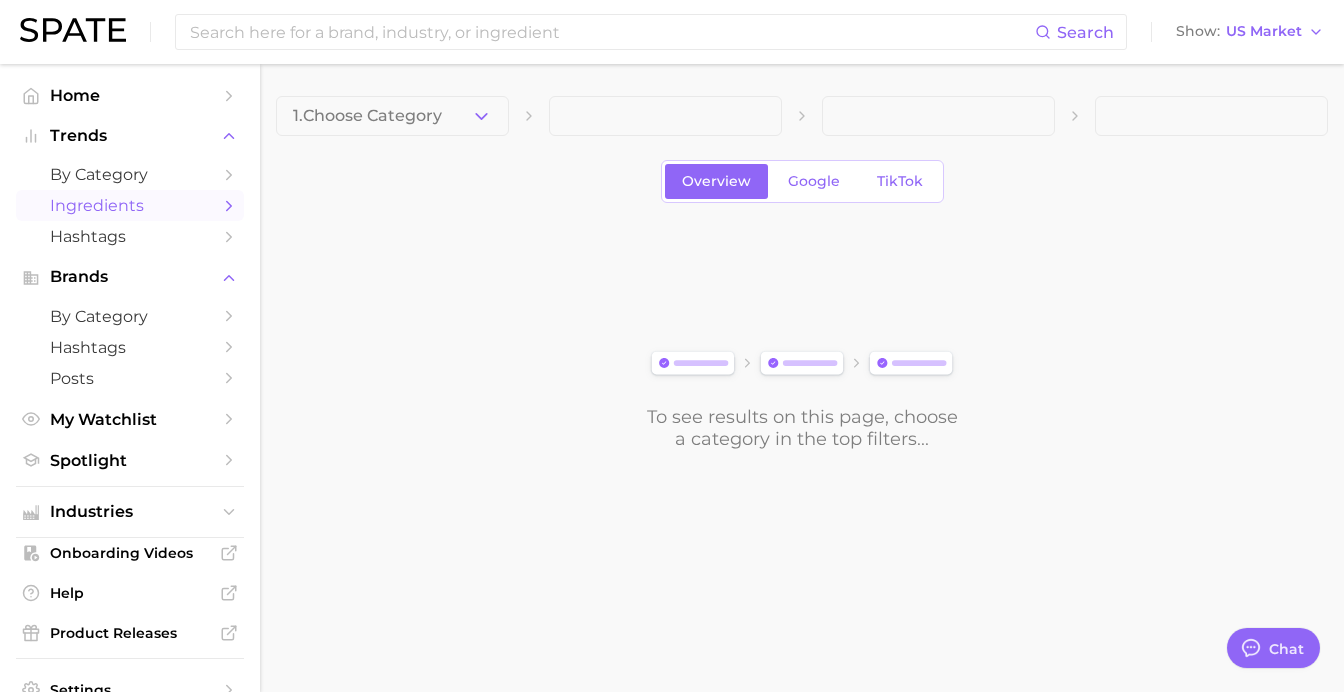 scroll, scrollTop: 0, scrollLeft: 0, axis: both 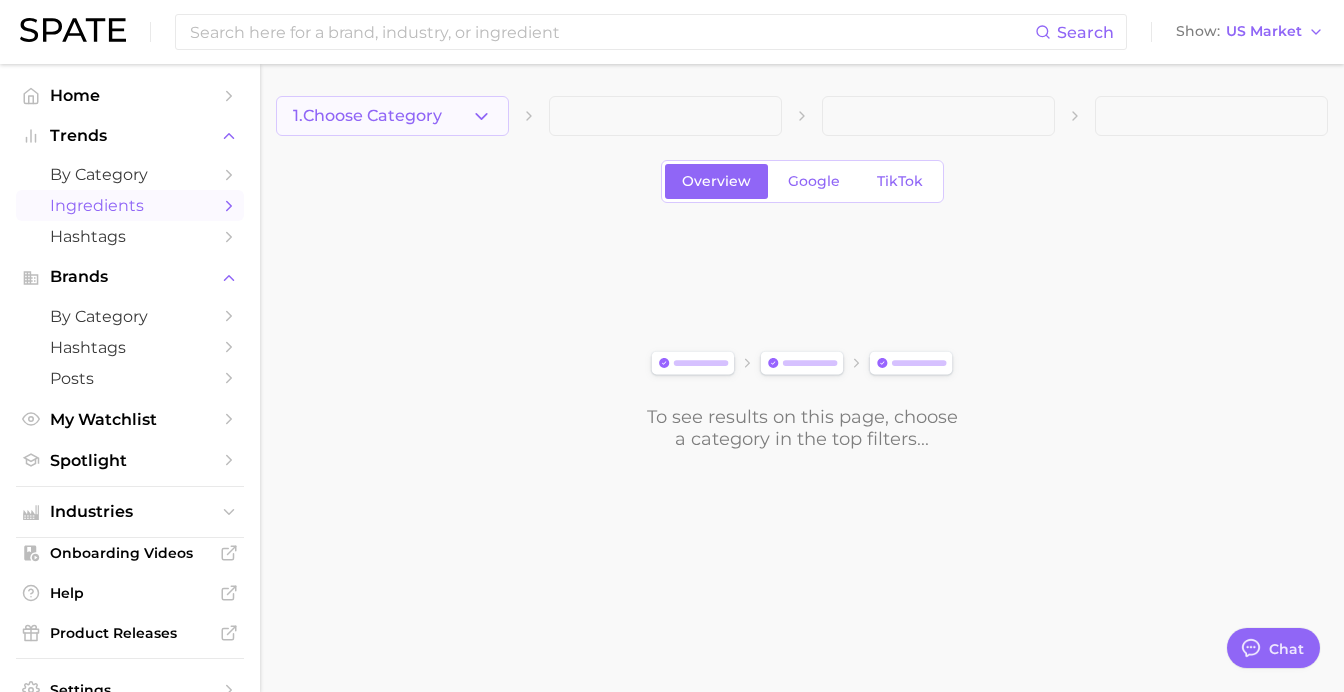 click on "1.  Choose Category" at bounding box center [367, 116] 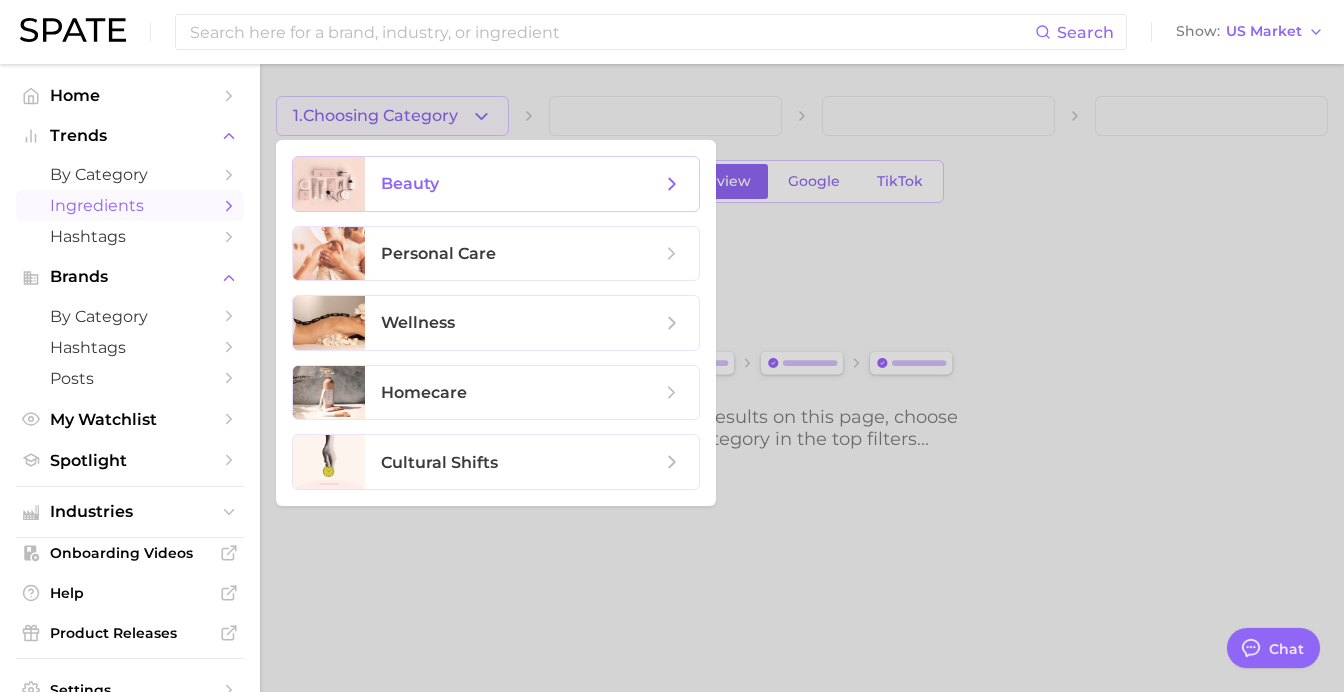 click on "beauty" at bounding box center [532, 184] 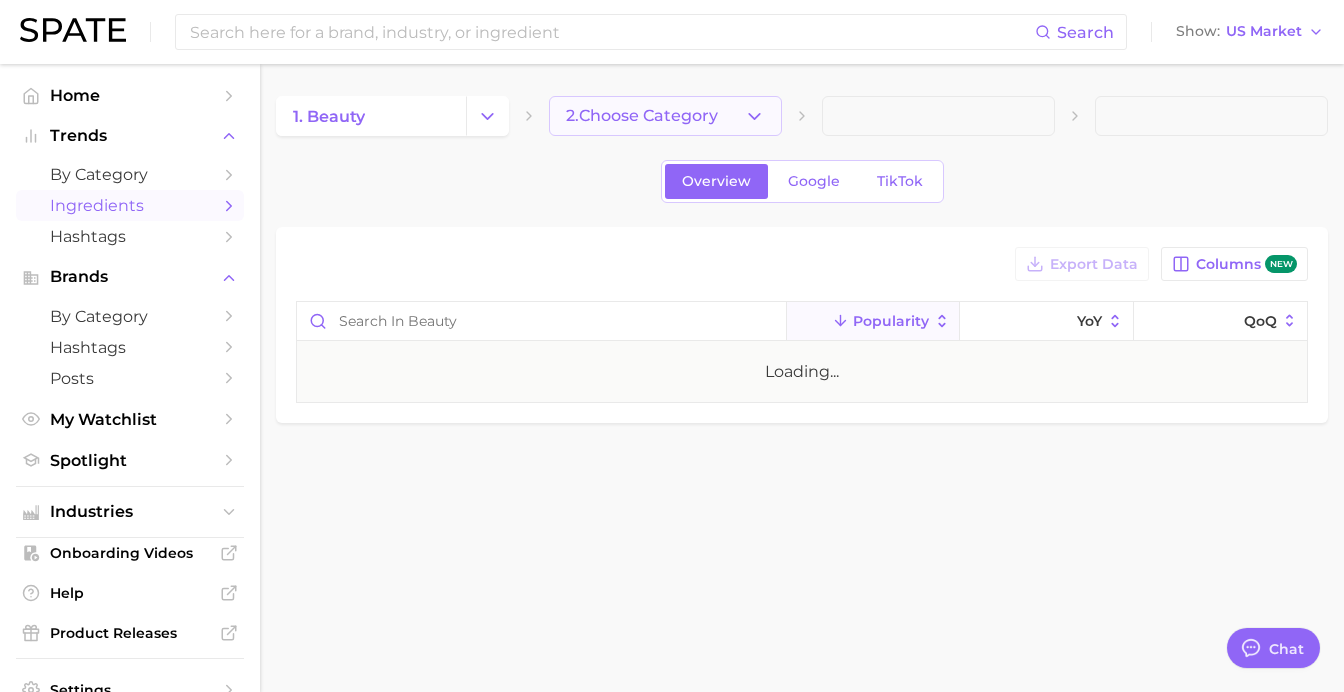click on "2.  Choose Category" at bounding box center (642, 116) 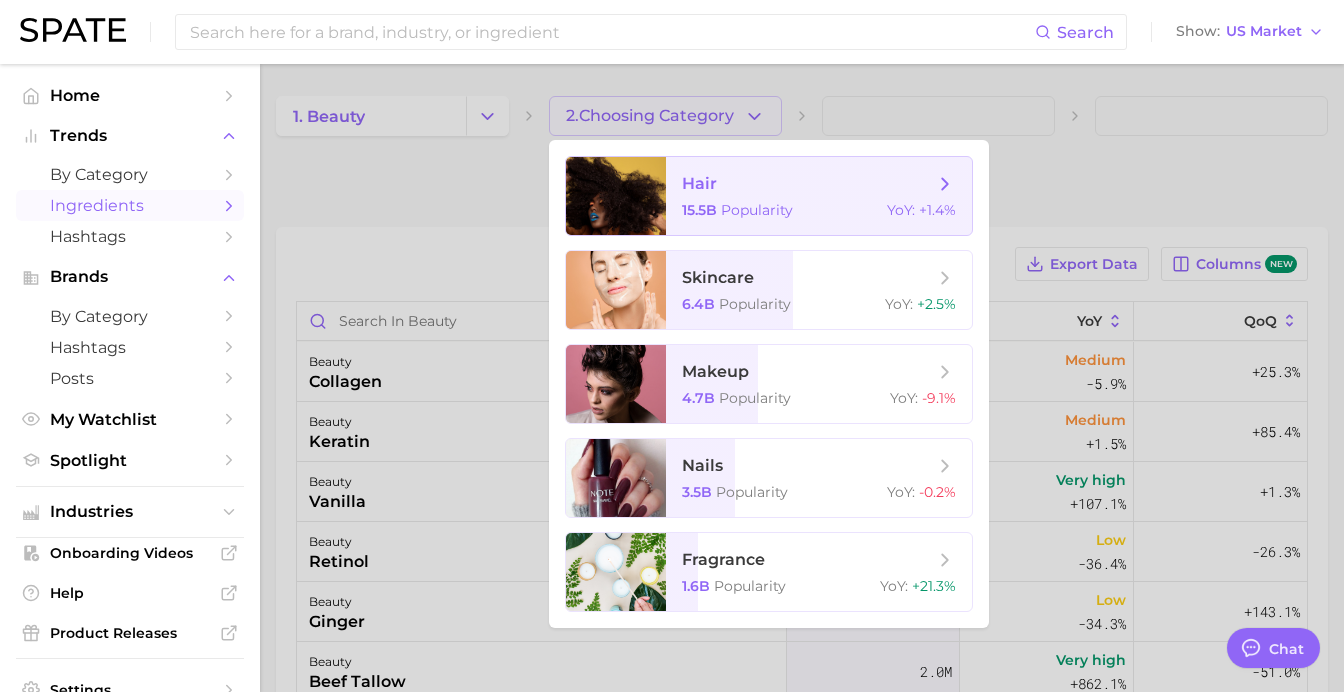 click at bounding box center [616, 196] 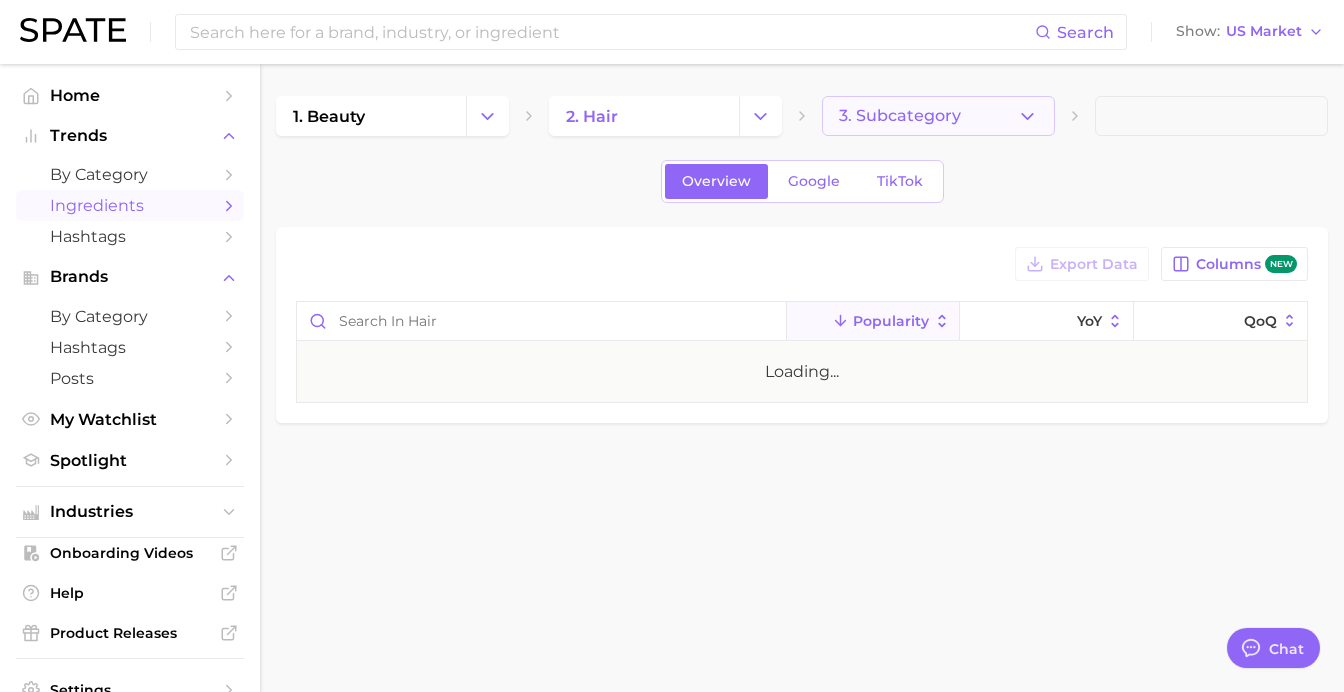 click on "3. Subcategory" at bounding box center (900, 116) 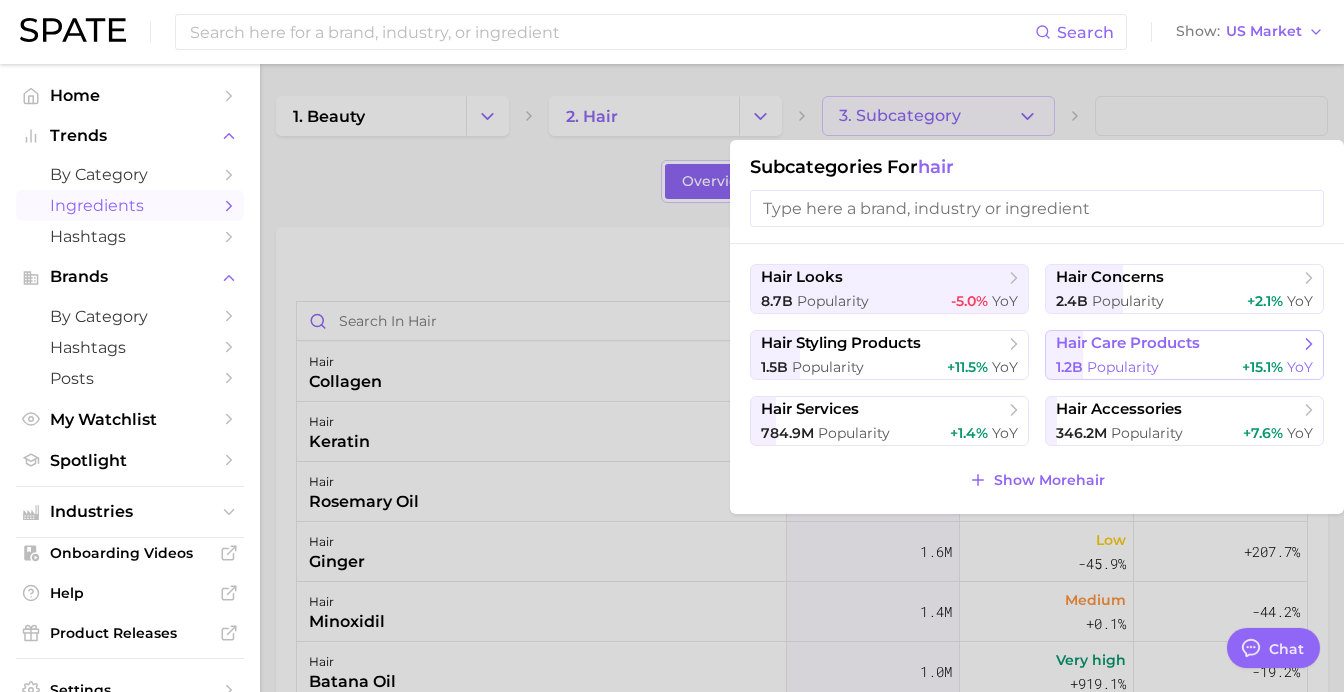 click on "hair care products" at bounding box center (1128, 343) 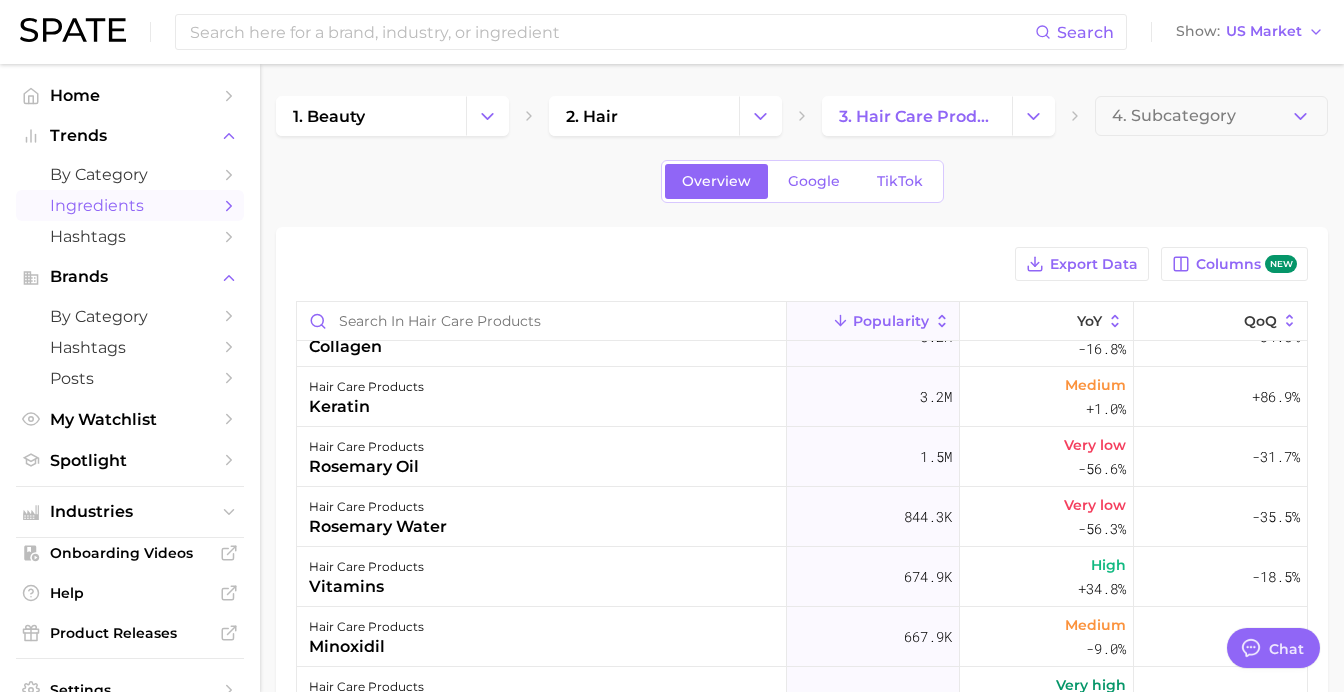 scroll, scrollTop: 38, scrollLeft: 0, axis: vertical 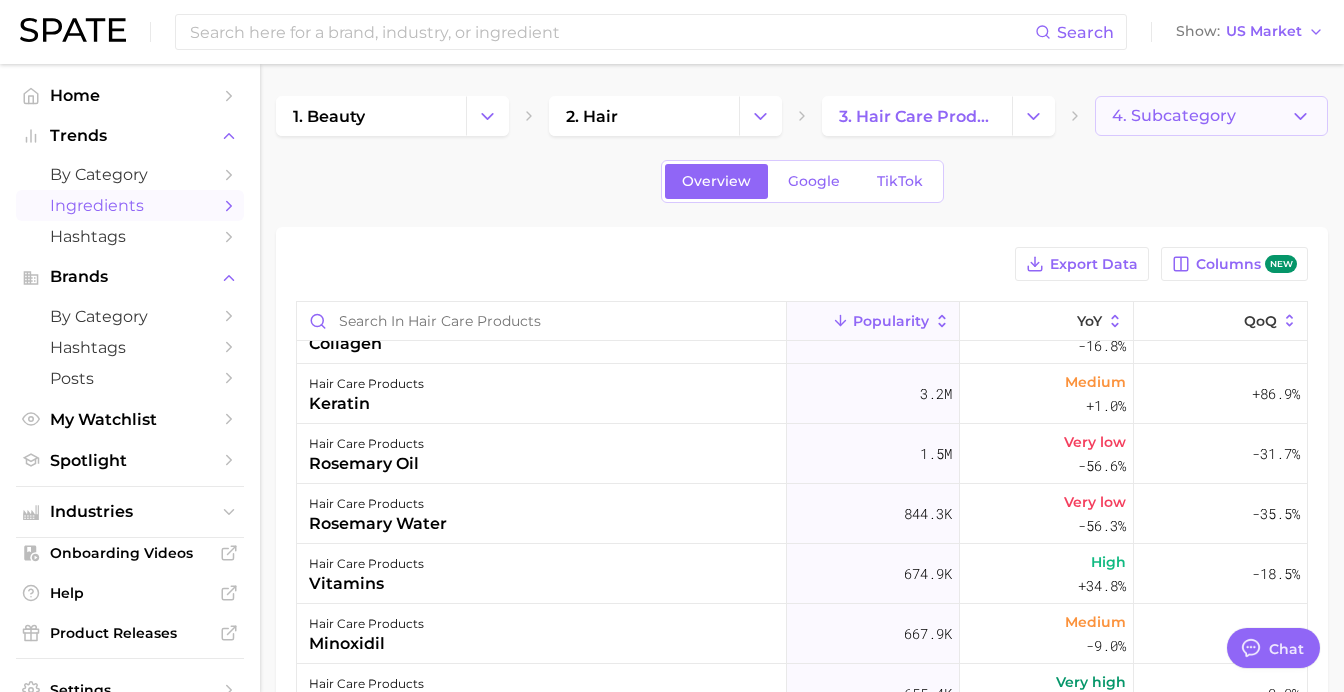 click on "4. Subcategory" at bounding box center [1211, 116] 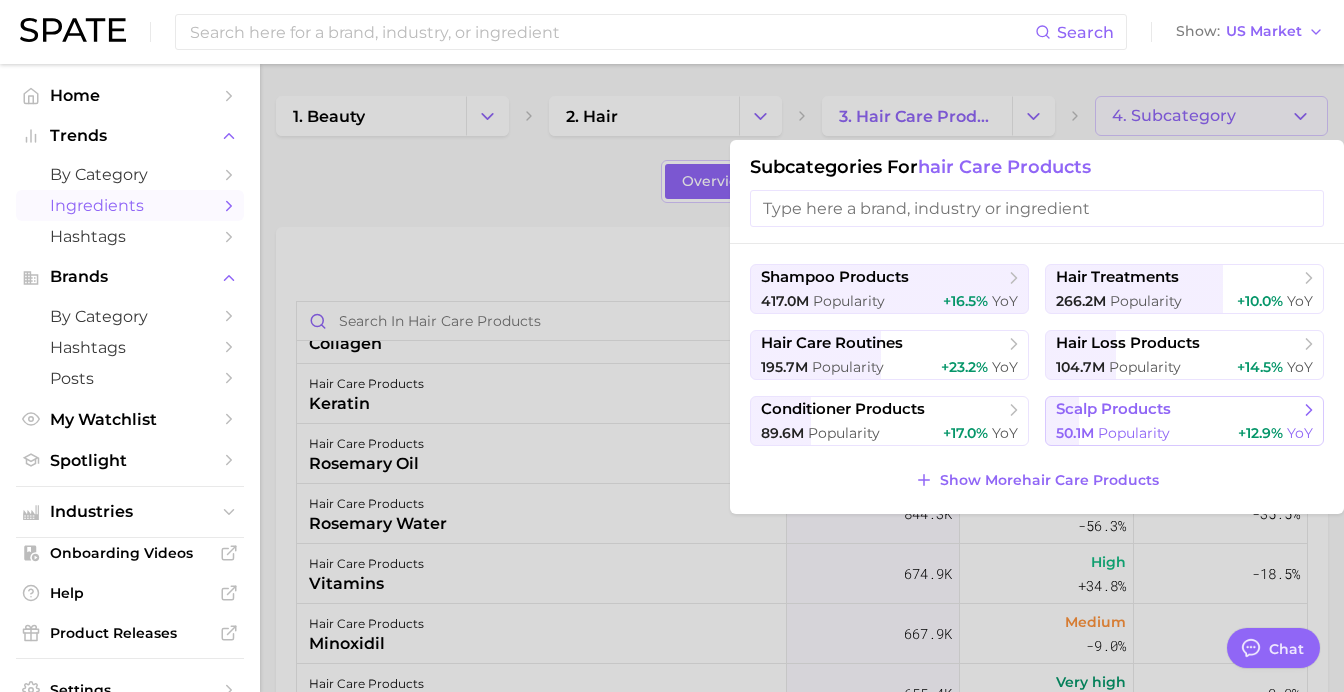 click on "Popularity" at bounding box center (1134, 433) 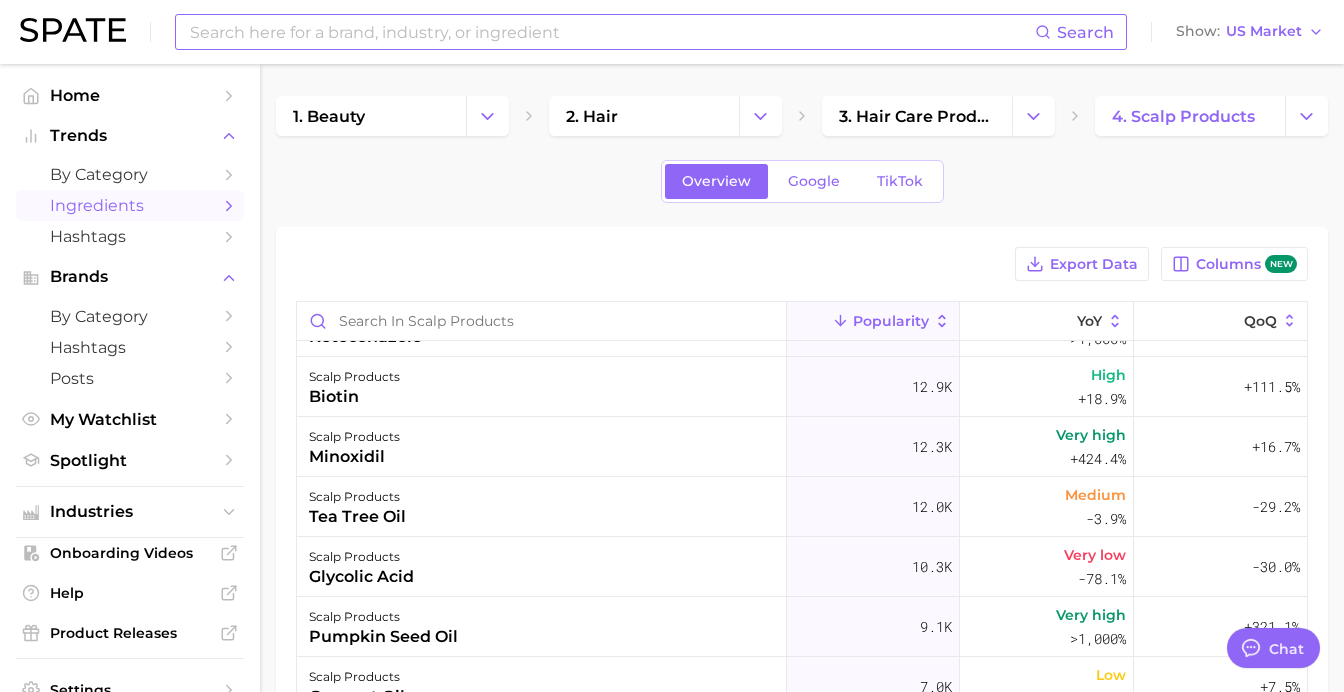 scroll, scrollTop: 363, scrollLeft: 0, axis: vertical 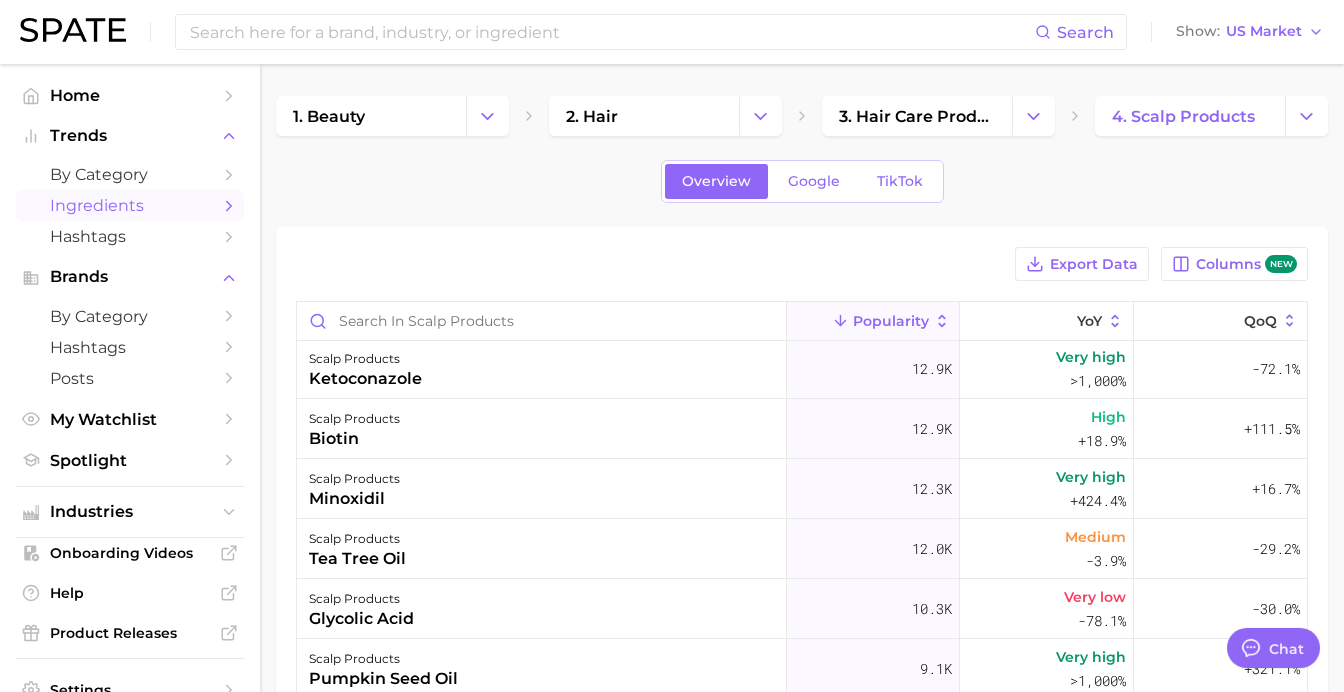 click on "Ingredients" at bounding box center (130, 205) 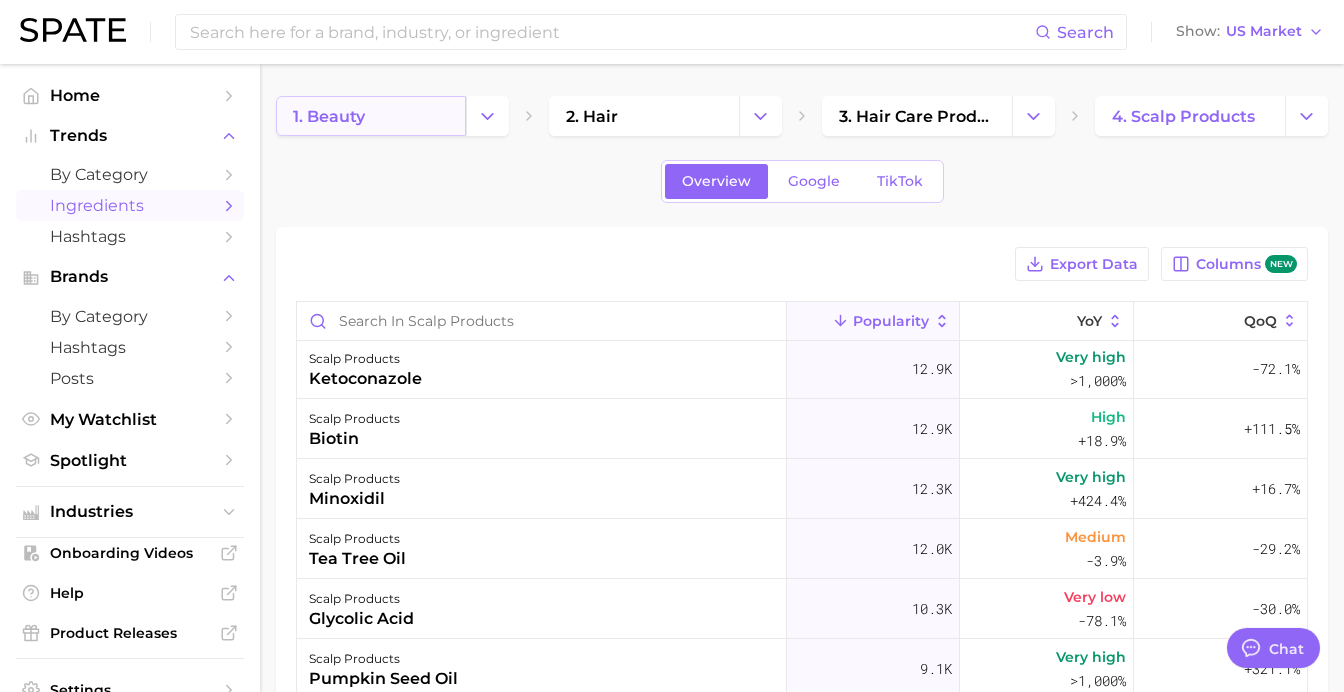 click on "1. beauty" at bounding box center (371, 116) 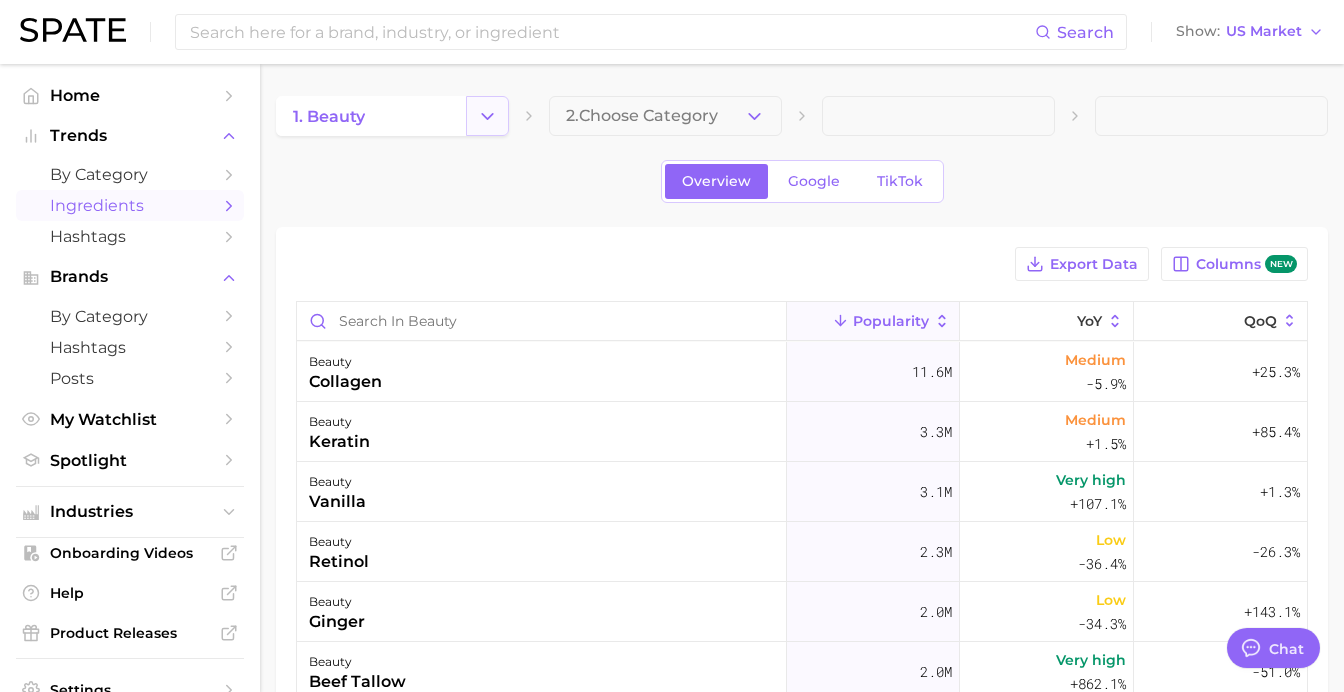 click at bounding box center (487, 116) 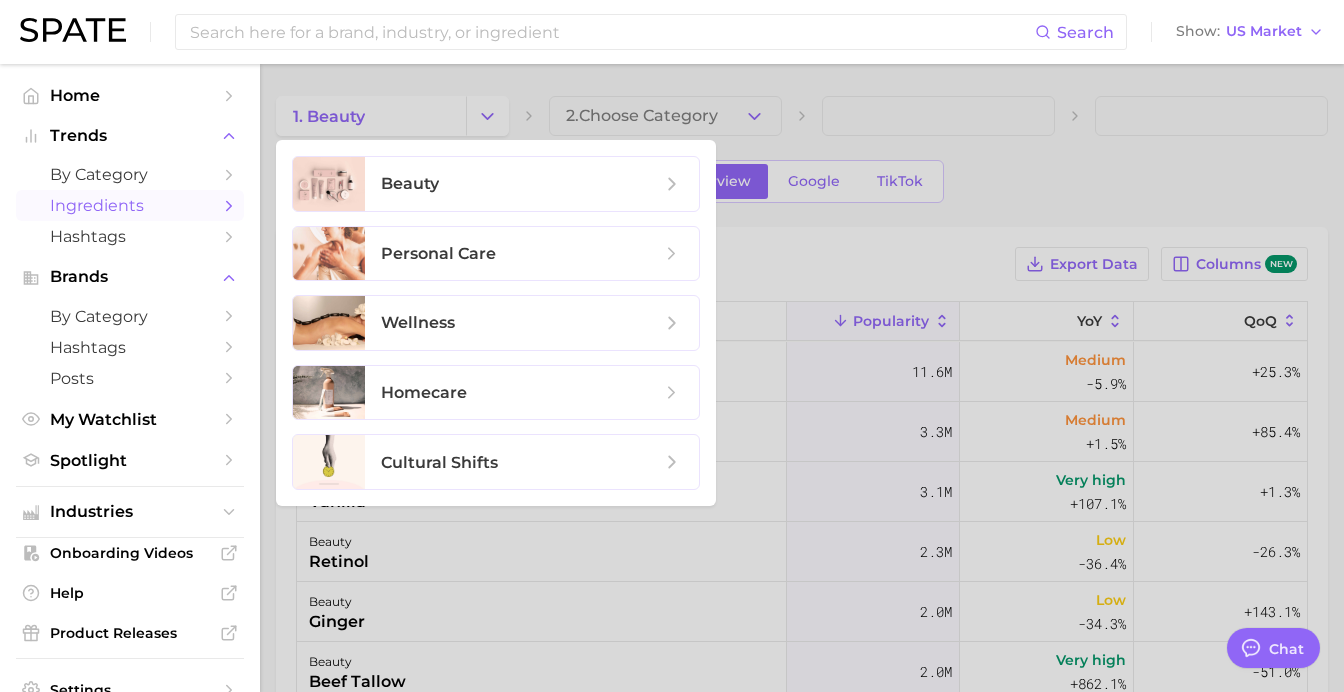 click at bounding box center [672, 346] 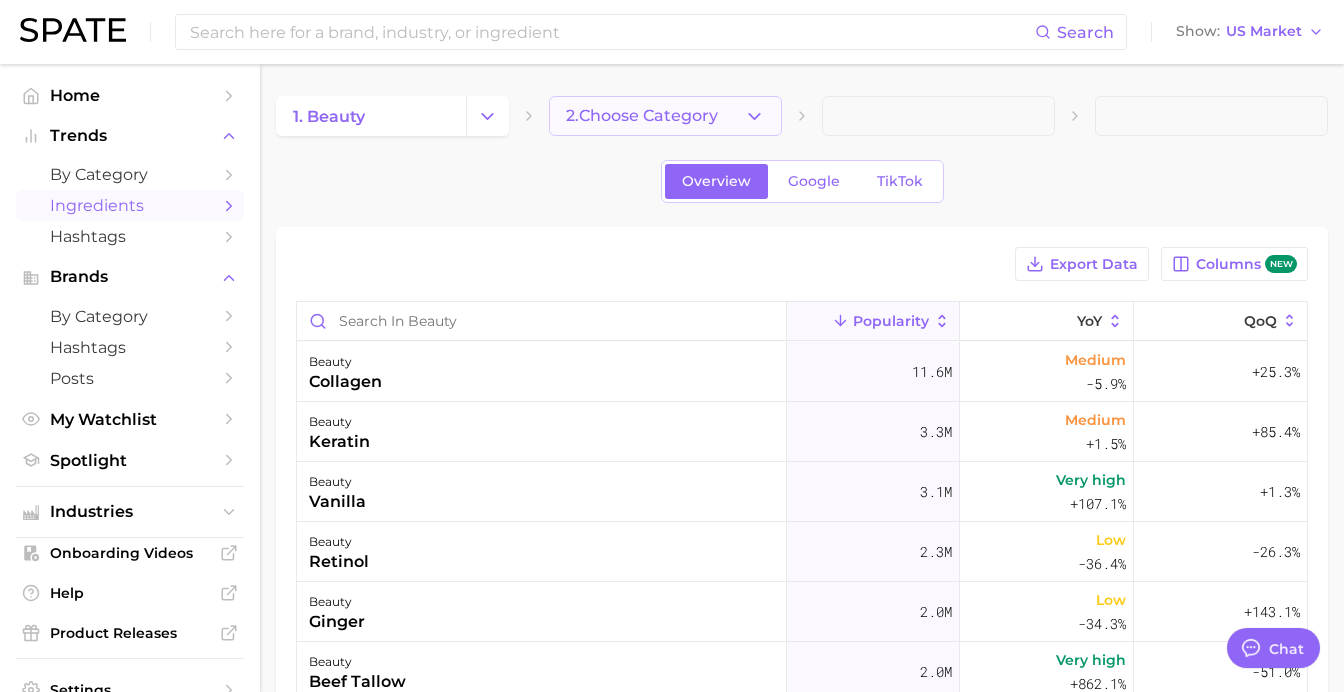 click on "2.  Choose Category" at bounding box center [642, 116] 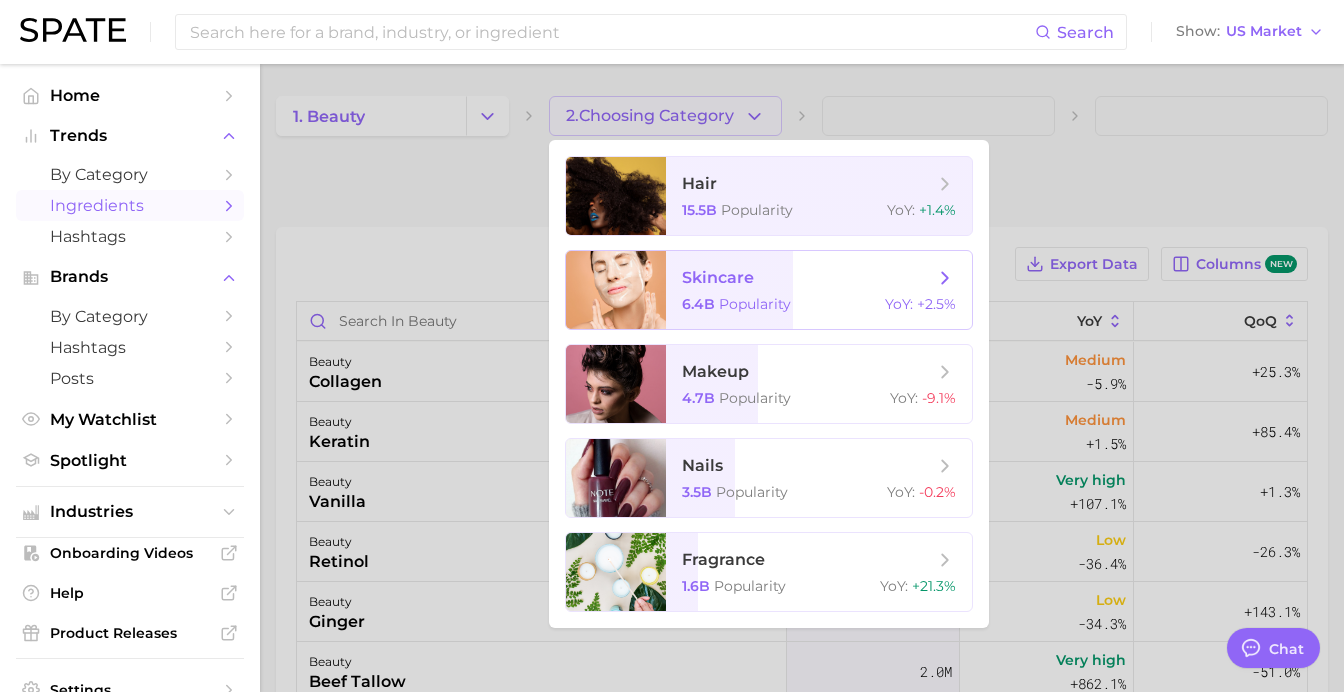 click on "skincare 6.4b   Popularity YoY :   +2.5%" at bounding box center [819, 290] 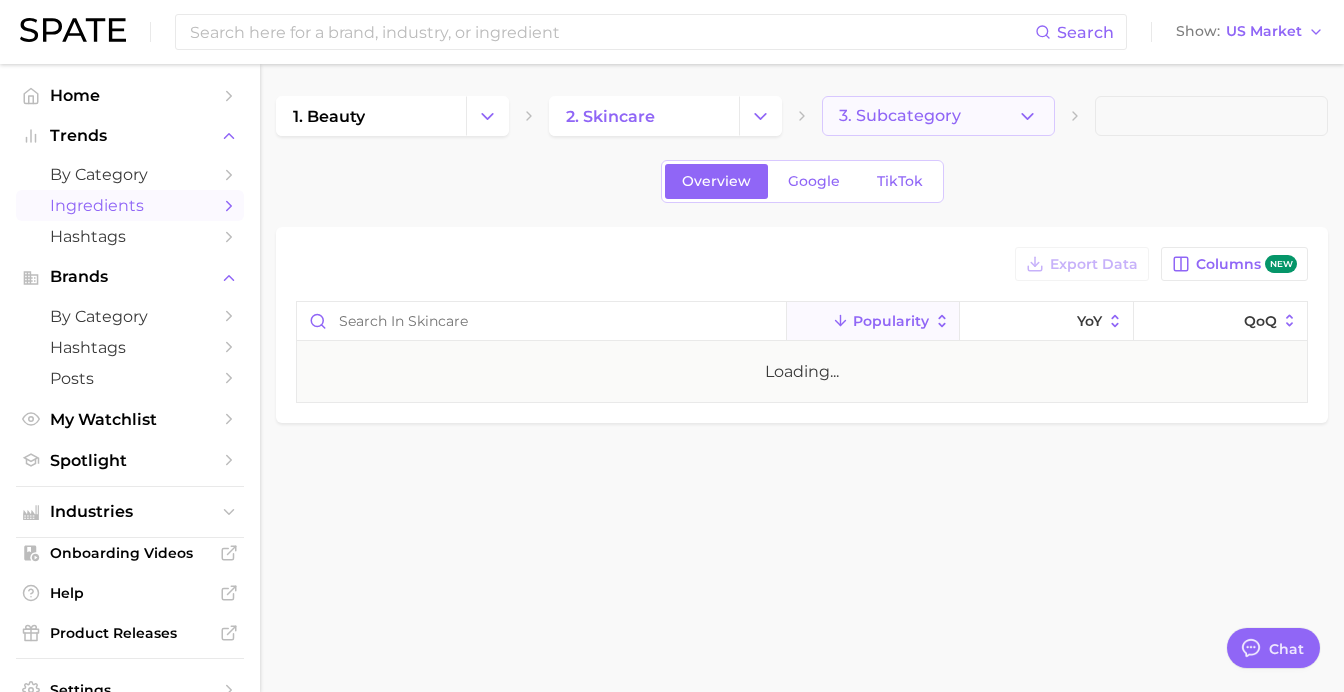 drag, startPoint x: 884, startPoint y: 97, endPoint x: 924, endPoint y: 120, distance: 46.141087 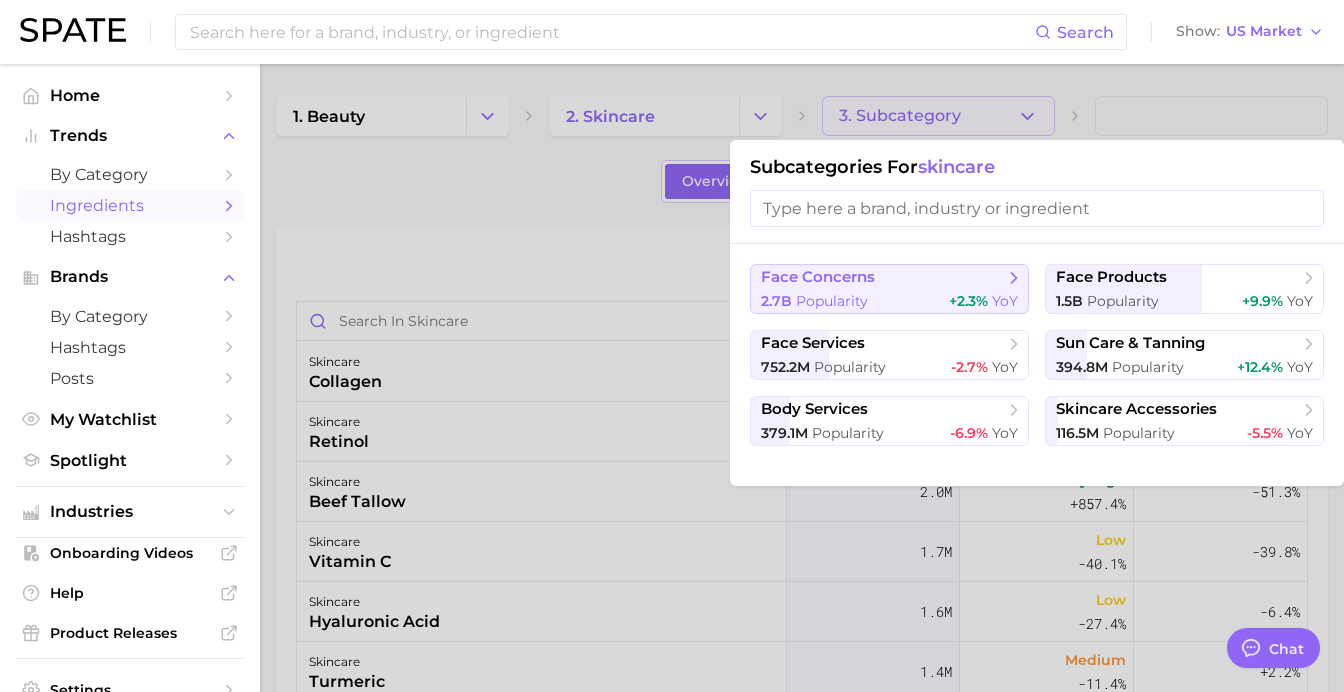 click on "face concerns" at bounding box center (882, 278) 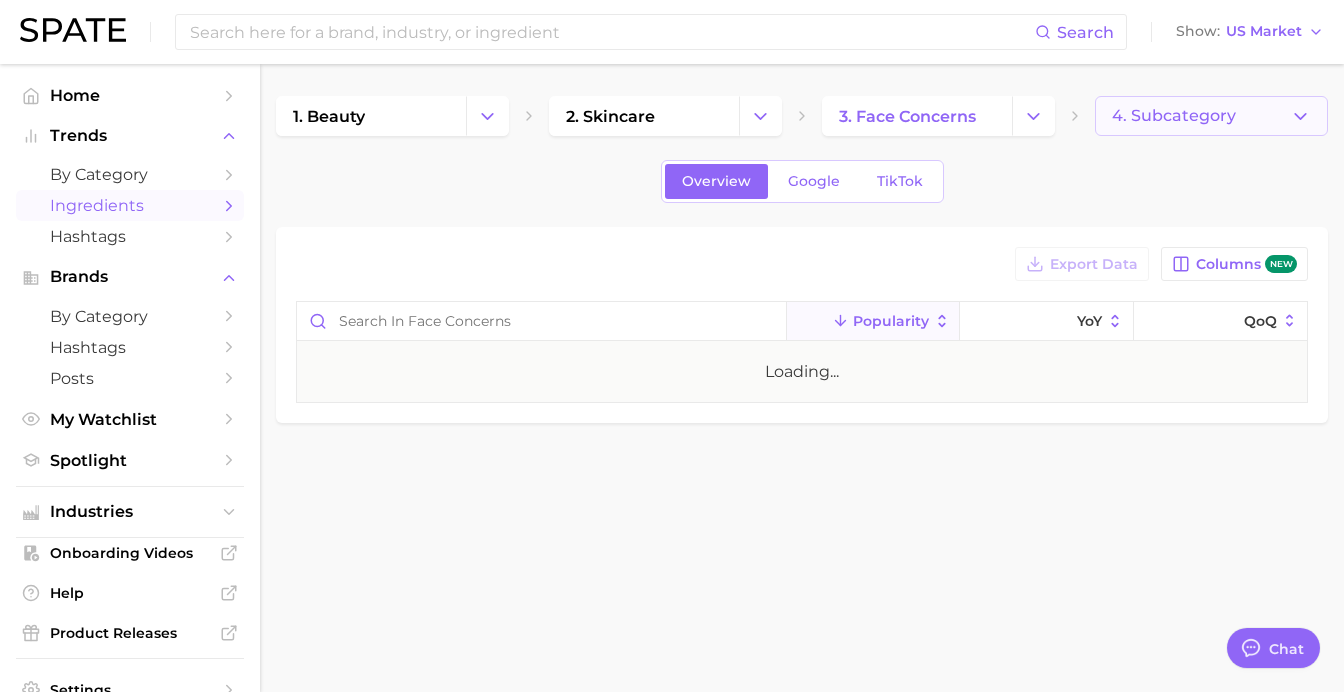 click on "4. Subcategory" at bounding box center [1211, 116] 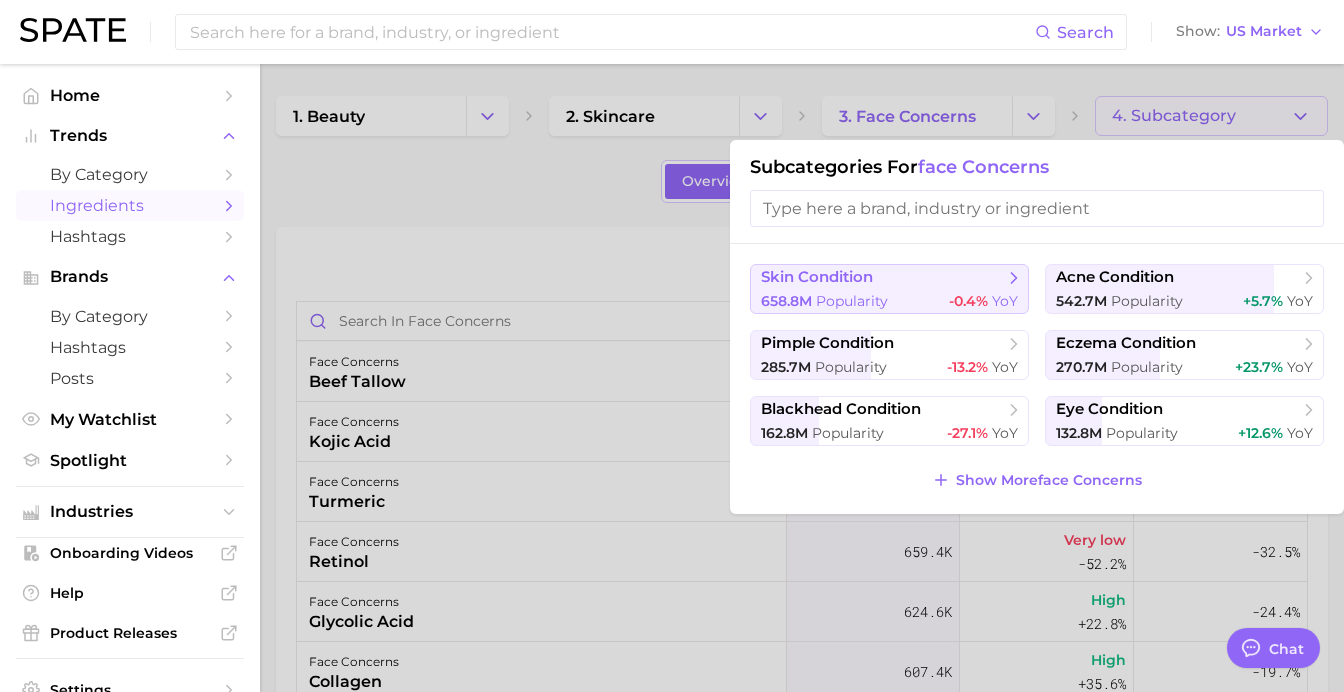 click on "skin condition 658.8m   Popularity -0.4%   YoY" at bounding box center [889, 289] 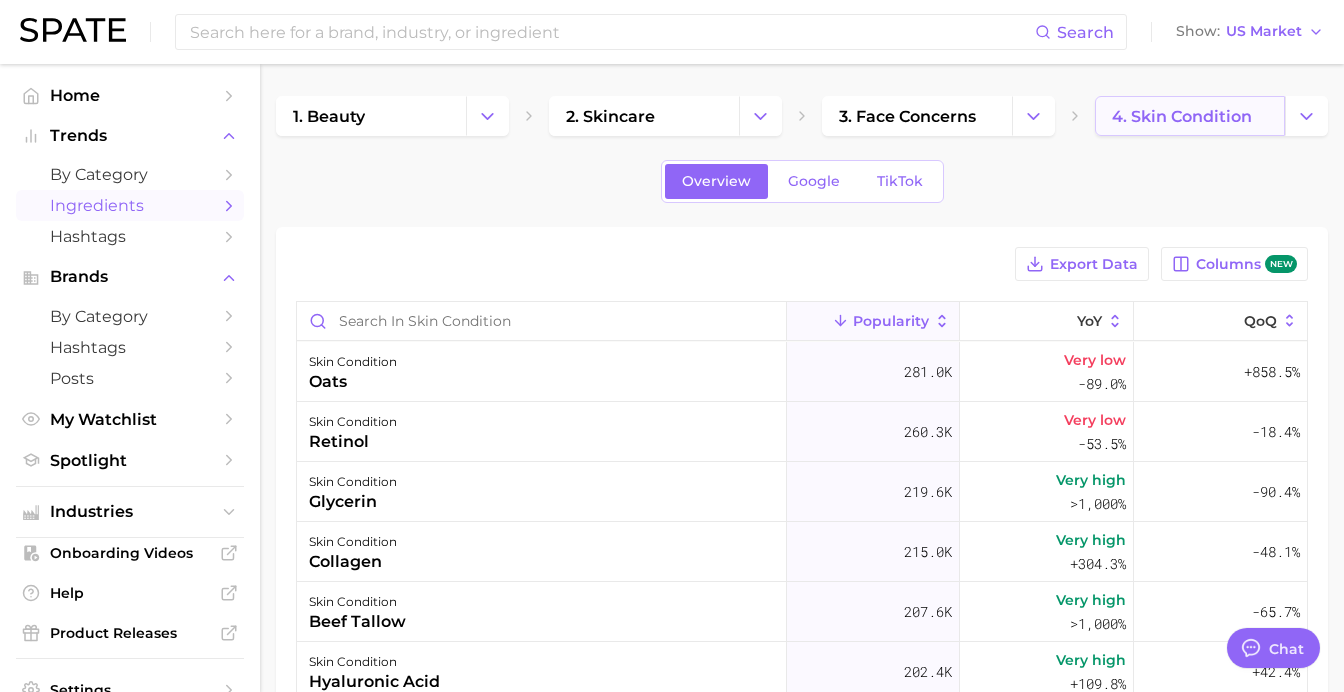click on "4. skin condition" at bounding box center (1190, 116) 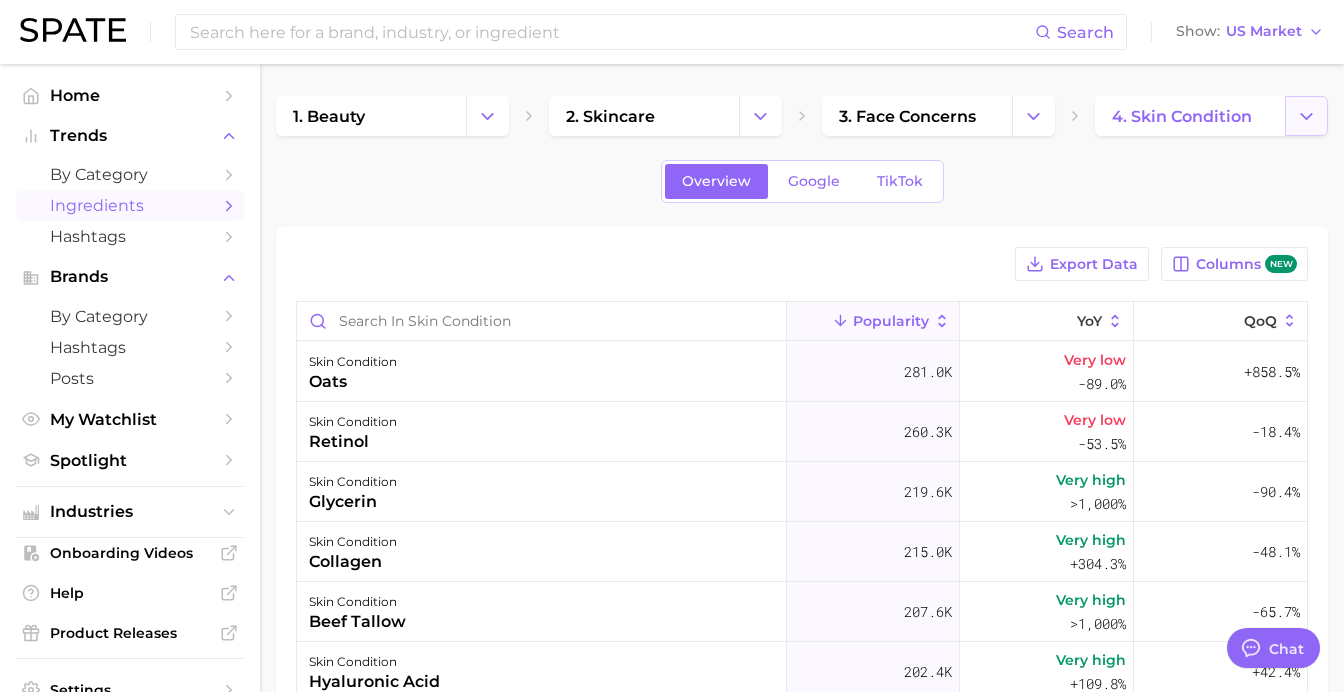 click at bounding box center [1306, 116] 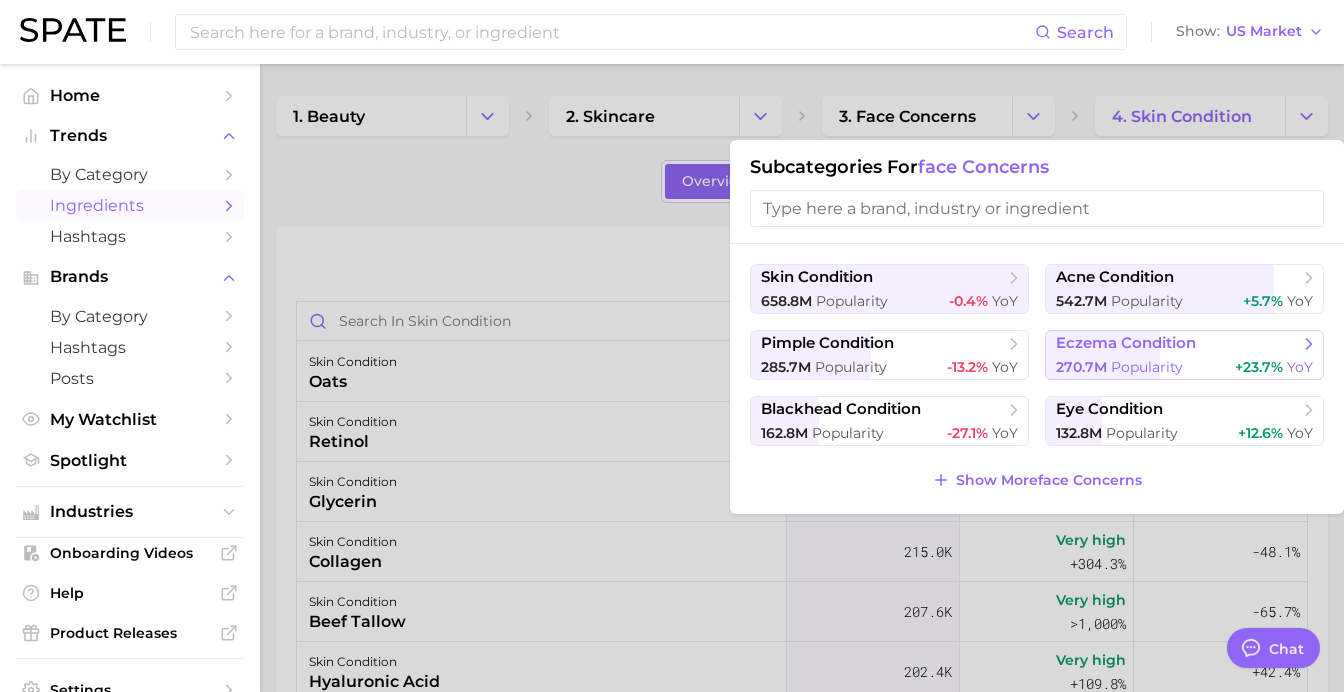 click on "eczema condition" at bounding box center (1177, 344) 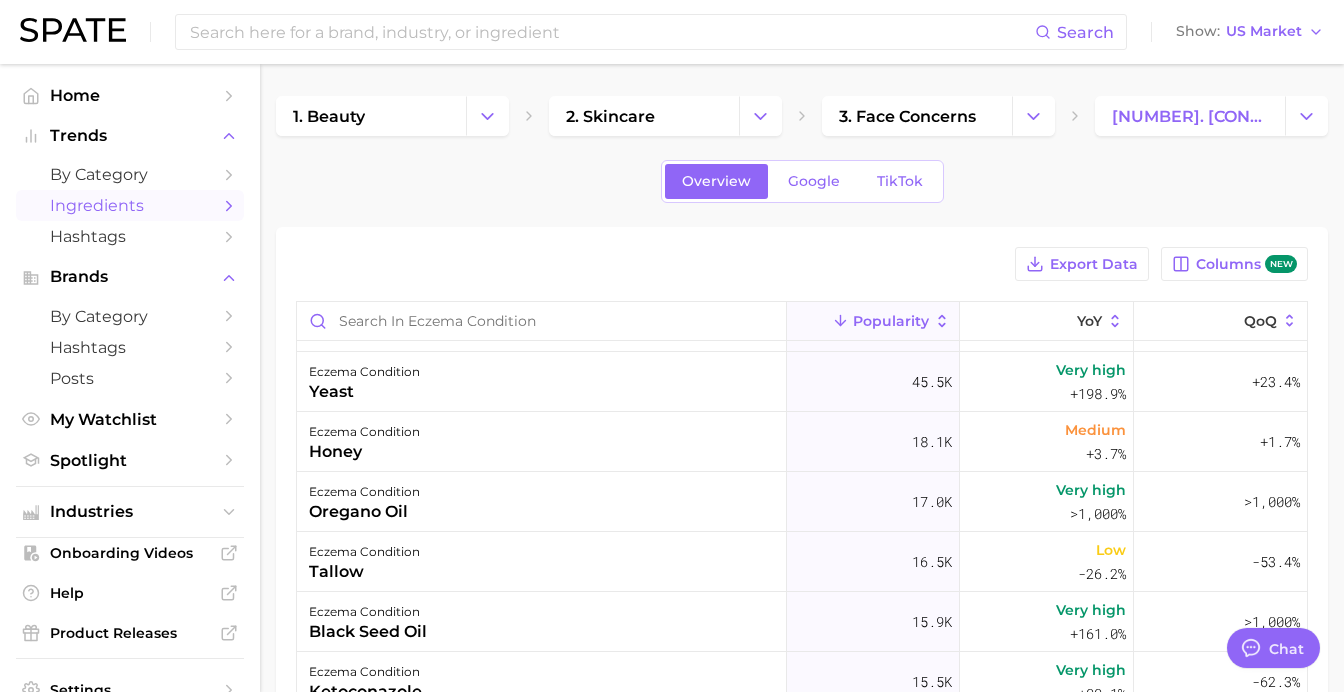 scroll, scrollTop: 119, scrollLeft: 0, axis: vertical 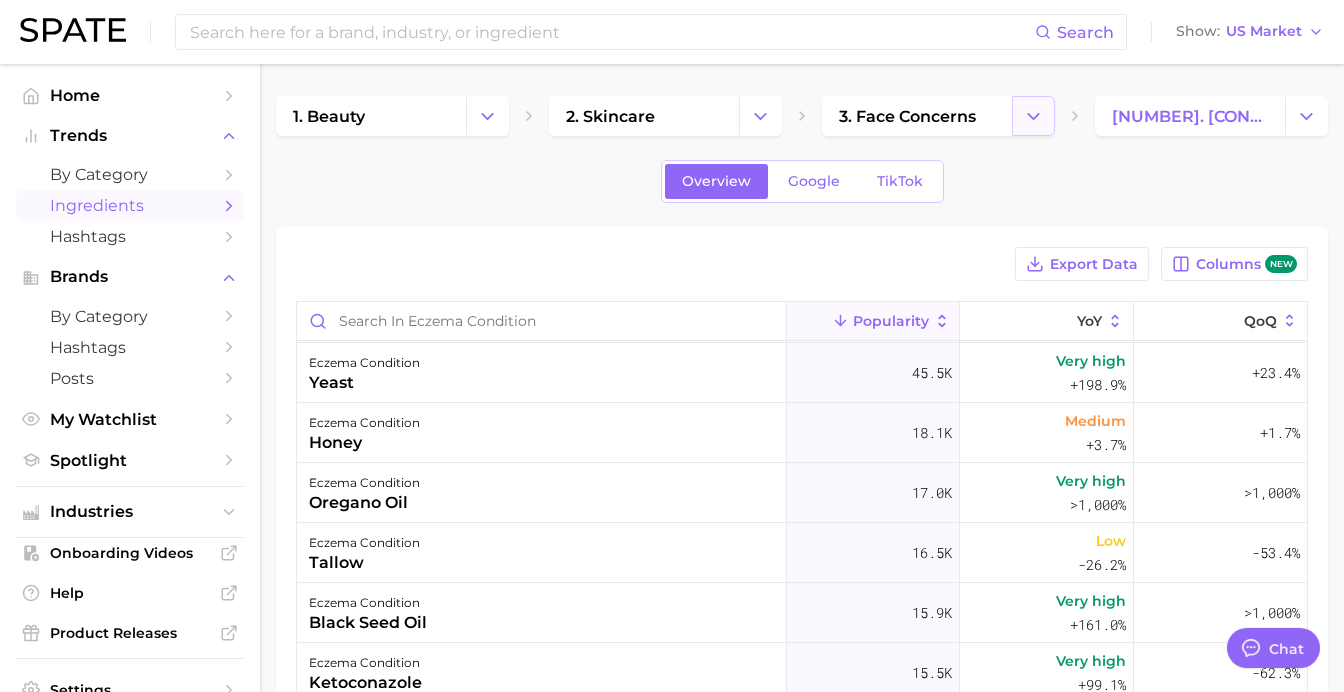 click 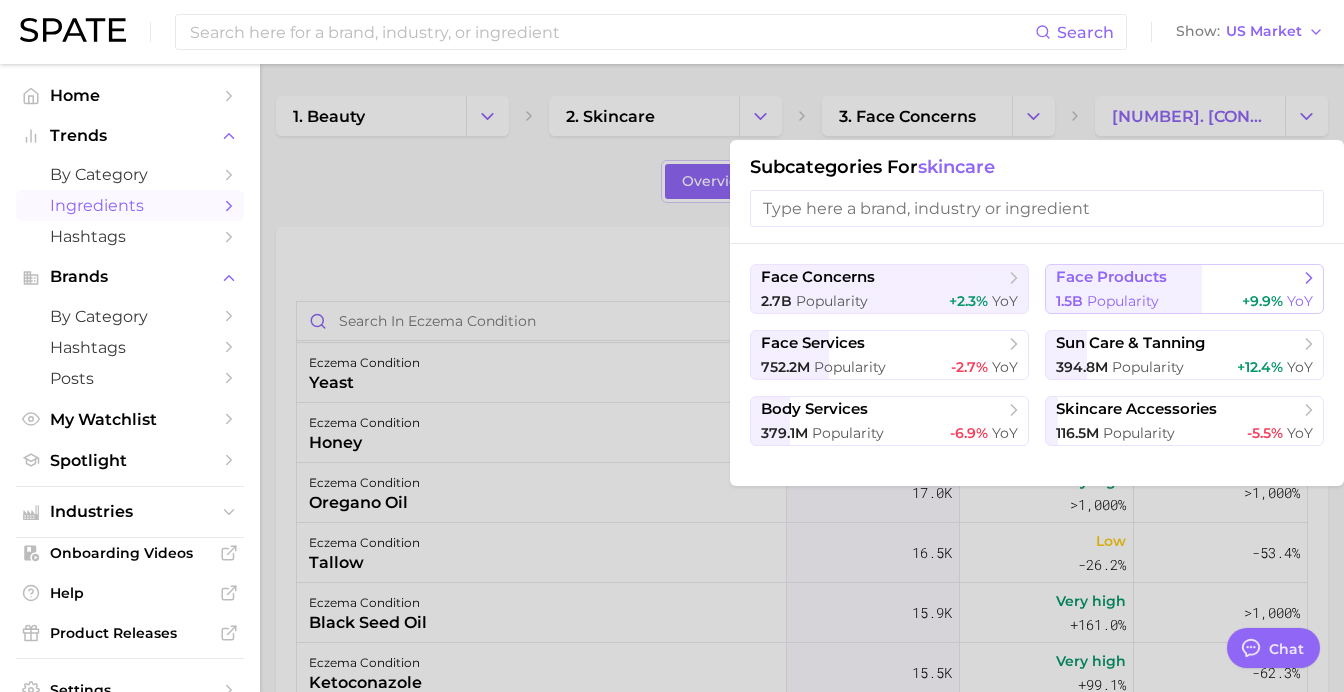 click on "1.5b" at bounding box center (1069, 301) 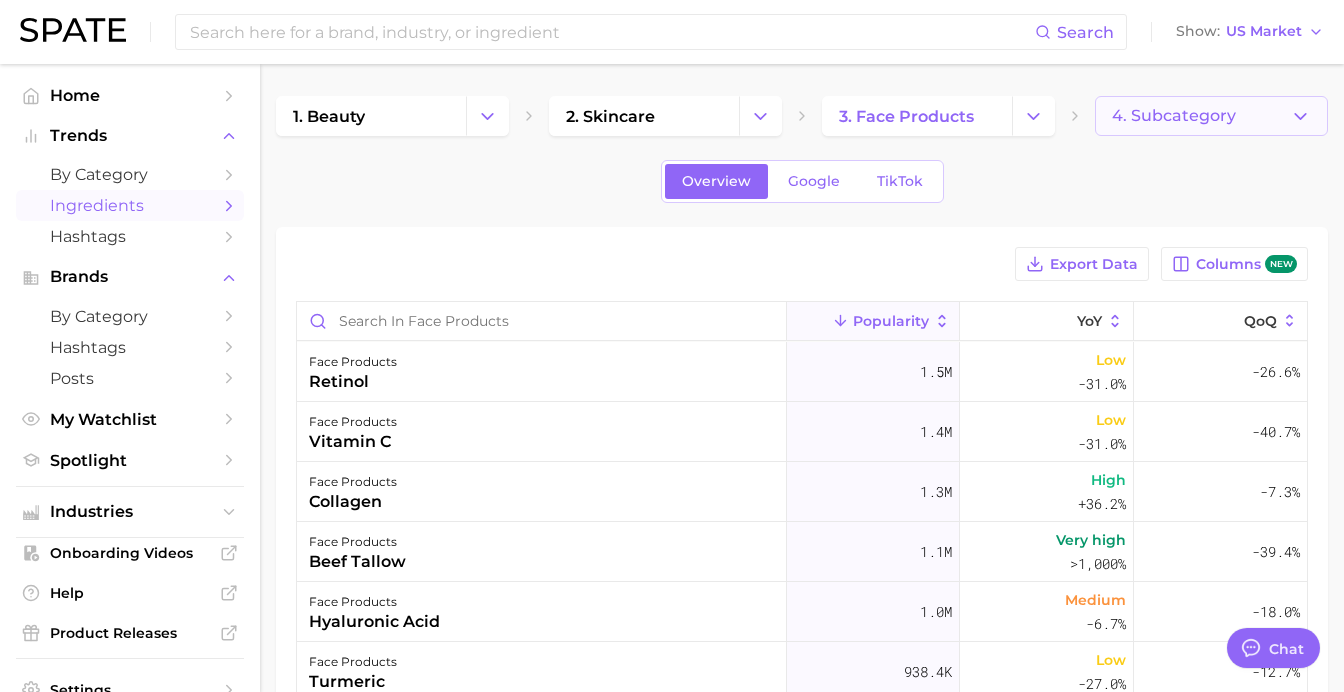 click on "4. Subcategory" at bounding box center (1174, 116) 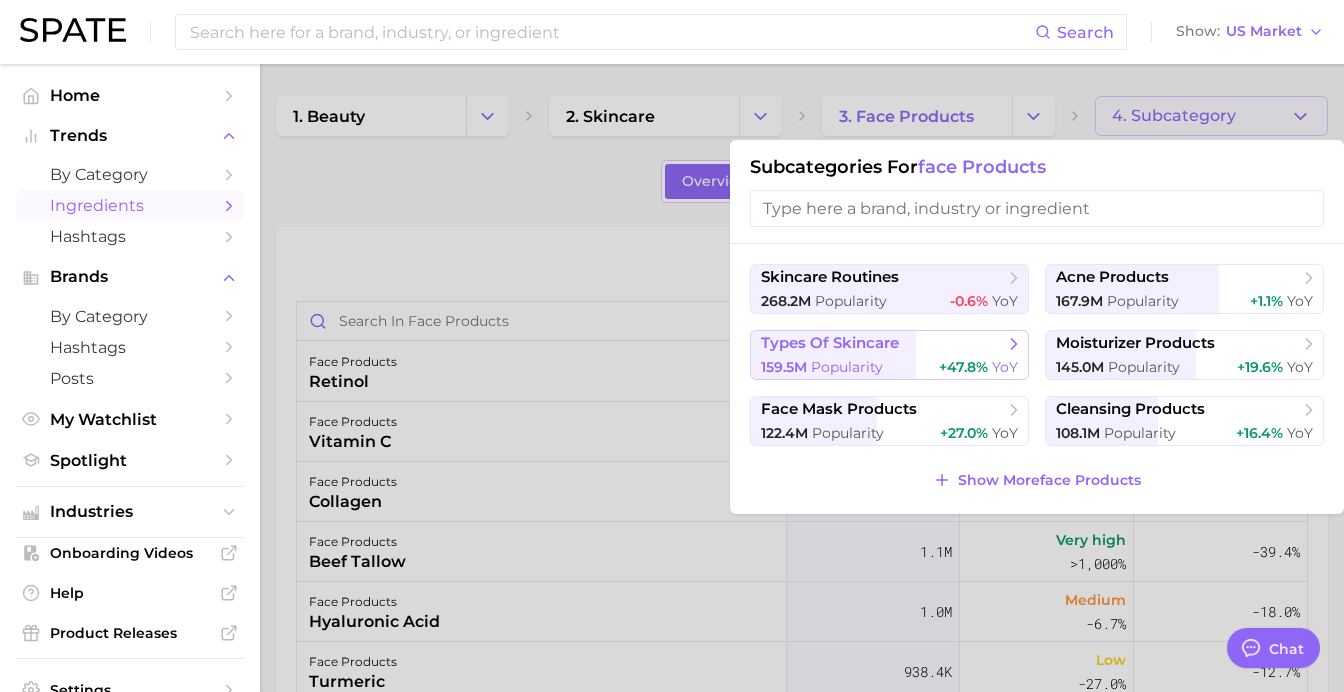 click on "159.5m   Popularity +47.8%   YoY" at bounding box center (889, 367) 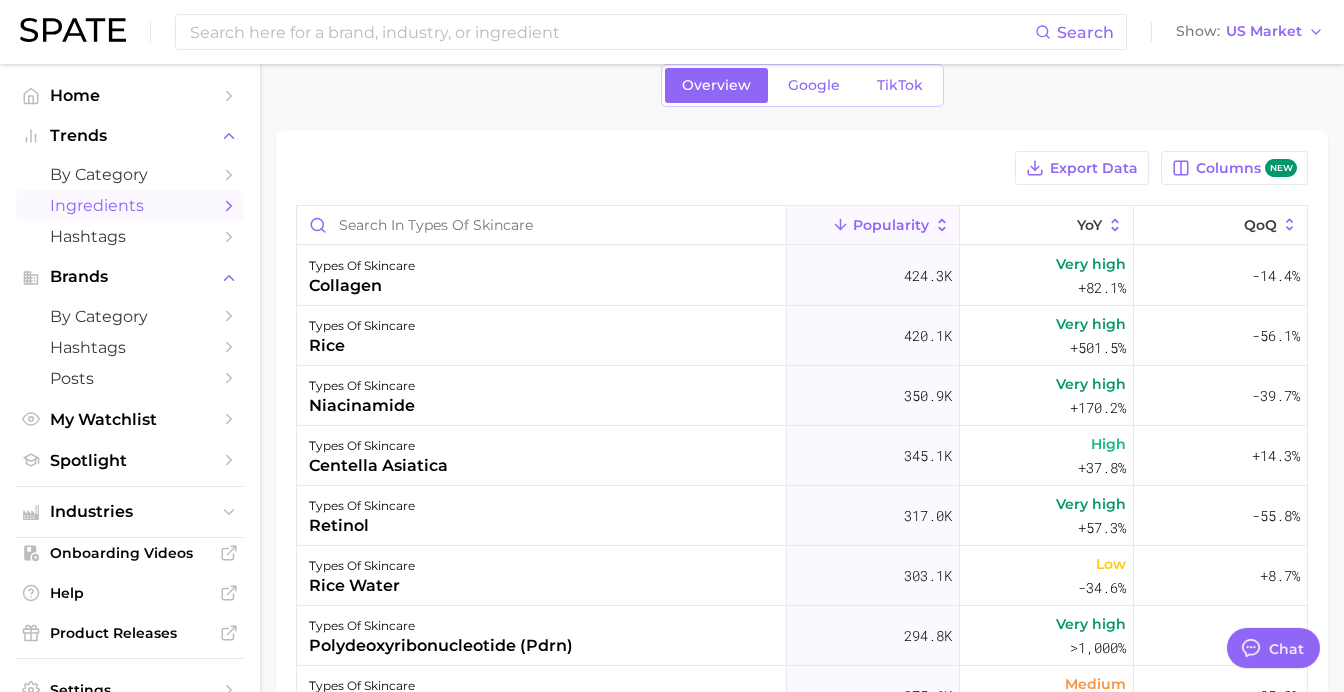 scroll, scrollTop: 99, scrollLeft: 0, axis: vertical 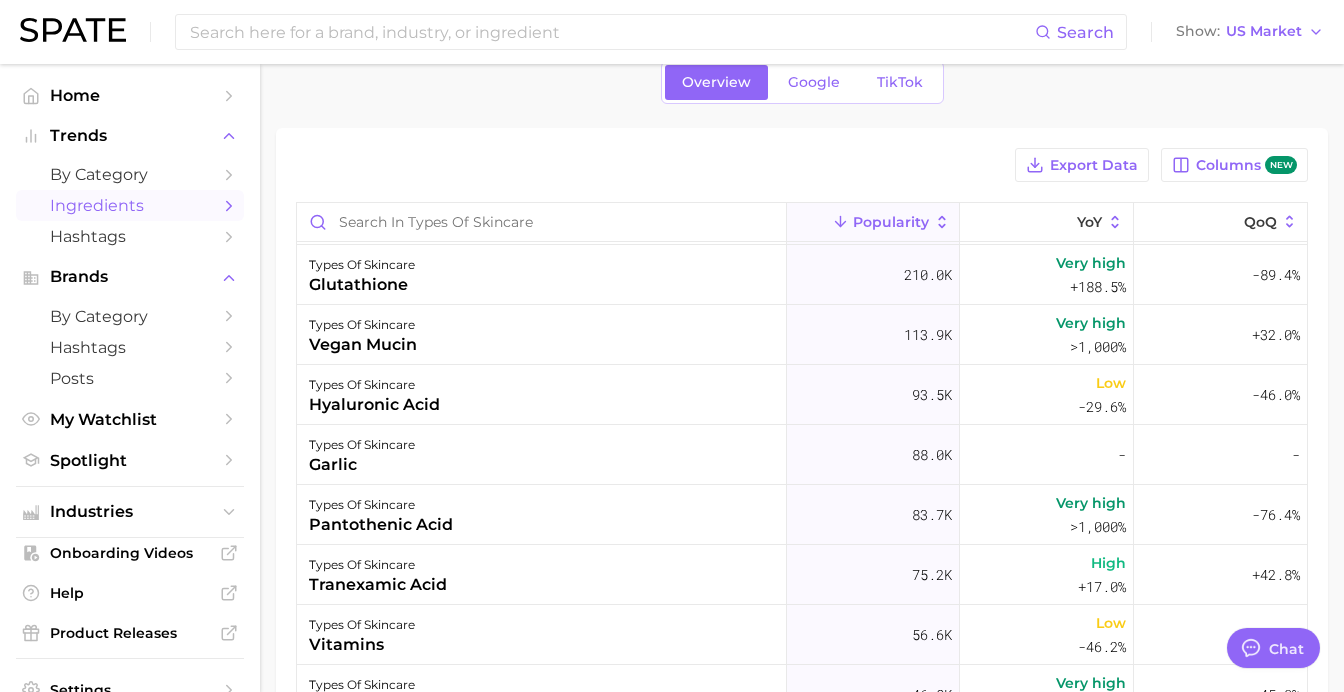 click on "1. beauty 2. skincare 3. face products 4. types of skincare Overview Google TikTok Export Data Columns new Popularity YoY QoQ types of skincare collagen 424.3k Very high +82.1% -14.4% types of skincare rice 420.1k Very high +501.5% -56.1% types of skincare niacinamide 350.9k Very high +170.2% -39.7% types of skincare centella asiatica 345.1k High +37.8% +14.3% types of skincare retinol 317.0k Very high +57.3% -55.8% types of skincare rice water 303.1k Low -34.6% +8.7% types of skincare polydeoxyribonucleotide (pdrn) 294.8k Very high >1,000% -14.2% types of skincare vitamin c 275.6k Medium +2.3% -85.2% types of skincare snail mucin 223.1k Very low -73.2% +31.9% types of skincare glutathione 210.0k Very high +188.5% -89.4% types of skincare vegan mucin 113.9k Very high >1,000% +32.0% types of skincare hyaluronic acid 93.5k Low -29.6% -46.0% types of skincare garlic 88.0k - - types of skincare pantothenic acid 83.7k Very high >1,000% -76.4% types of skincare tranexamic acid 75.2k High +17.0% +42.8% vitamins Low" at bounding box center [802, 455] 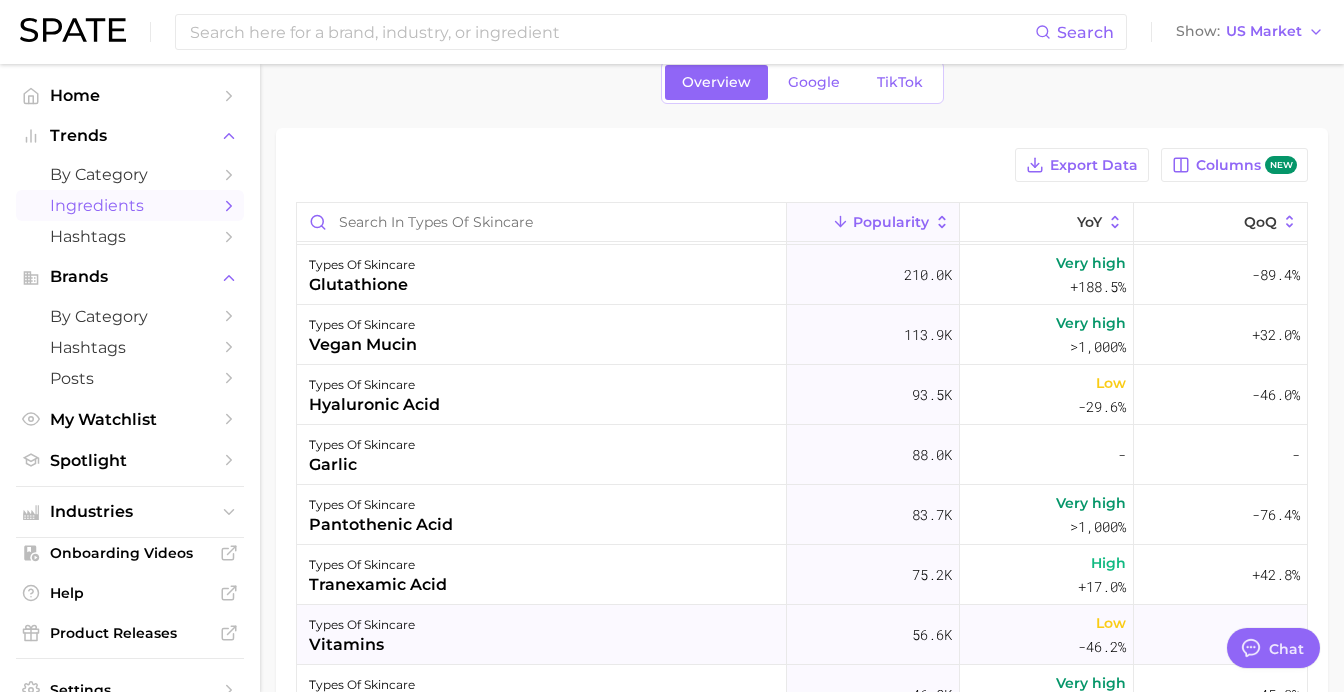 type on "x" 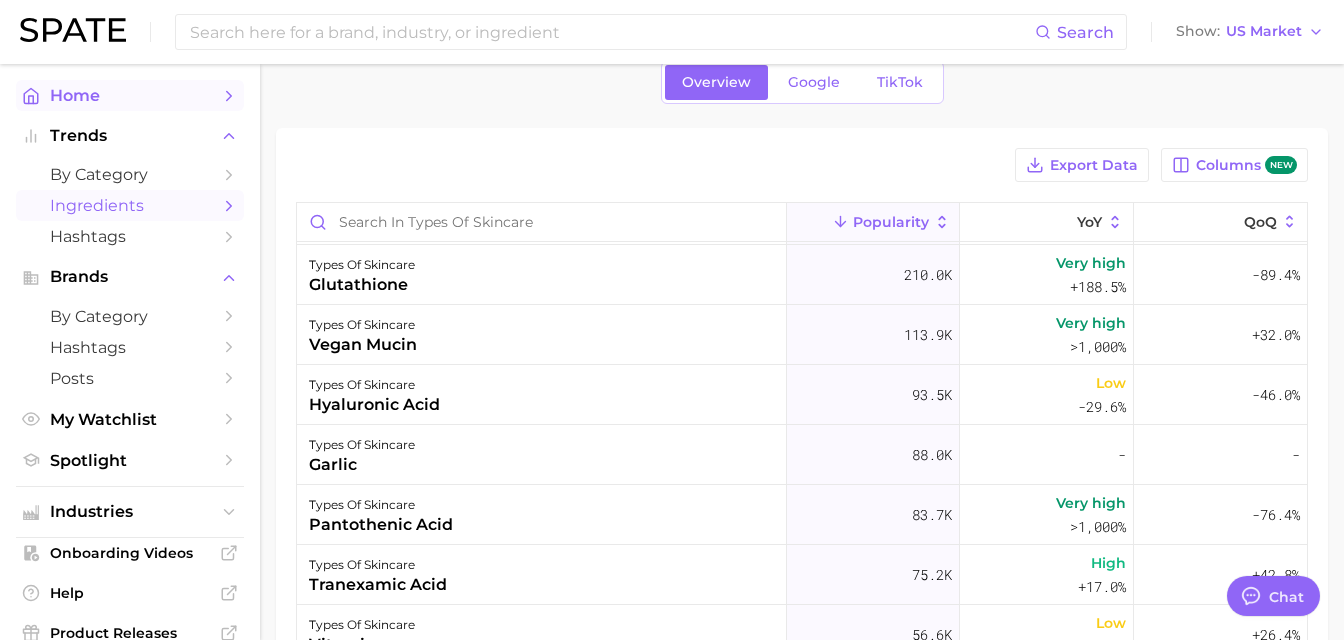 click on "Home" at bounding box center (130, 95) 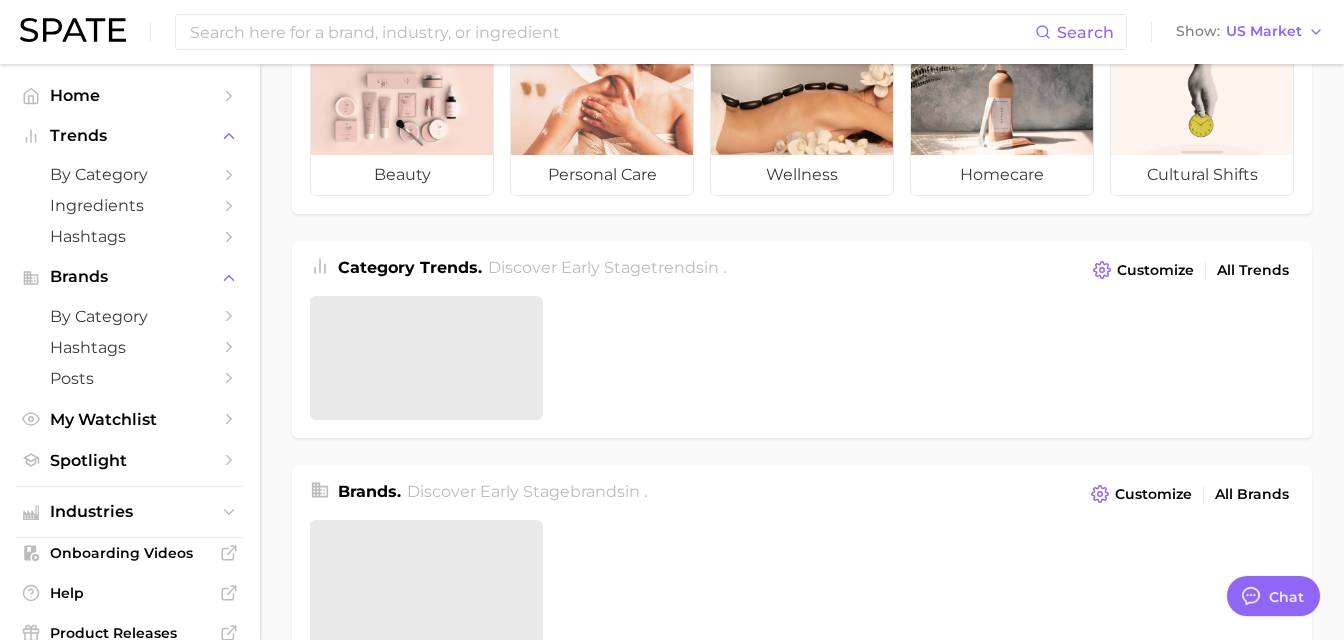 scroll, scrollTop: 0, scrollLeft: 0, axis: both 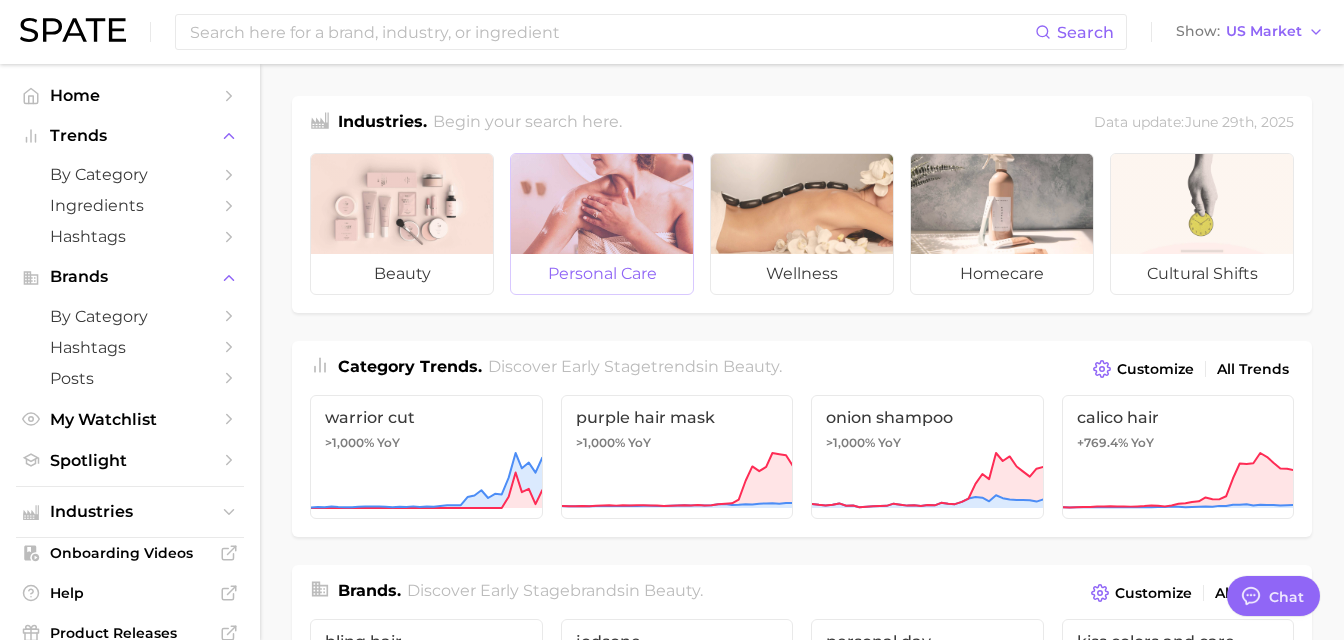 click at bounding box center [602, 204] 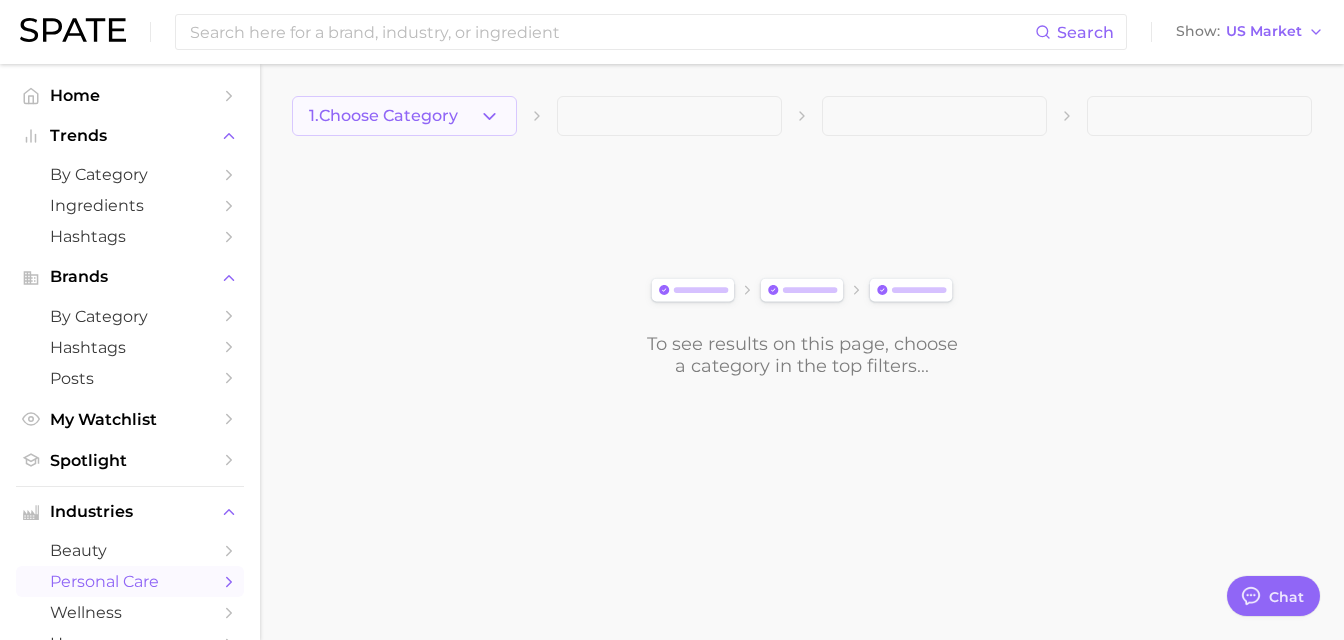 click on "1.  Choose Category" at bounding box center [383, 116] 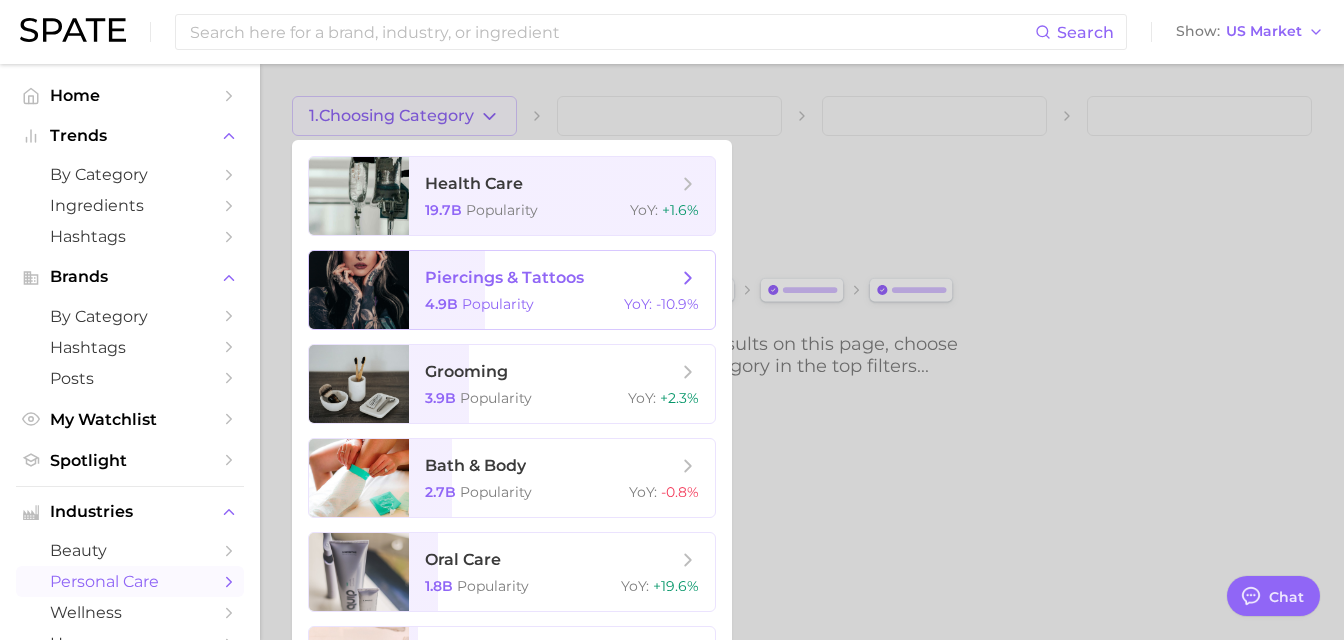 click on "Popularity" at bounding box center (498, 304) 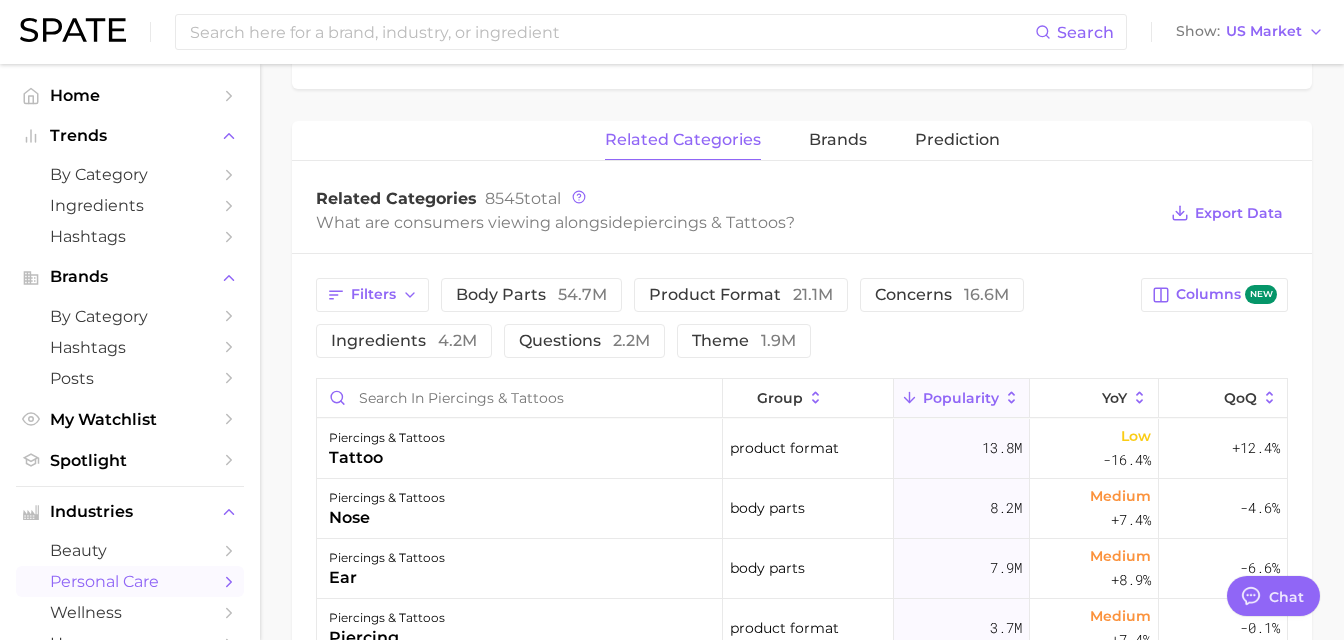 scroll, scrollTop: 583, scrollLeft: 0, axis: vertical 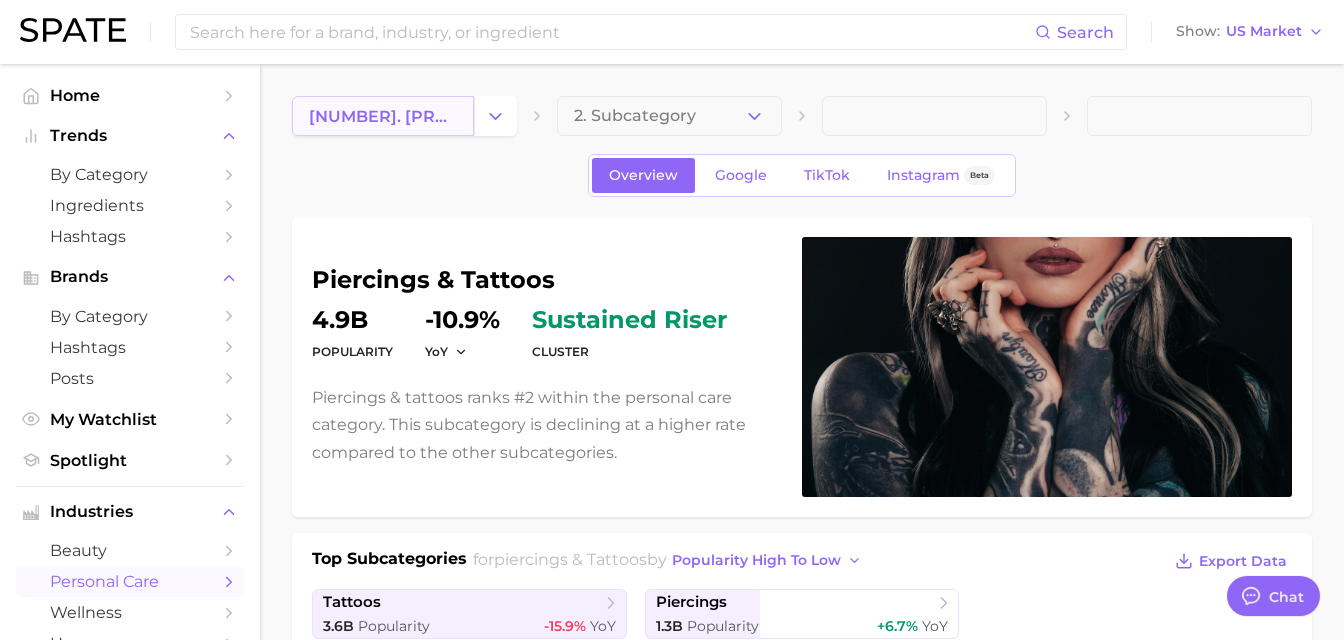 click on "[NUMBER]. [PRODUCT] & [PRODUCT]" at bounding box center [383, 116] 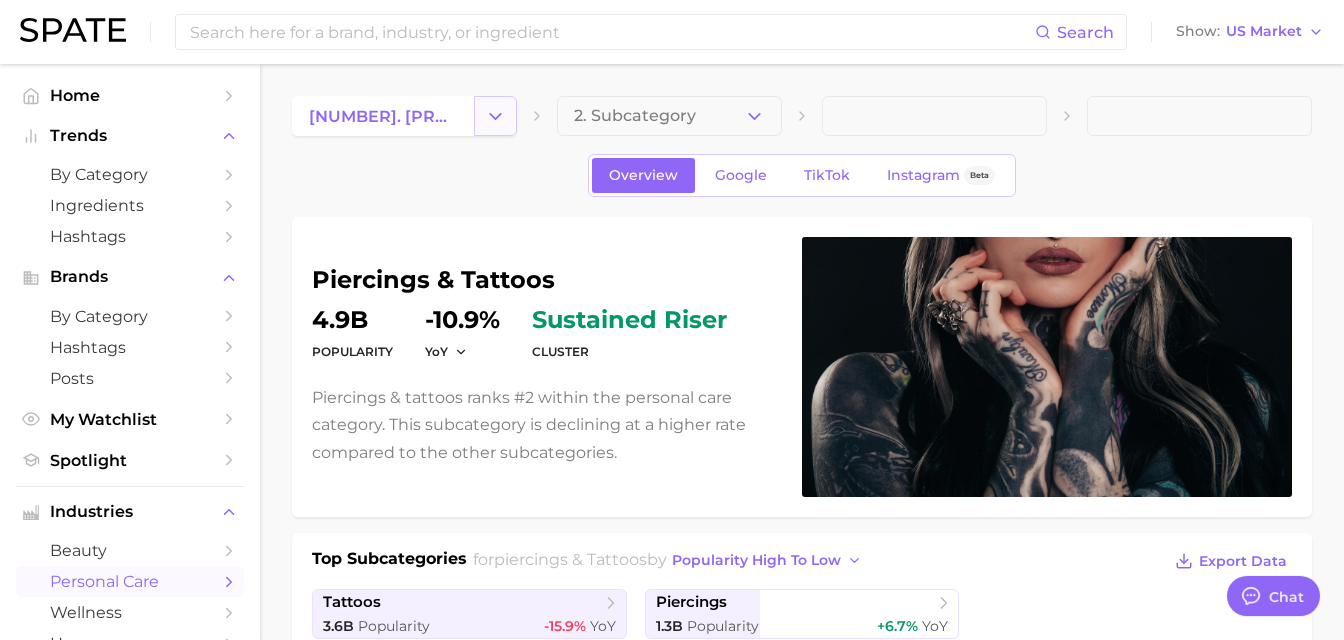 click 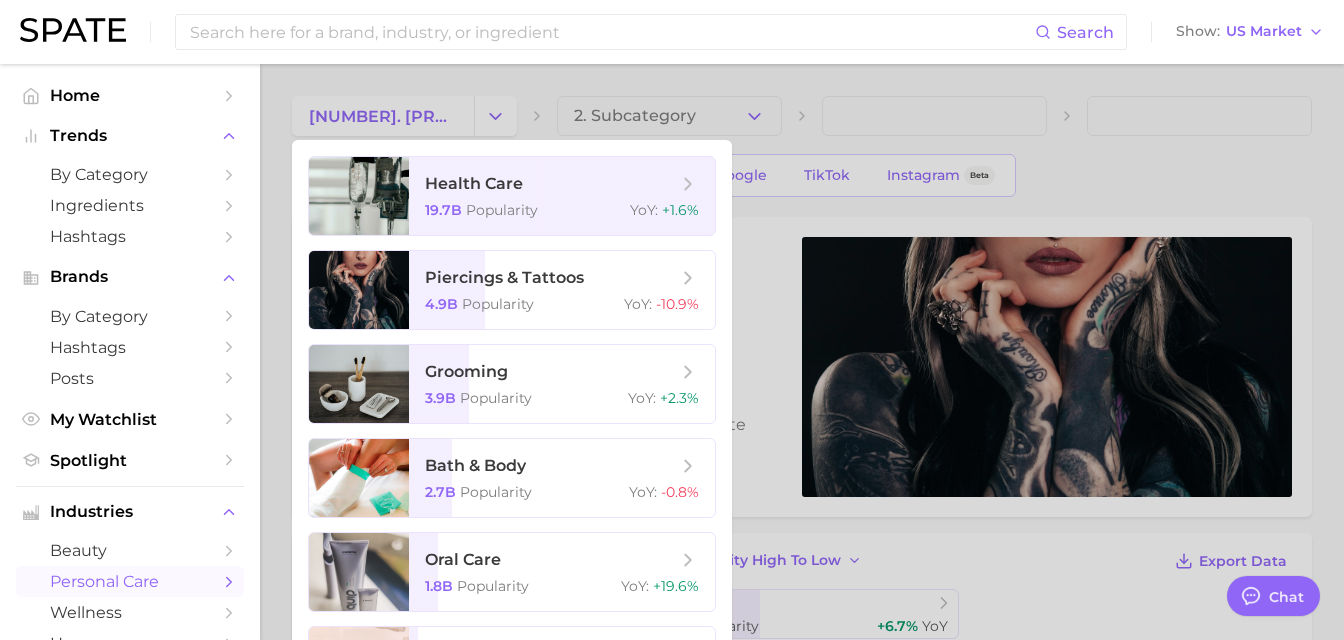 click at bounding box center [672, 320] 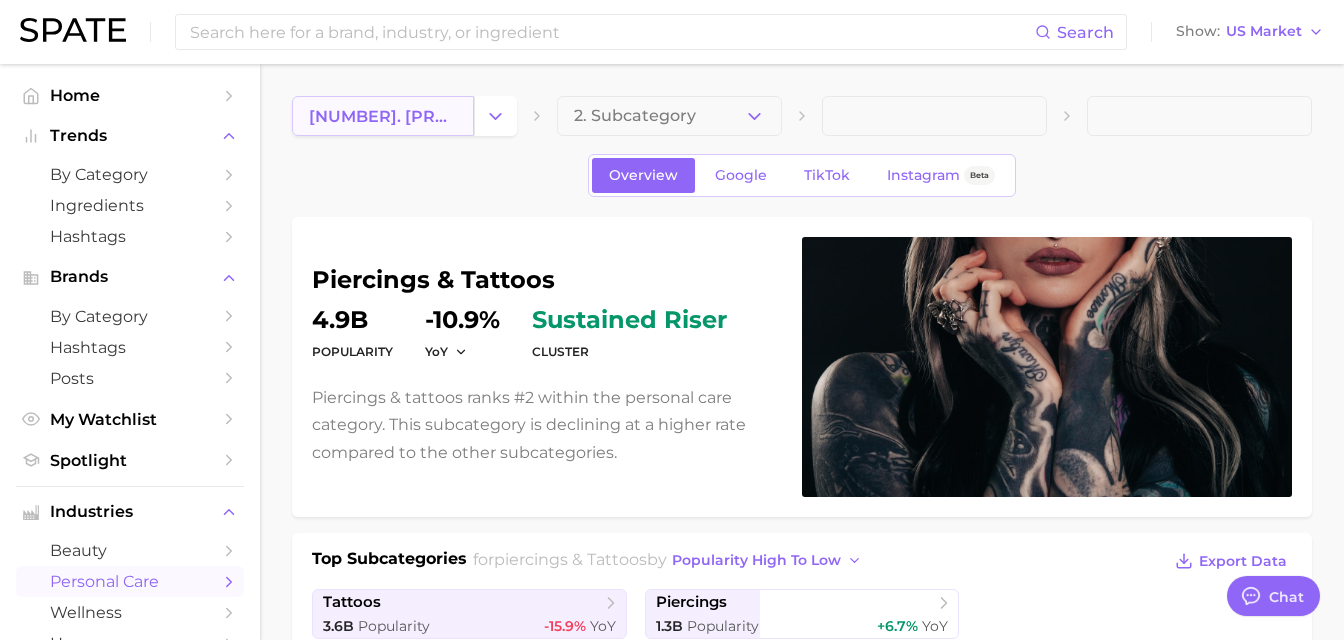 click on "[NUMBER]. [PRODUCT] & [PRODUCT]" at bounding box center [383, 116] 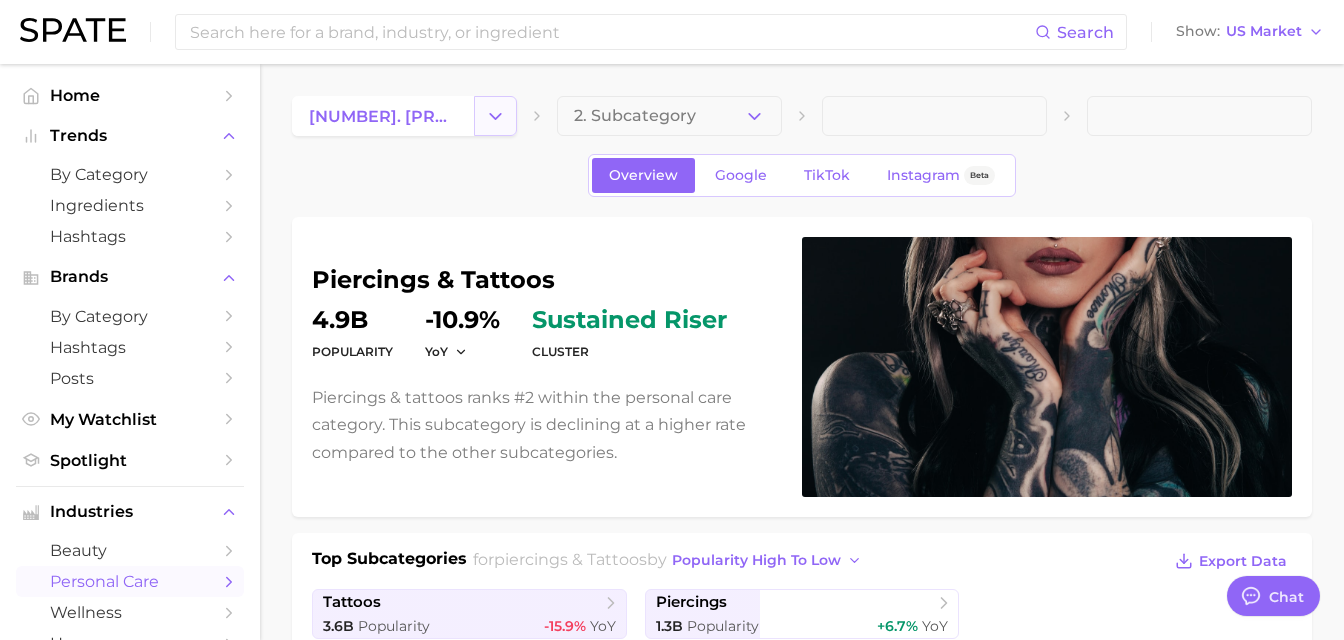 click 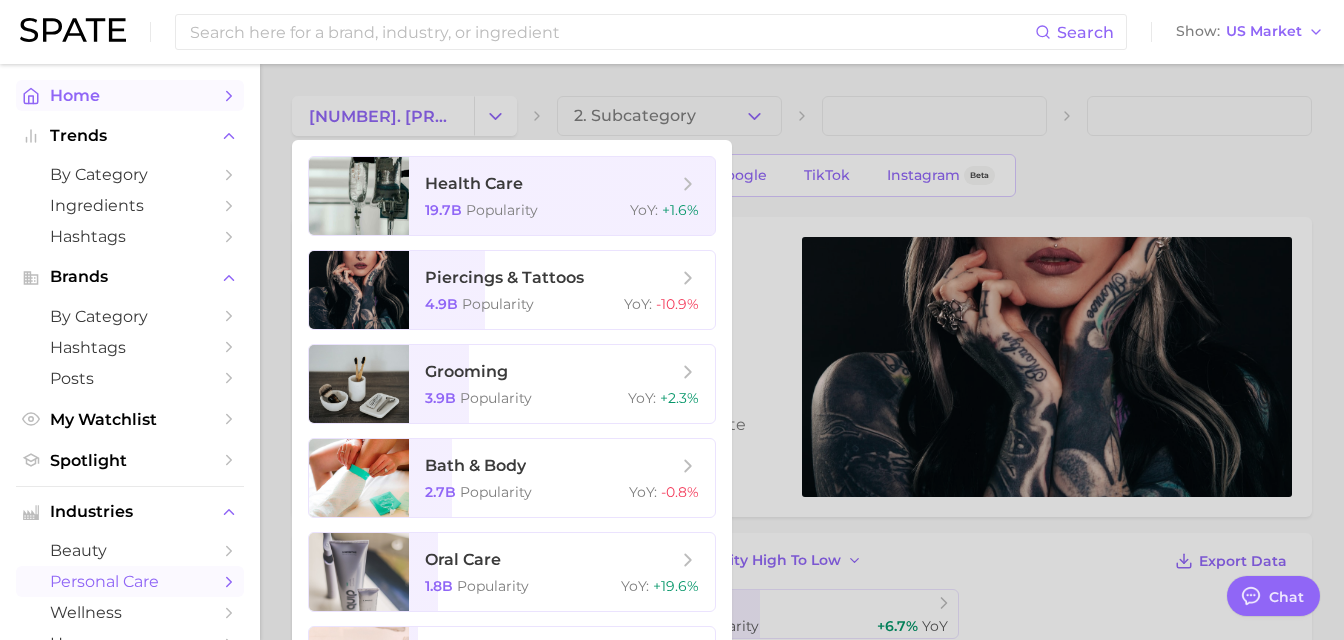 click on "Home" at bounding box center [130, 95] 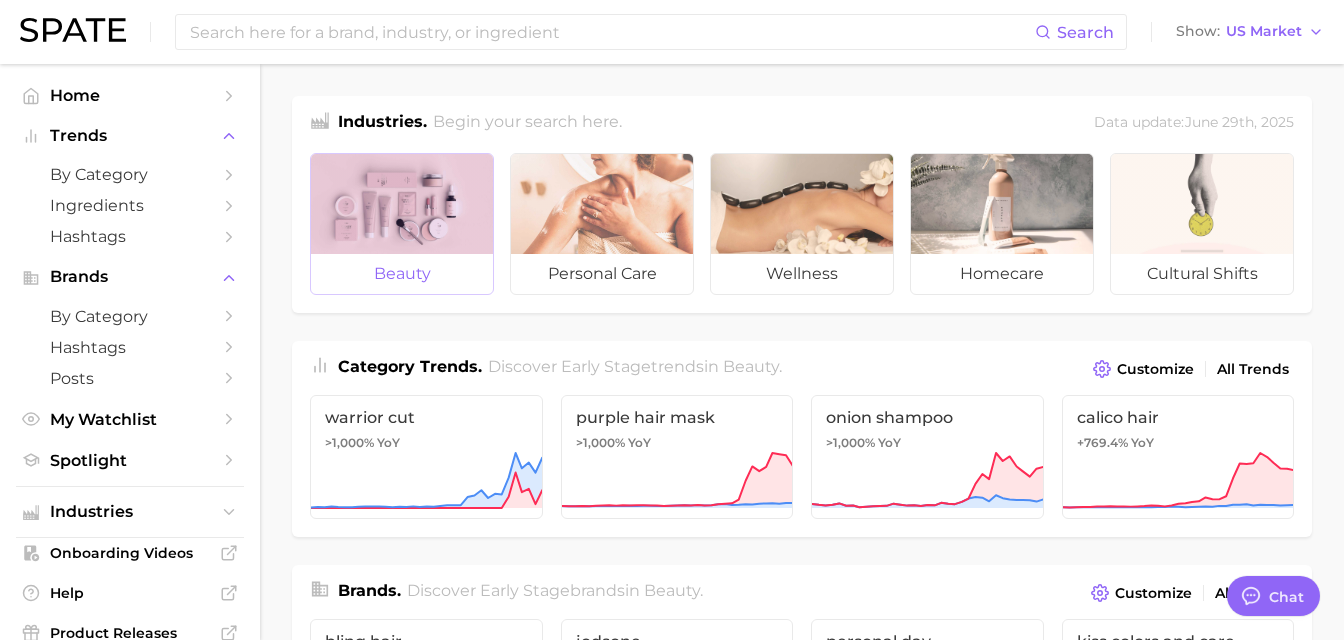 click at bounding box center (402, 204) 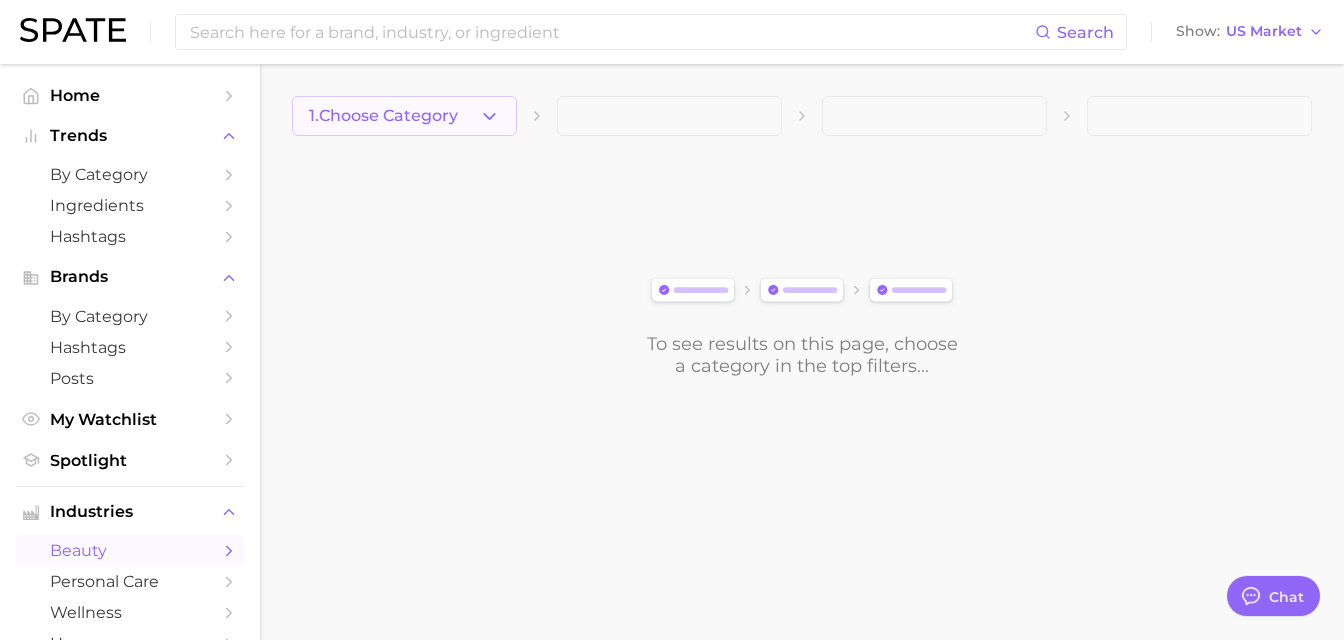 click on "1.  Choose Category" at bounding box center [404, 116] 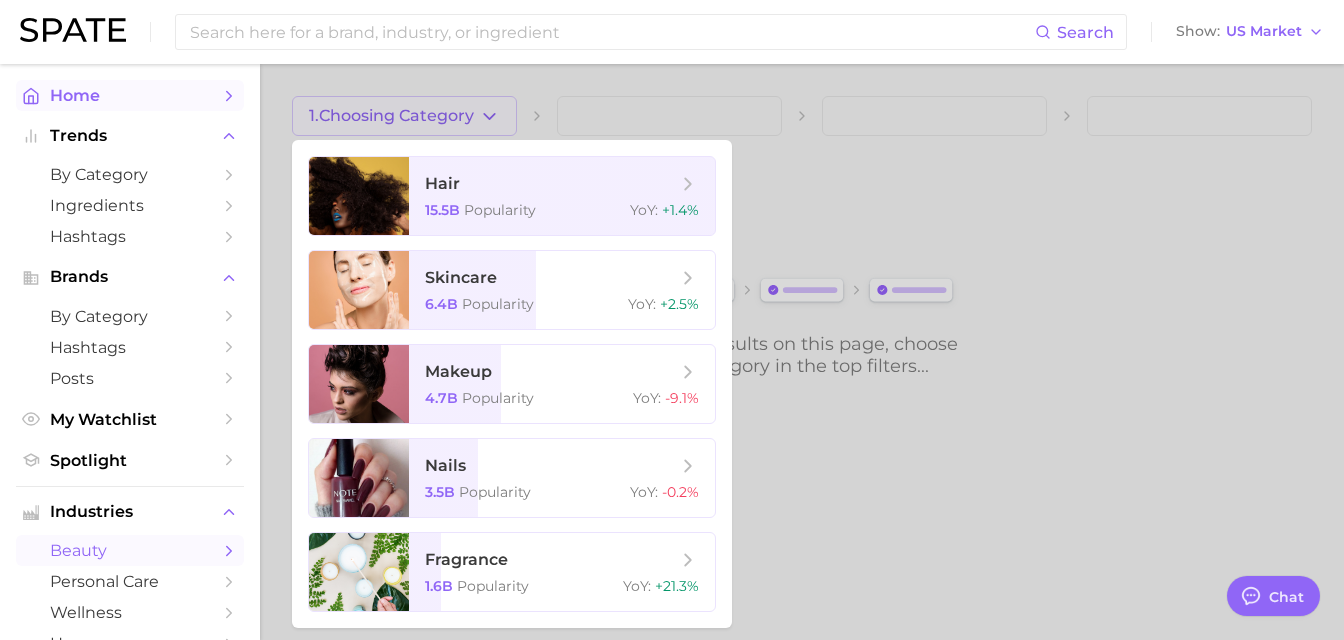 click on "Home" at bounding box center [130, 95] 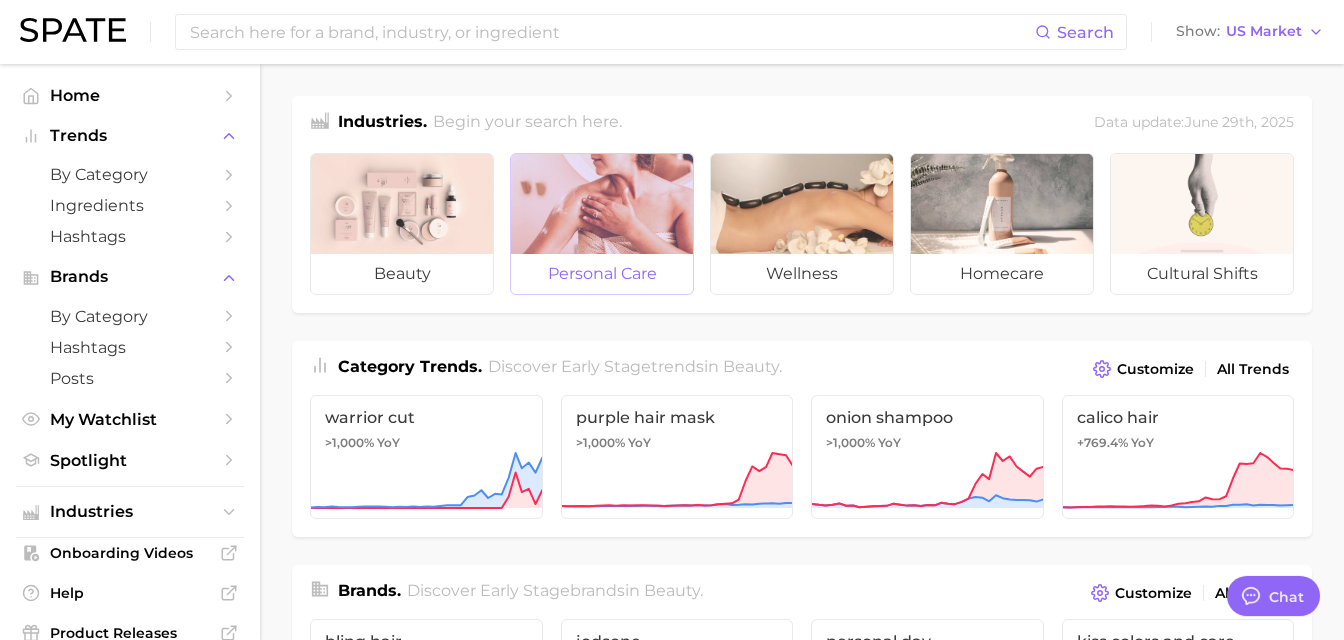 click at bounding box center [602, 204] 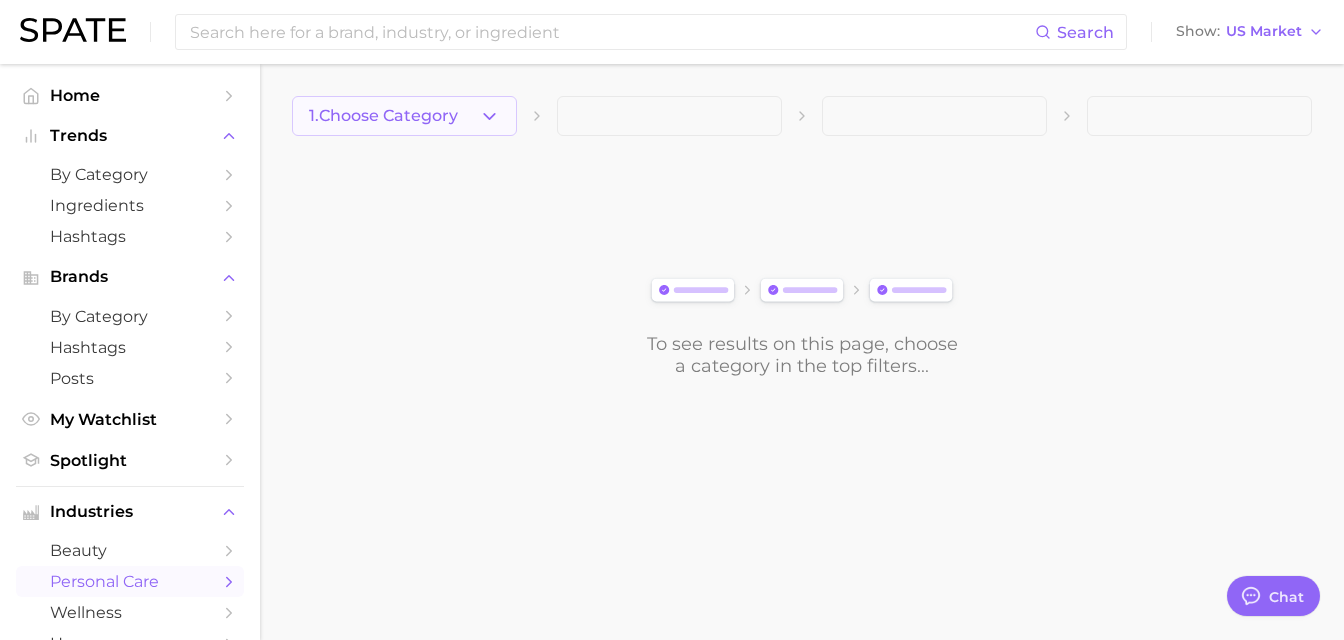click on "1.  Choose Category" at bounding box center [383, 116] 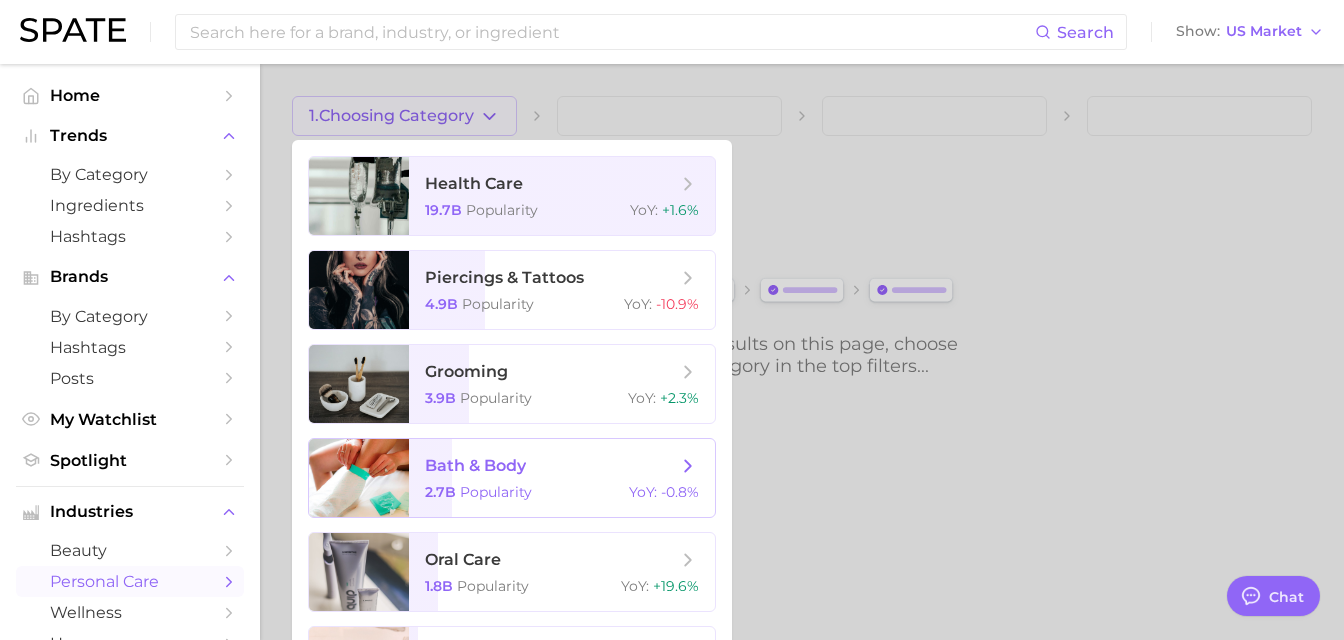 click on "bath & body" at bounding box center [475, 465] 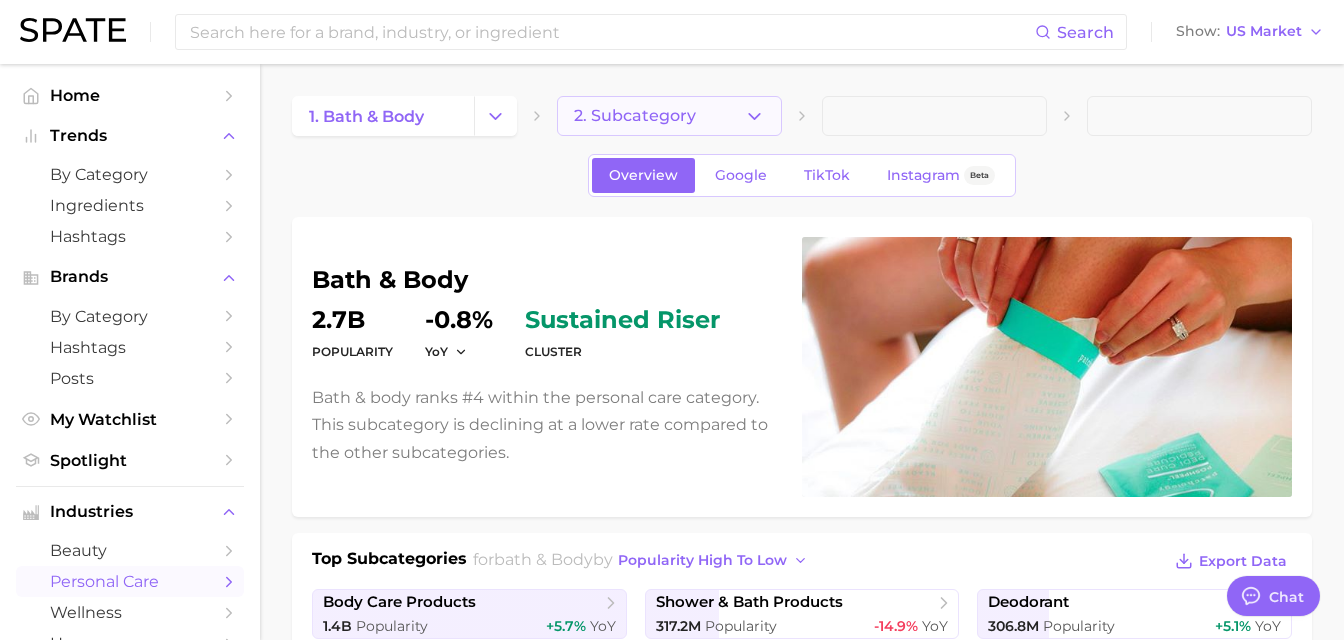 click on "2. Subcategory" at bounding box center (669, 116) 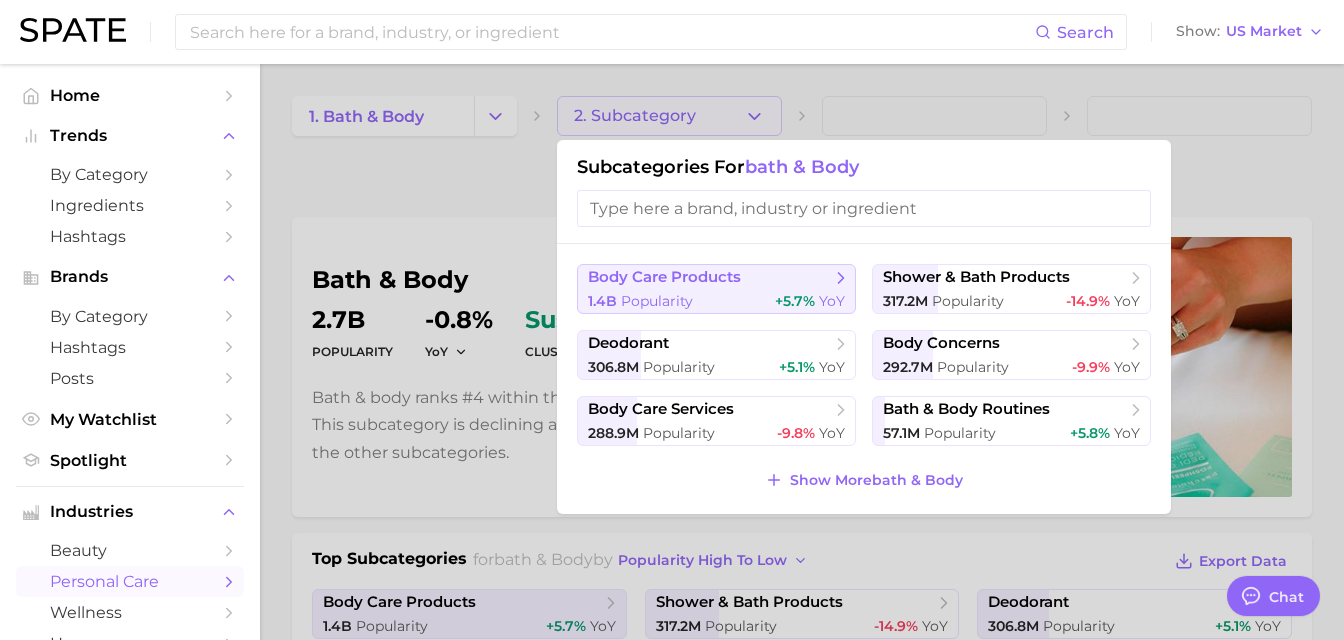 click on "body care products 1.4b   Popularity +5.7%   YoY" at bounding box center (716, 289) 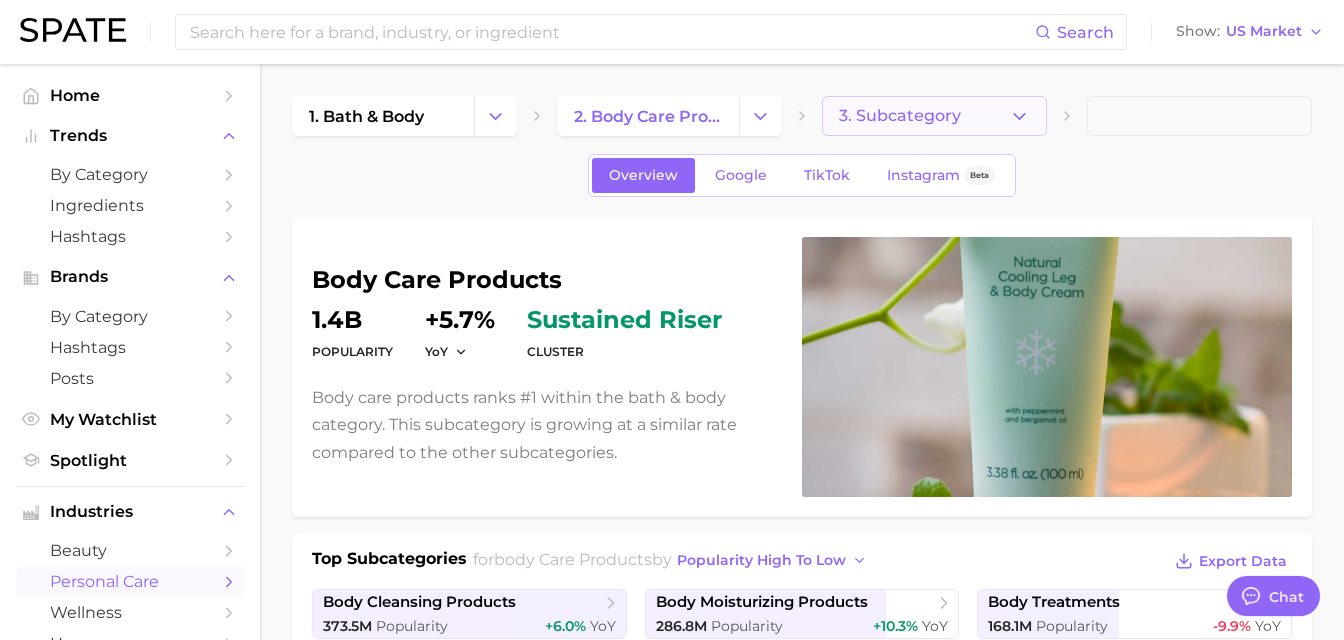 click on "3. Subcategory" at bounding box center [900, 116] 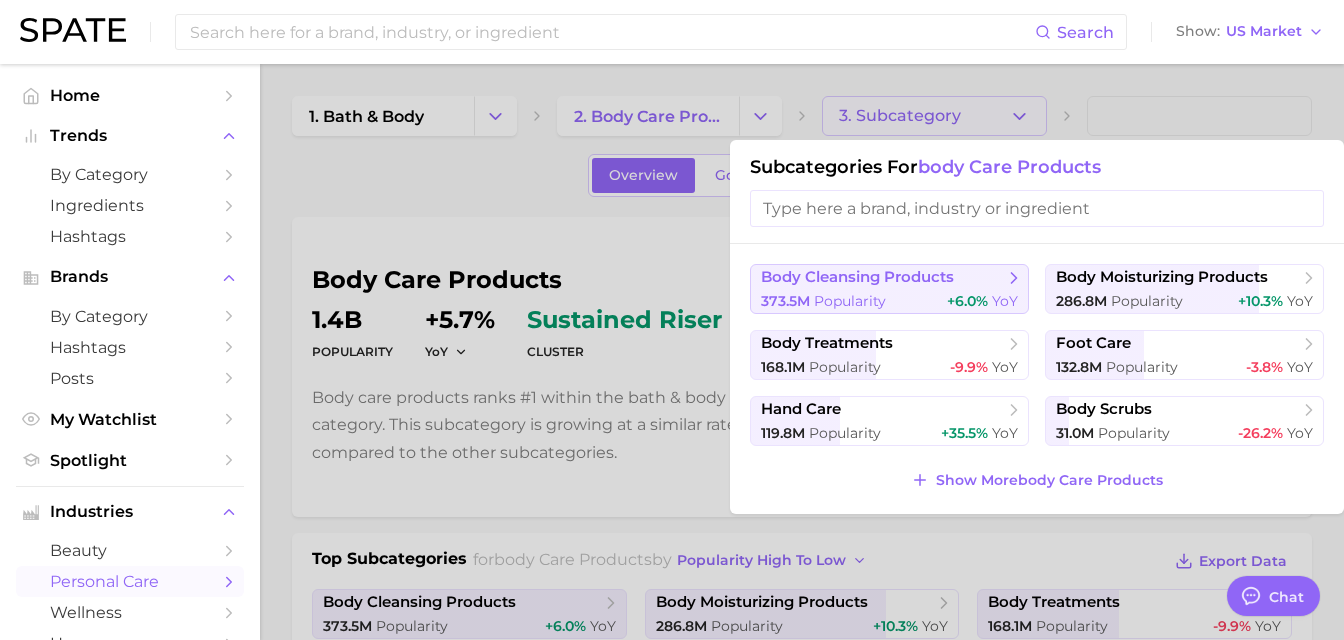 click on "373.5m   Popularity +6.0%   YoY" at bounding box center (889, 301) 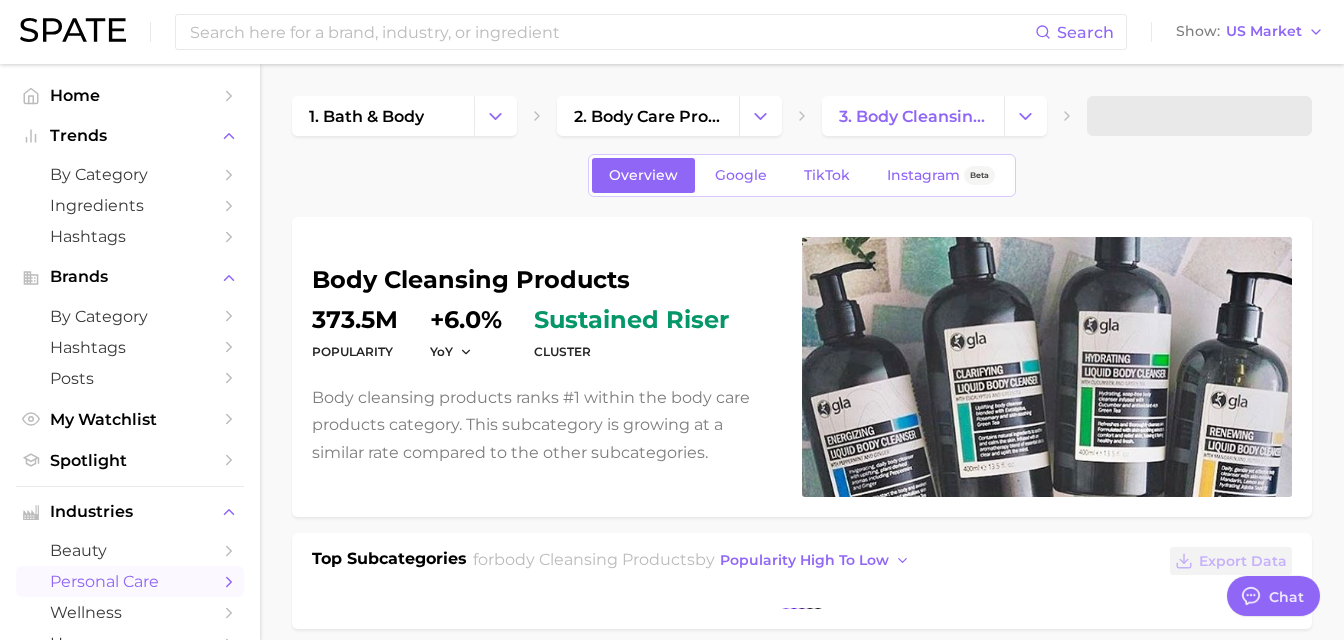 click at bounding box center (1199, 116) 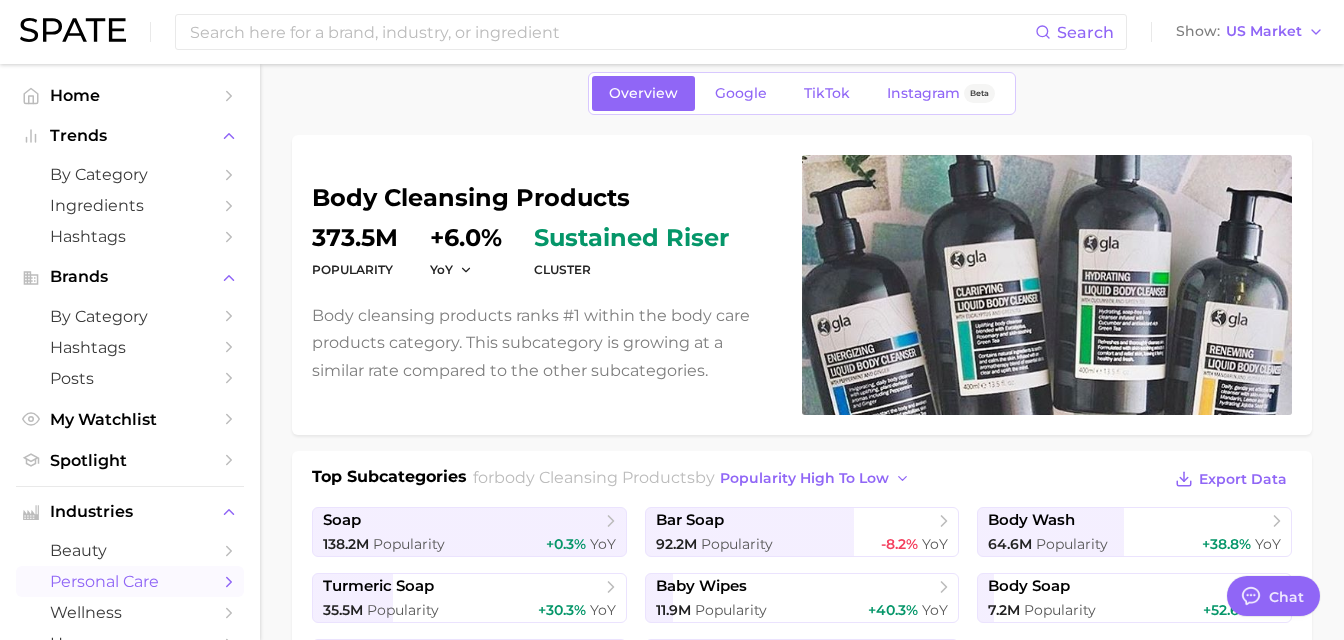 scroll, scrollTop: 0, scrollLeft: 0, axis: both 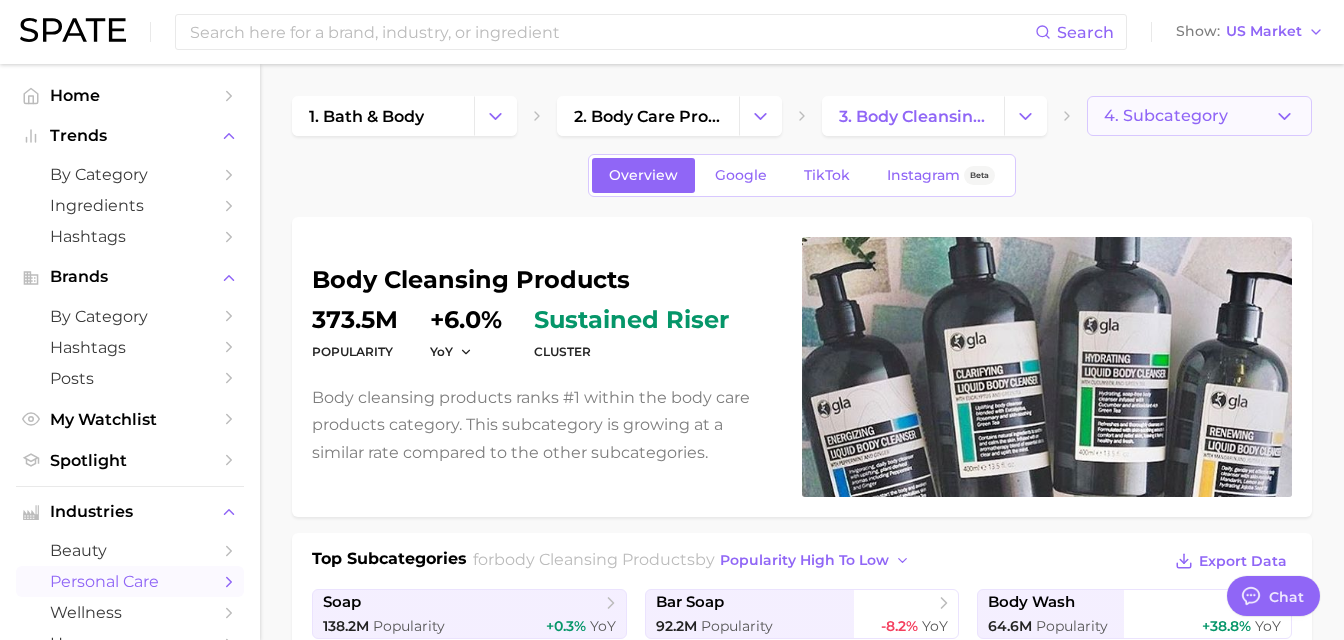 click on "4. Subcategory" at bounding box center (1166, 116) 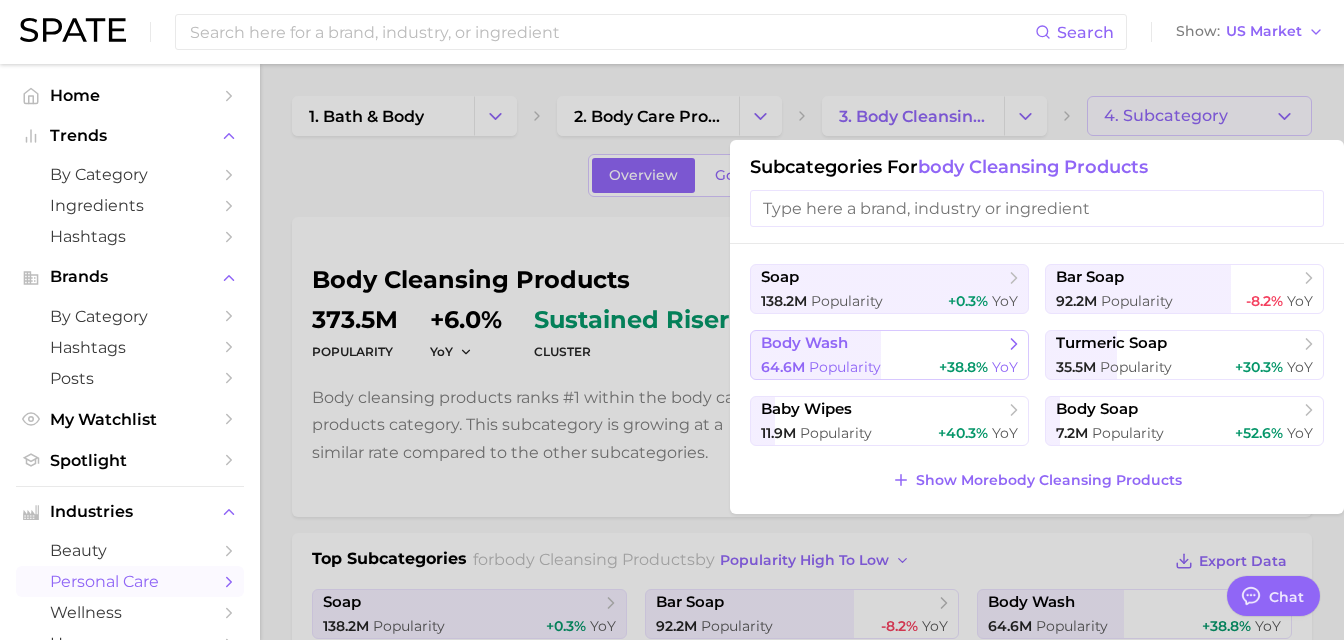 click on "body wash" at bounding box center (882, 344) 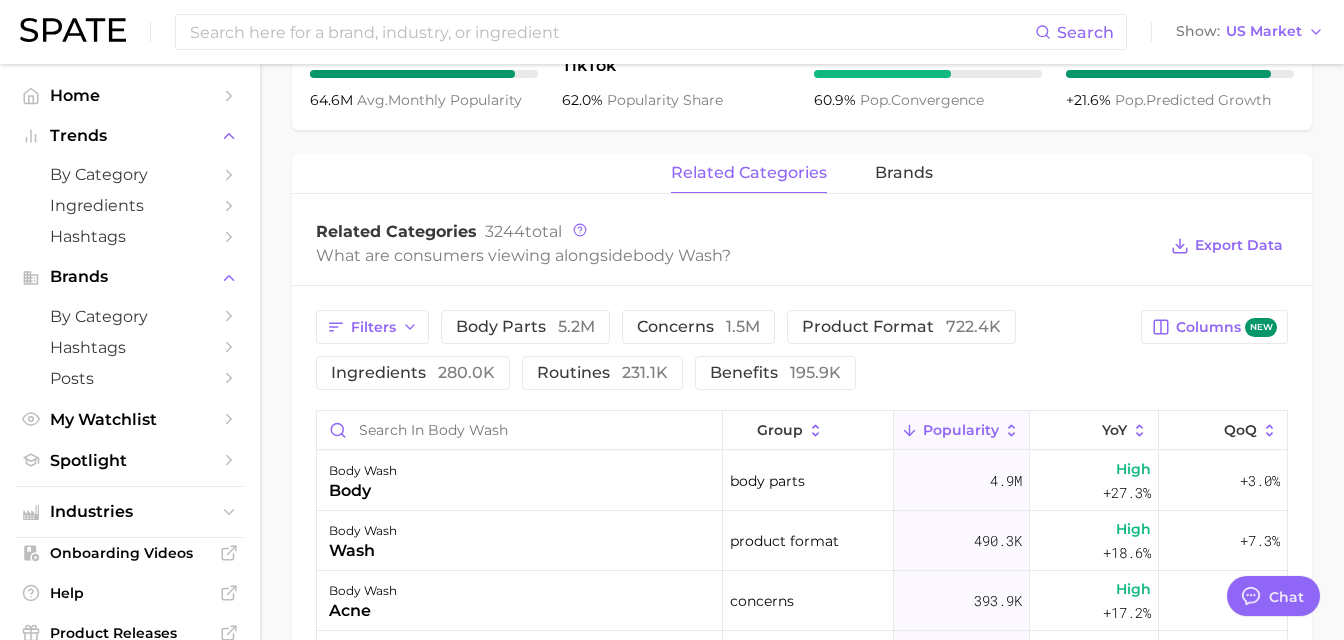 scroll, scrollTop: 855, scrollLeft: 0, axis: vertical 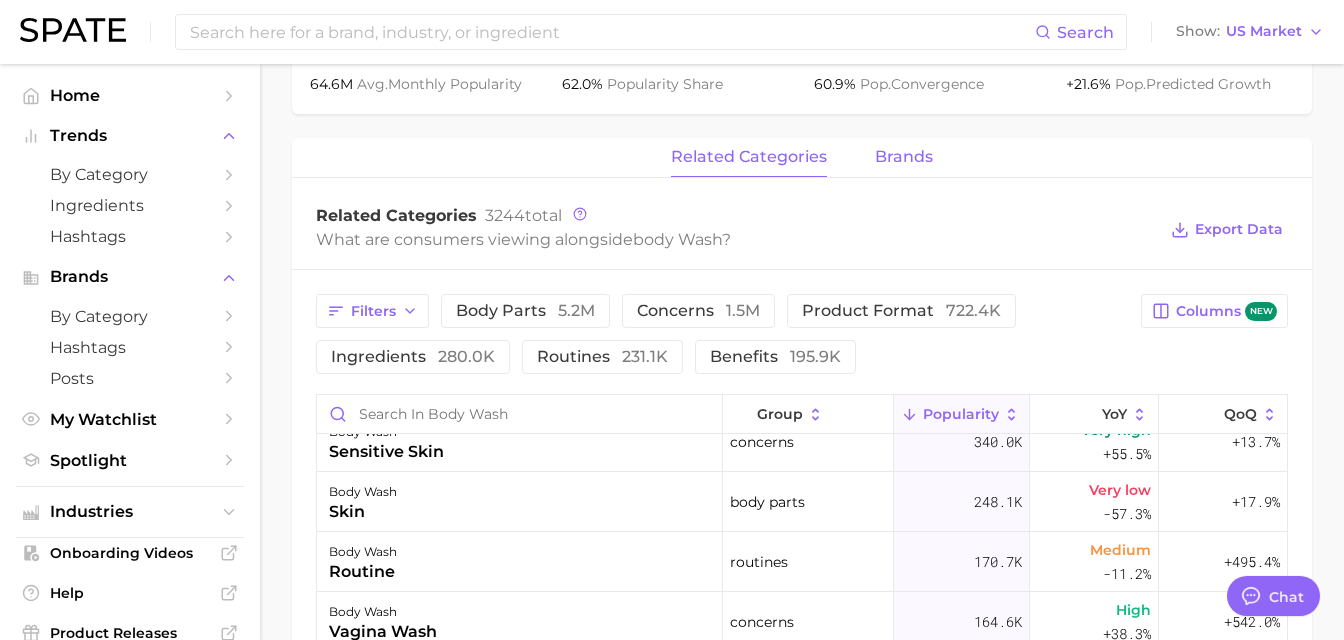 click on "brands" at bounding box center (904, 157) 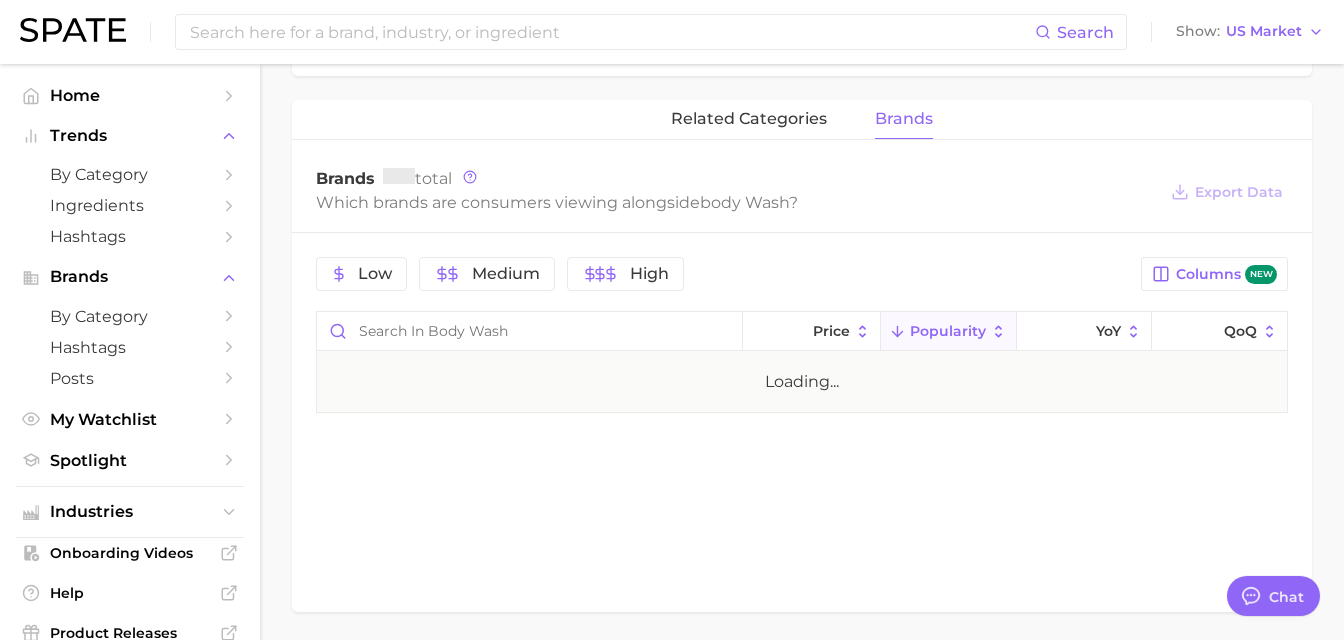 scroll, scrollTop: 965, scrollLeft: 0, axis: vertical 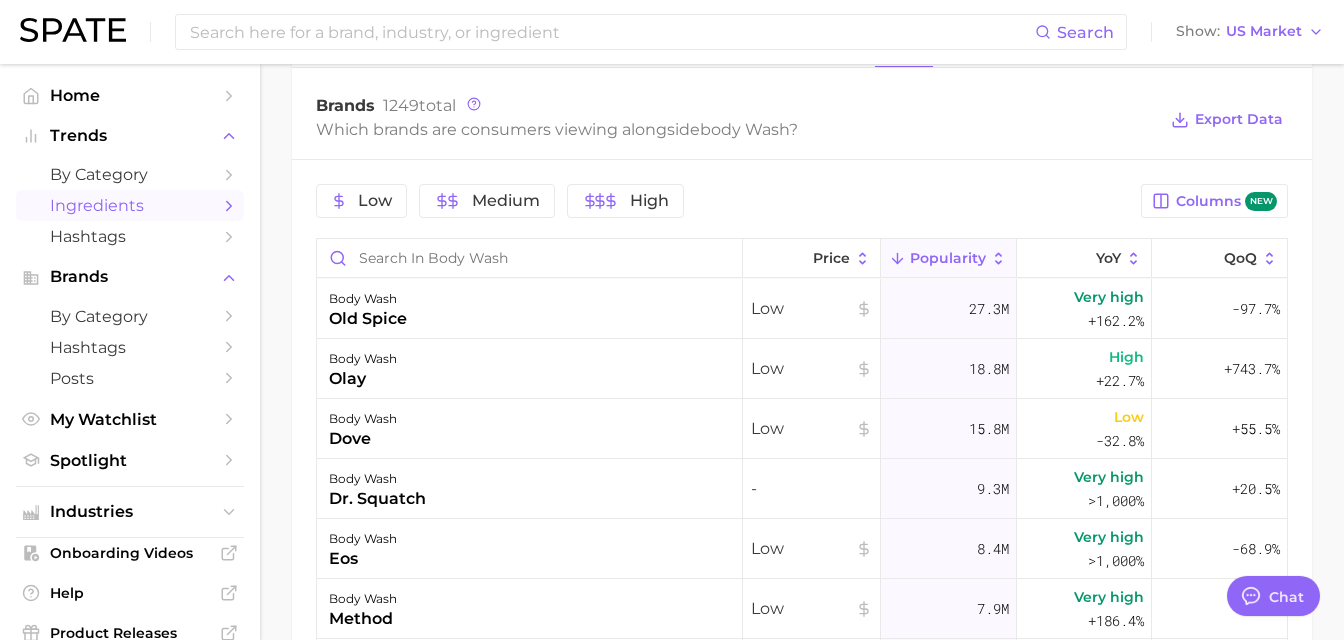 click on "Ingredients" at bounding box center (130, 205) 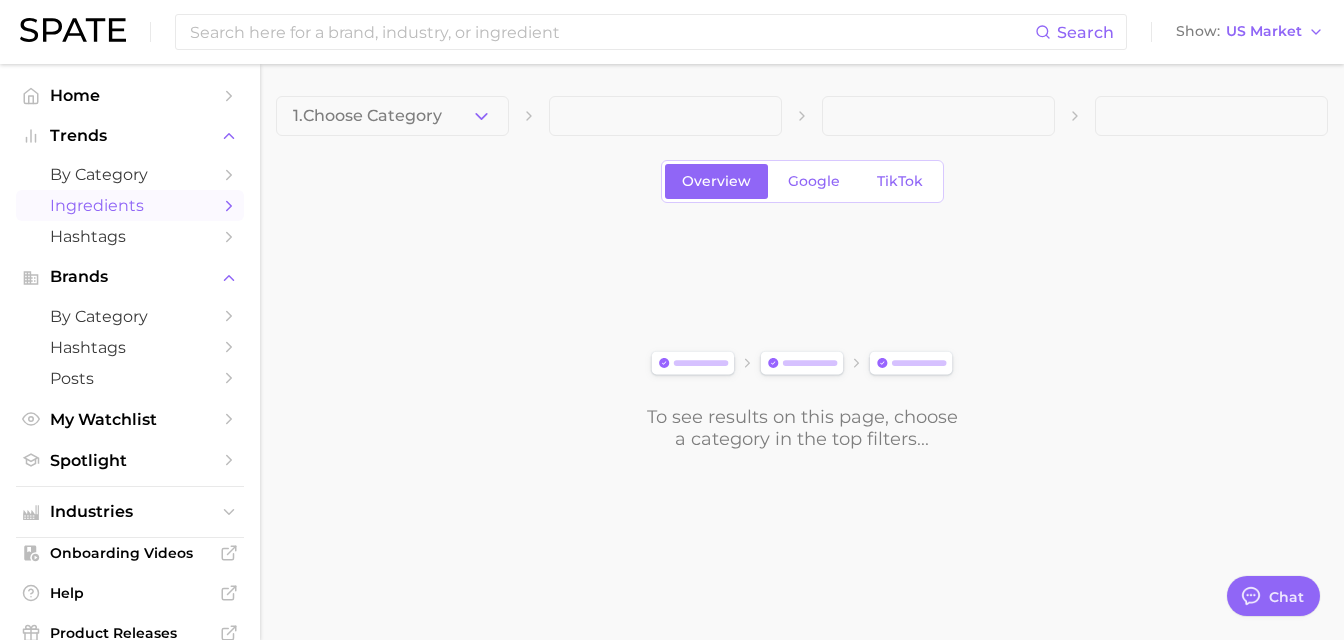 scroll, scrollTop: 0, scrollLeft: 0, axis: both 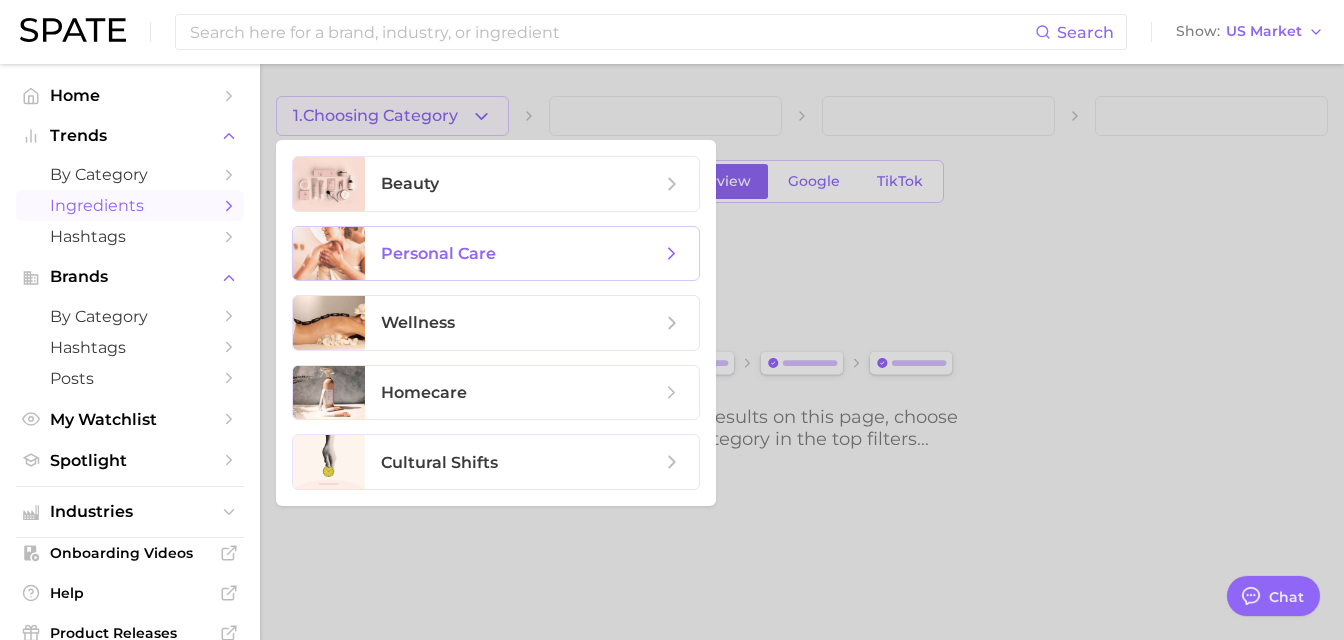 click on "personal care" at bounding box center [521, 254] 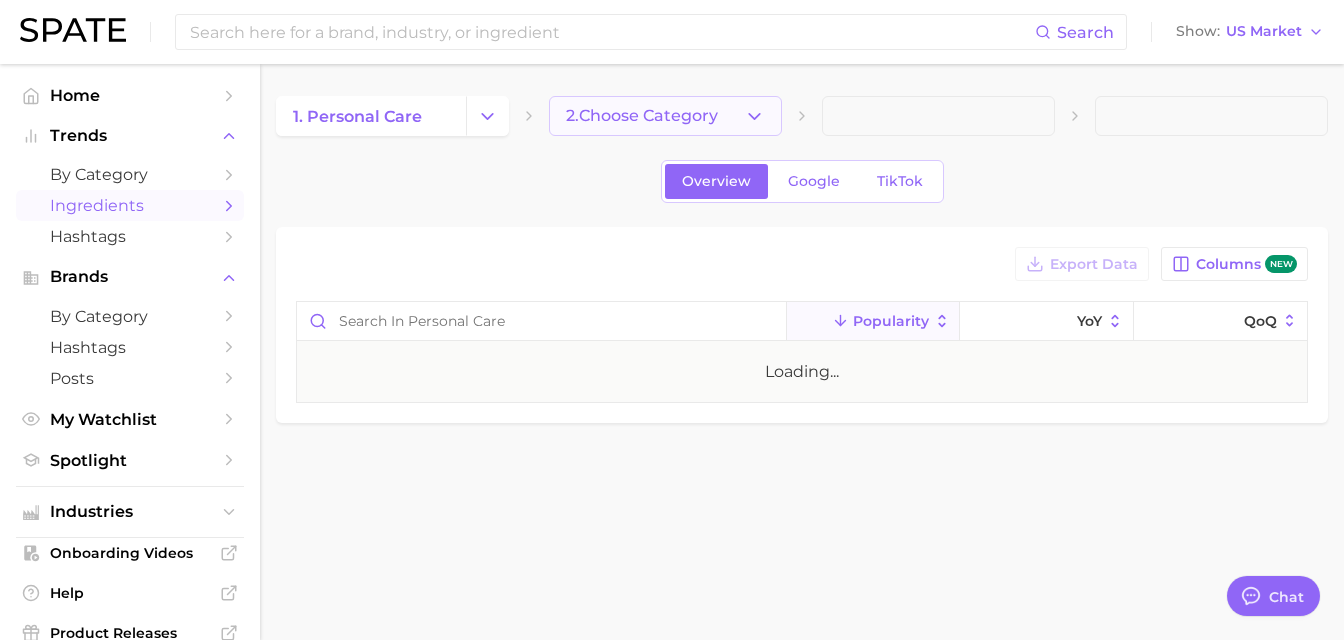 click on "2.  Choose Category" at bounding box center [665, 116] 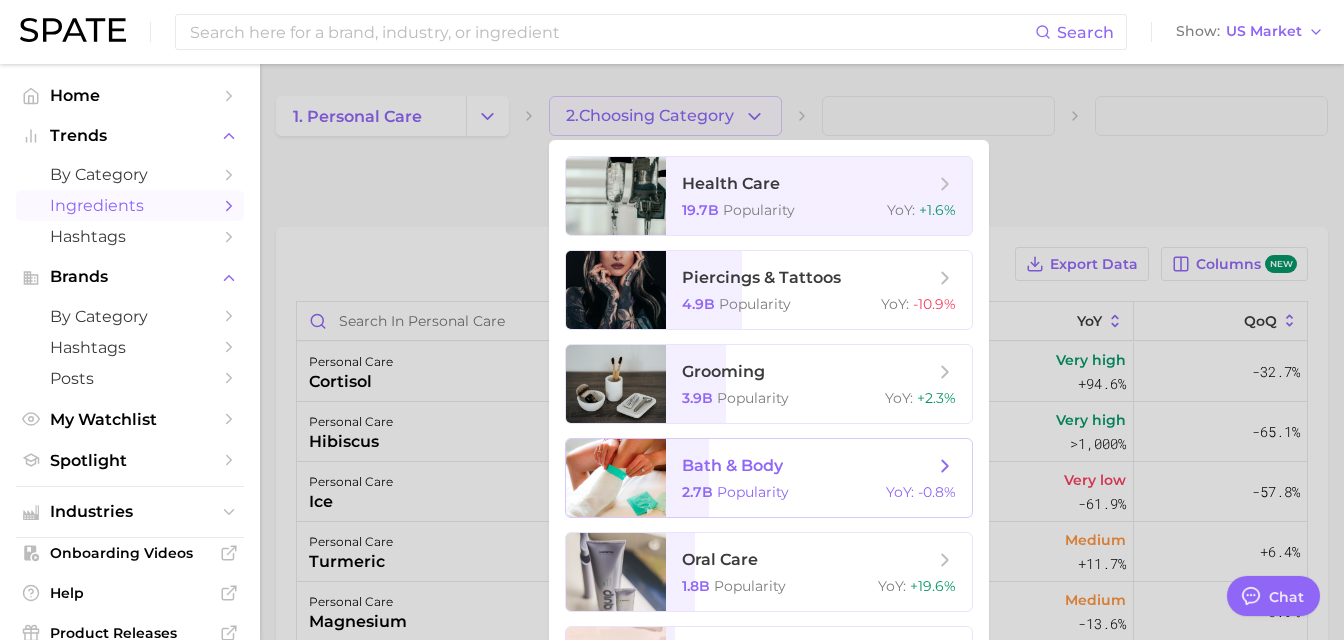 click on "bath & body" at bounding box center (732, 465) 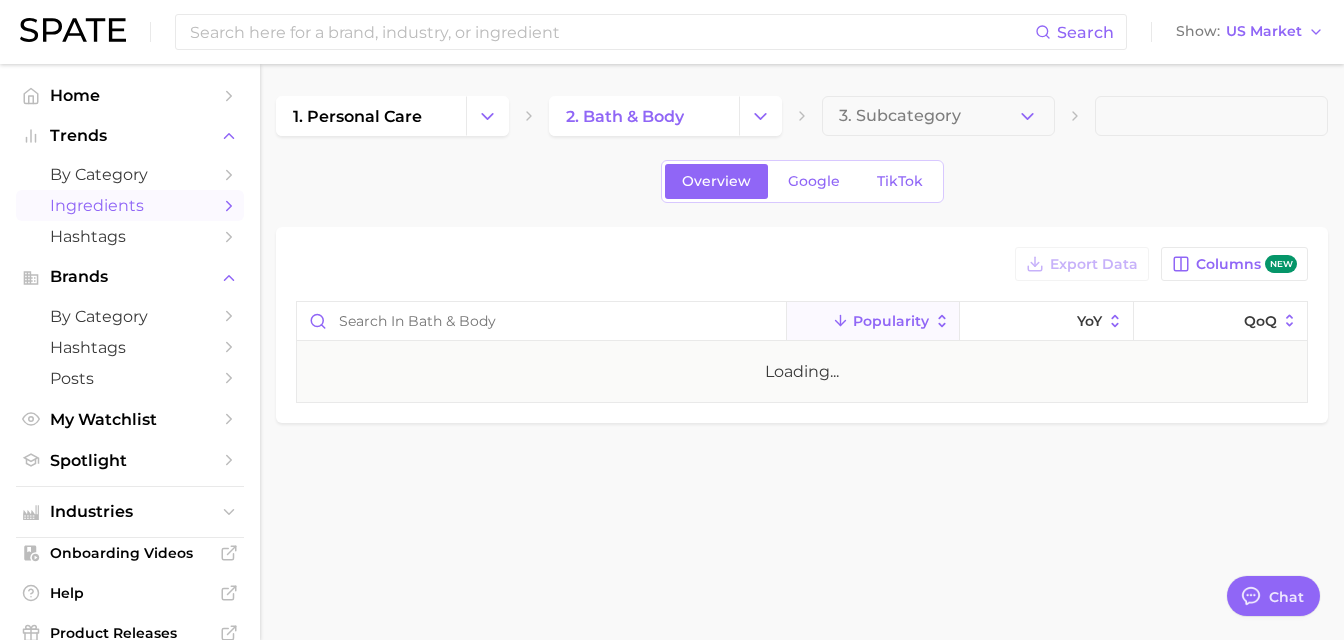 click on "1. personal care 2. bath & body 3. Subcategory Overview Google TikTok Export Data Columns new Popularity YoY QoQ Loading..." at bounding box center [802, 293] 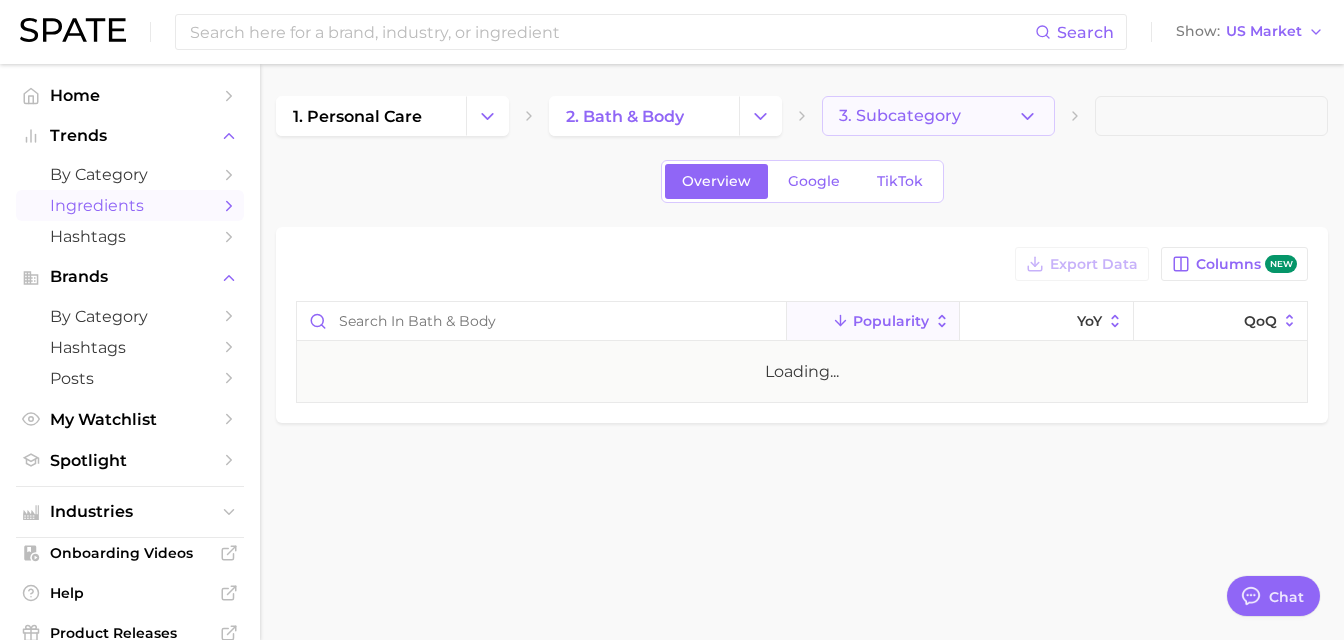 click on "3. Subcategory" at bounding box center (938, 116) 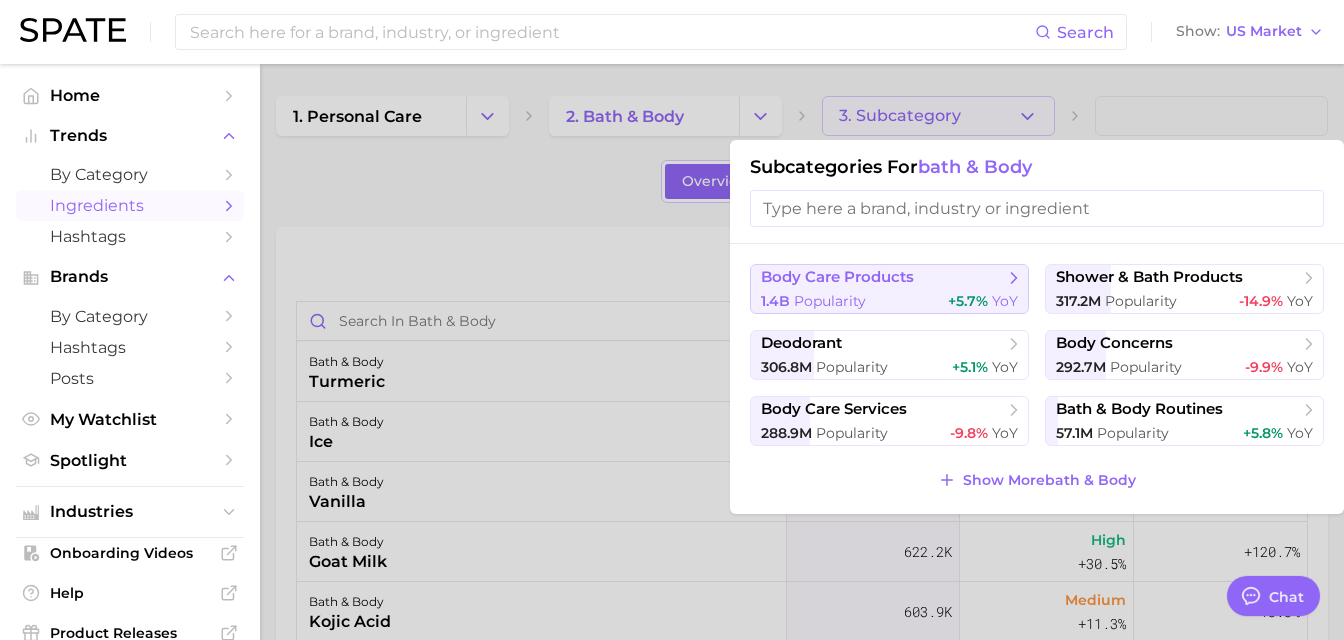 click on "body care products 1.4b   Popularity +5.7%   YoY" at bounding box center [889, 289] 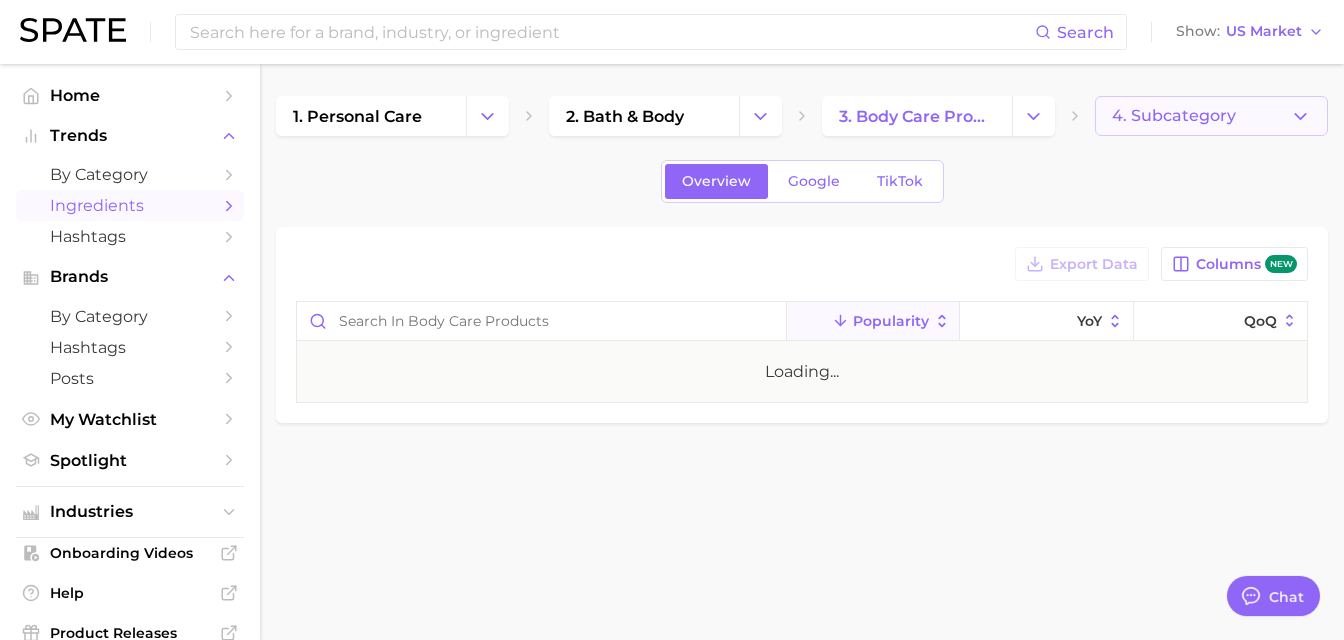 click on "4. Subcategory" at bounding box center [1174, 116] 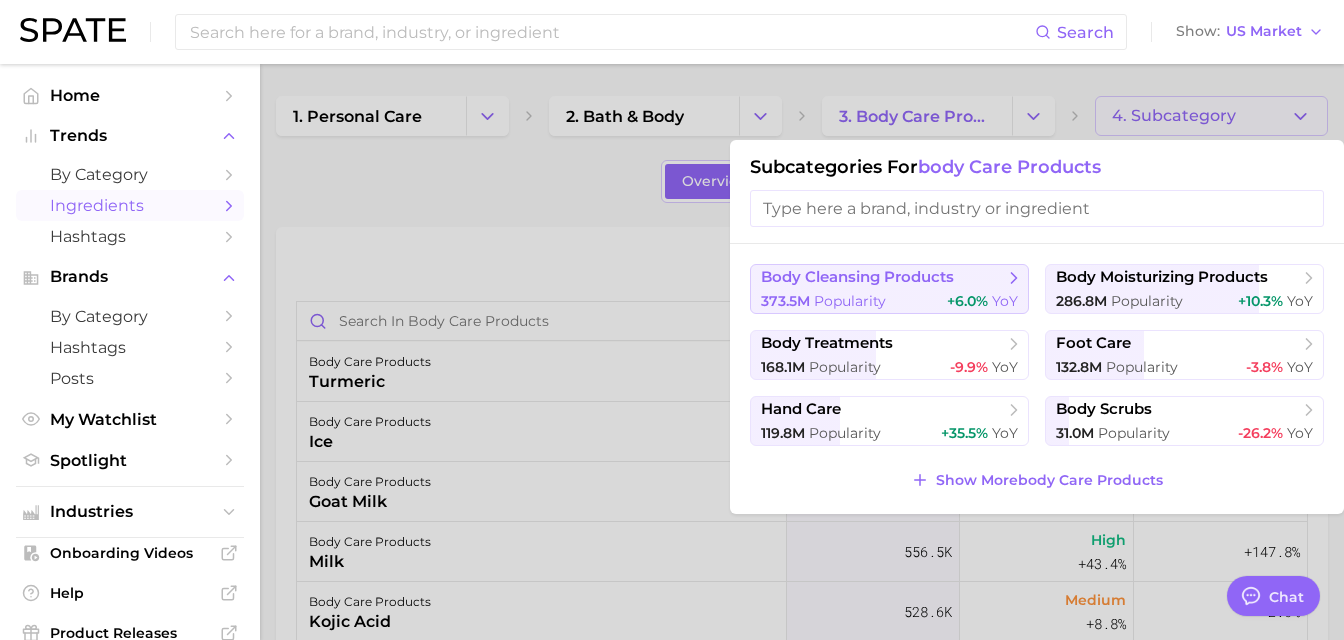 click on "+6.0%   YoY" at bounding box center [982, 301] 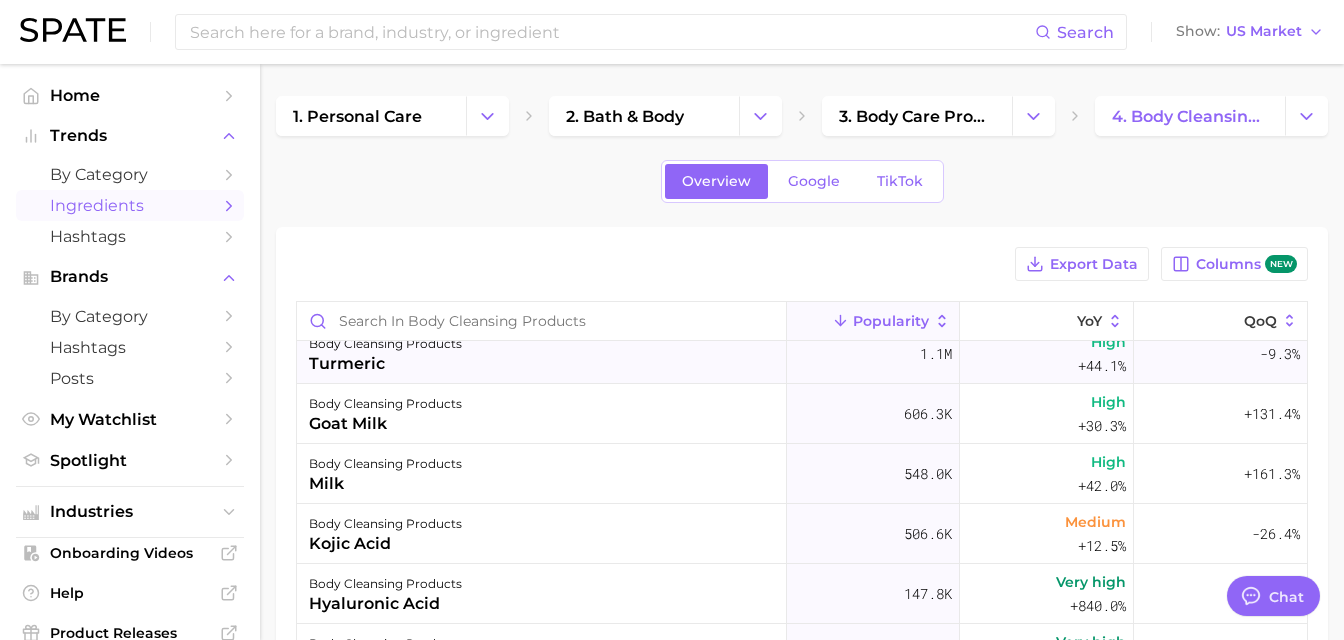 scroll, scrollTop: 0, scrollLeft: 0, axis: both 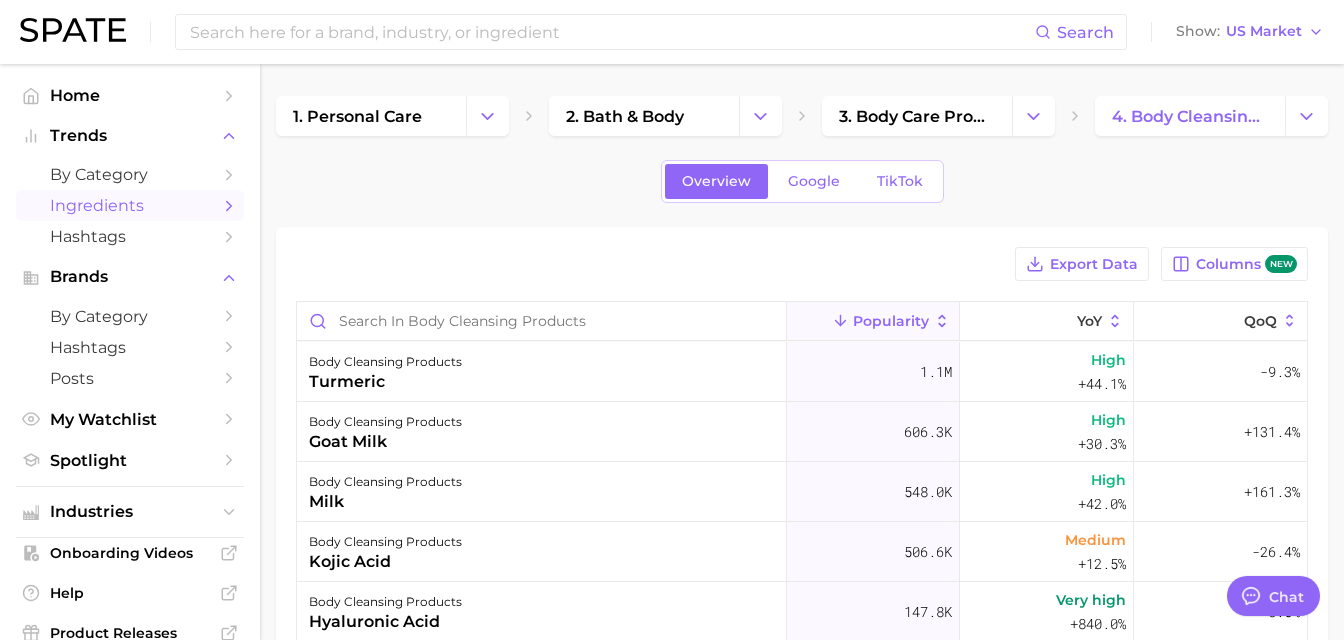 click on "Export Data Columns new" at bounding box center [802, 264] 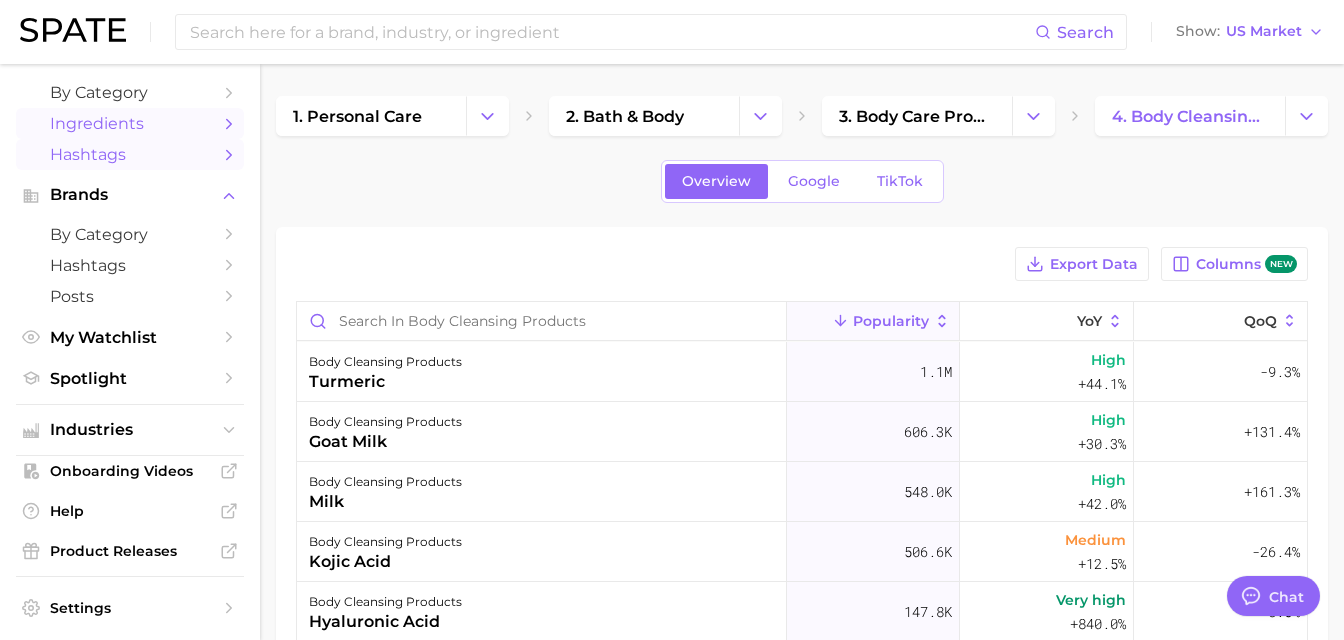 scroll, scrollTop: 145, scrollLeft: 0, axis: vertical 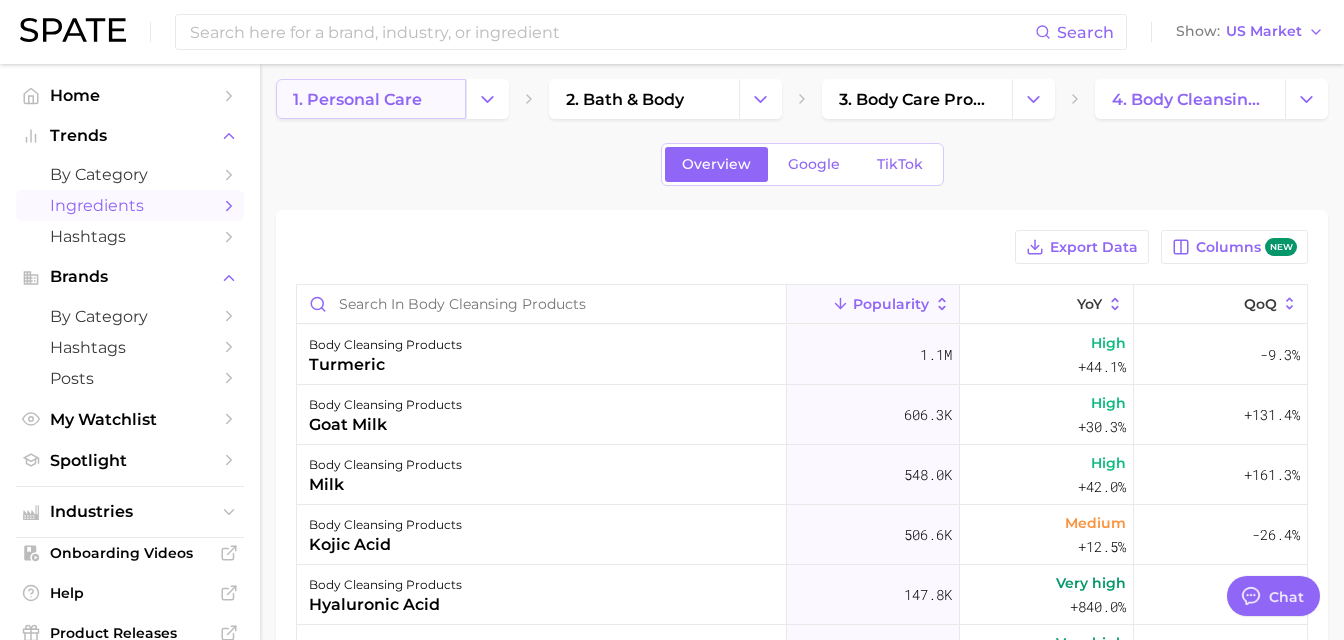 click on "1. personal care" at bounding box center [357, 99] 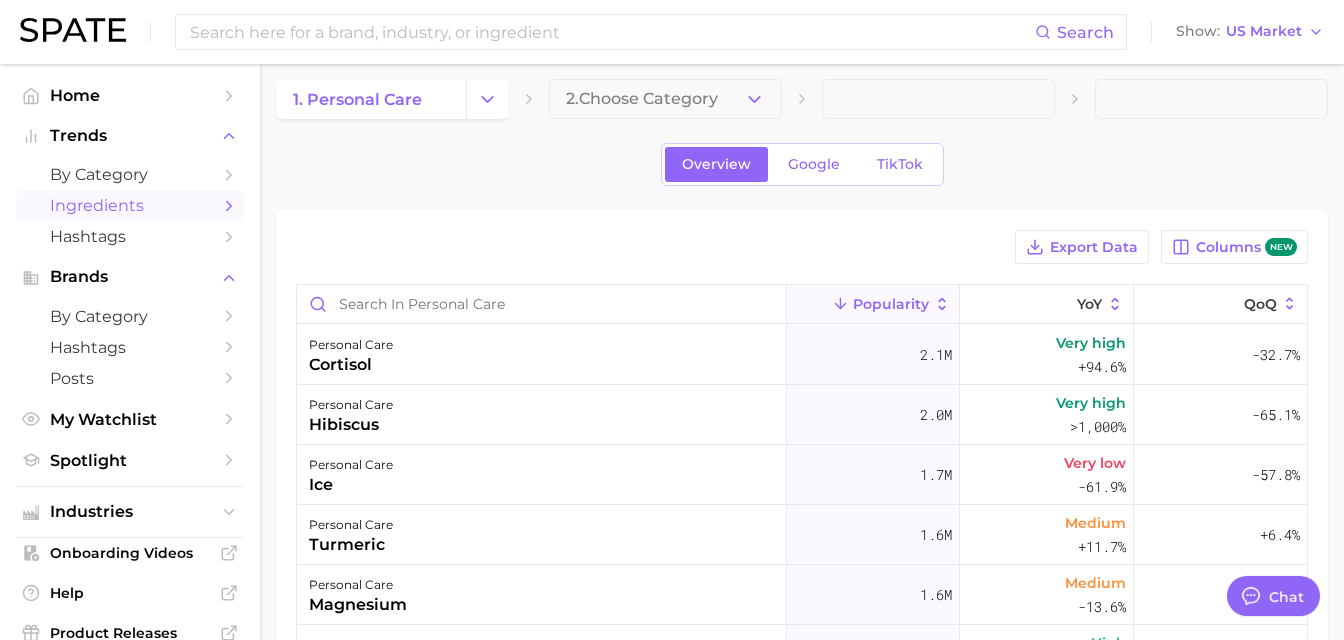 scroll, scrollTop: 0, scrollLeft: 0, axis: both 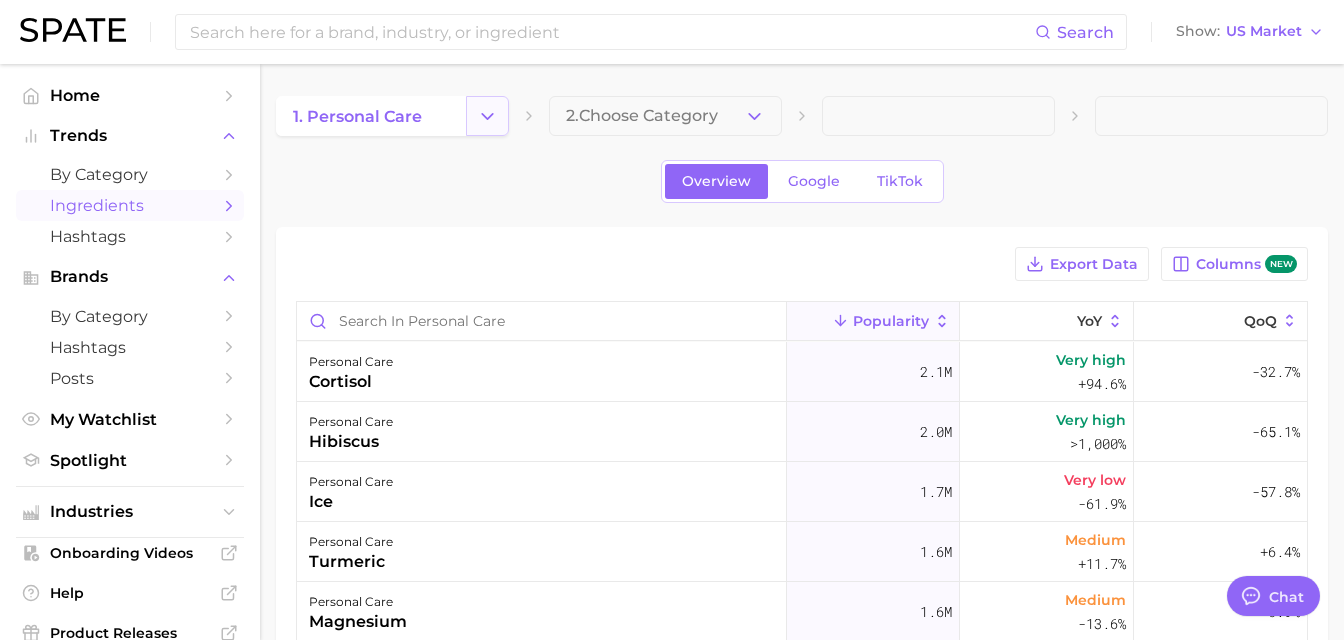 click at bounding box center (487, 116) 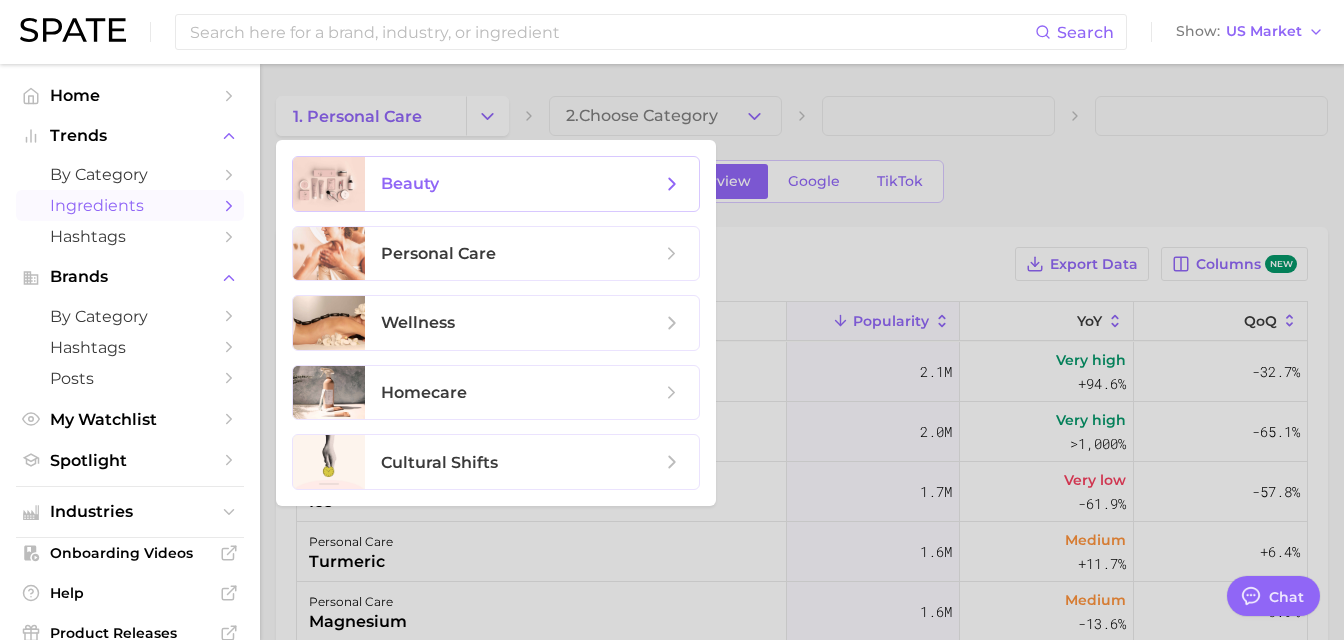 click on "beauty" at bounding box center [521, 184] 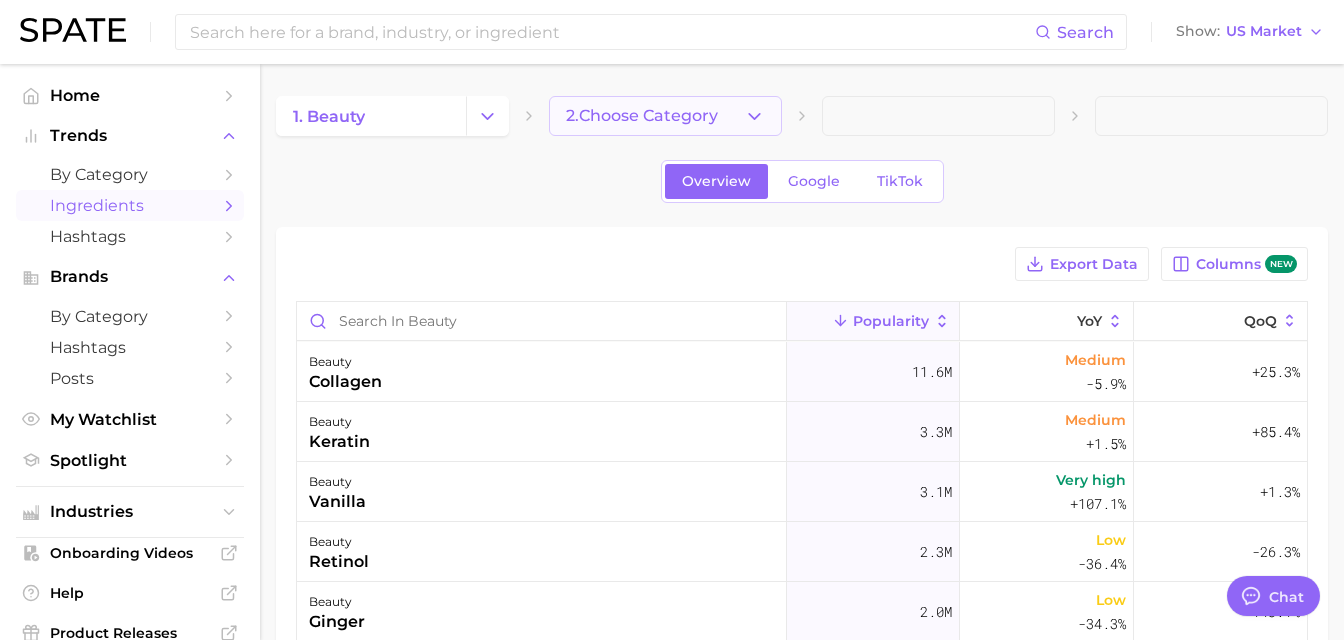 click on "2.  Choose Category" at bounding box center (642, 116) 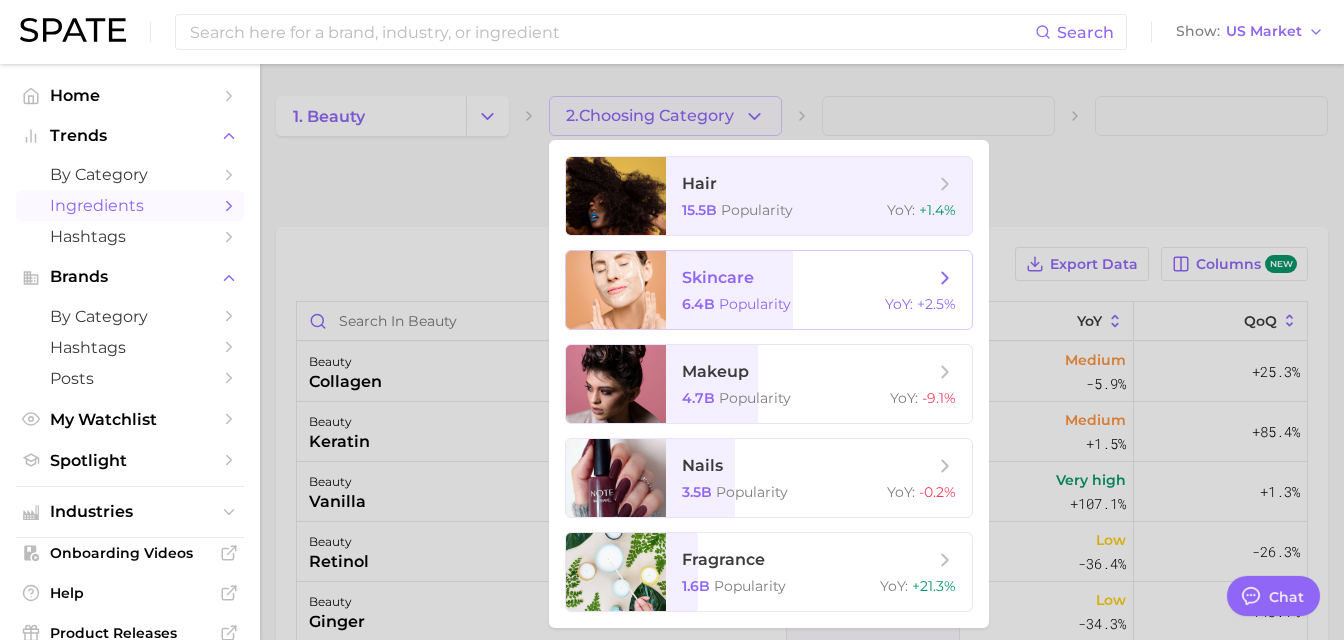 click on "skincare 6.4b   Popularity YoY :   +2.5%" at bounding box center [819, 290] 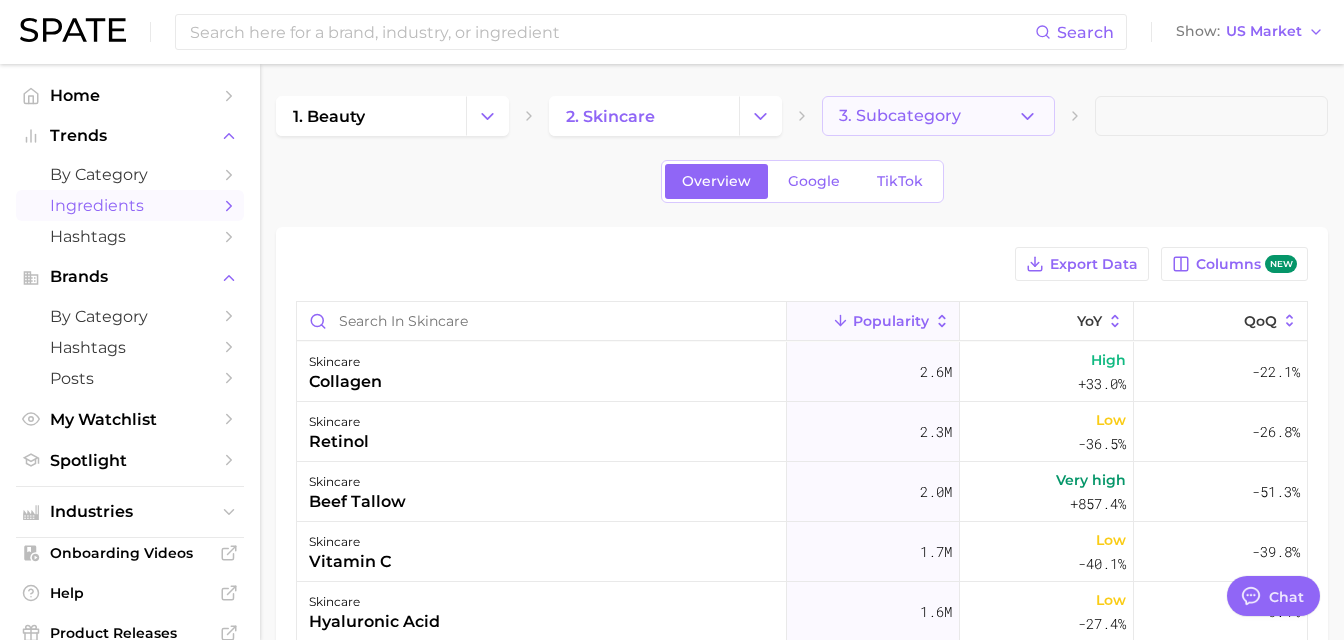 click on "3. Subcategory" at bounding box center [938, 116] 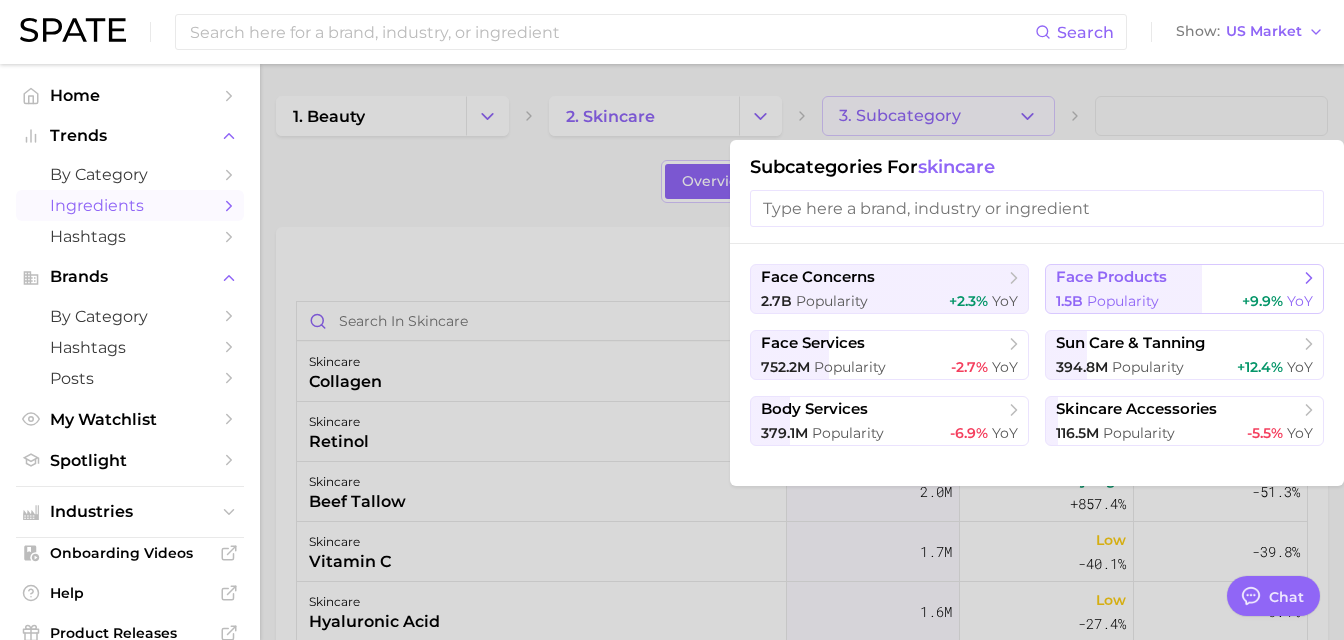 click on "face products" at bounding box center (1177, 278) 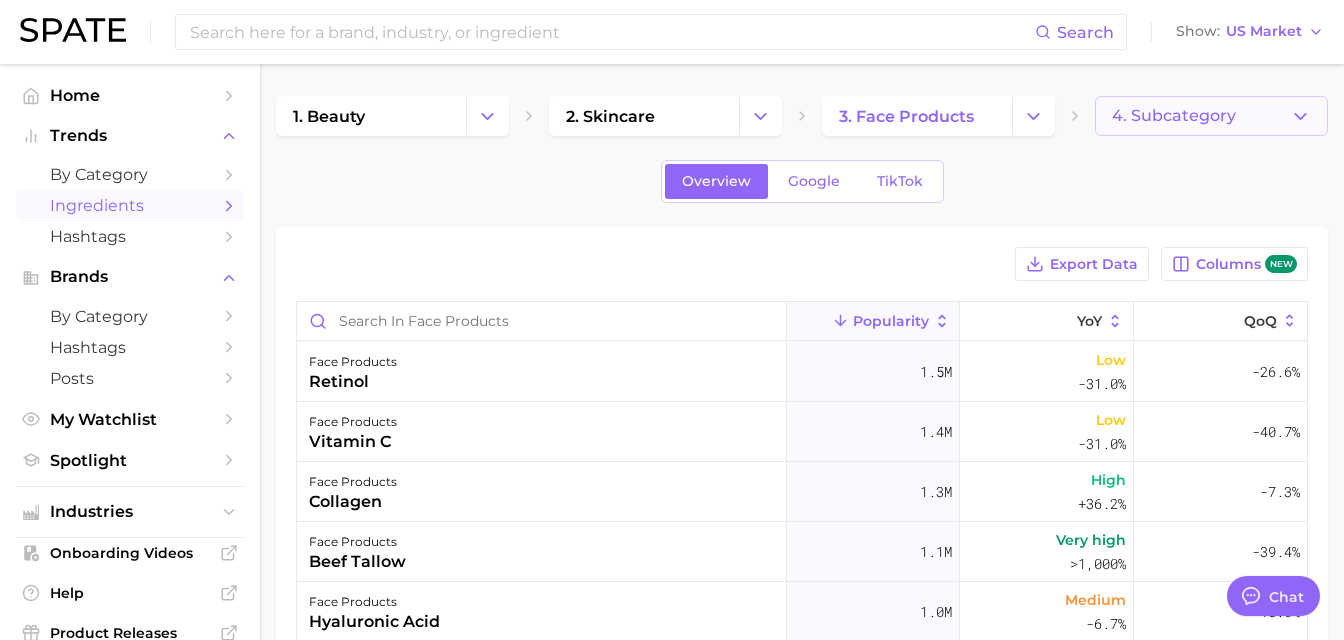 click on "4. Subcategory" at bounding box center (1174, 116) 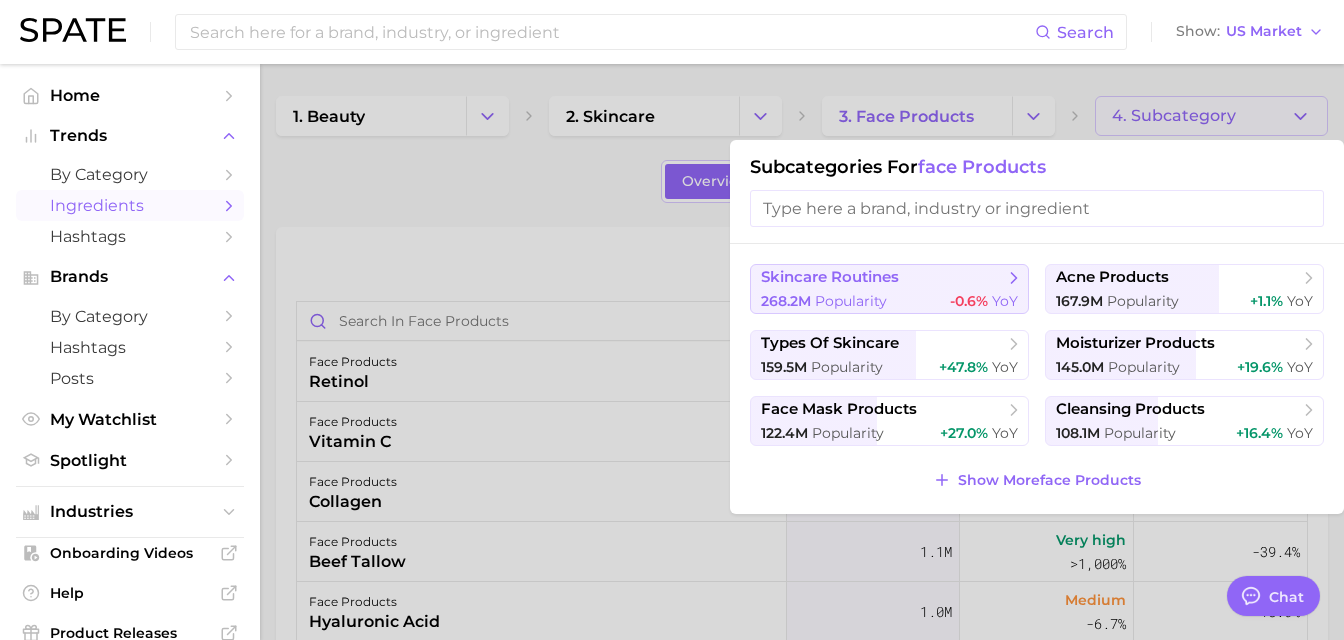 click on "skincare routines" at bounding box center [882, 278] 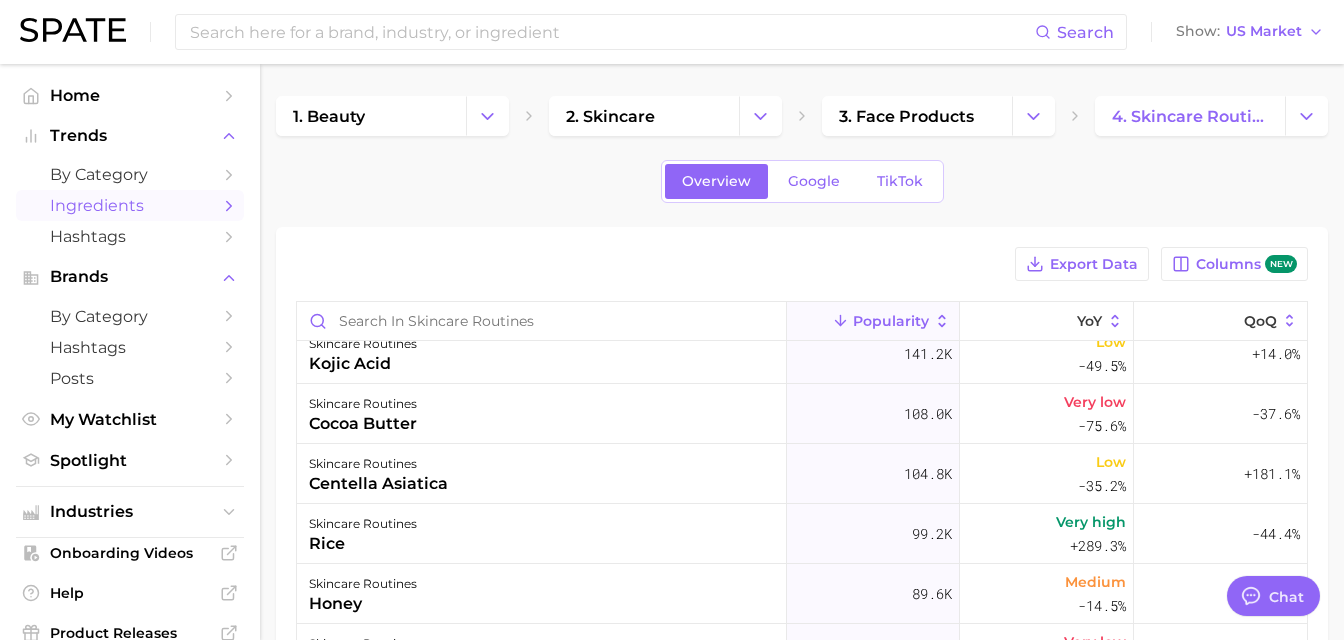 scroll, scrollTop: 0, scrollLeft: 0, axis: both 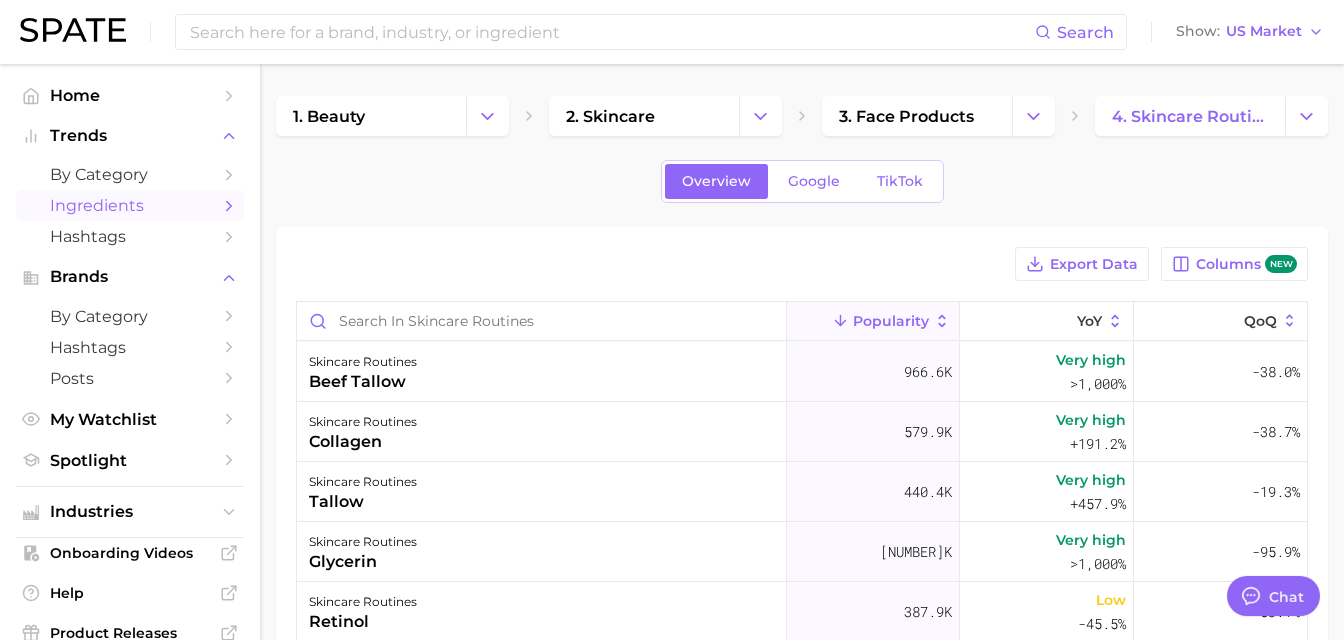 click on "Export Data Columns new Popularity YoY QoQ skincare routines beef tallow 966.6k Very high >1,000% -38.0% skincare routines collagen 579.9k Very high +191.2% -38.7% skincare routines tallow 440.4k Very high +457.9% -19.3% skincare routines glycerin 411.7k Very high >1,000% -95.9% skincare routines retinol 387.9k Low -45.5% -53.1% skincare routines turmeric 292.0k Low -17.2% -17.6% skincare routines hyaluronic acid 247.4k Low -46.5% +13.2% skincare routines ginger 246.2k Very high >1,000% +51.5% skincare routines vitamin c 228.0k Very low -56.4% -0.2% skincare routines niacinamide 194.0k Low -21.3% +22.5% skincare routines glycolic acid 190.1k Low -25.7% -30.0% skincare routines tretinoin 179.7k Low -45.6% -50.7% skincare routines vitamins 148.1k Very high +128.2% -46.4% skincare routines kojic acid 141.2k Low -49.5% +14.0% skincare routines cocoa butter 108.0k Very low -75.6% -37.6% skincare routines centella asiatica 104.8k Low -35.2% +181.1% skincare routines rice 99.2k Very high +289.3% -44.4% honey 89.6k" at bounding box center [802, 594] 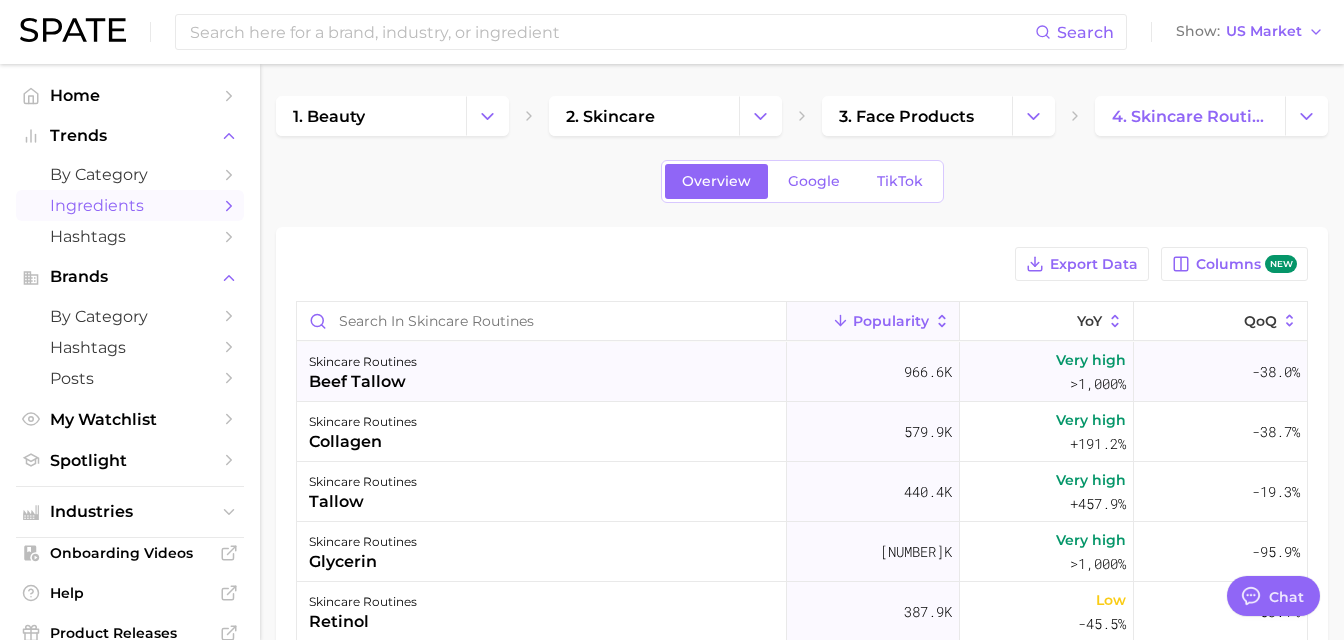 click on "[CATEGORY] [PRODUCT] [INGREDIENT]" at bounding box center [542, 372] 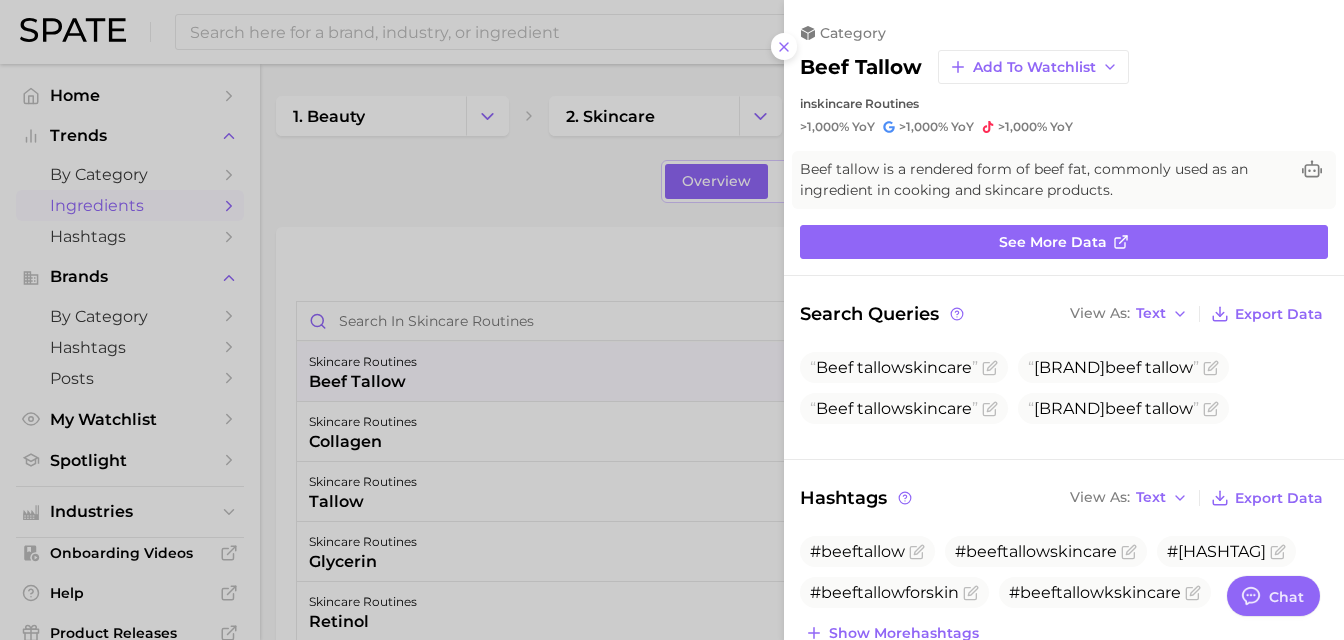 click at bounding box center [672, 320] 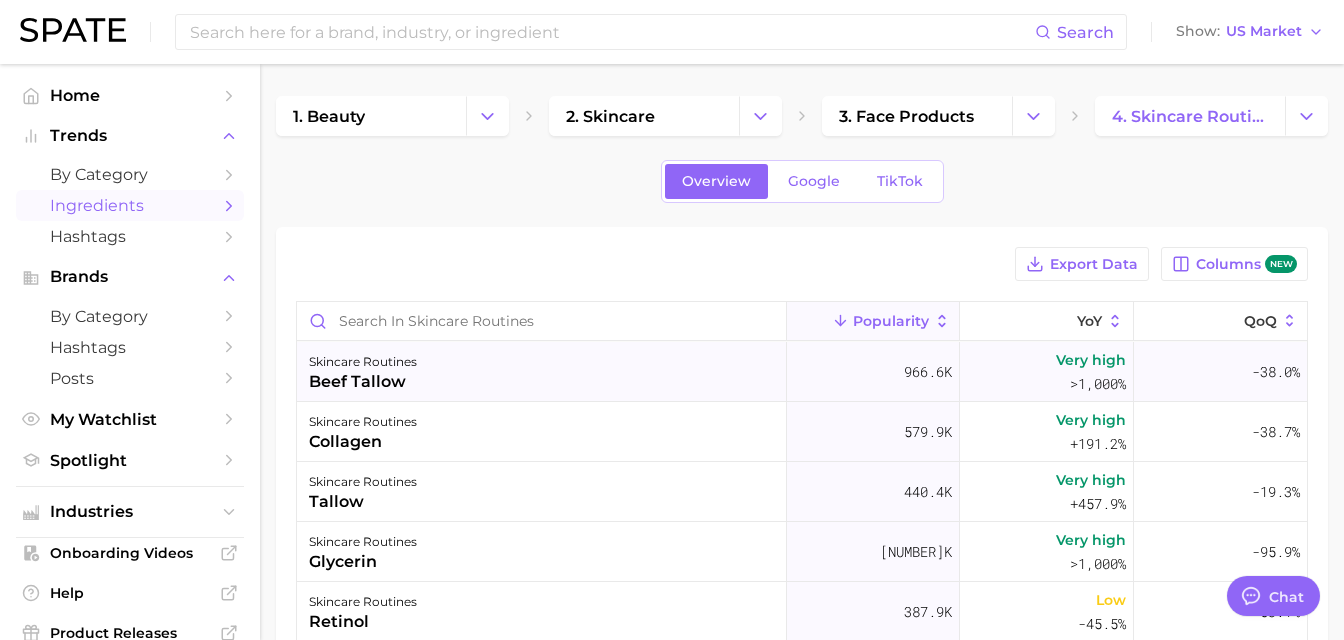 click on "skincare routines" at bounding box center (363, 362) 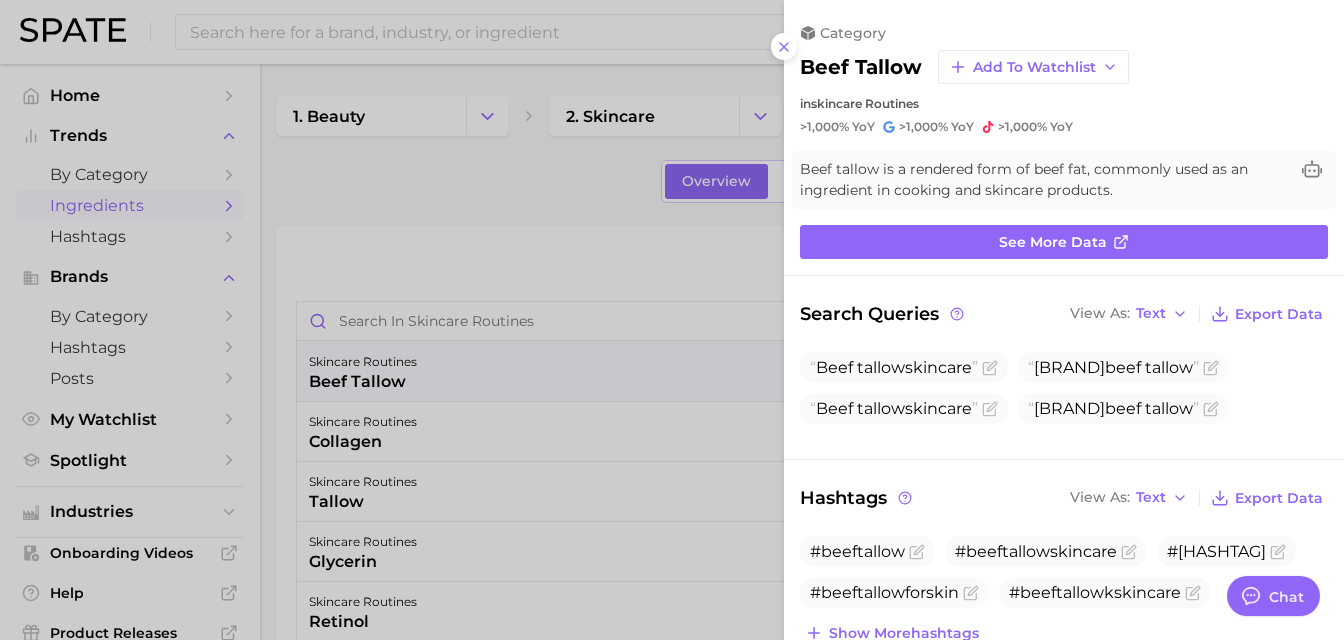 scroll, scrollTop: 0, scrollLeft: 0, axis: both 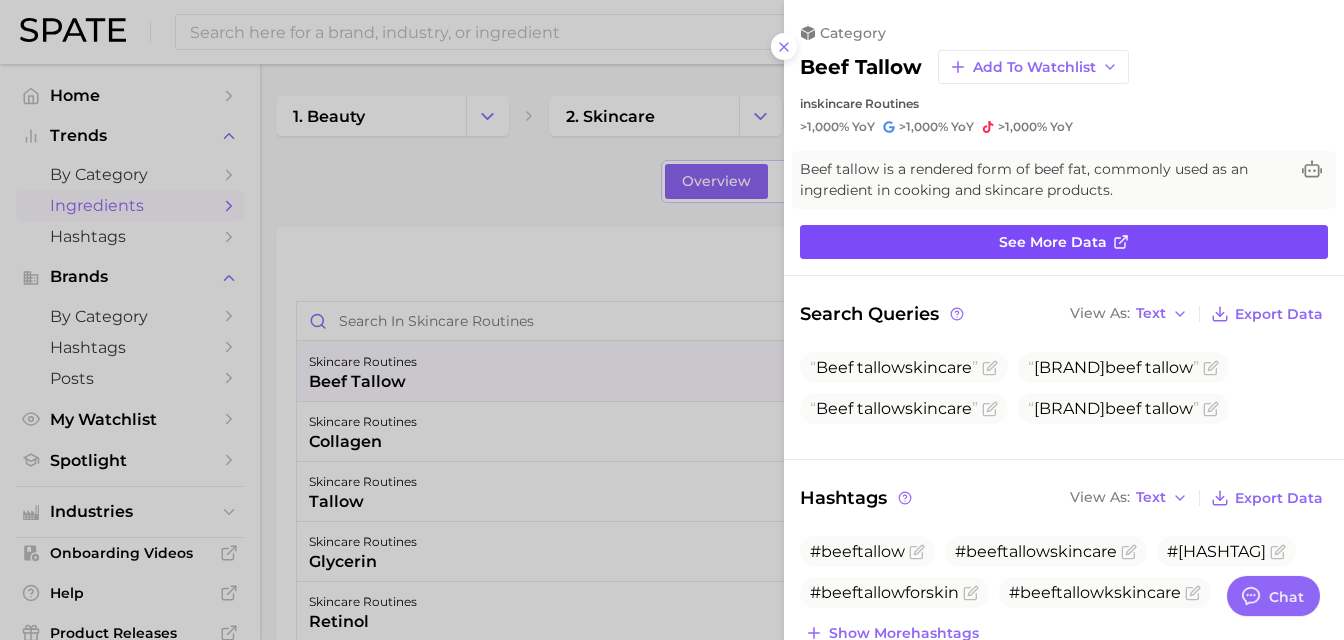 click on "See more data" at bounding box center (1064, 242) 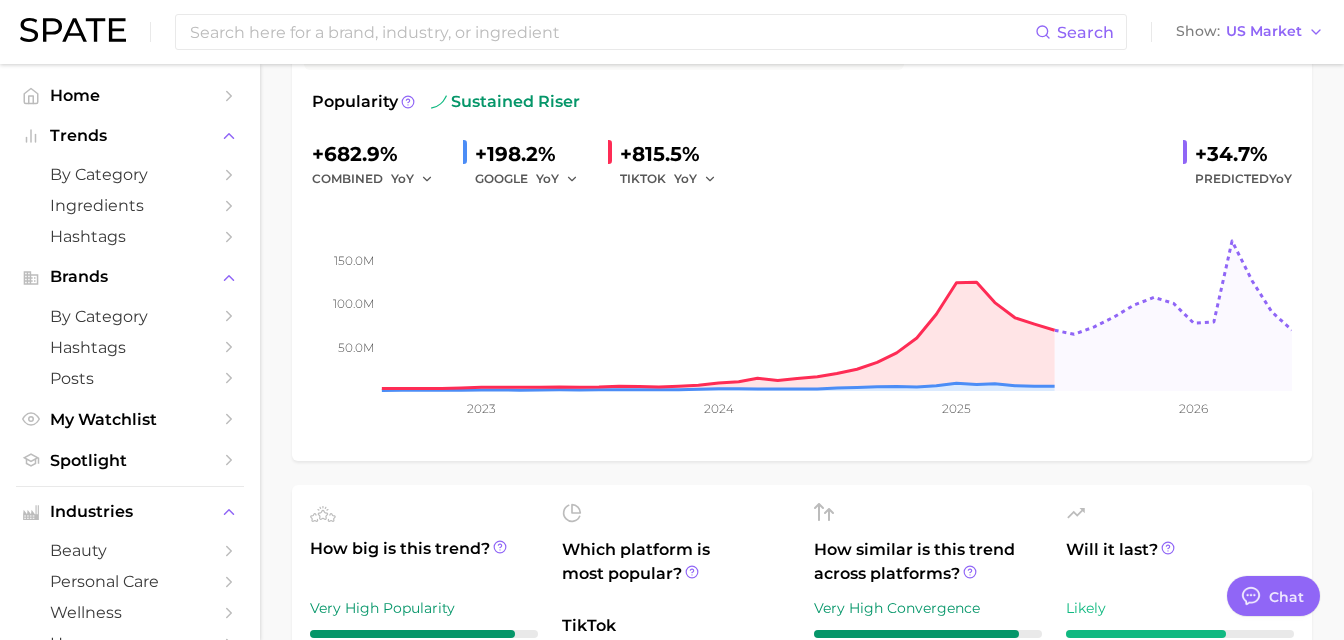 scroll, scrollTop: 319, scrollLeft: 0, axis: vertical 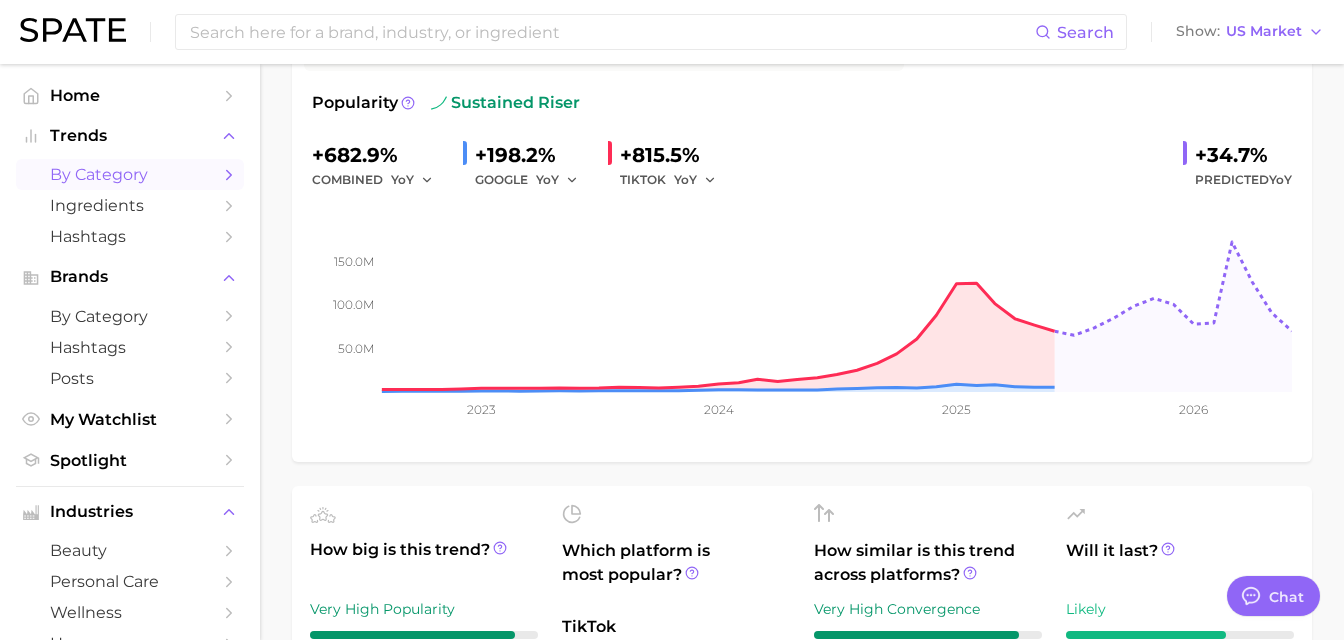 click on "by Category" at bounding box center (130, 174) 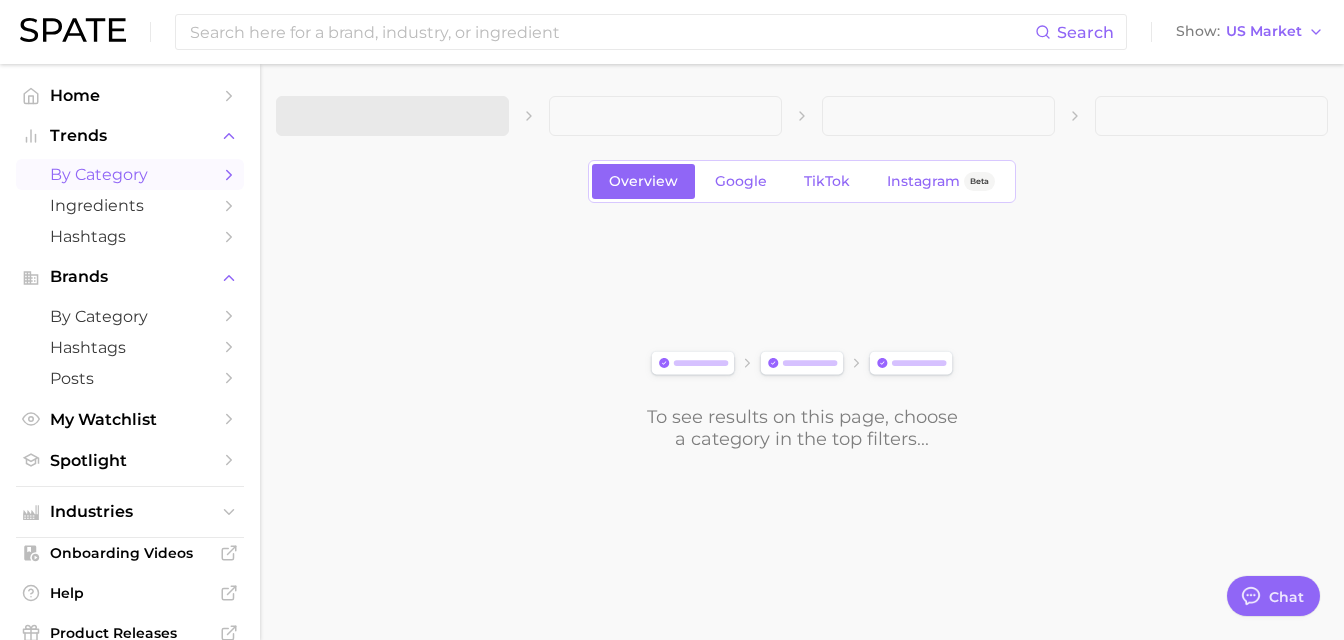scroll, scrollTop: 0, scrollLeft: 0, axis: both 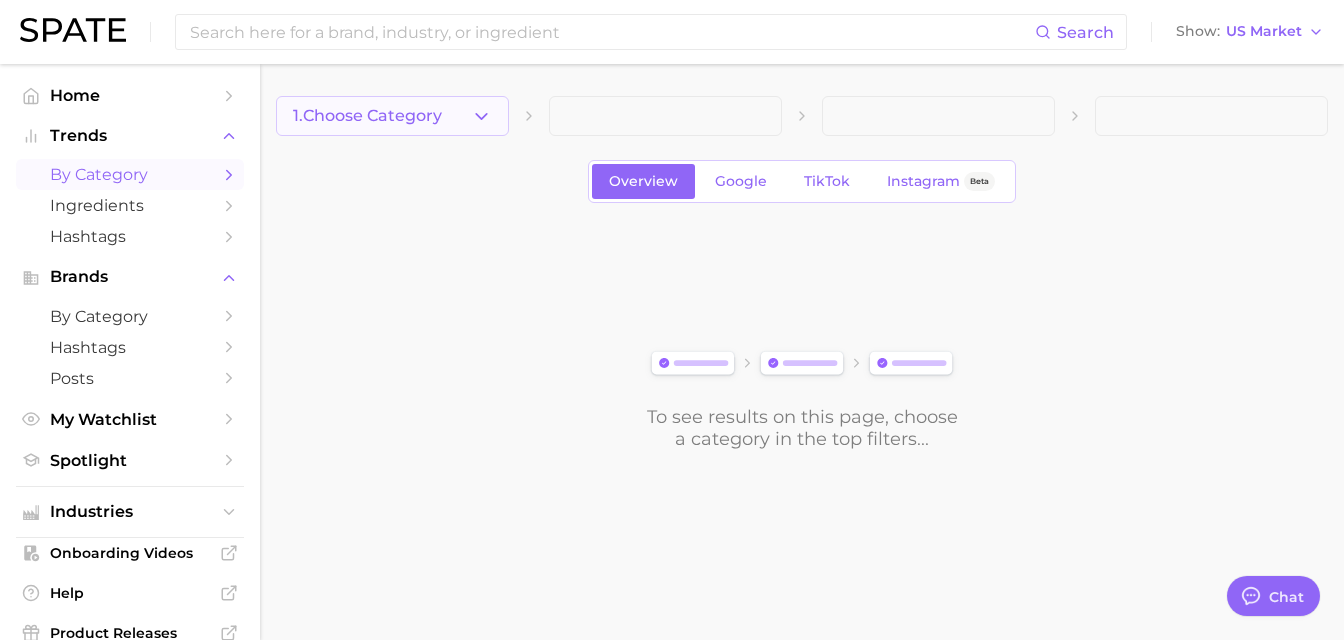 click on "1.  Choose Category" at bounding box center [392, 116] 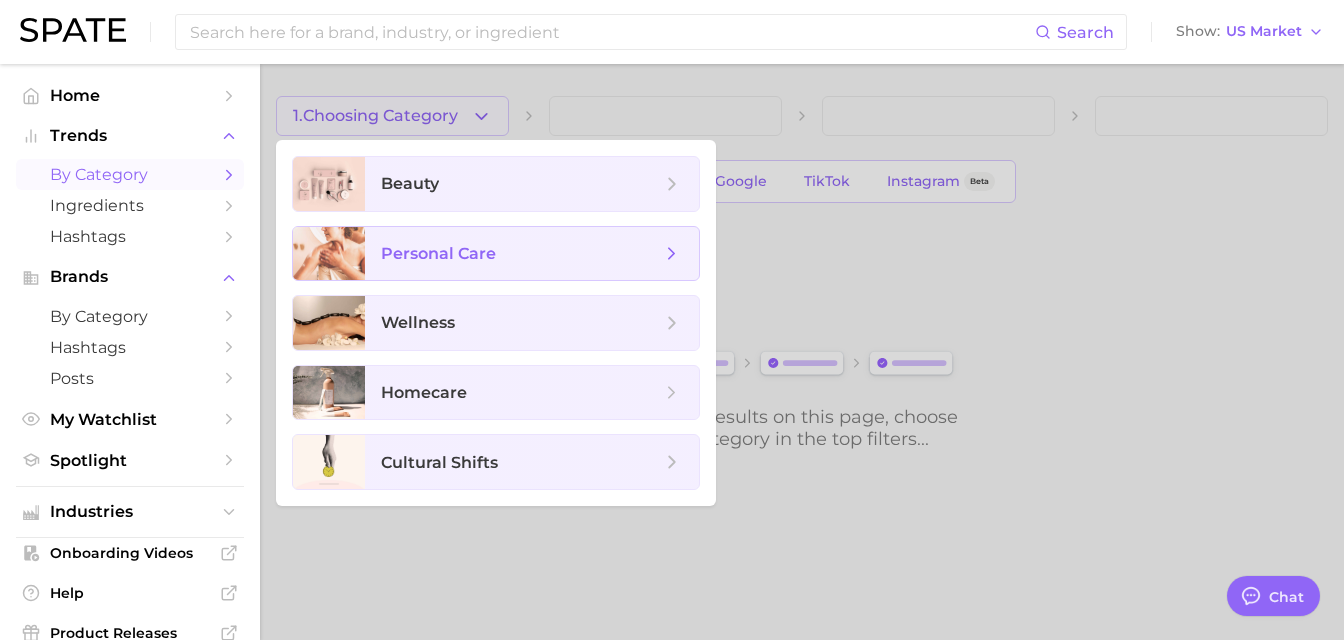 click on "personal care" at bounding box center (532, 254) 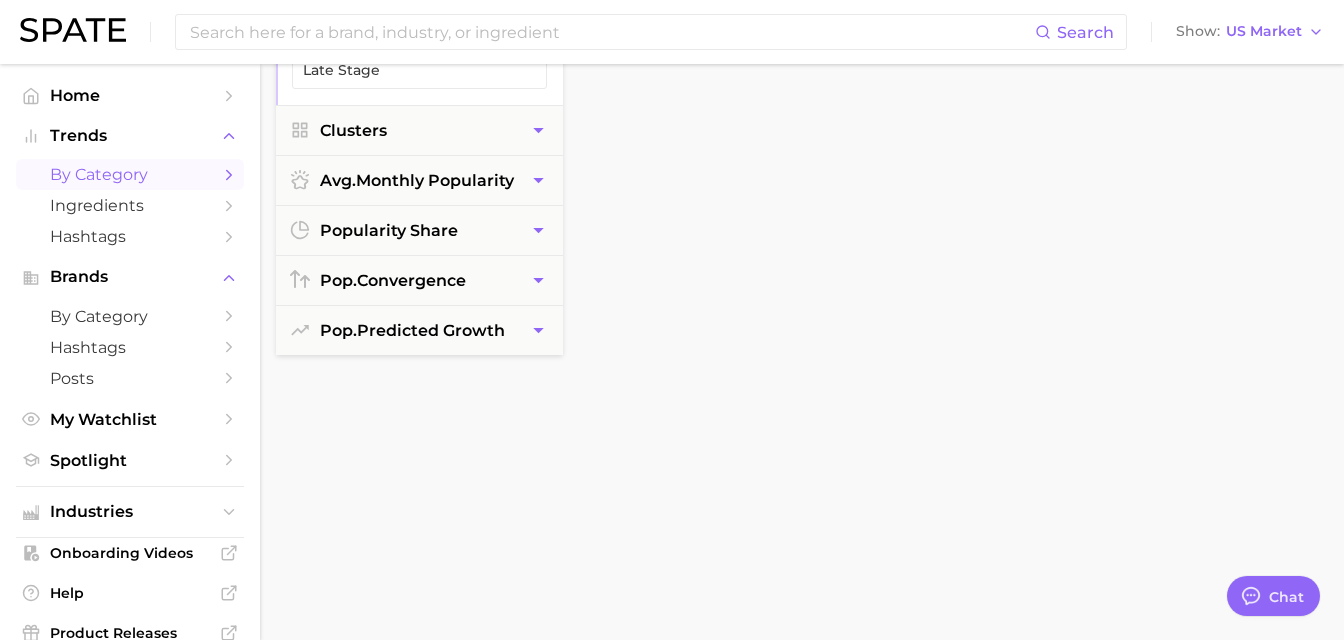 scroll, scrollTop: 317, scrollLeft: 0, axis: vertical 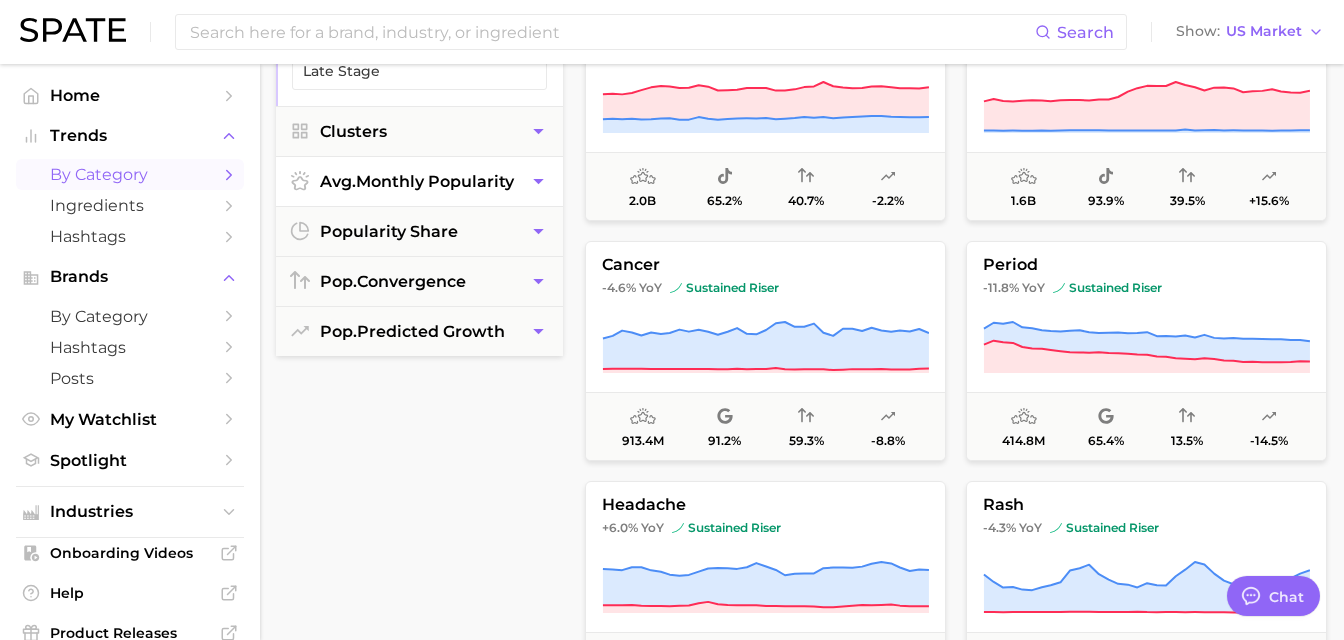 click on "avg.  monthly popularity" at bounding box center (417, 181) 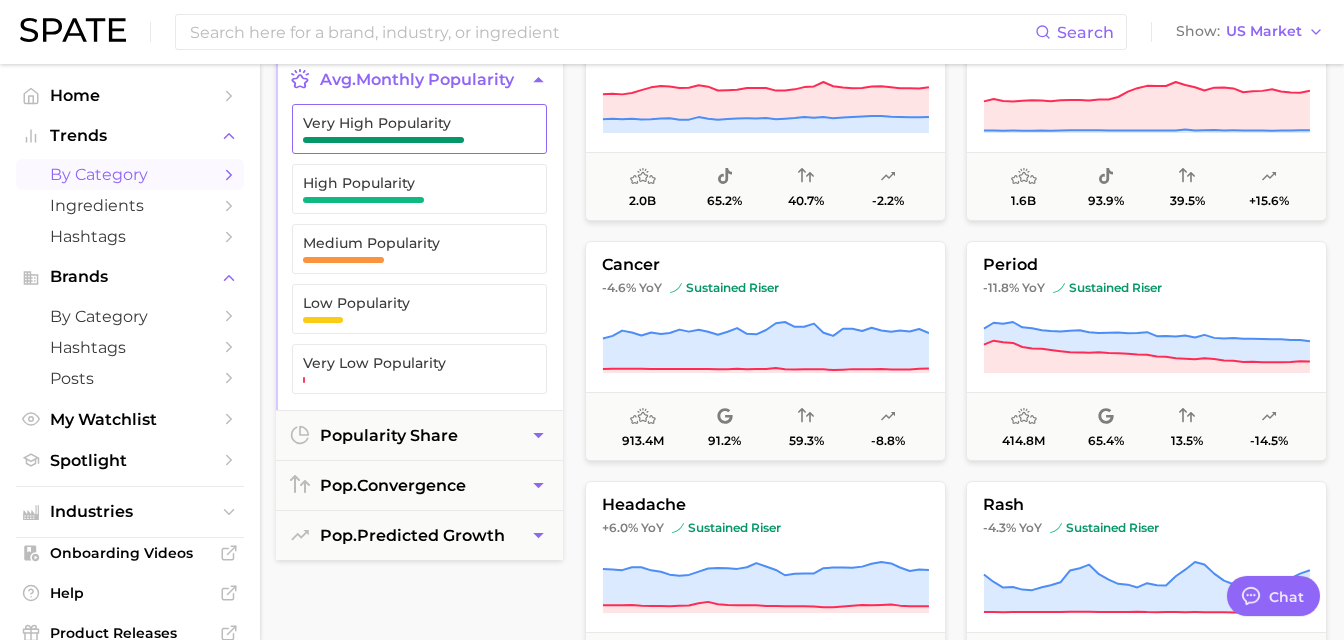 click at bounding box center (383, 140) 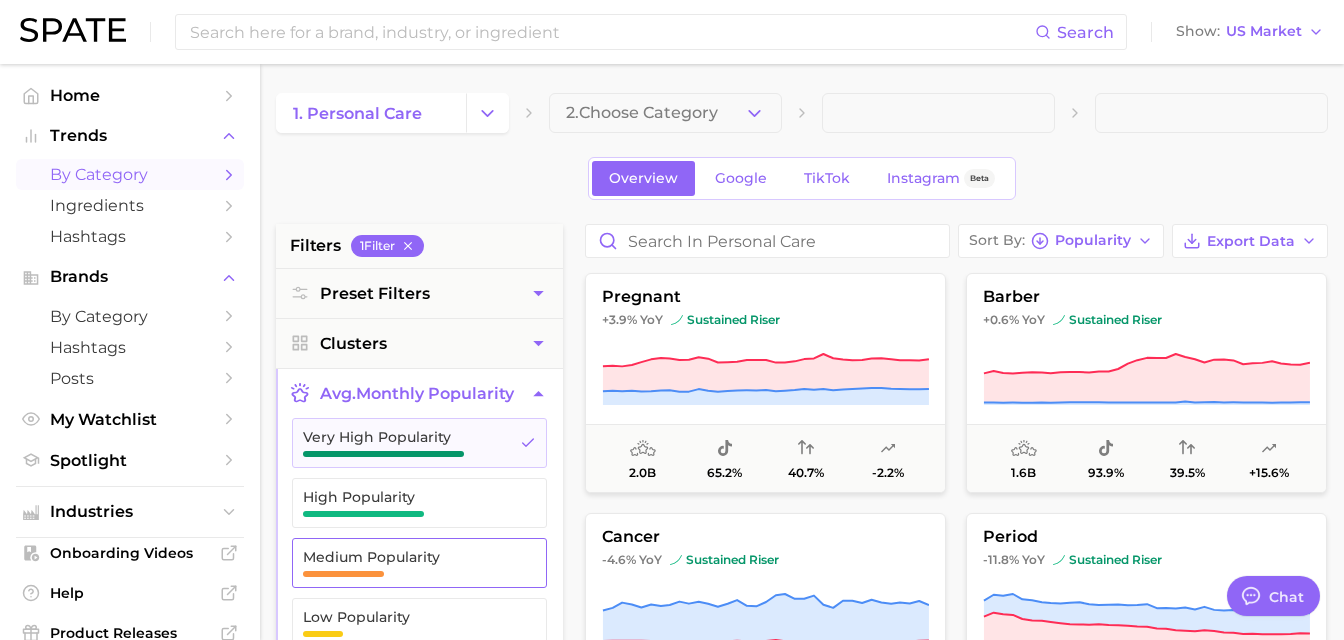 scroll, scrollTop: 0, scrollLeft: 0, axis: both 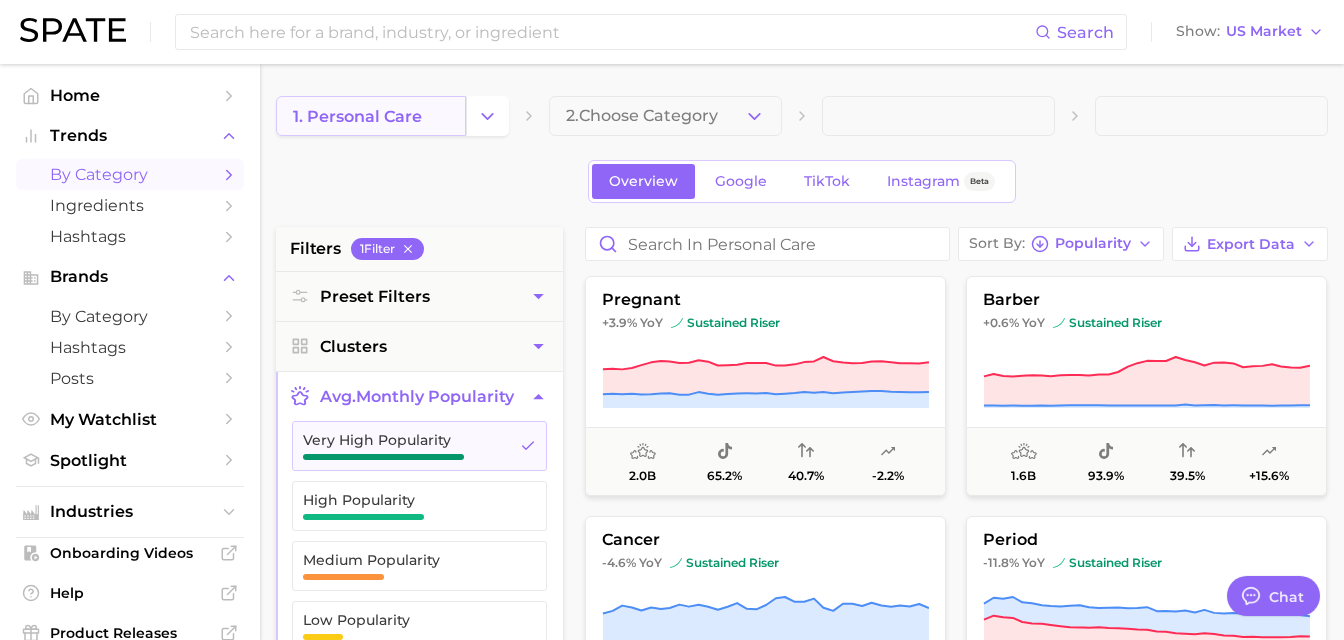 click on "1. personal care" at bounding box center (371, 116) 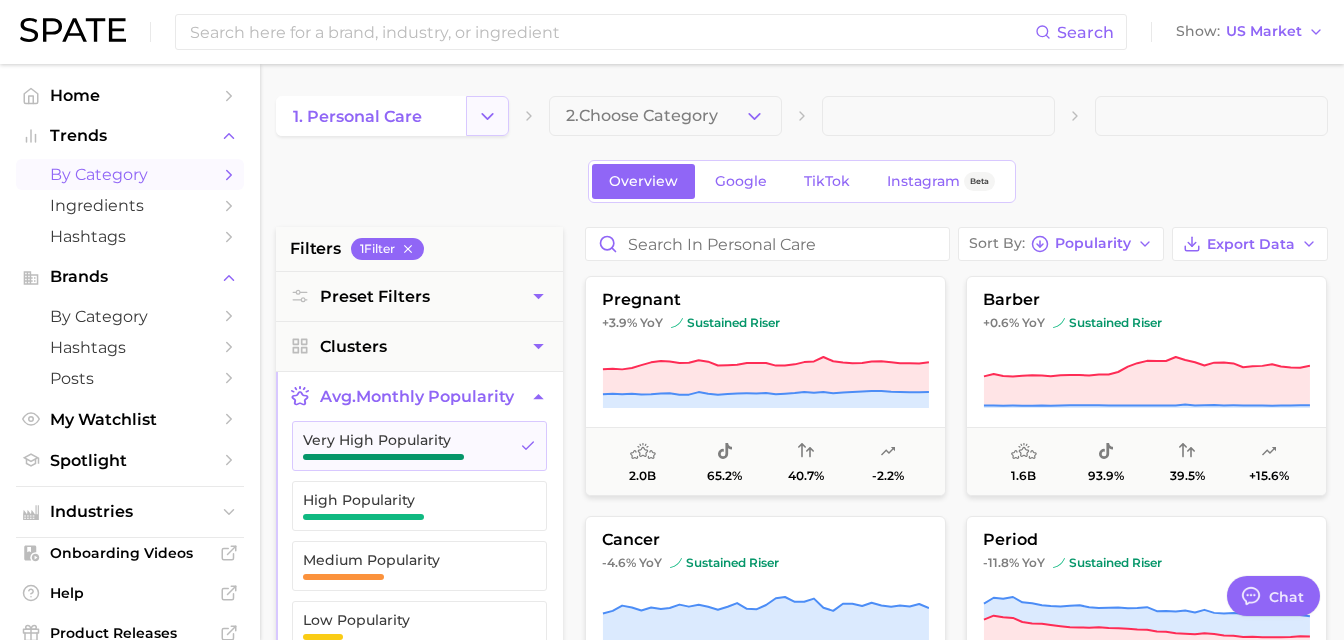 click at bounding box center [487, 116] 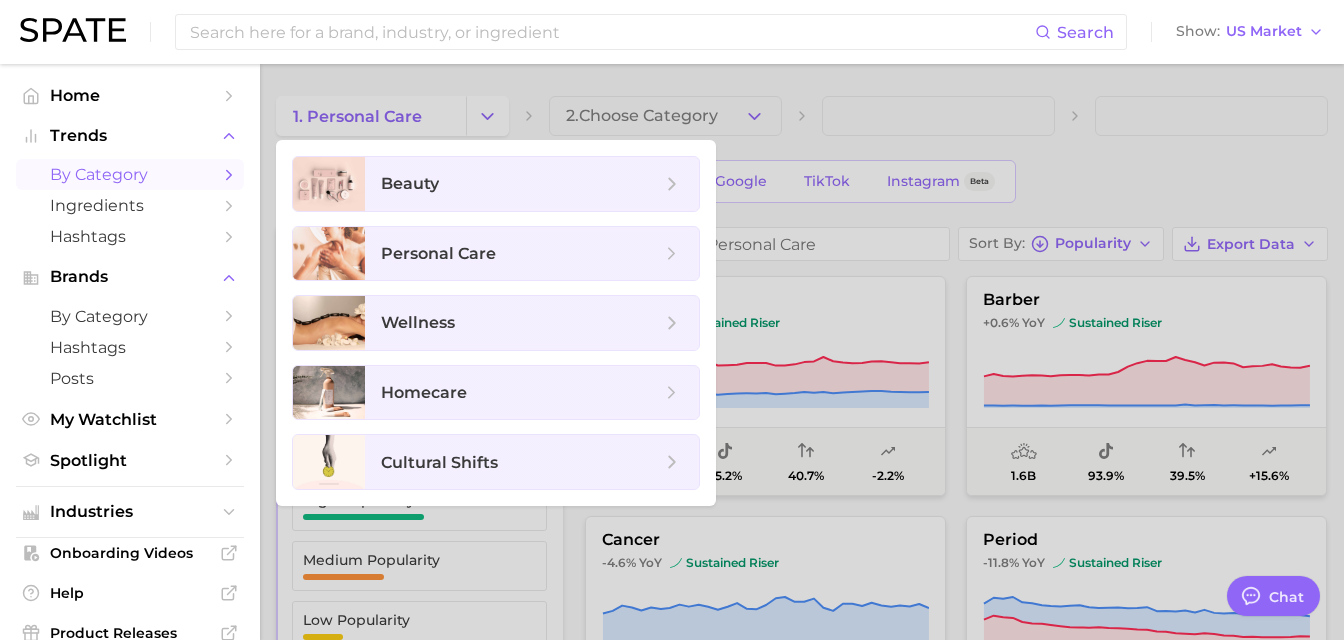 click at bounding box center [672, 320] 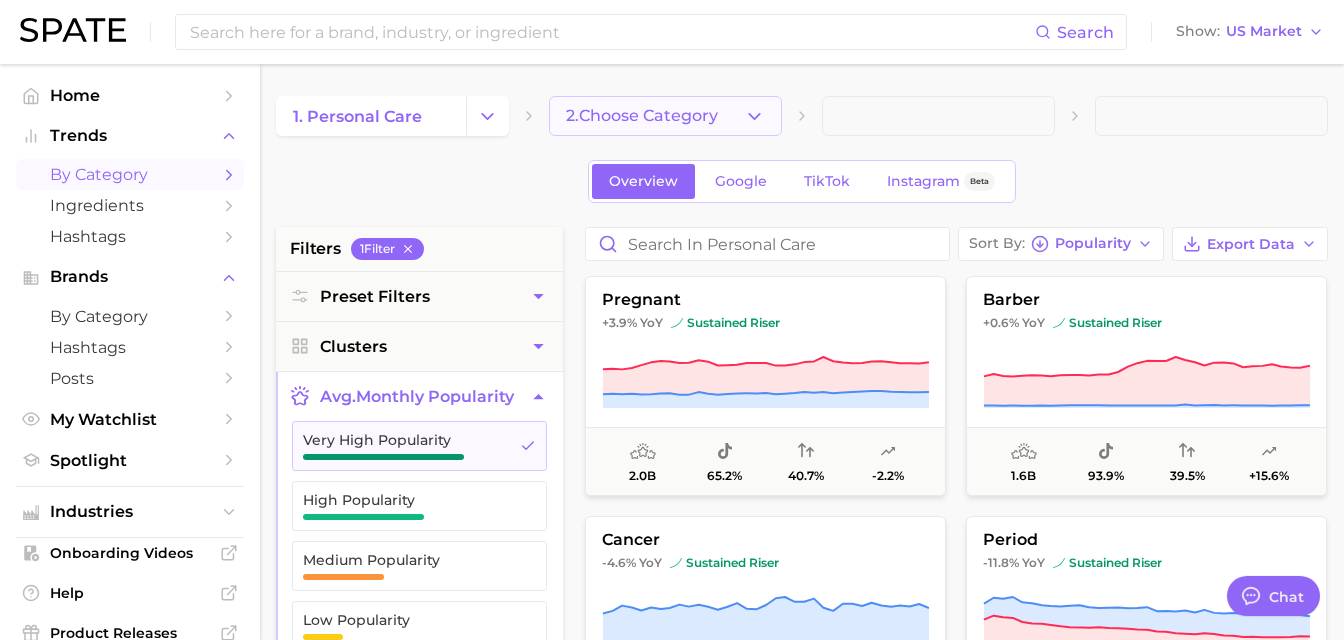 click on "2.  Choose Category" at bounding box center [642, 116] 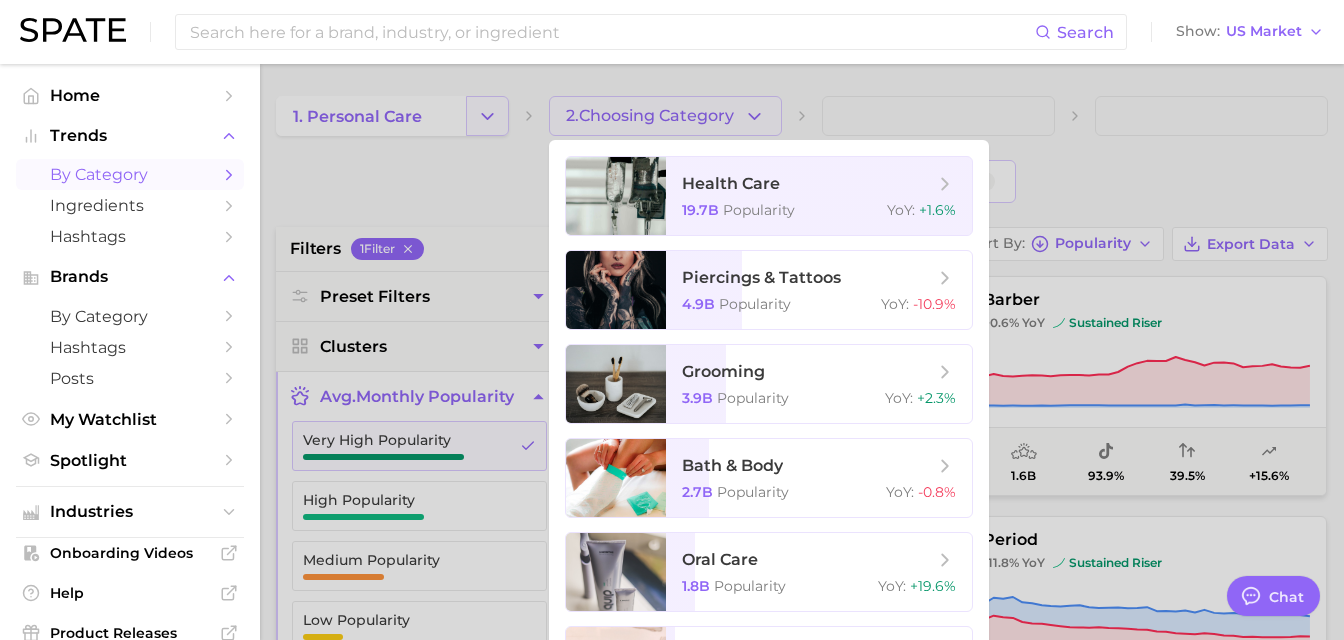 click at bounding box center (672, 320) 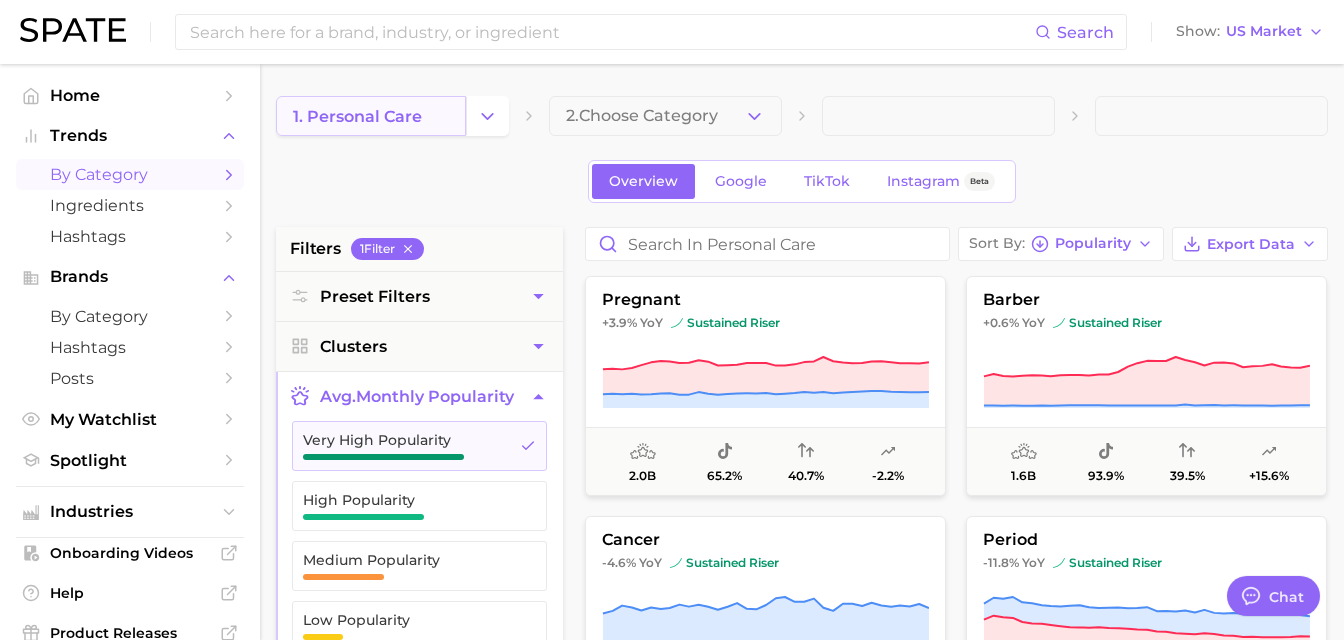 click on "1. personal care" at bounding box center [357, 116] 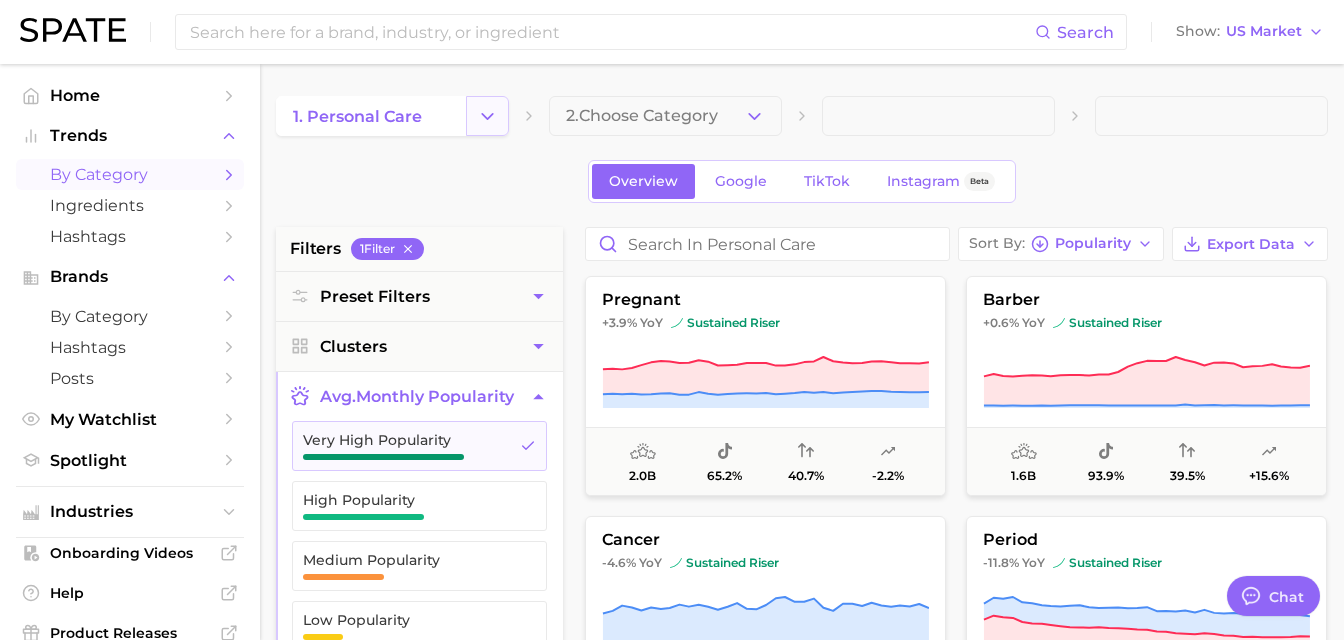 click 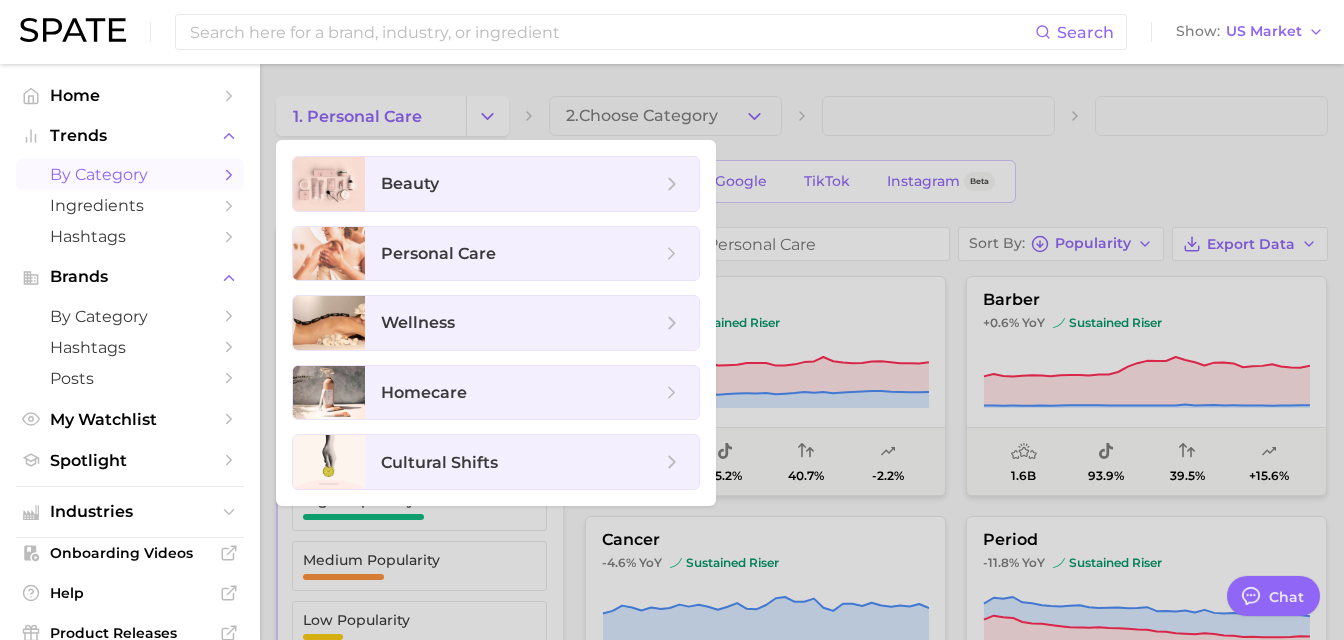 click at bounding box center (672, 320) 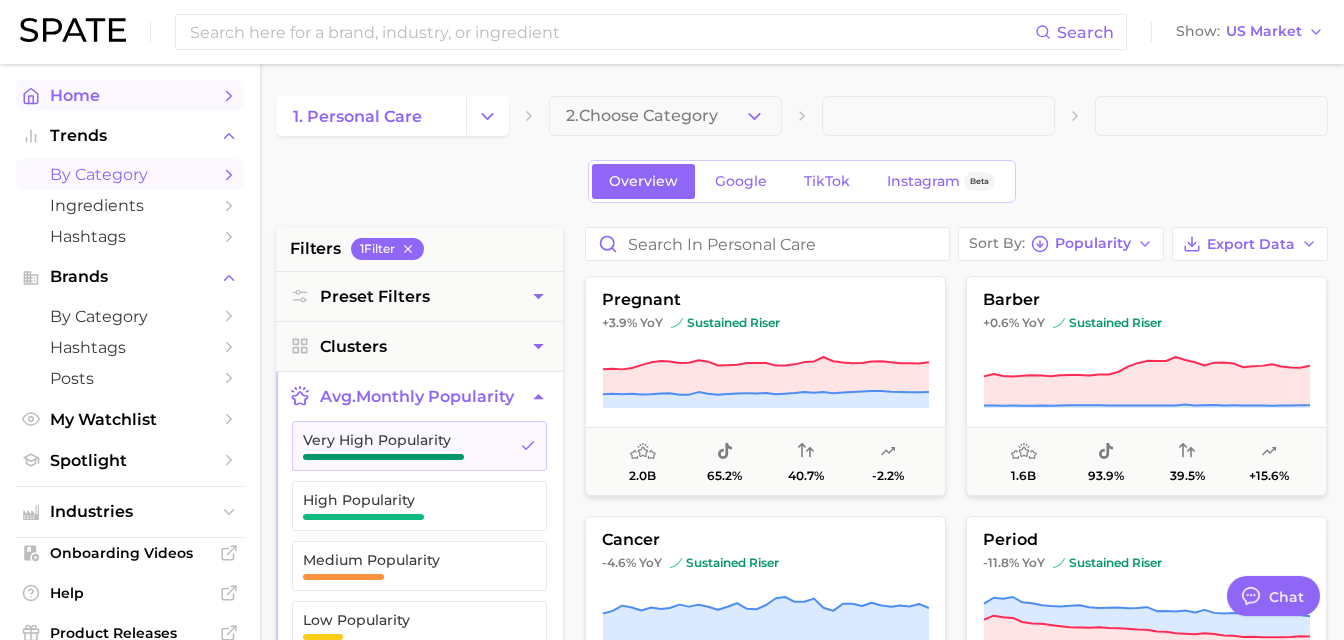 click on "Home" at bounding box center (130, 95) 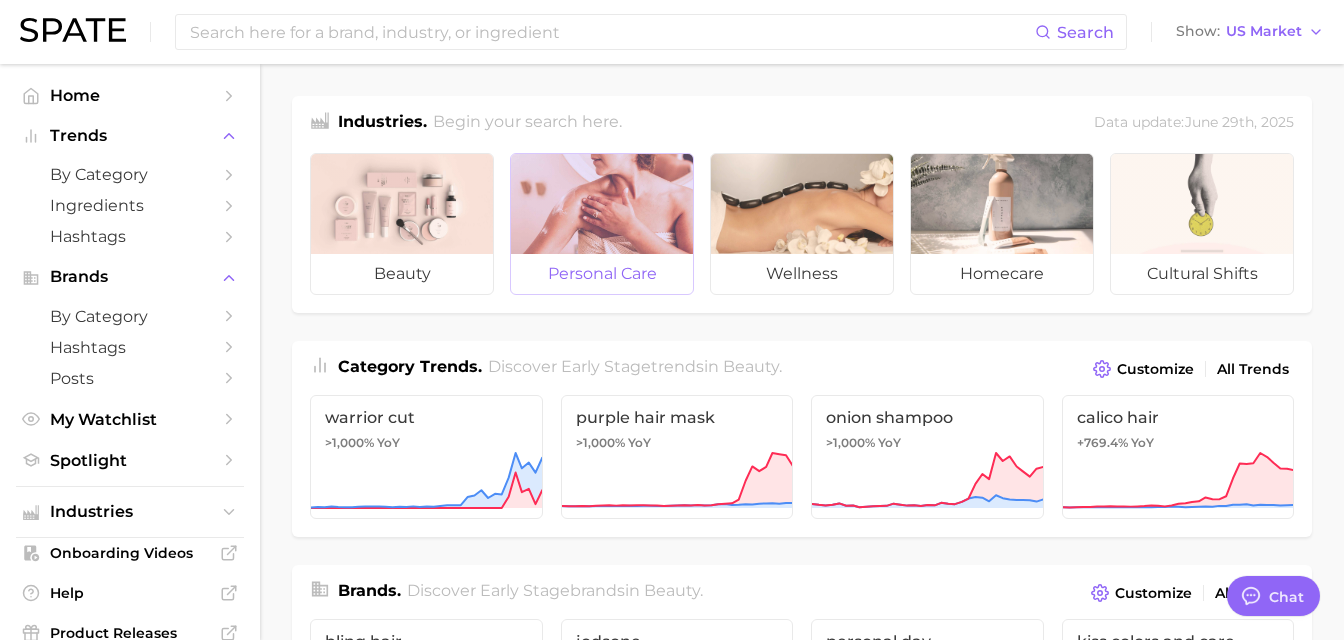 scroll, scrollTop: 145, scrollLeft: 0, axis: vertical 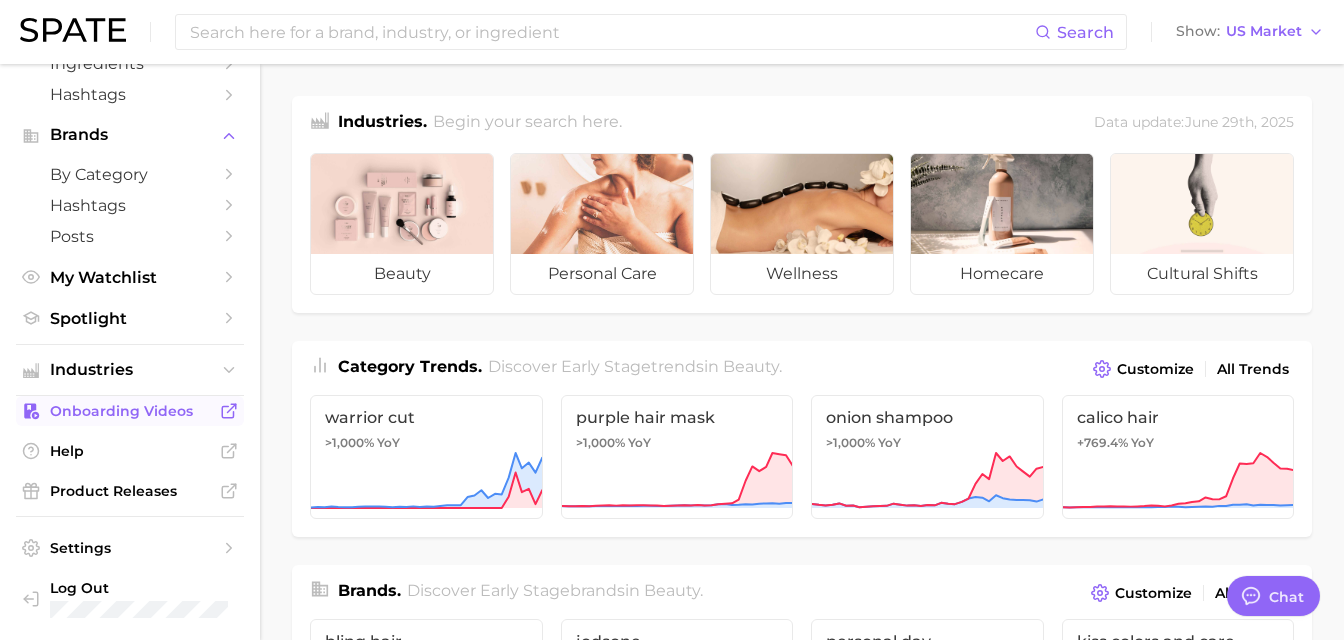 click on "Onboarding Videos" at bounding box center (130, 411) 